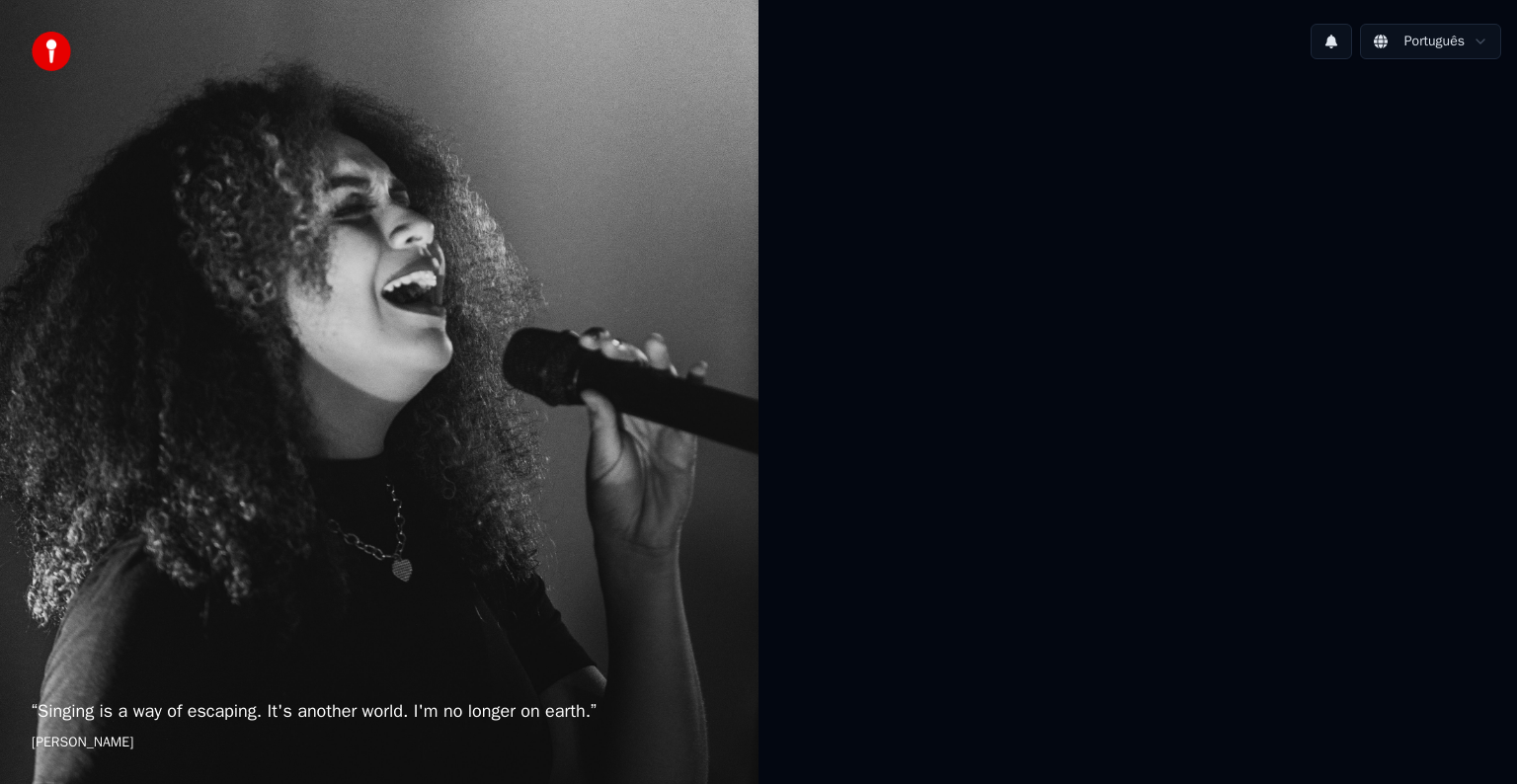 scroll, scrollTop: 0, scrollLeft: 0, axis: both 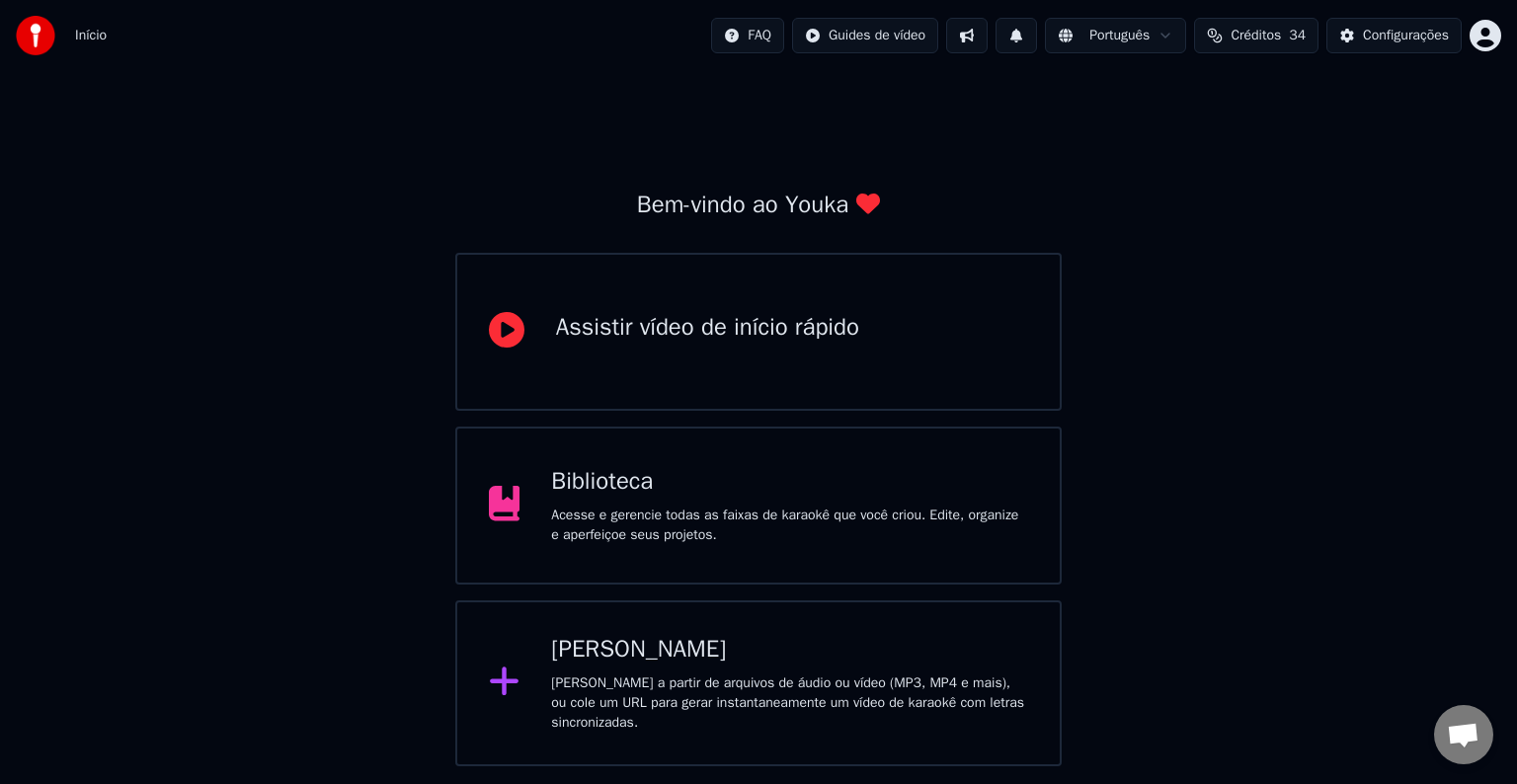 click on "Biblioteca" at bounding box center (789, 482) 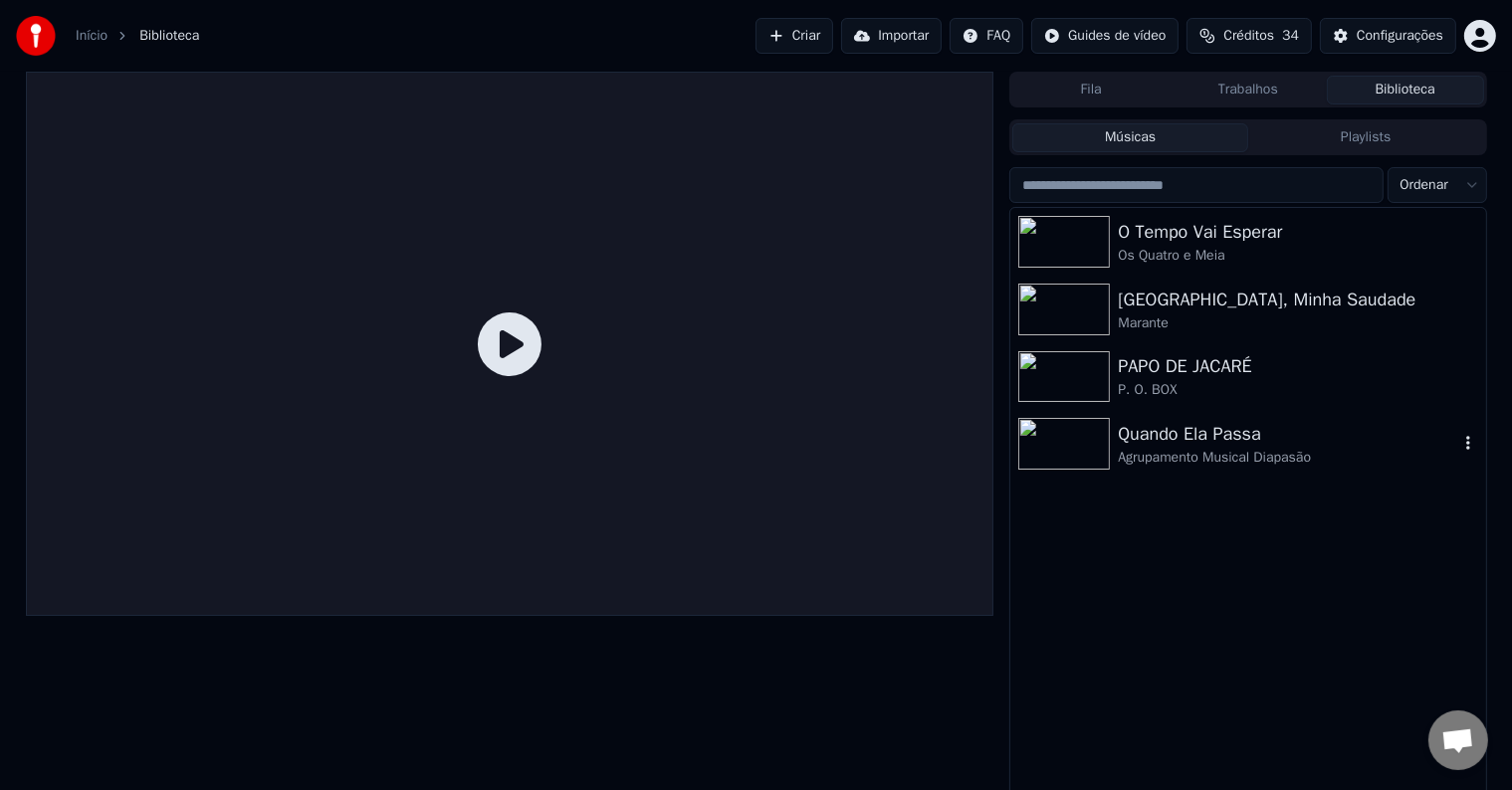 click on "Quando Ela Passa" at bounding box center [1287, 434] 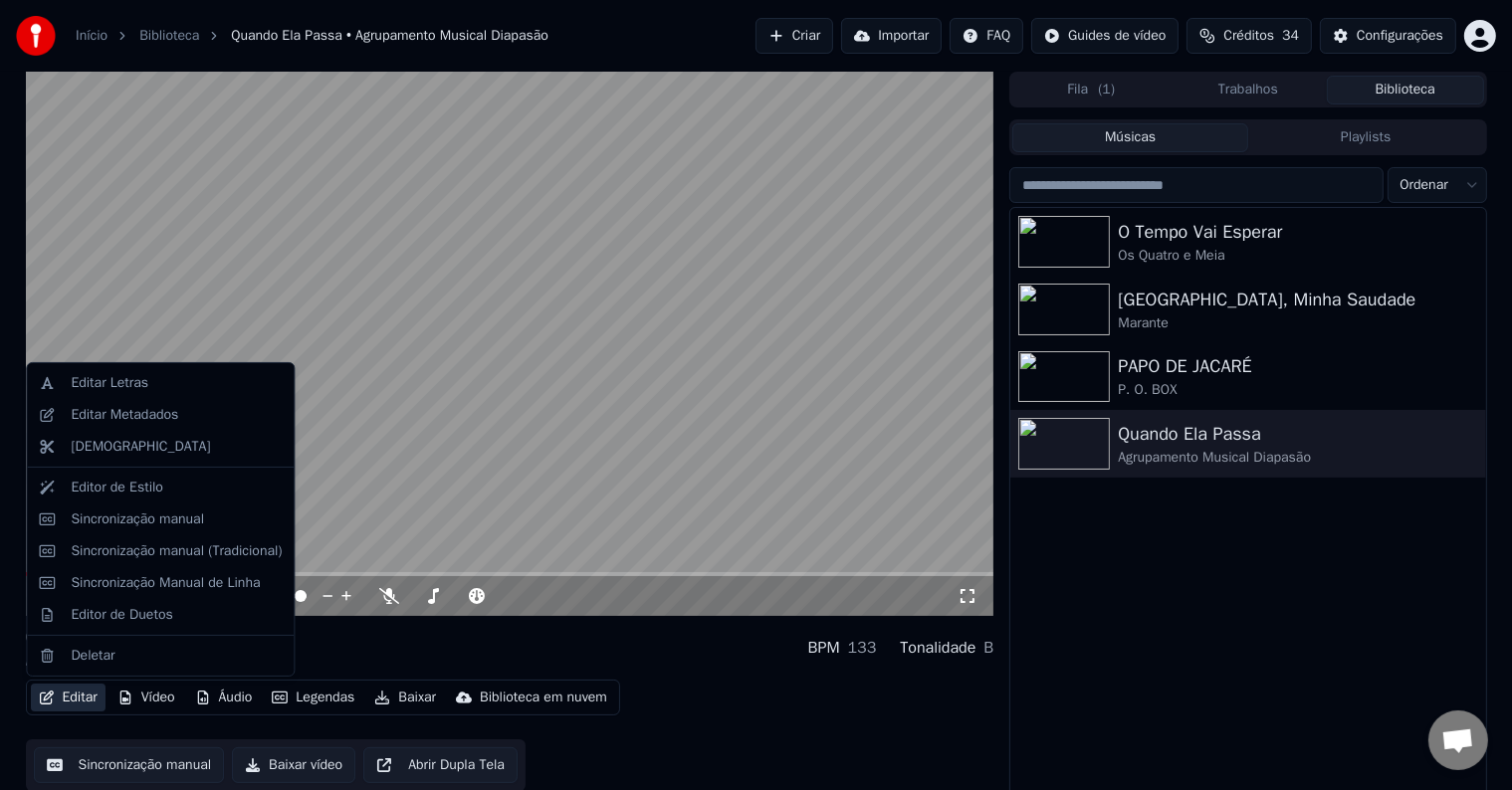 click on "Editar" at bounding box center [68, 697] 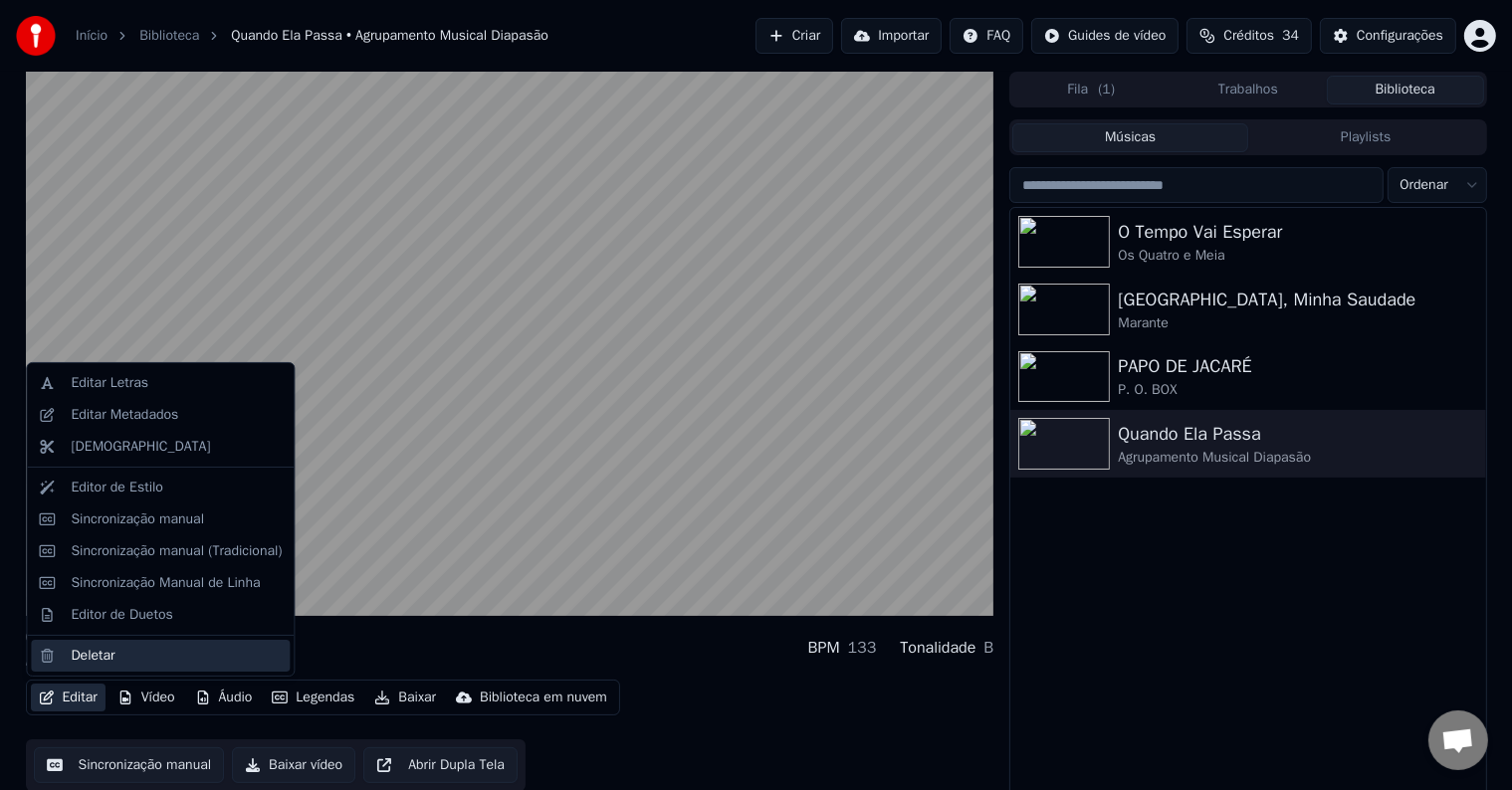click on "Deletar" at bounding box center (176, 656) 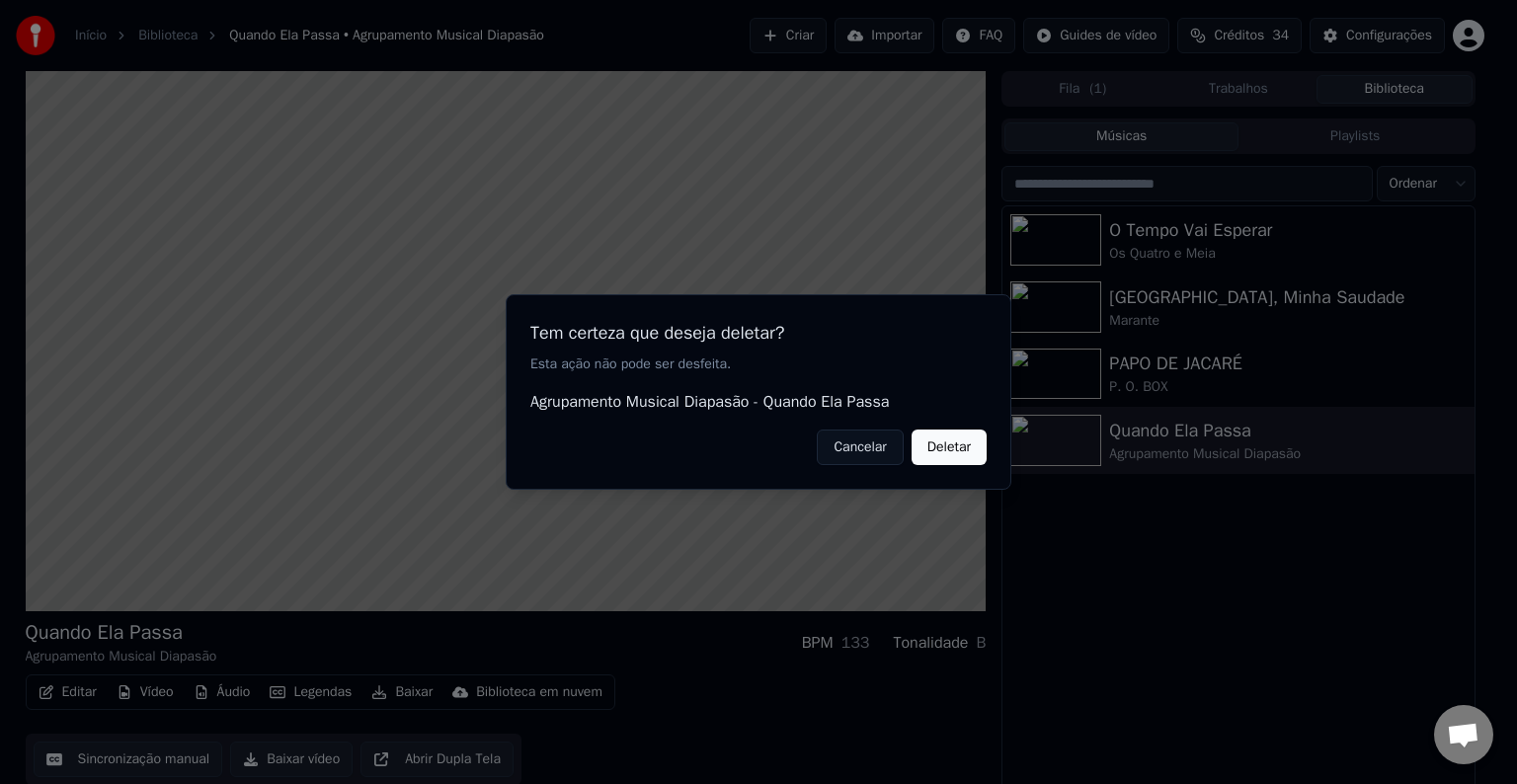 click on "Deletar" at bounding box center (949, 447) 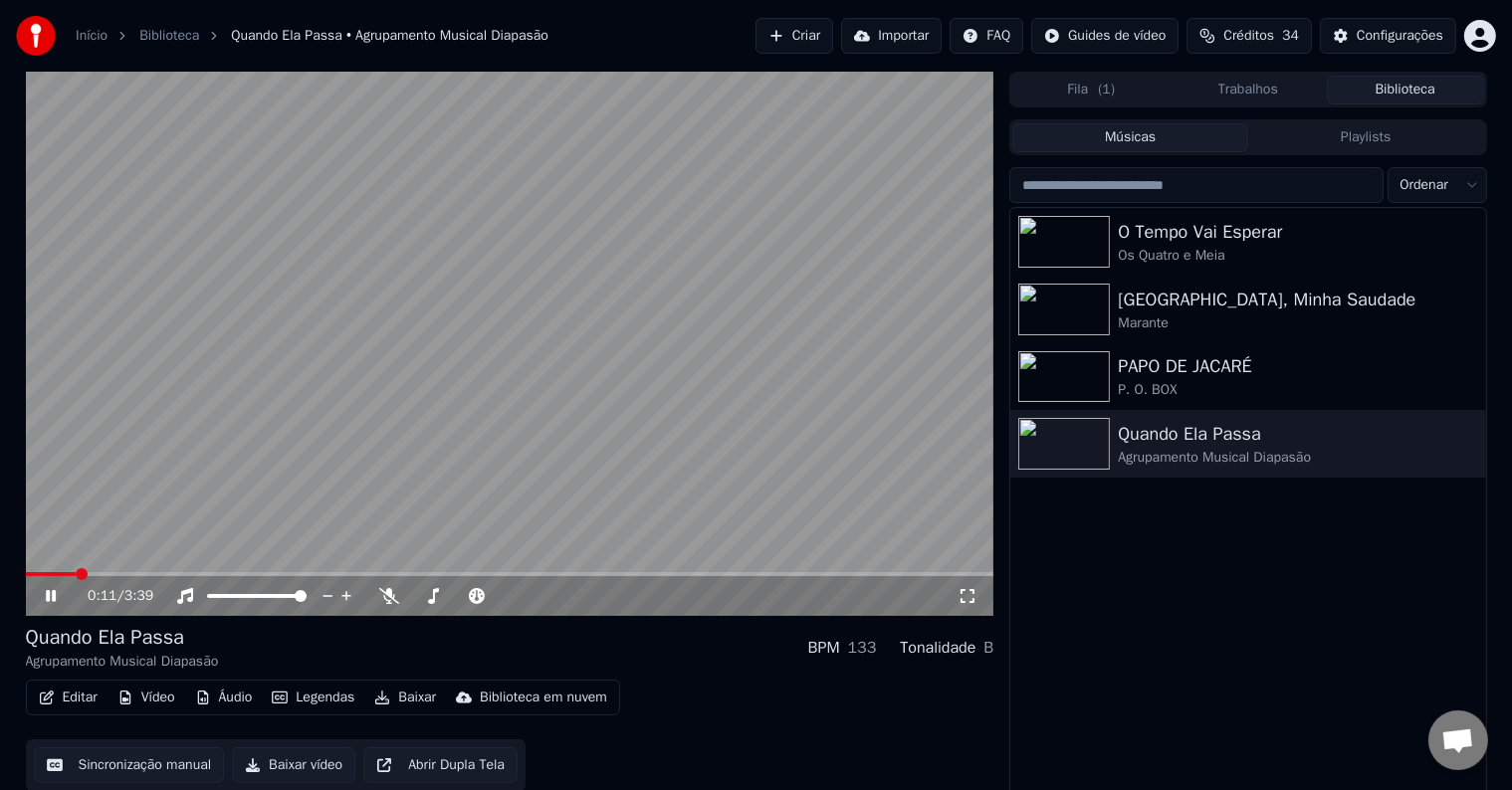 click on "Criar" at bounding box center (794, 36) 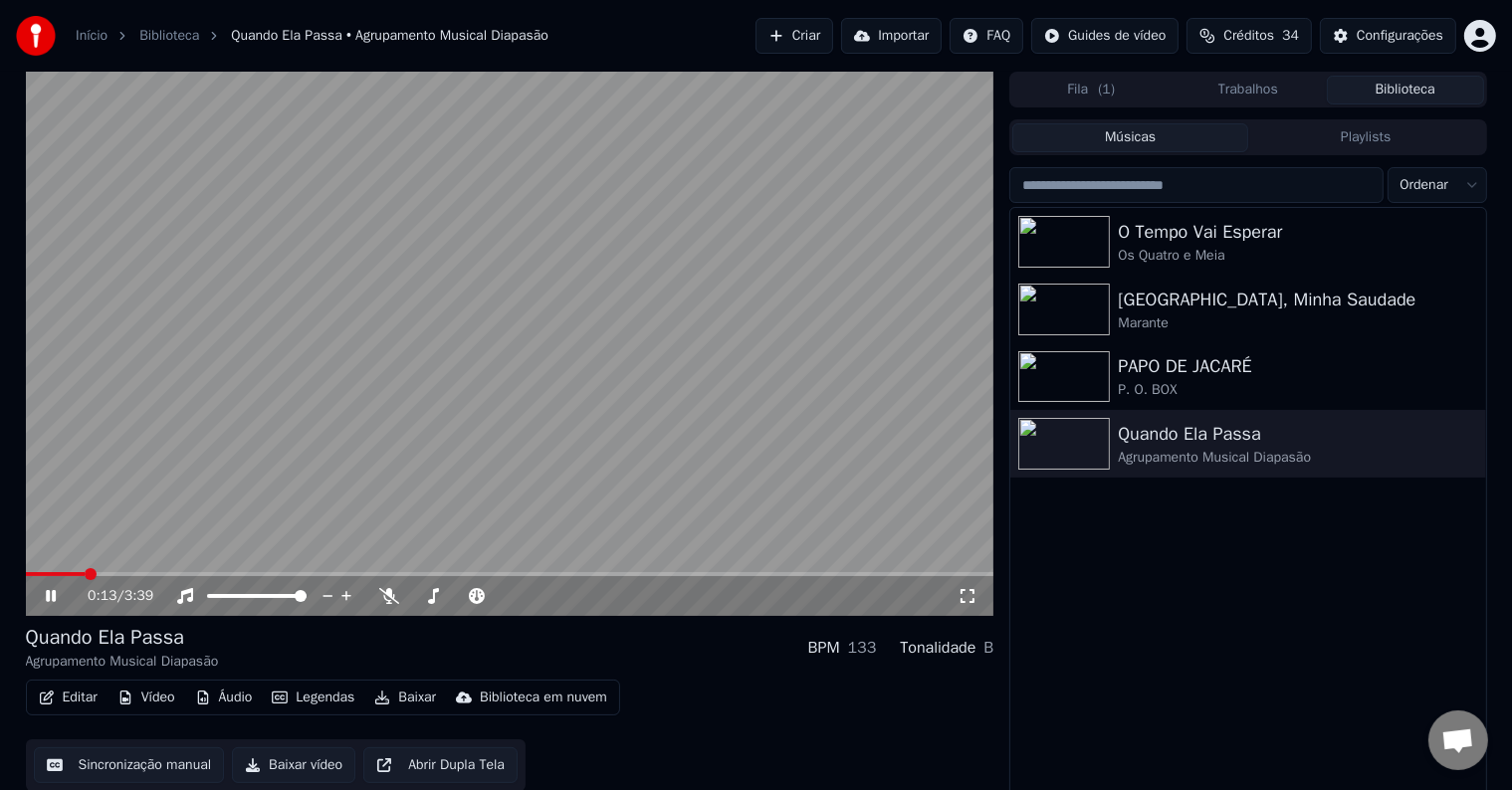 click at bounding box center (510, 343) 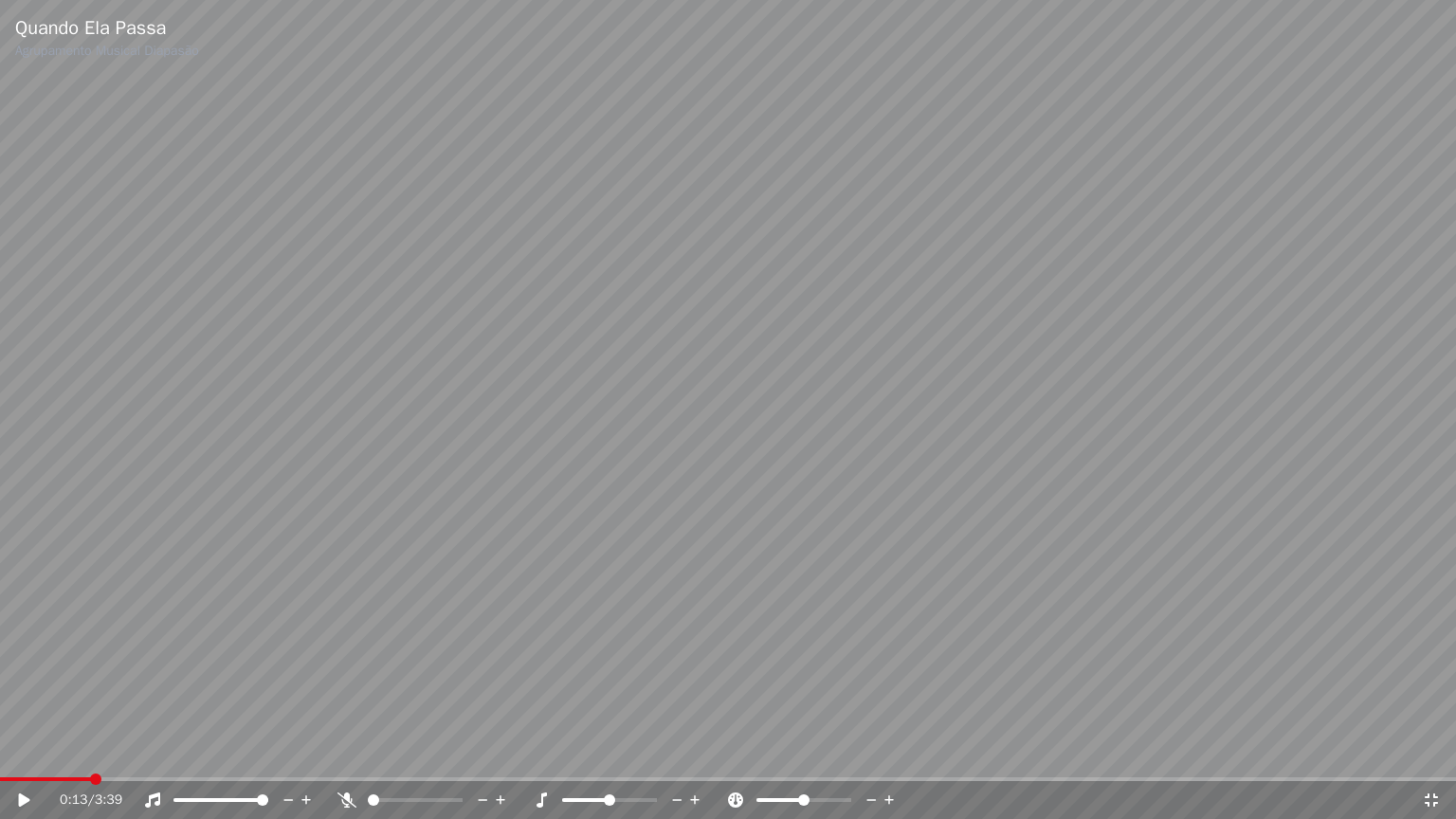 click at bounding box center (728, 410) 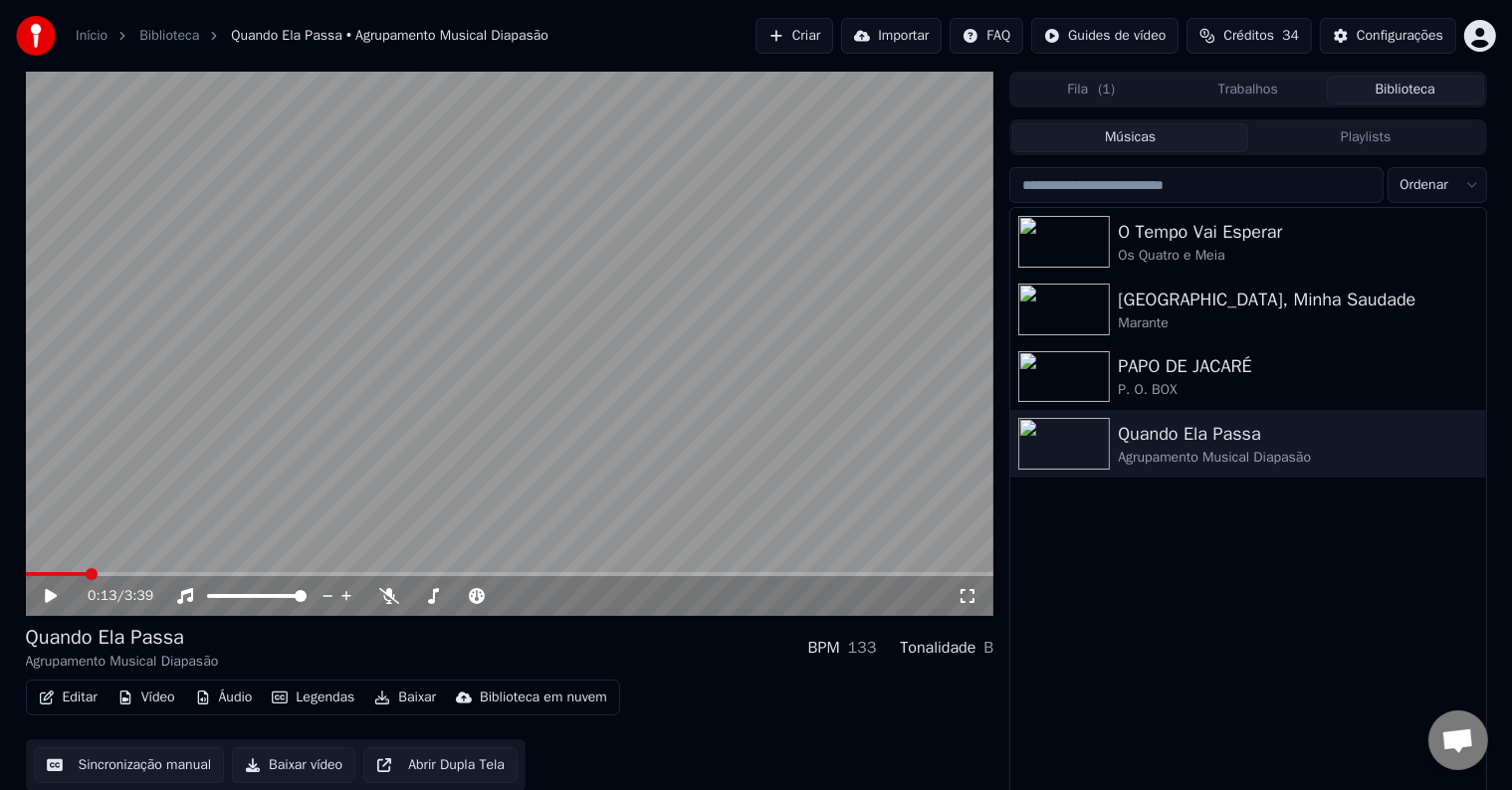 click on "Criar" at bounding box center (794, 36) 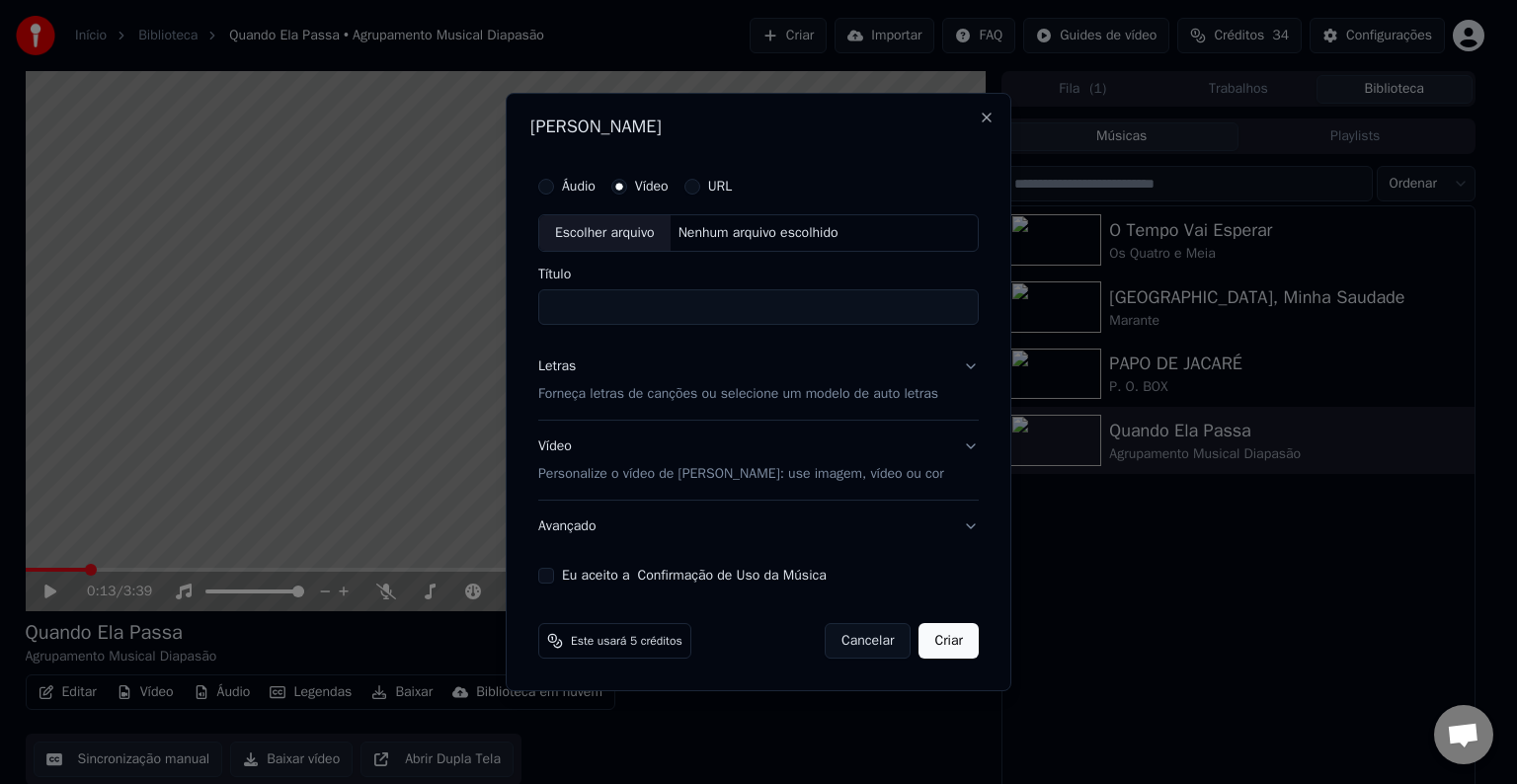 click on "Nenhum arquivo escolhido" at bounding box center (758, 233) 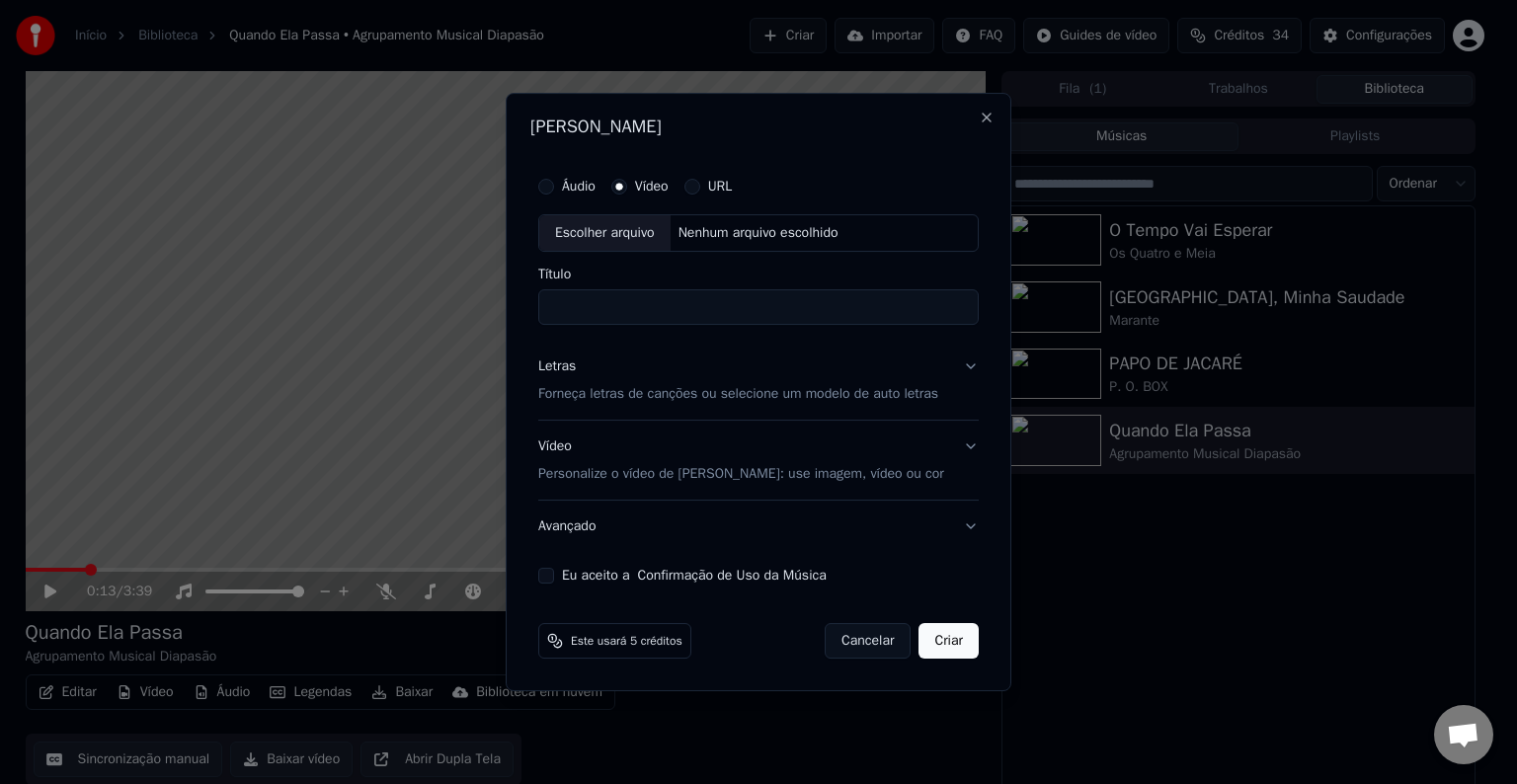 type on "**********" 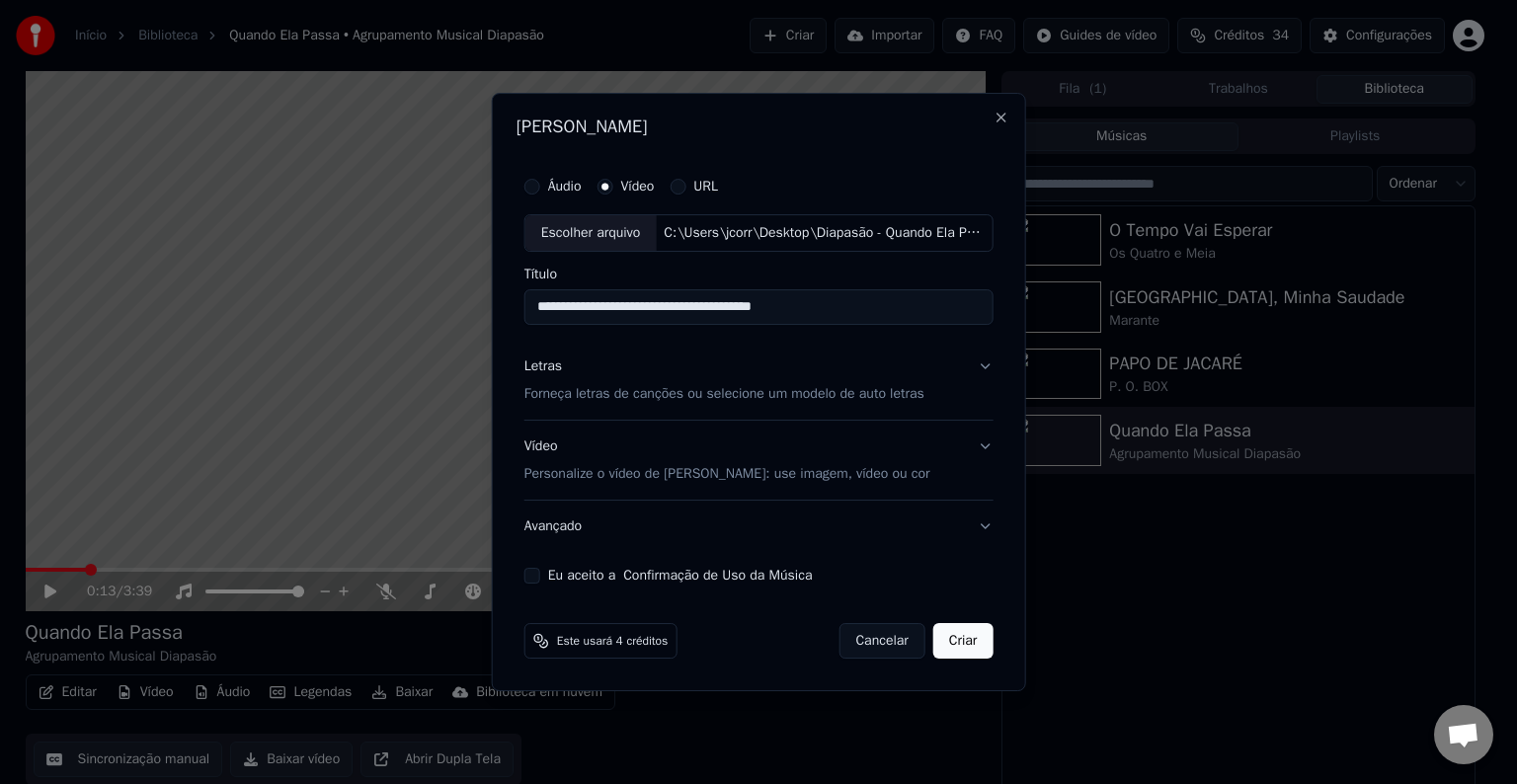 click on "Forneça letras de canções ou selecione um modelo de auto letras" at bounding box center [724, 394] 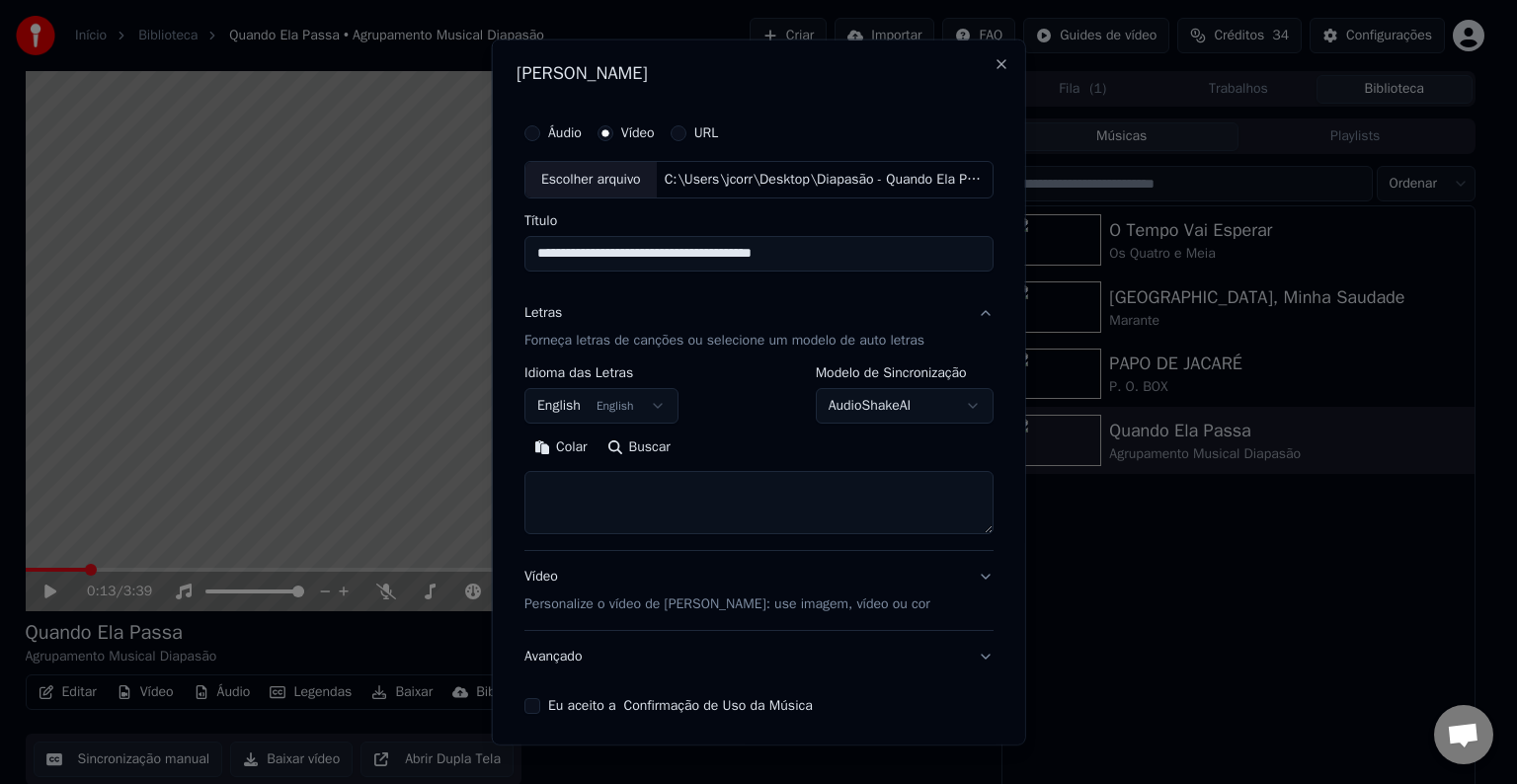 click on "English English" at bounding box center [601, 406] 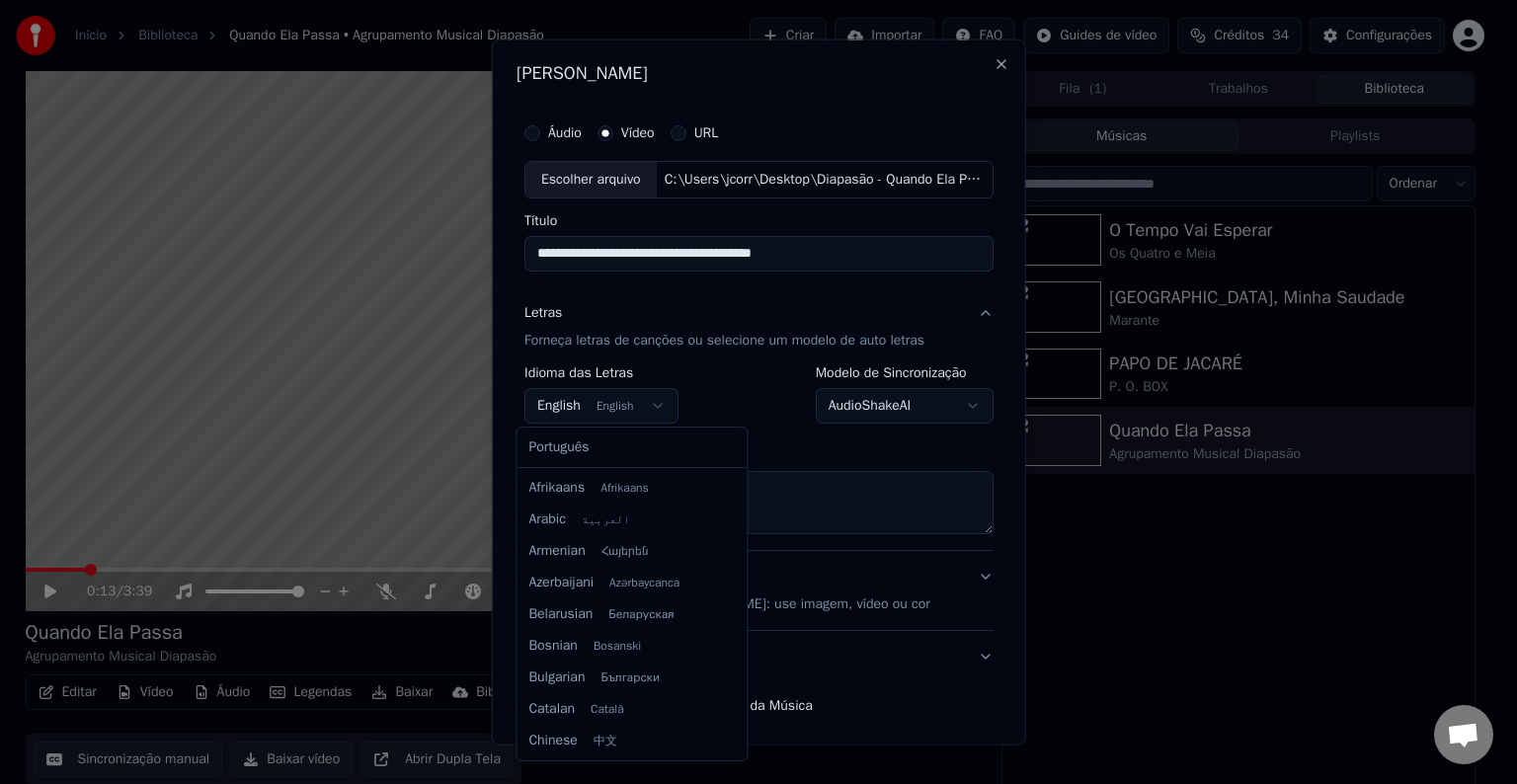 scroll, scrollTop: 158, scrollLeft: 0, axis: vertical 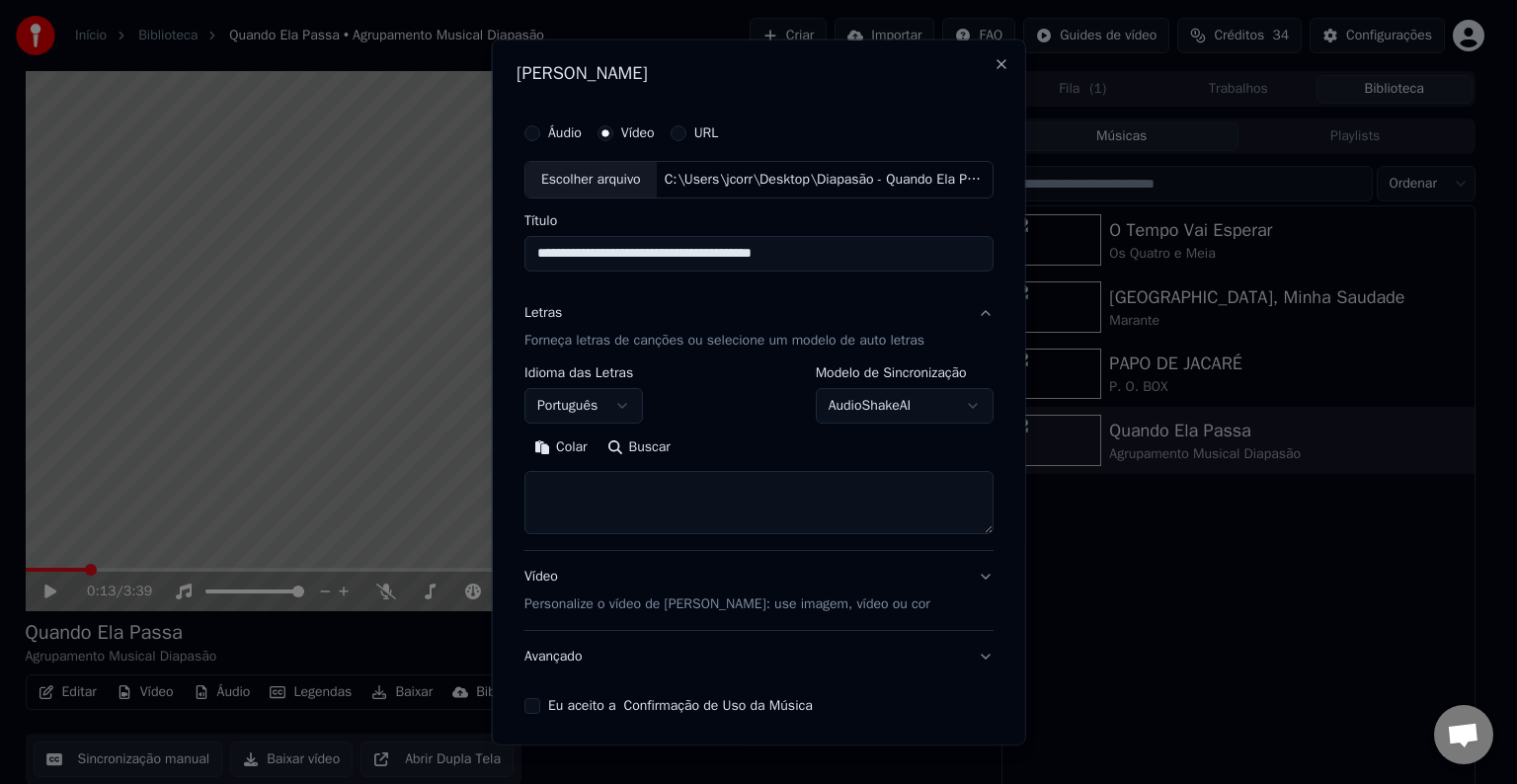 click on "Buscar" at bounding box center [638, 447] 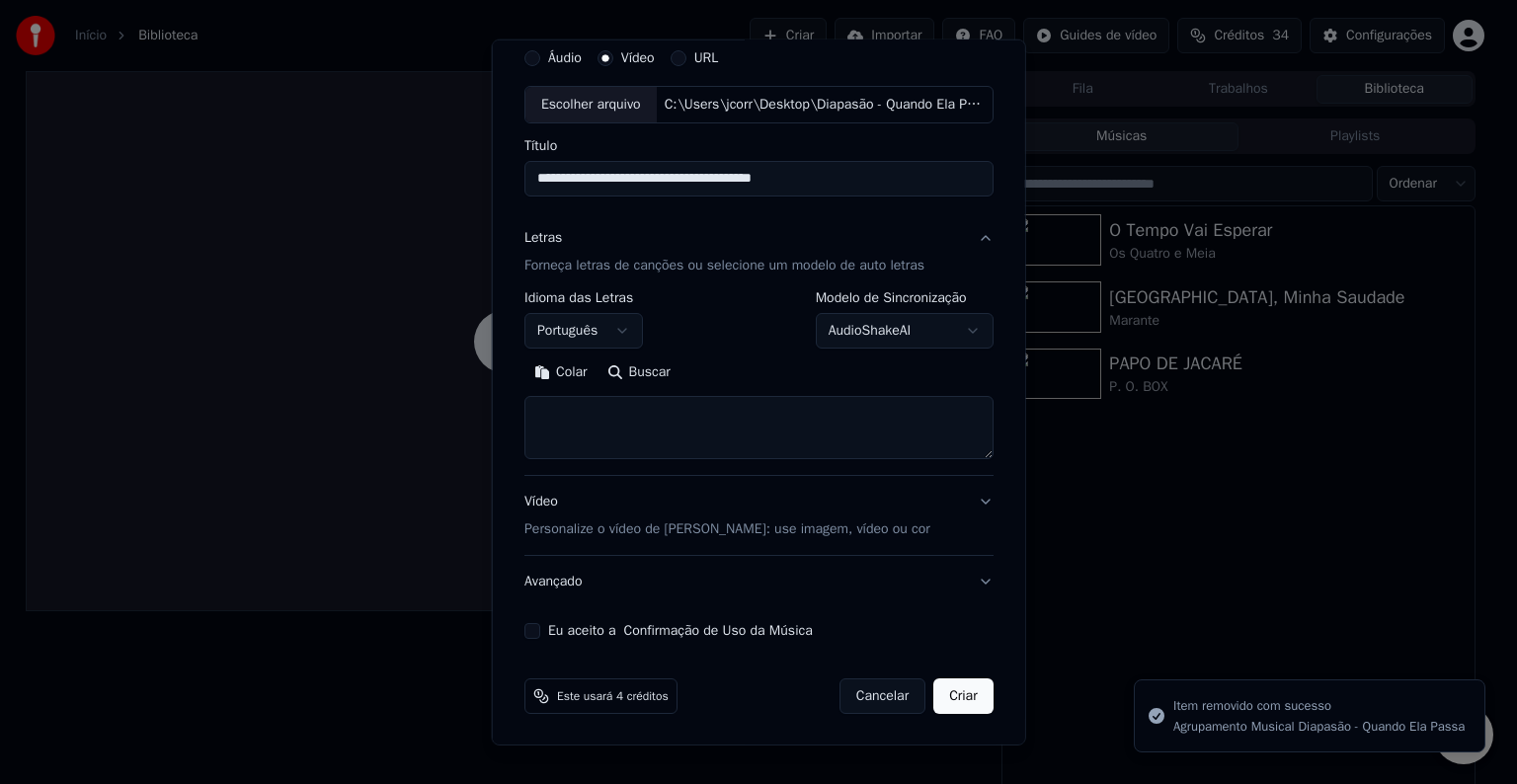 scroll, scrollTop: 0, scrollLeft: 0, axis: both 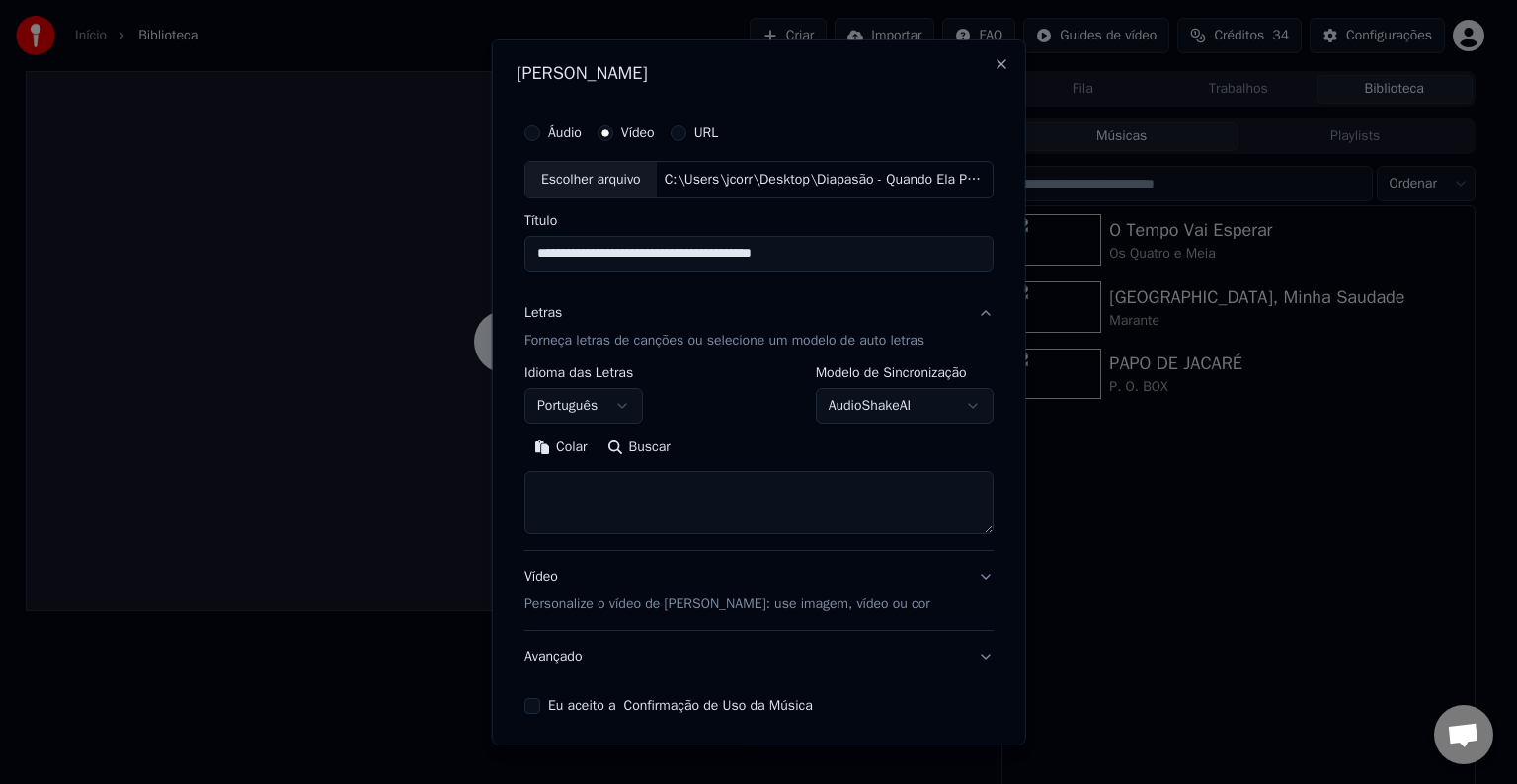 click on "**********" at bounding box center [750, 392] 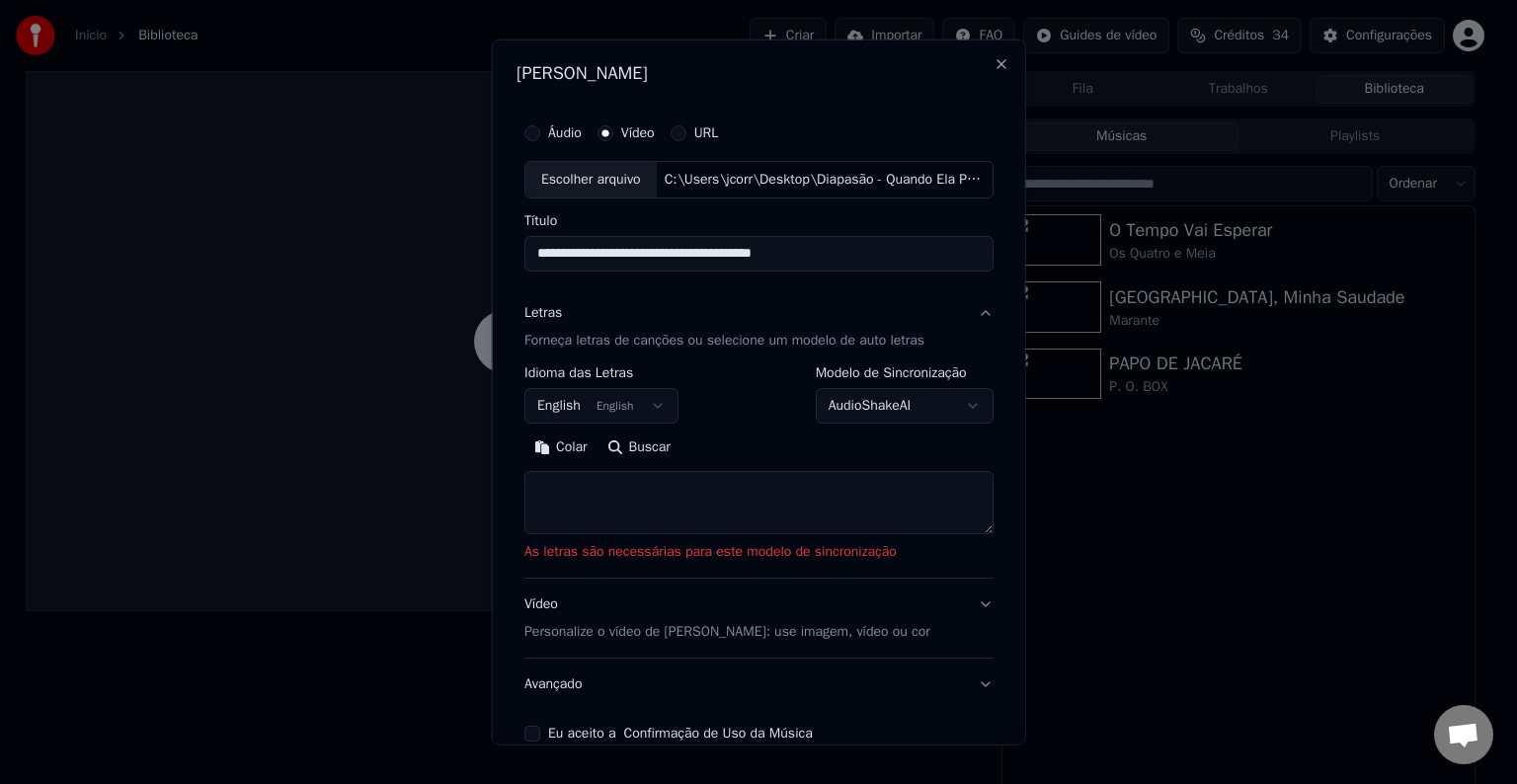 click on "Buscar" at bounding box center (638, 447) 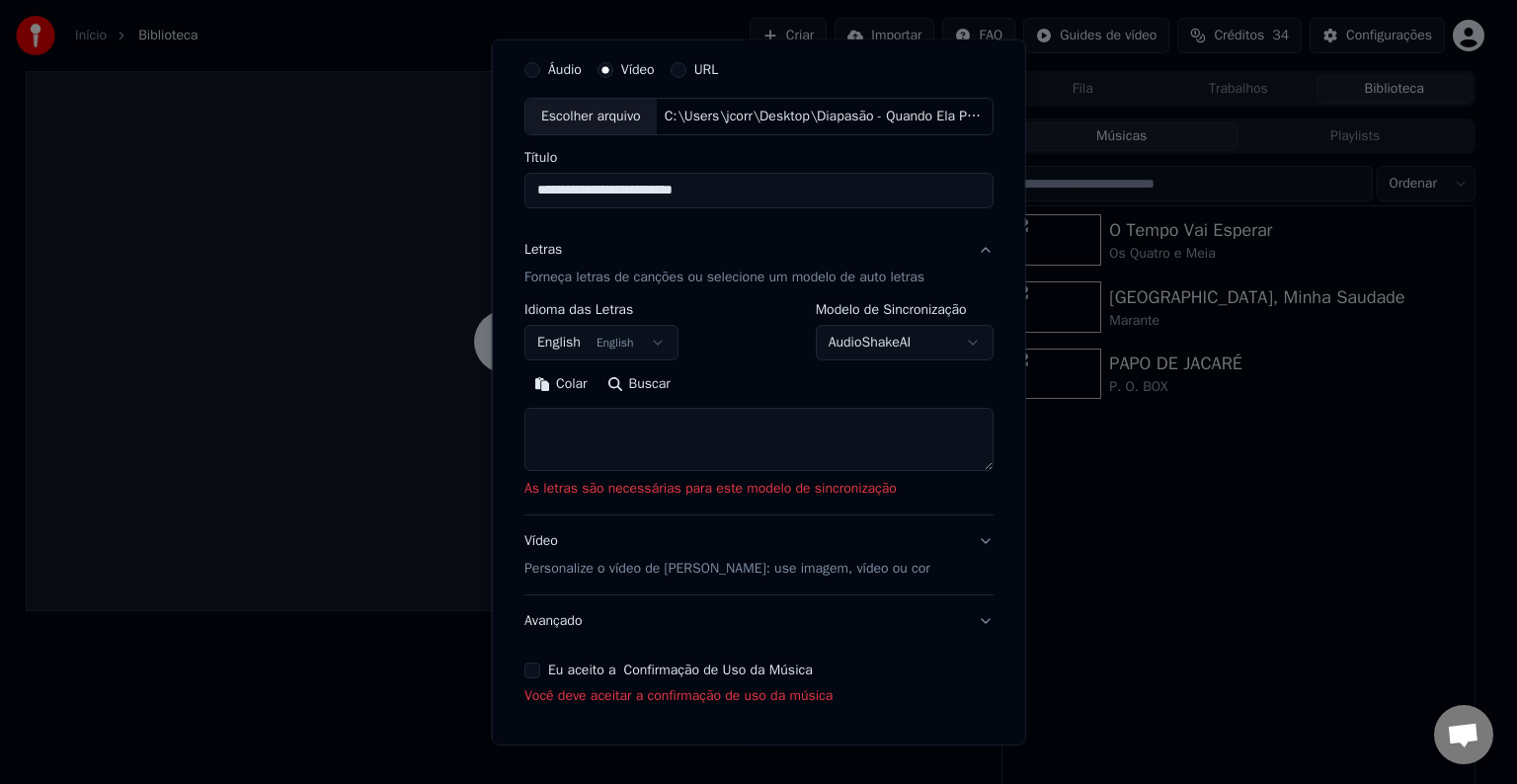 scroll, scrollTop: 130, scrollLeft: 0, axis: vertical 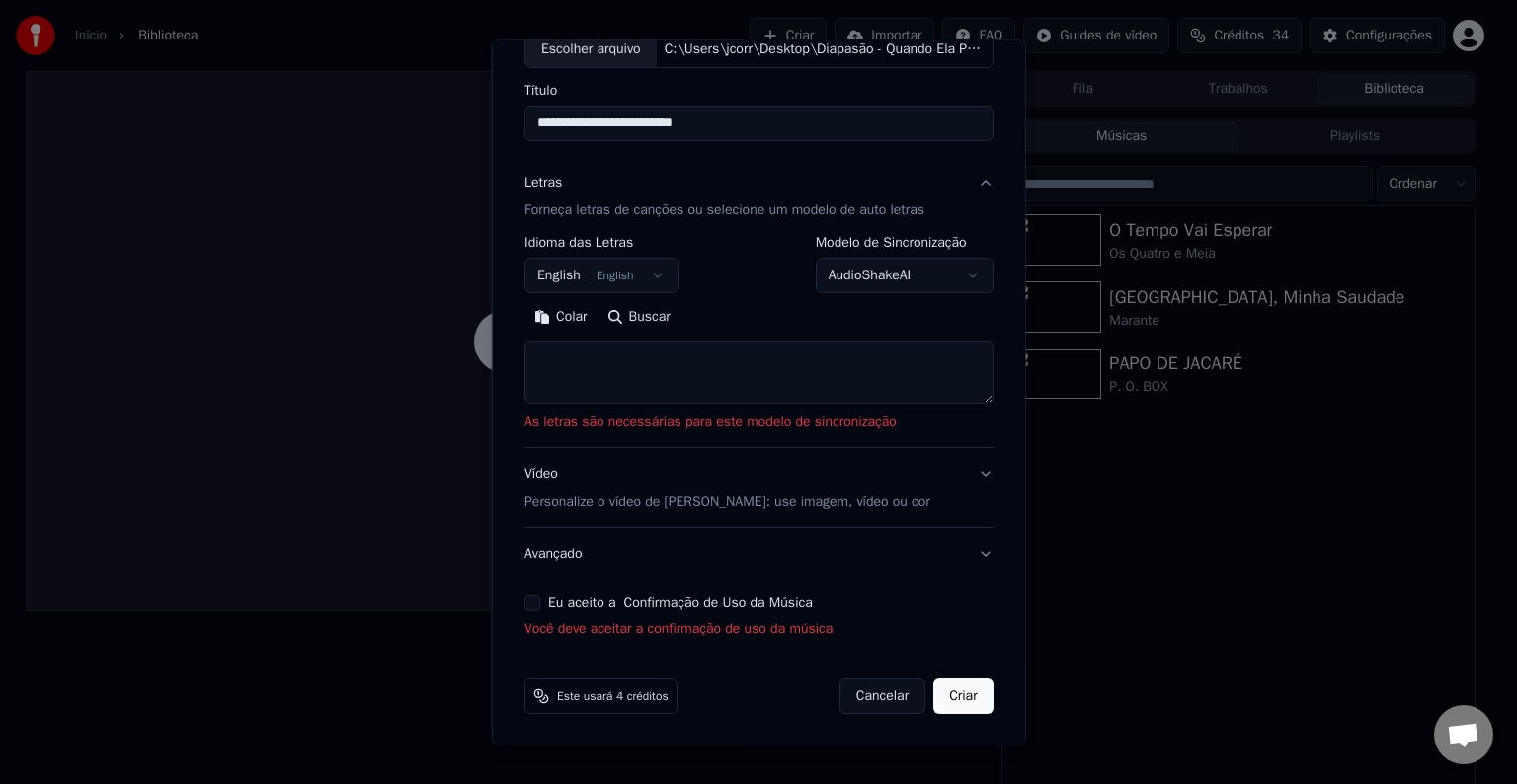type on "**********" 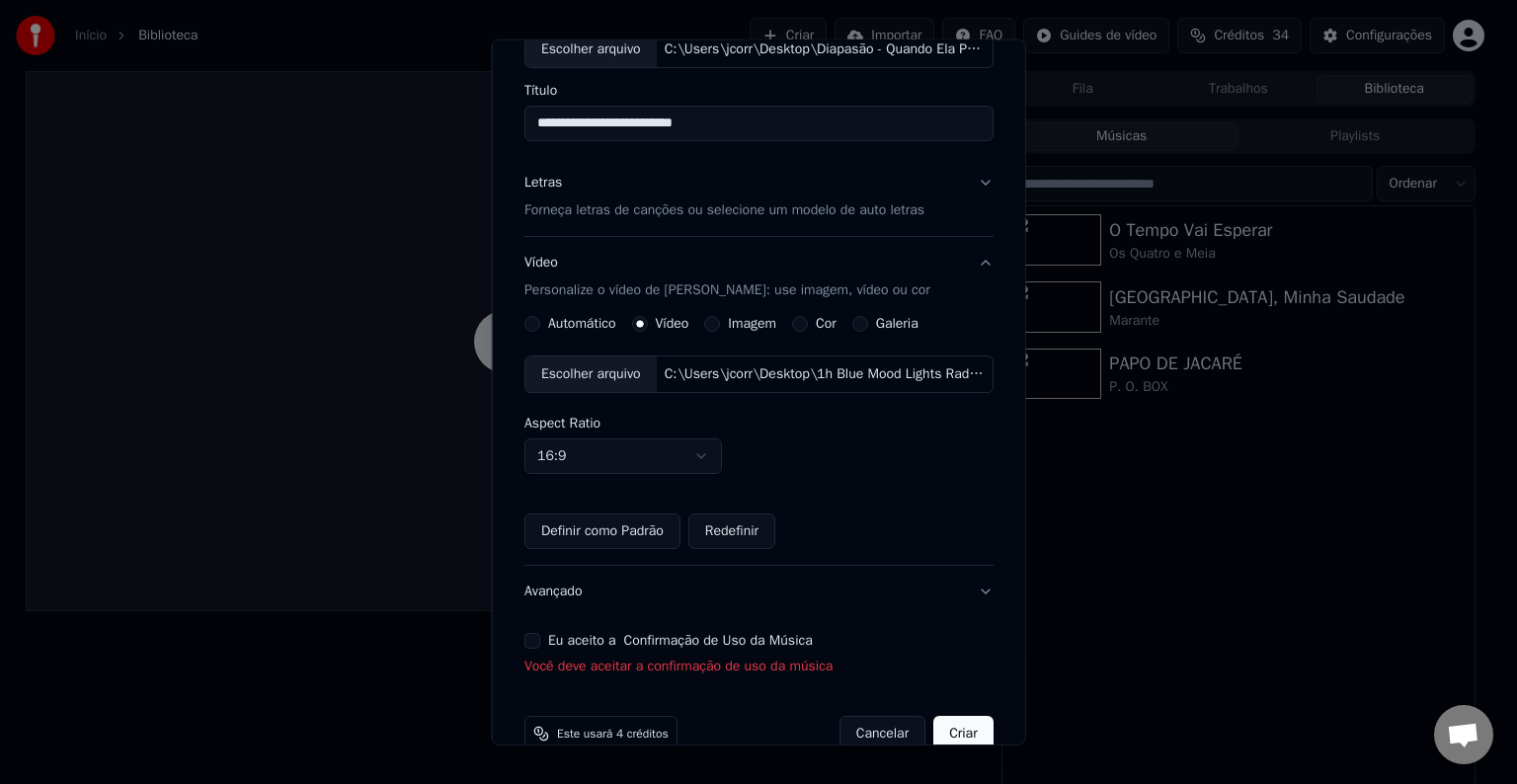 click on "Automático" at bounding box center [582, 324] 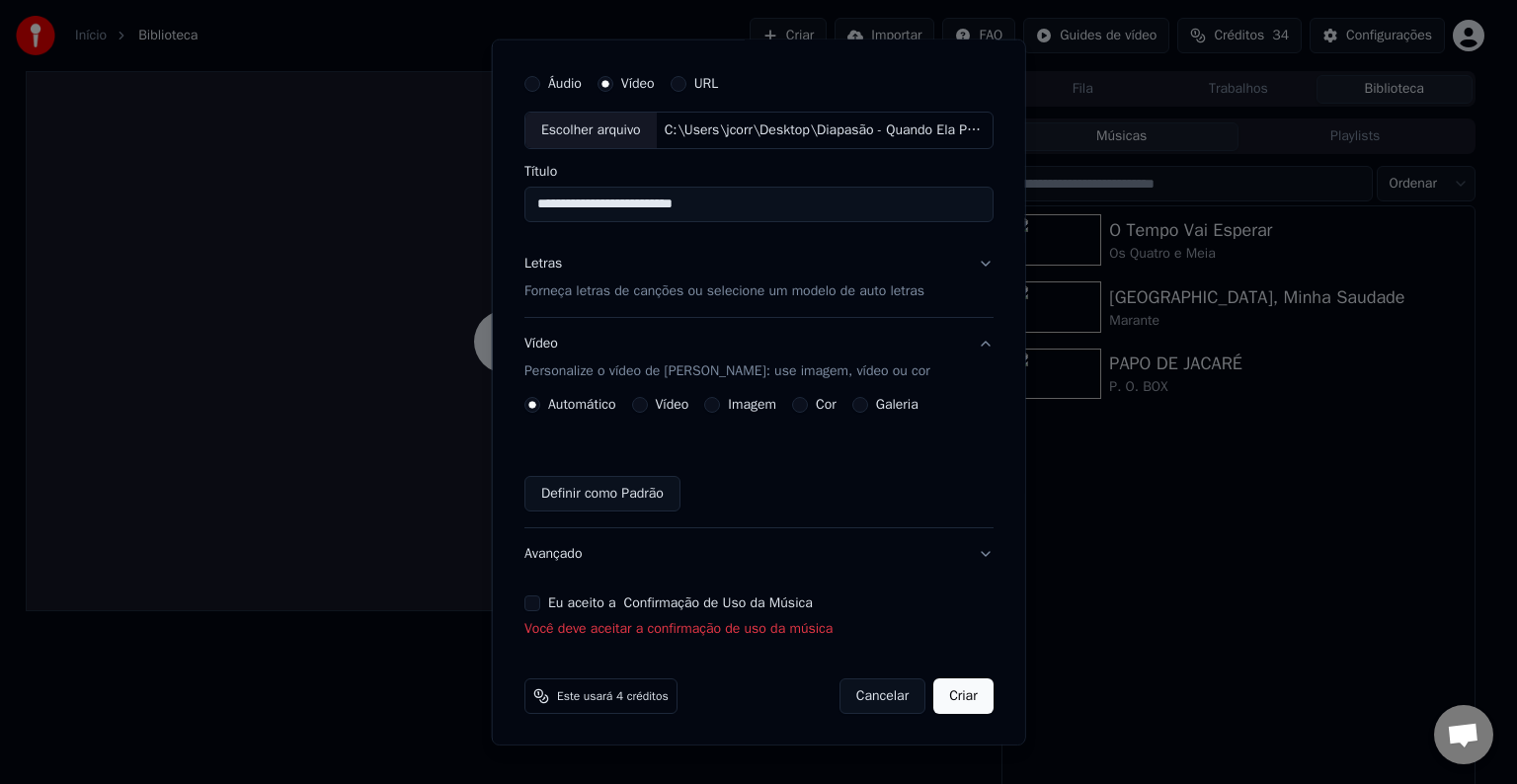 click on "Eu aceito a   Confirmação de Uso da Música" at bounding box center [532, 603] 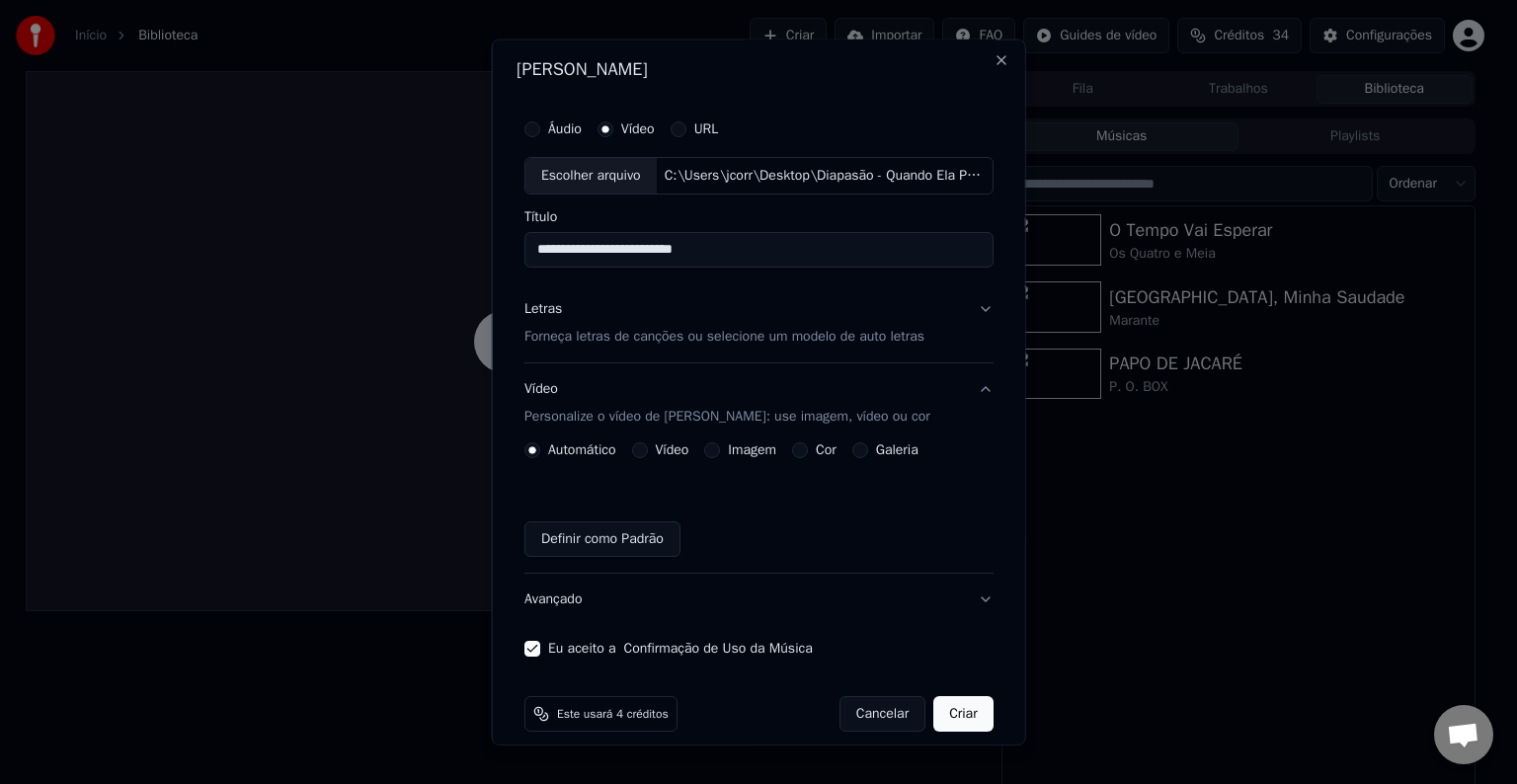 scroll, scrollTop: 0, scrollLeft: 0, axis: both 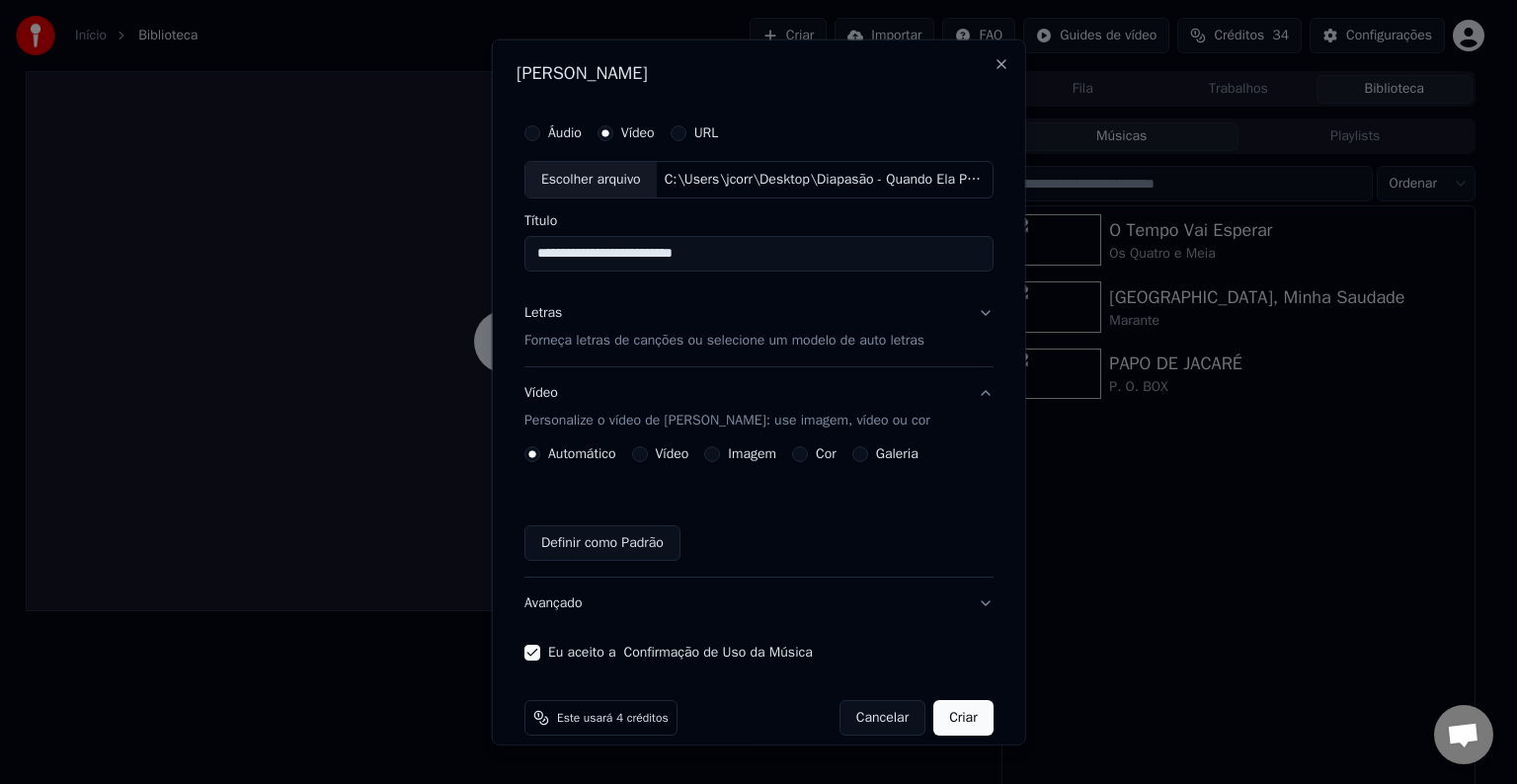 click on "Forneça letras de canções ou selecione um modelo de auto letras" at bounding box center (724, 341) 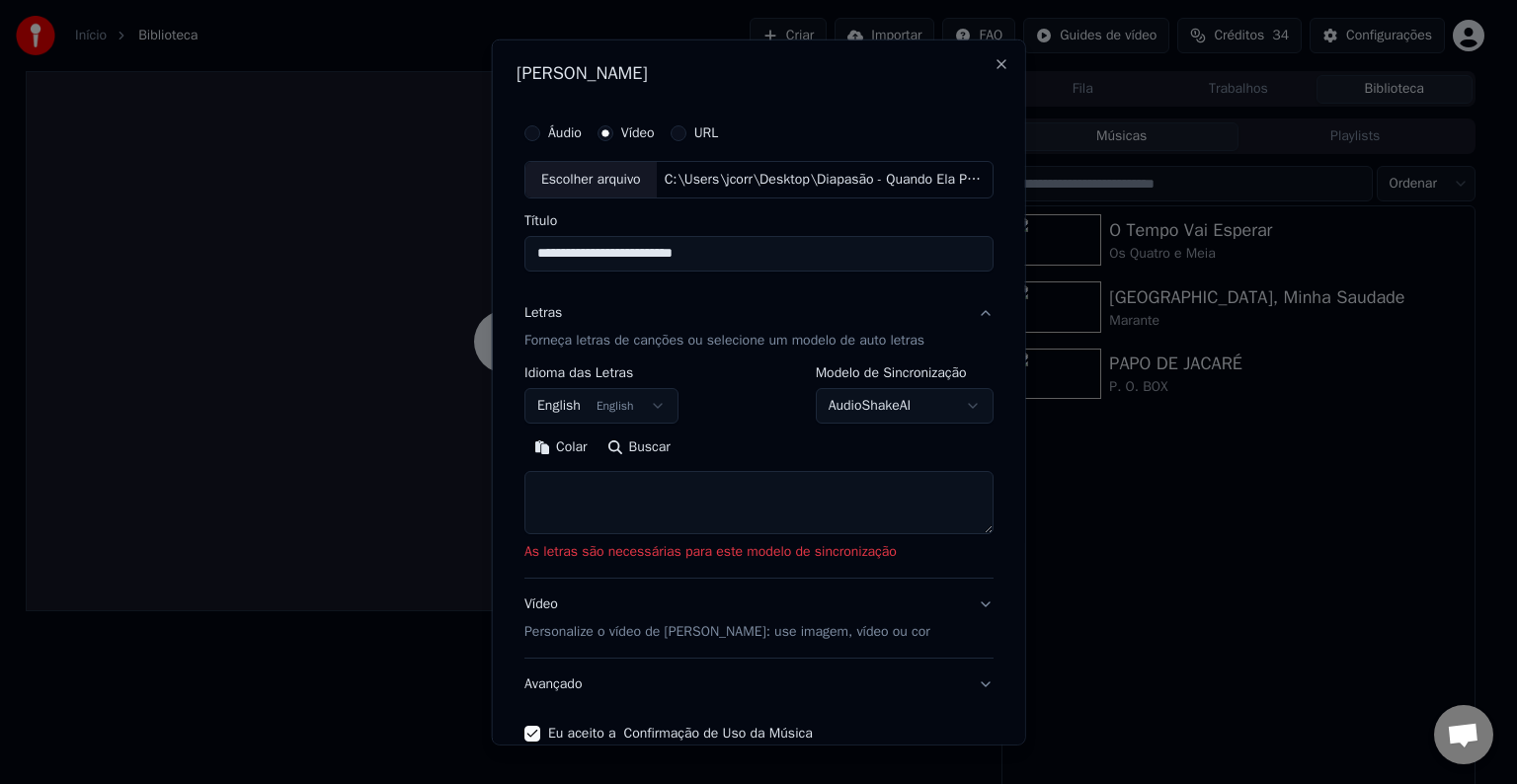 click at bounding box center (758, 503) 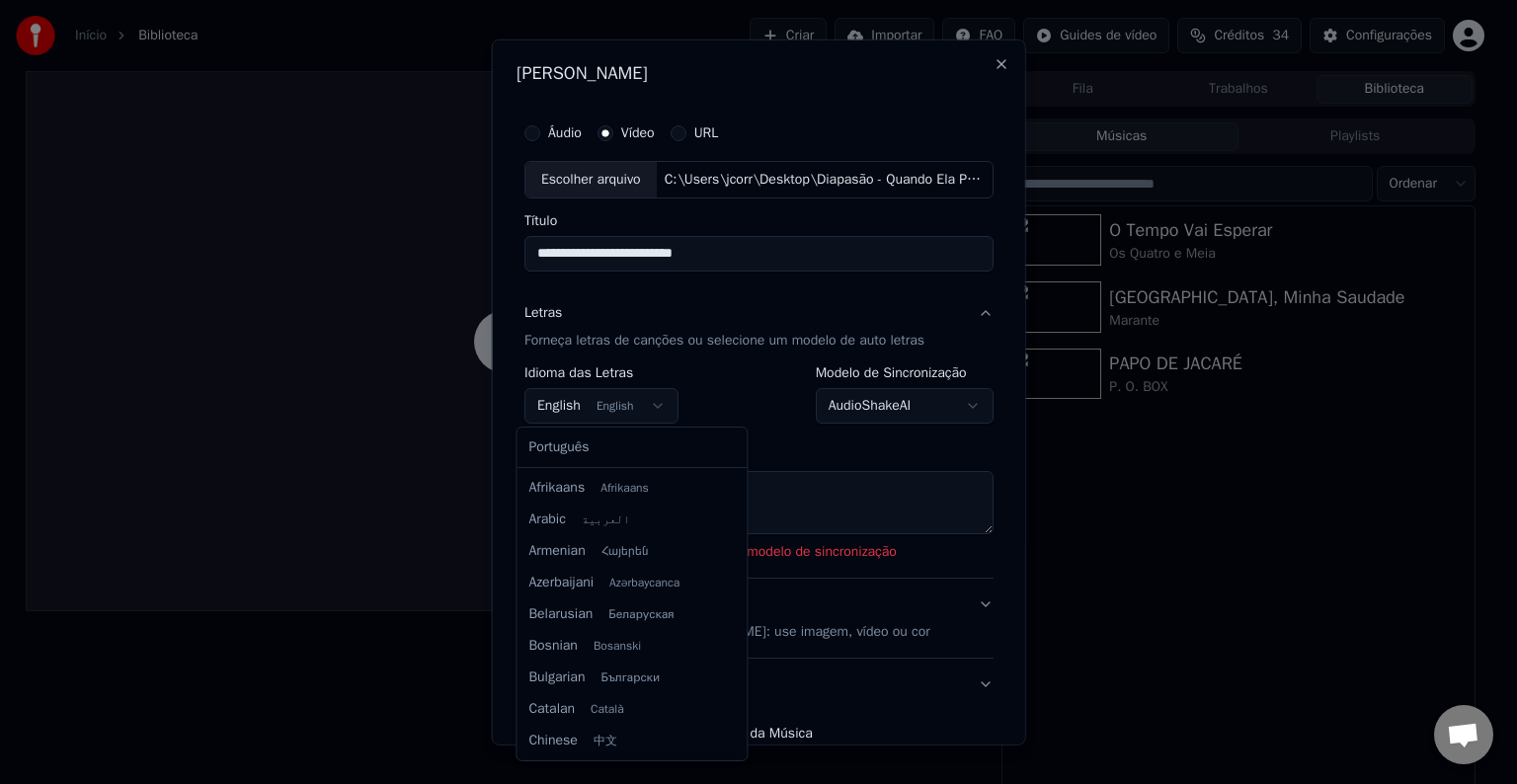 scroll, scrollTop: 158, scrollLeft: 0, axis: vertical 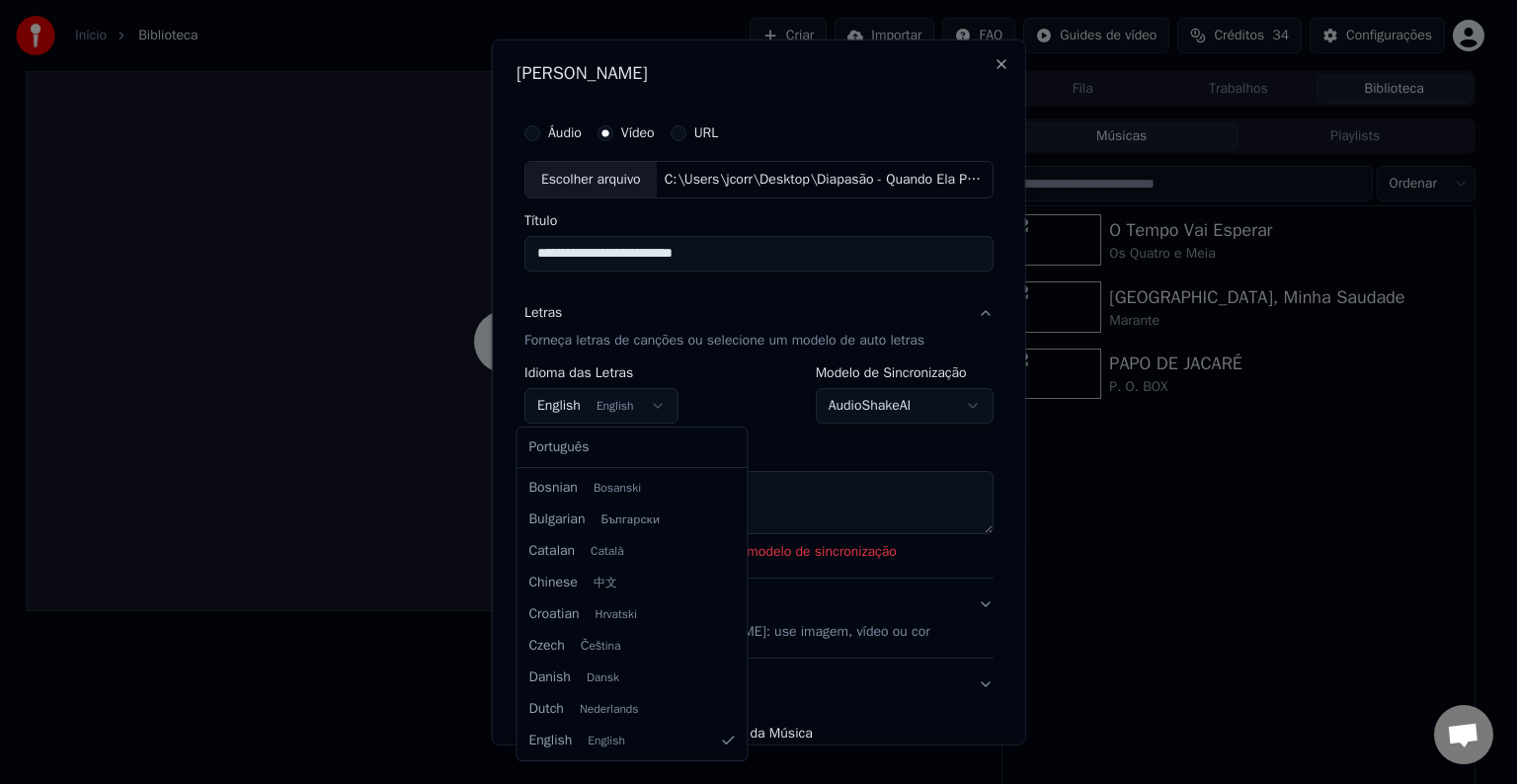 select on "**" 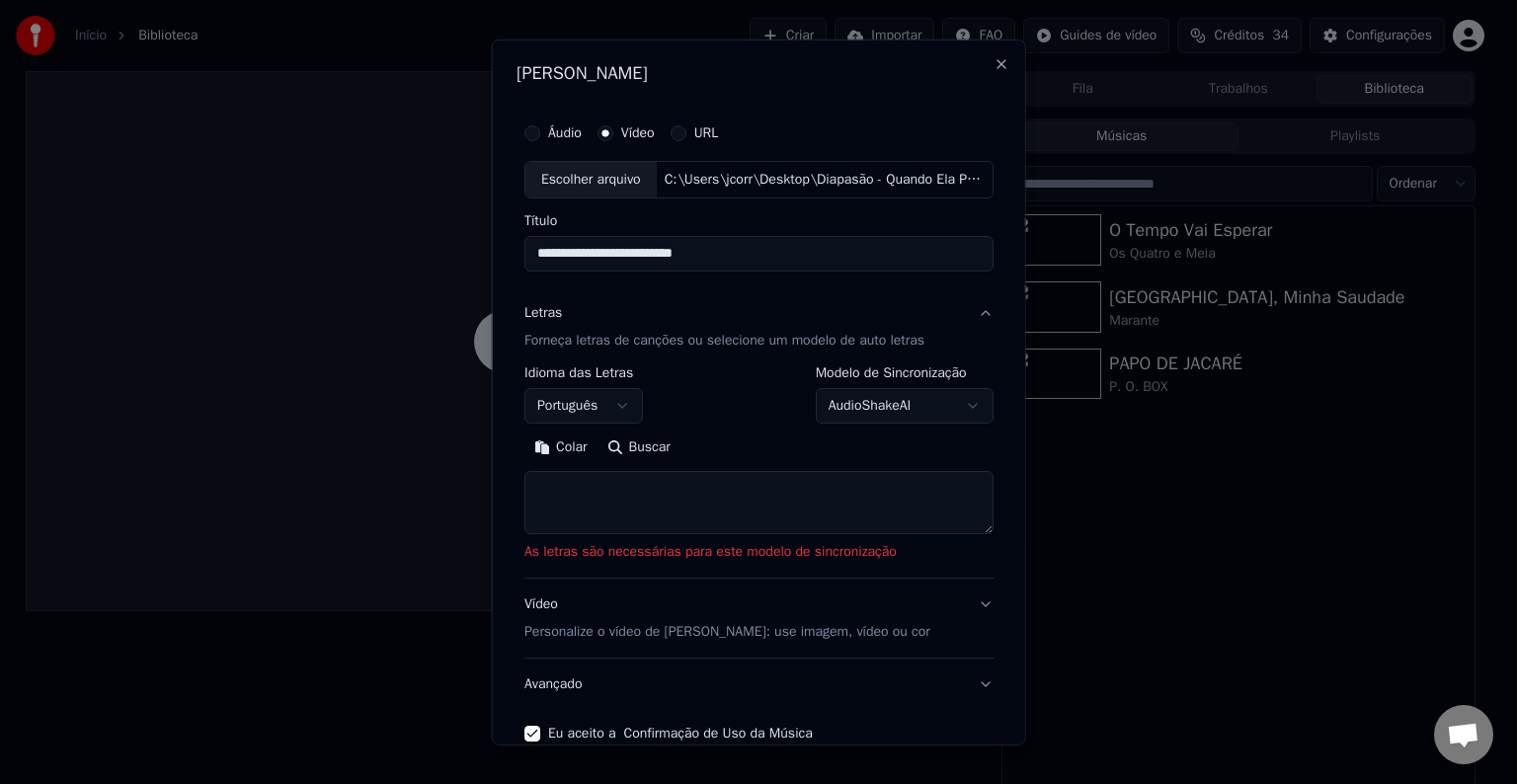 click on "Buscar" at bounding box center (638, 447) 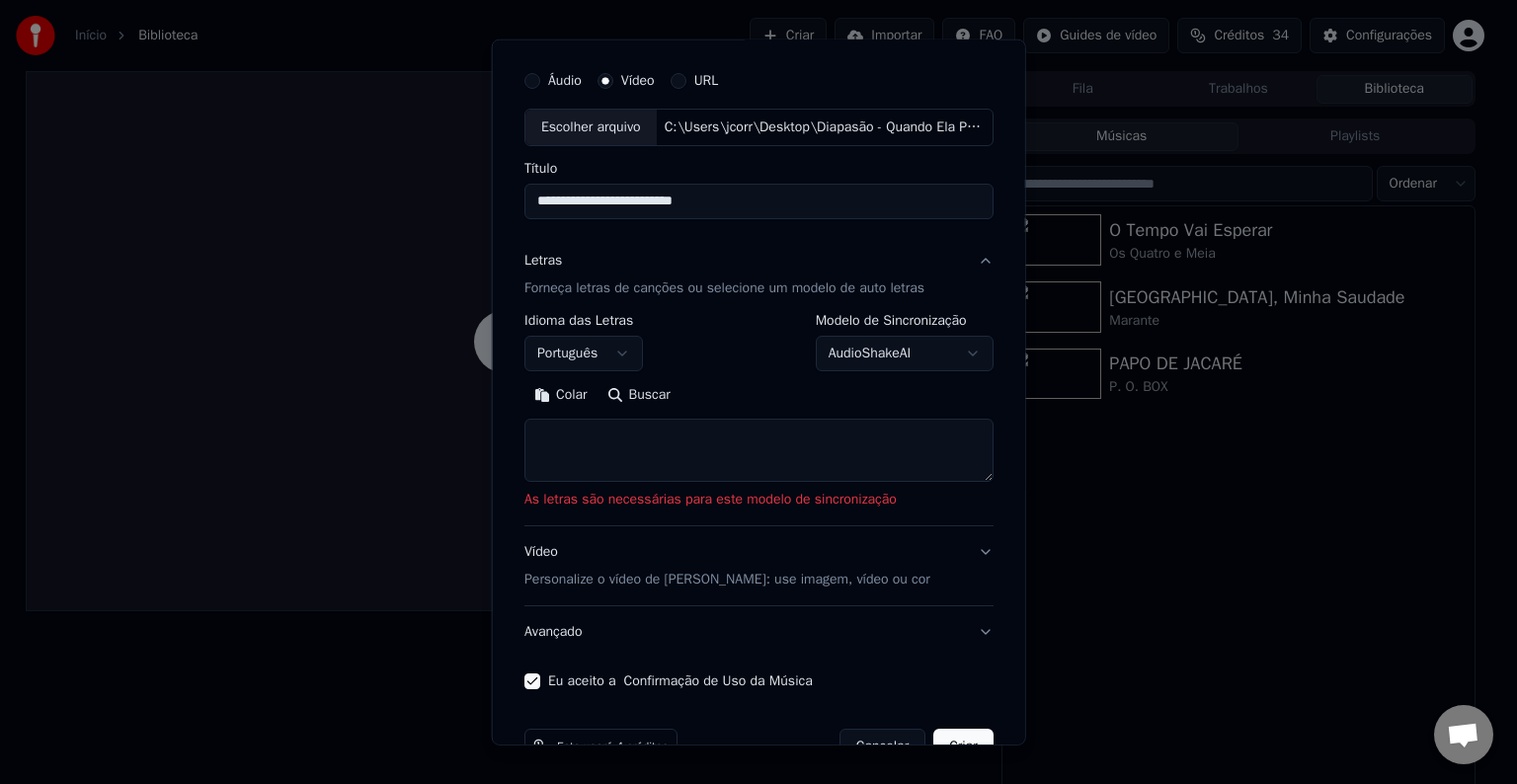 scroll, scrollTop: 103, scrollLeft: 0, axis: vertical 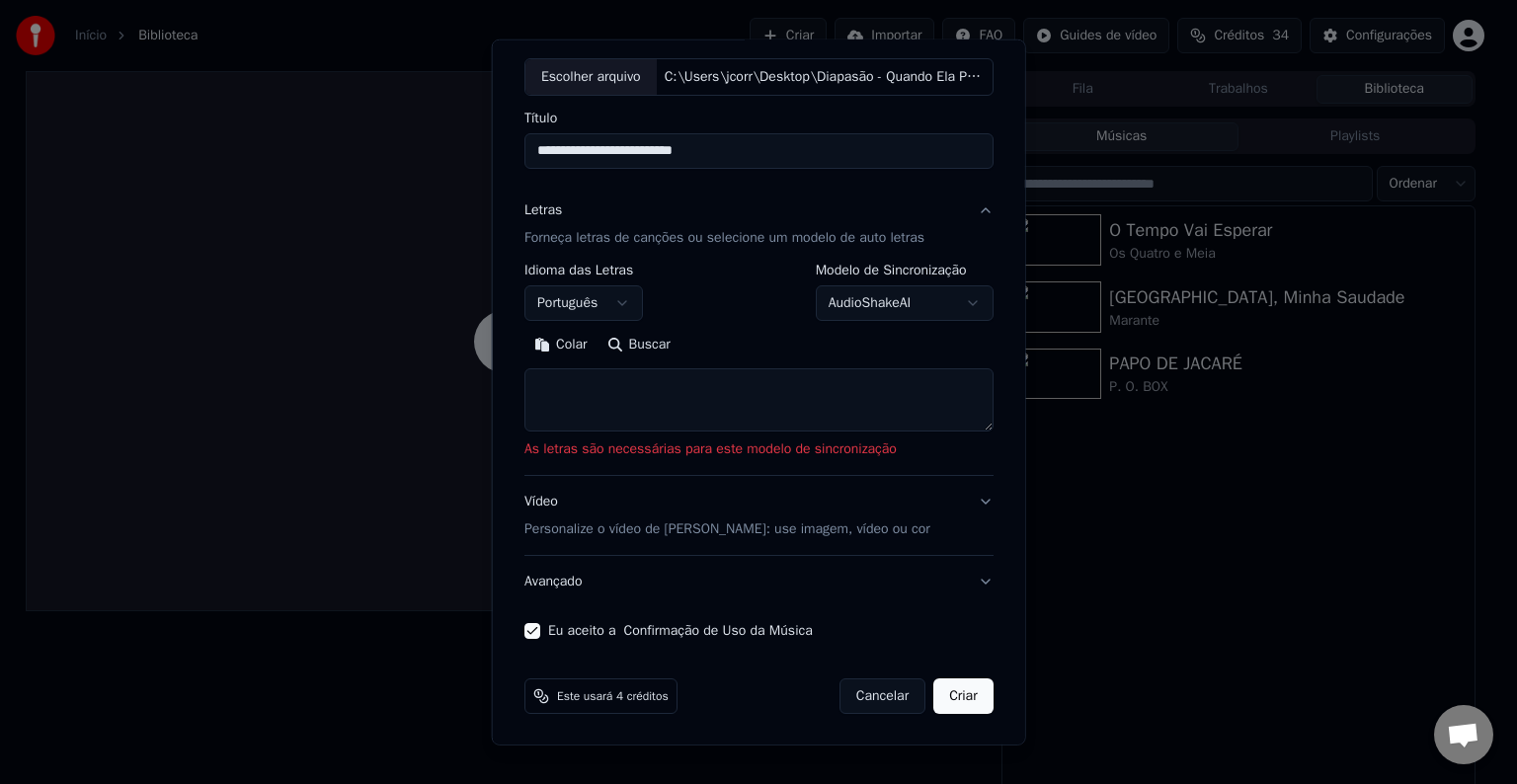 click at bounding box center (758, 400) 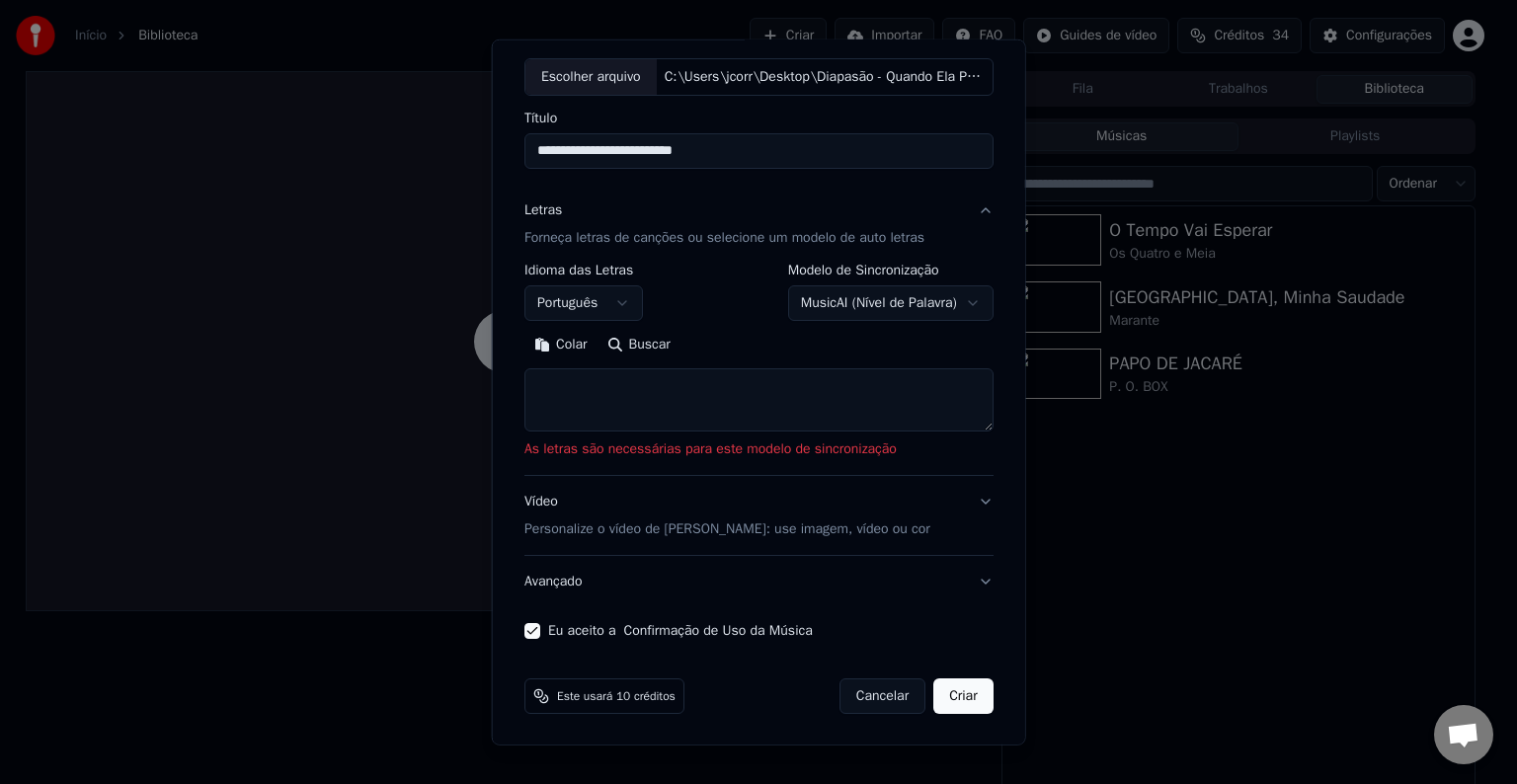 click on "Buscar" at bounding box center (638, 345) 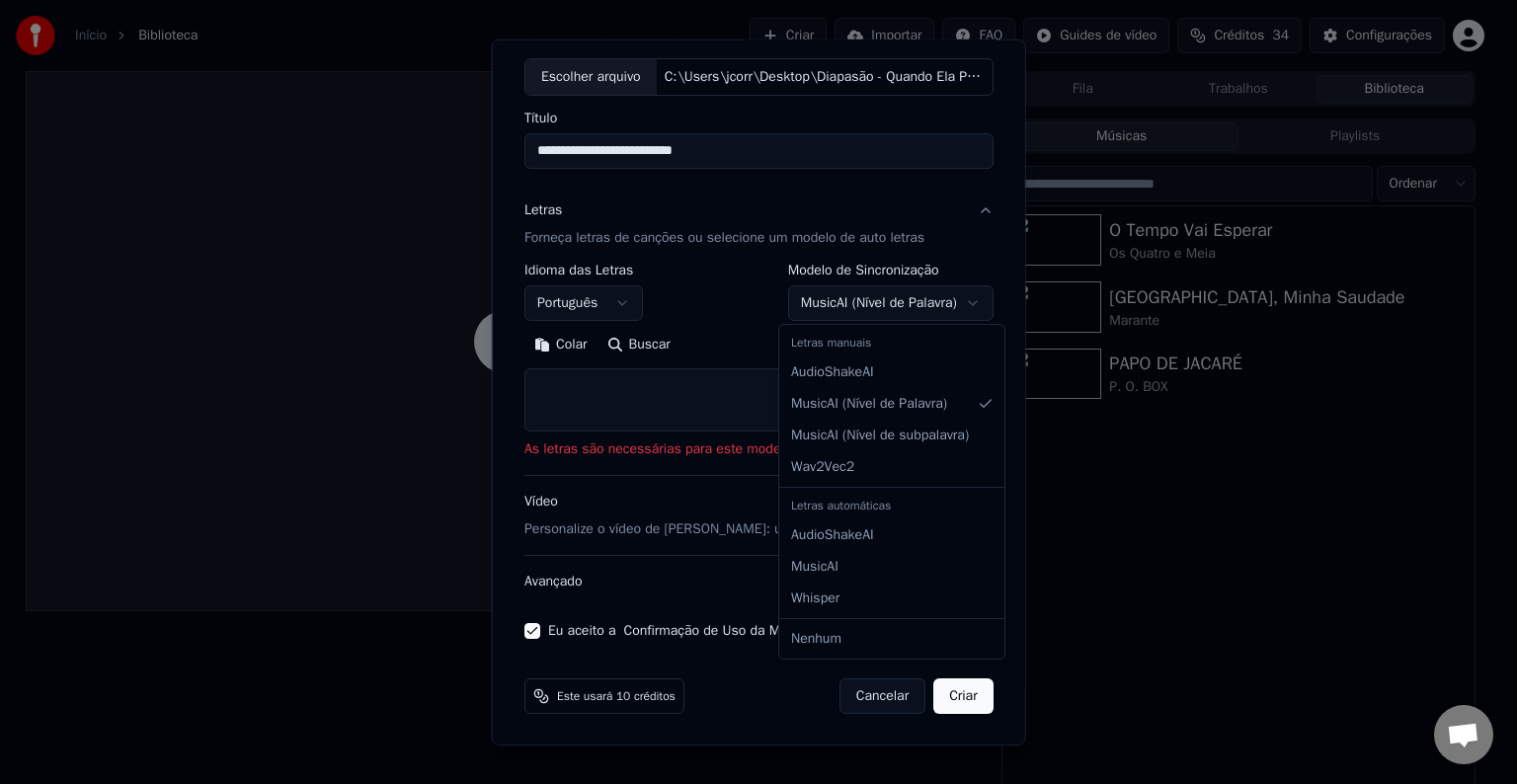 select on "**********" 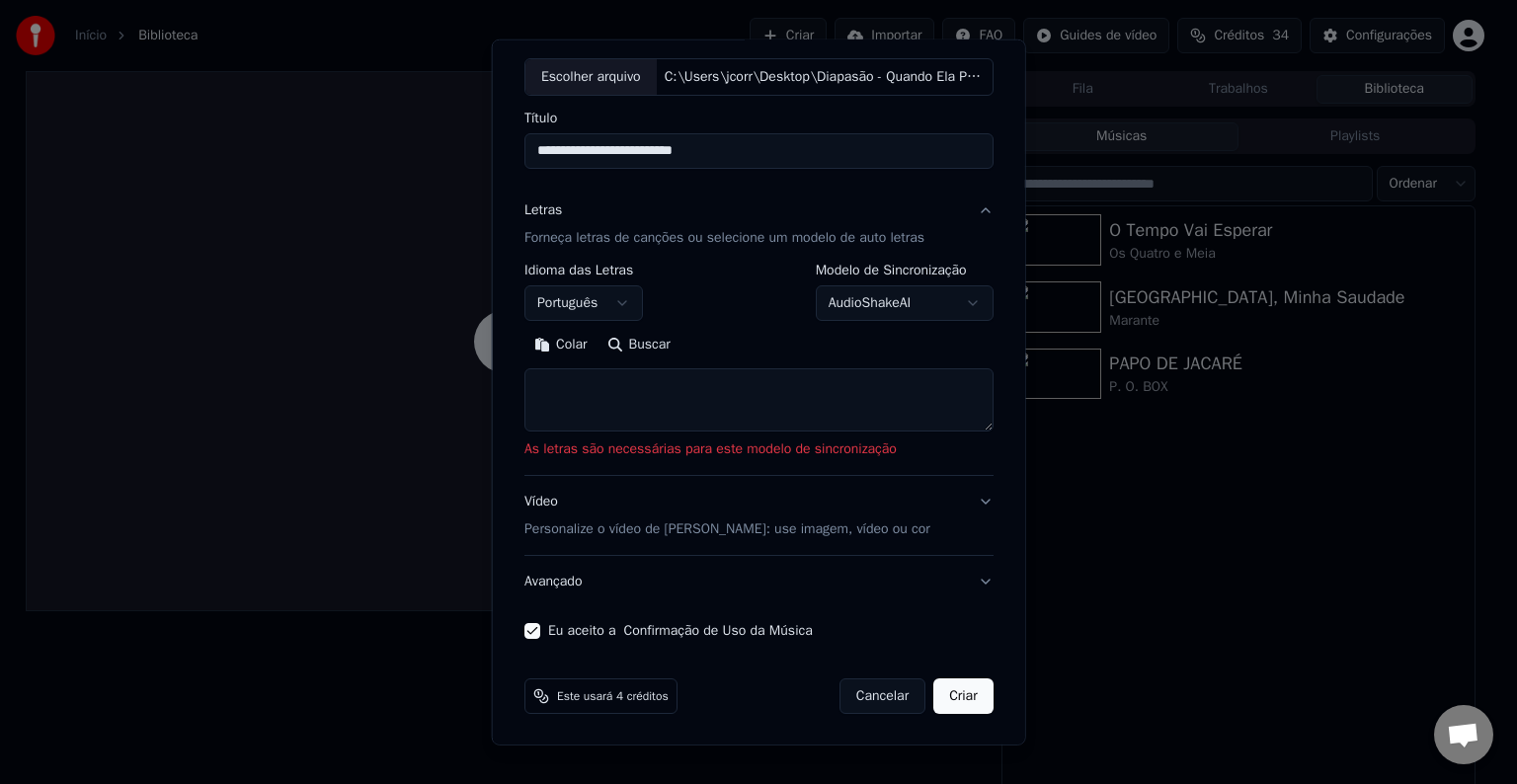 click on "Buscar" at bounding box center [638, 345] 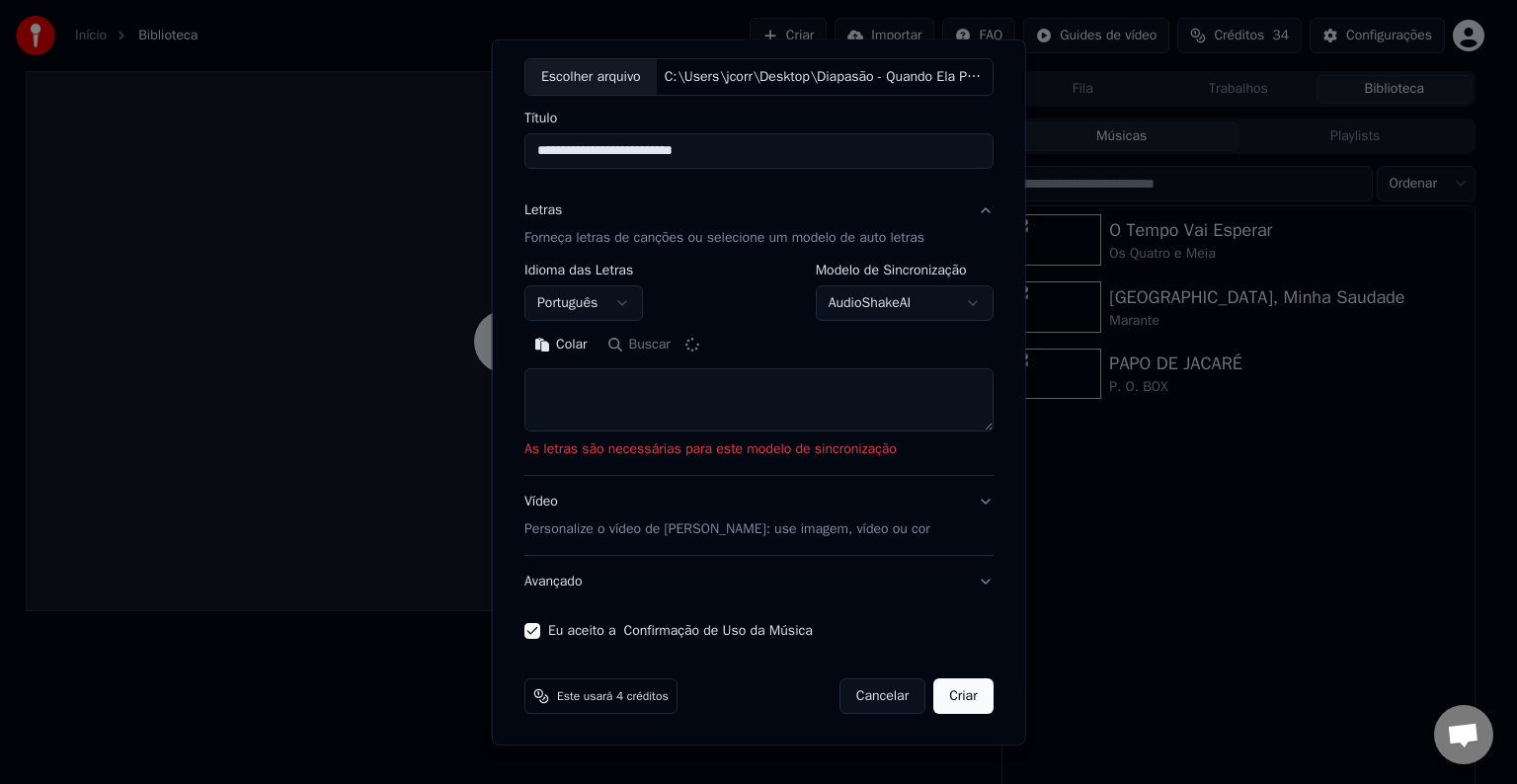 scroll, scrollTop: 0, scrollLeft: 0, axis: both 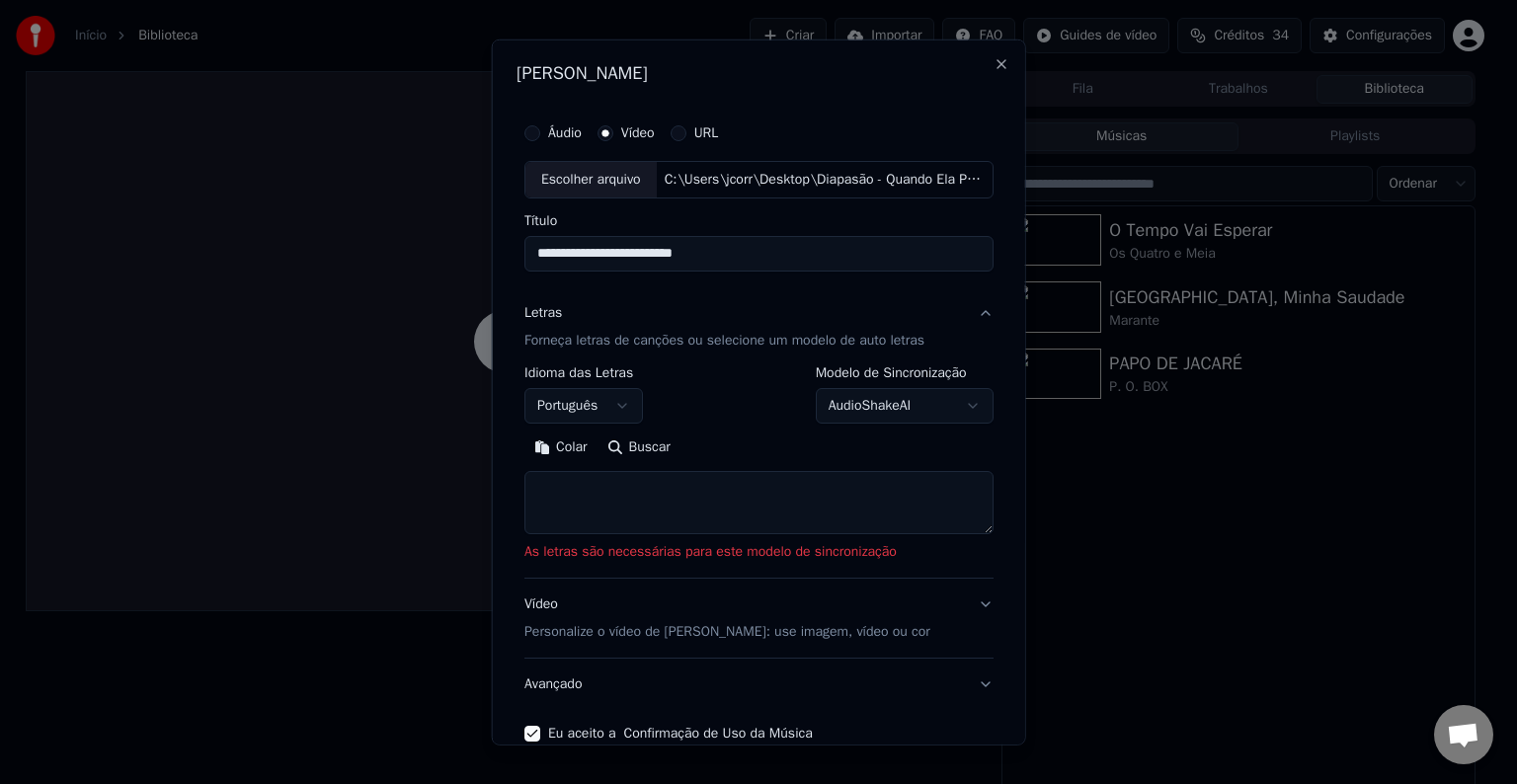 click at bounding box center [758, 503] 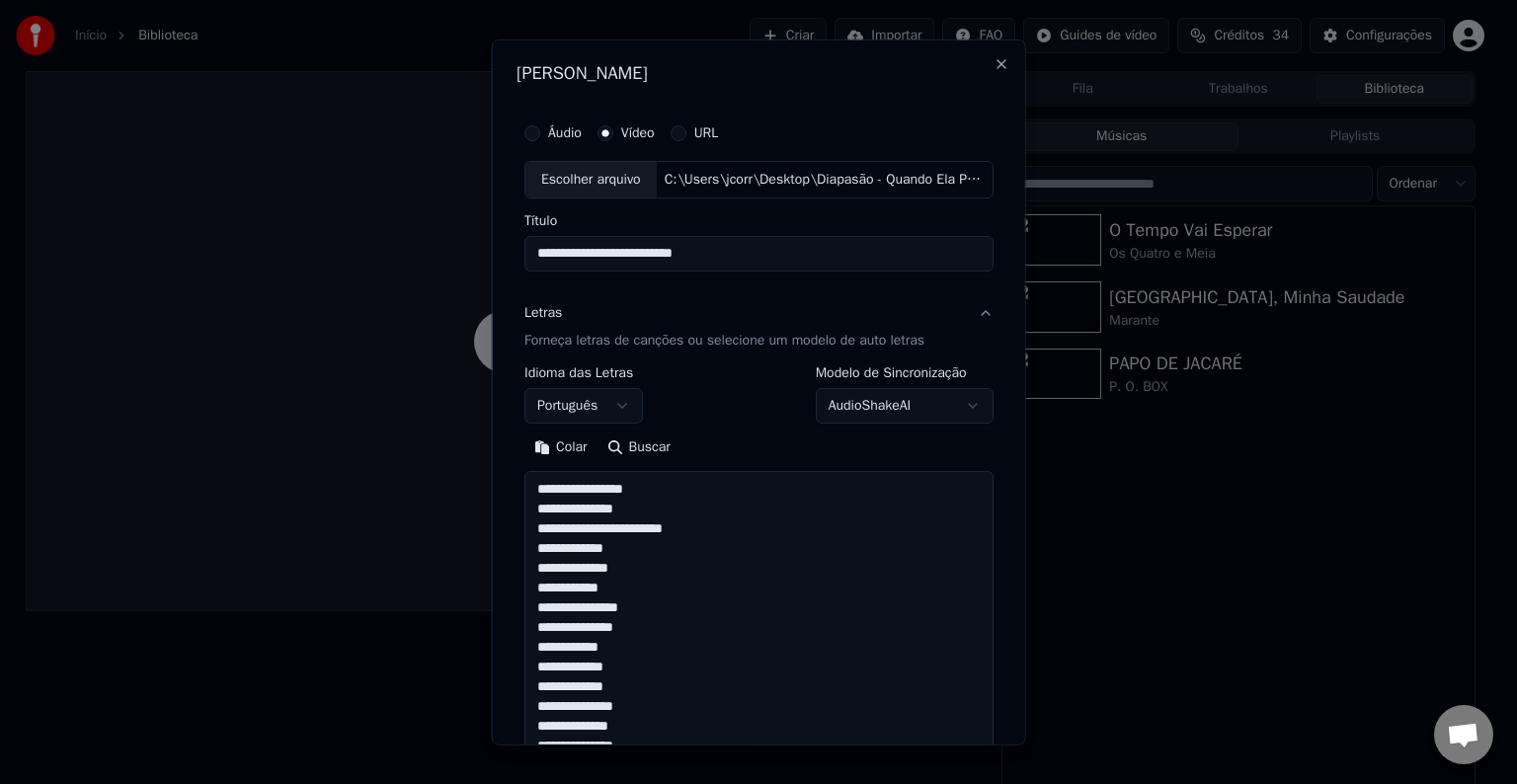 scroll, scrollTop: 498, scrollLeft: 0, axis: vertical 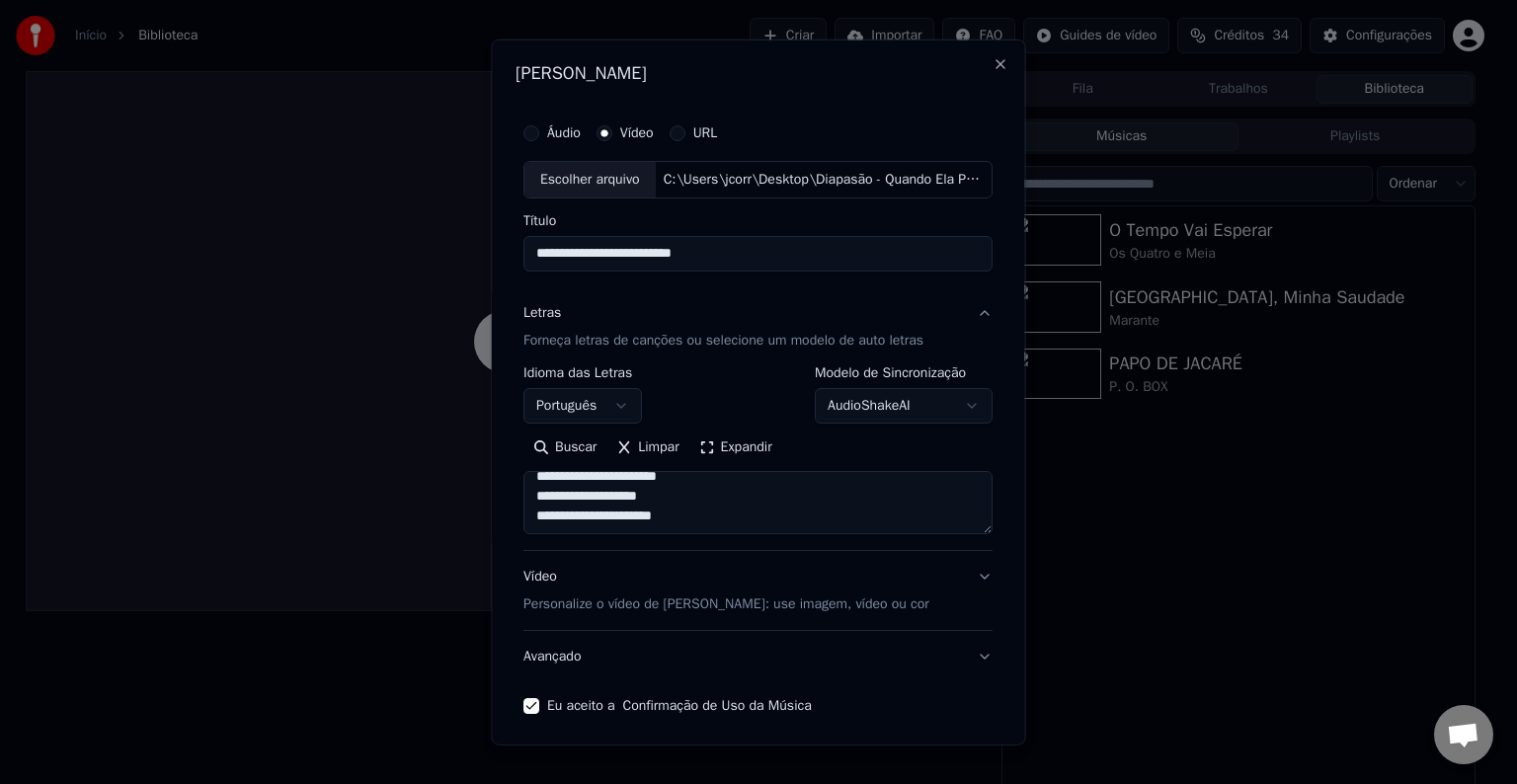 paste on "**********" 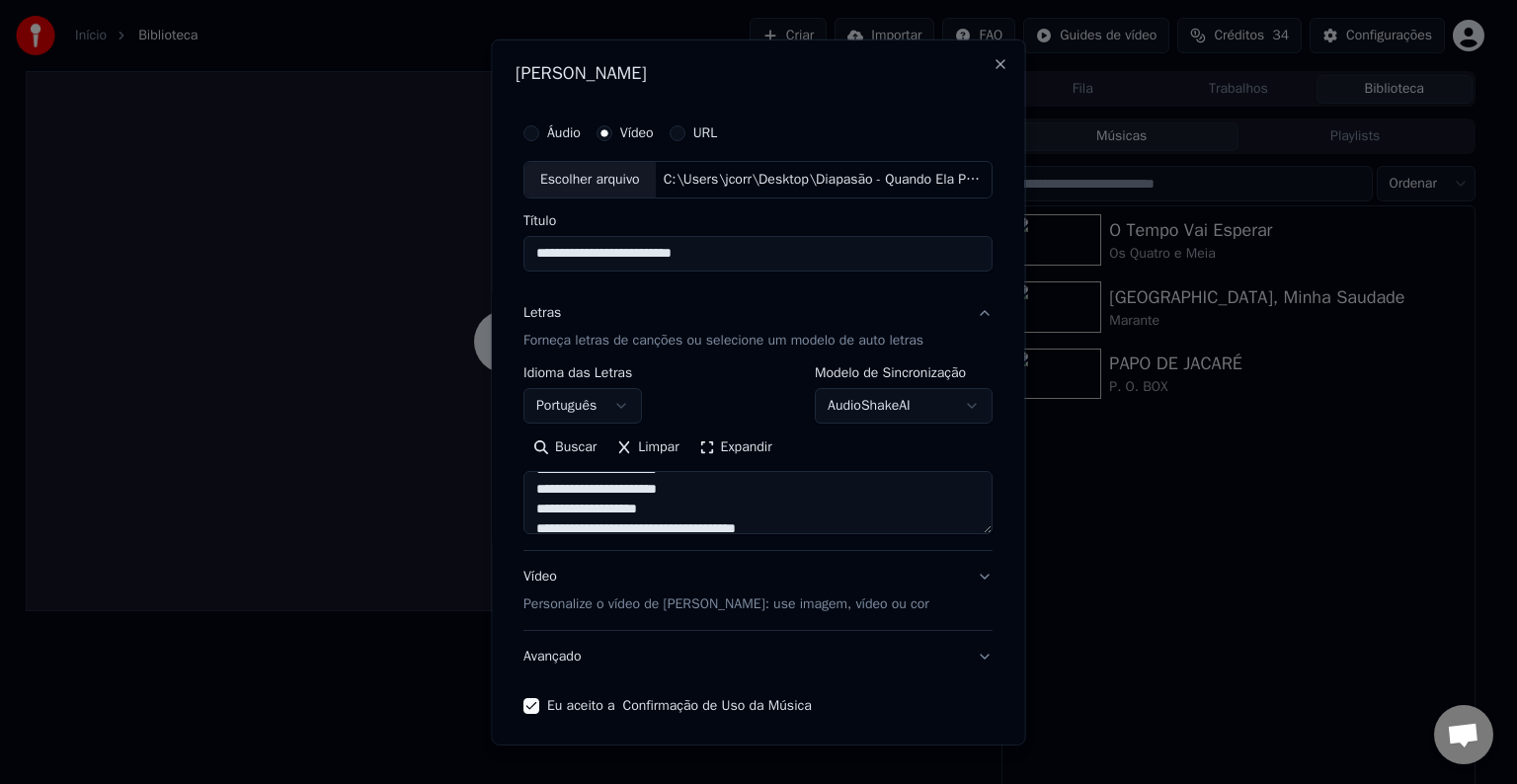 scroll, scrollTop: 802, scrollLeft: 0, axis: vertical 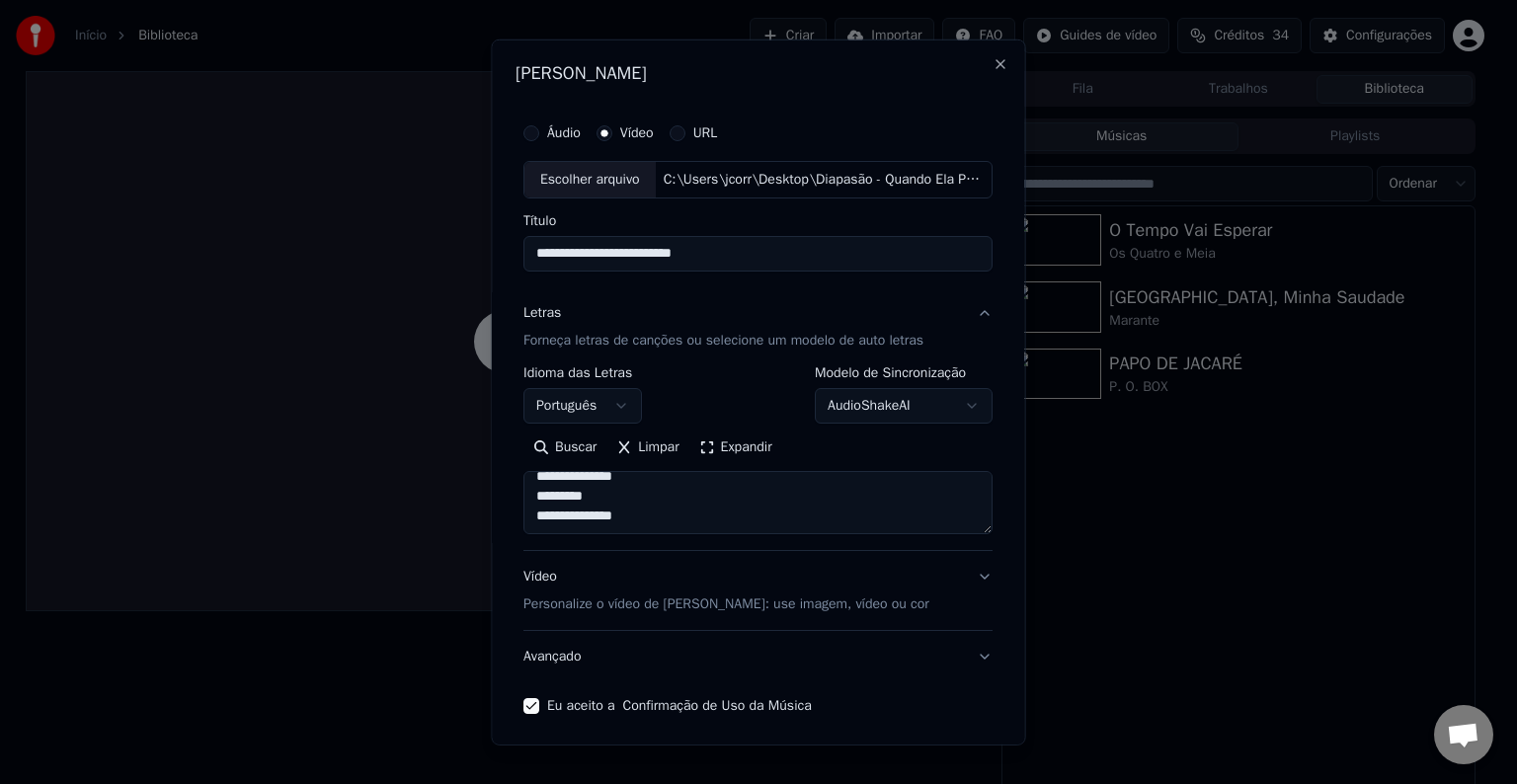 paste on "**********" 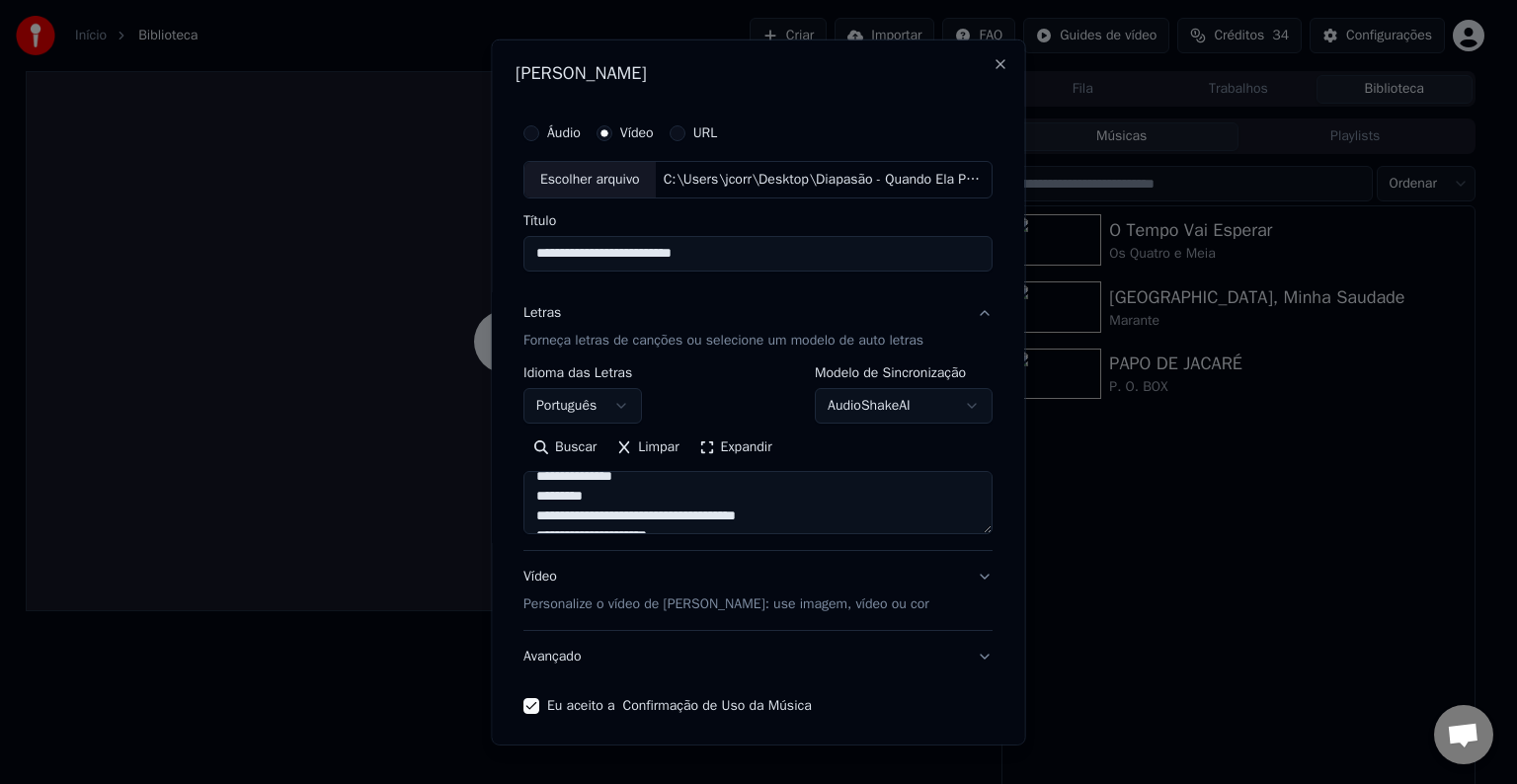 scroll, scrollTop: 1011, scrollLeft: 0, axis: vertical 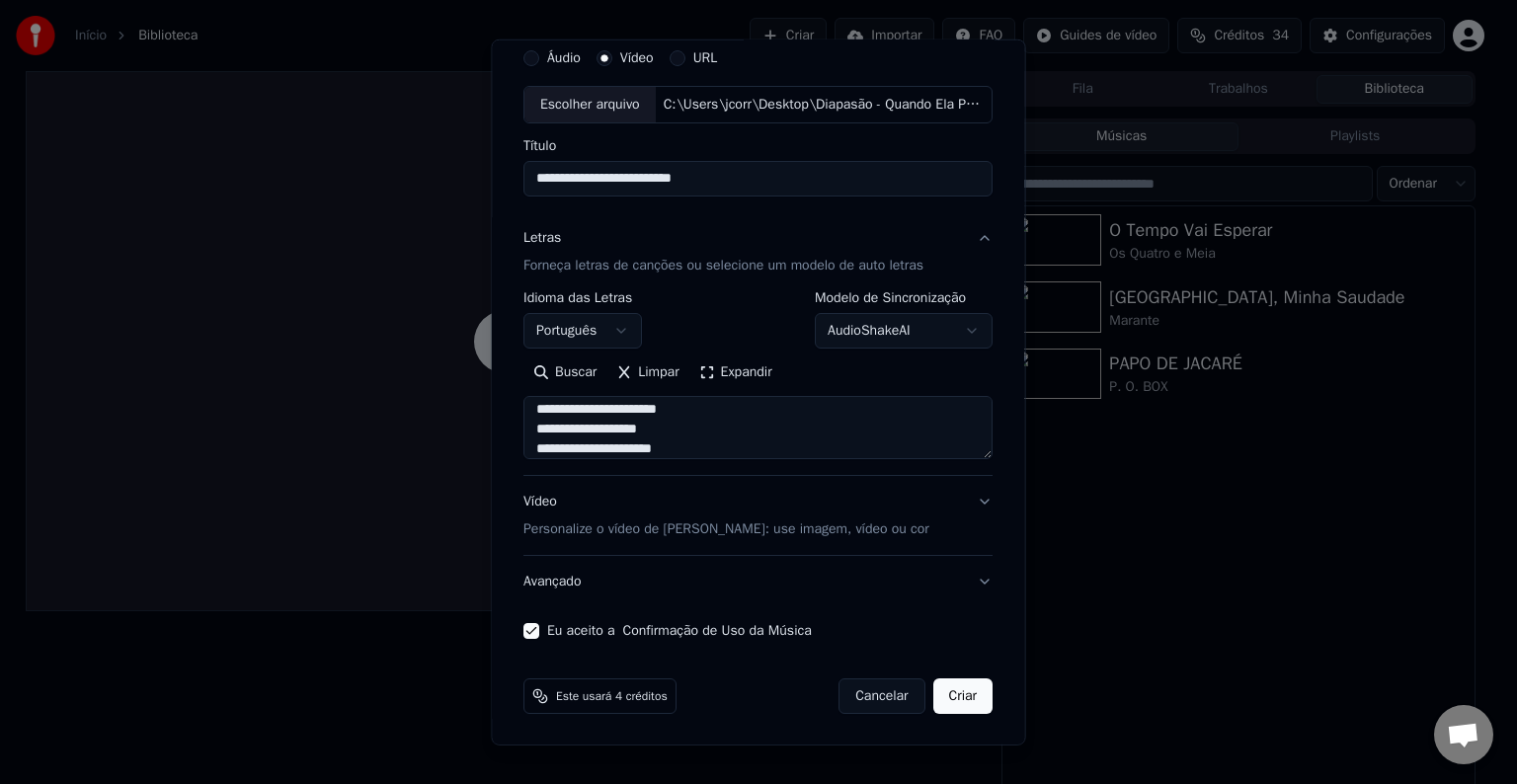 paste on "**********" 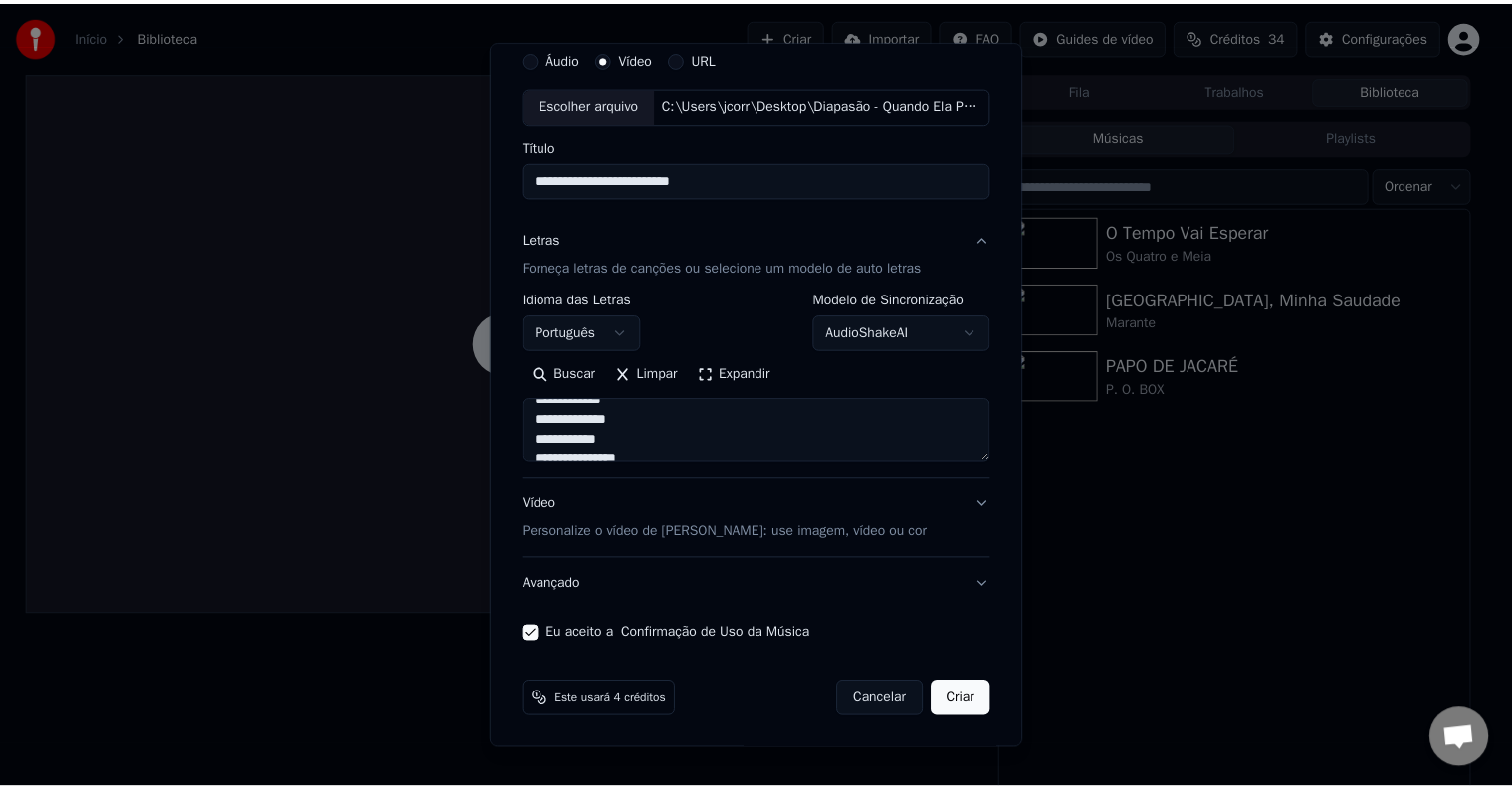 scroll, scrollTop: 1325, scrollLeft: 0, axis: vertical 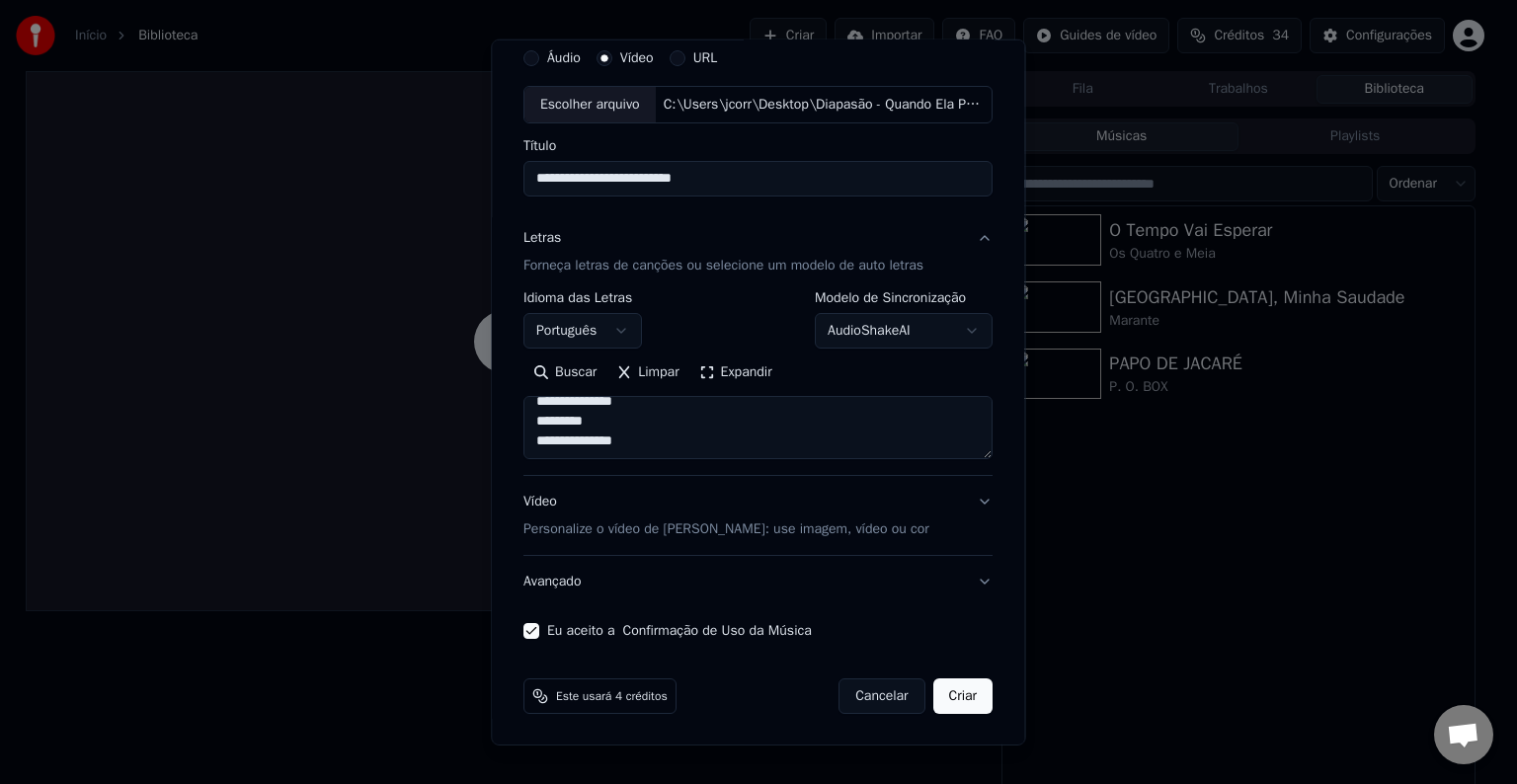 type on "**********" 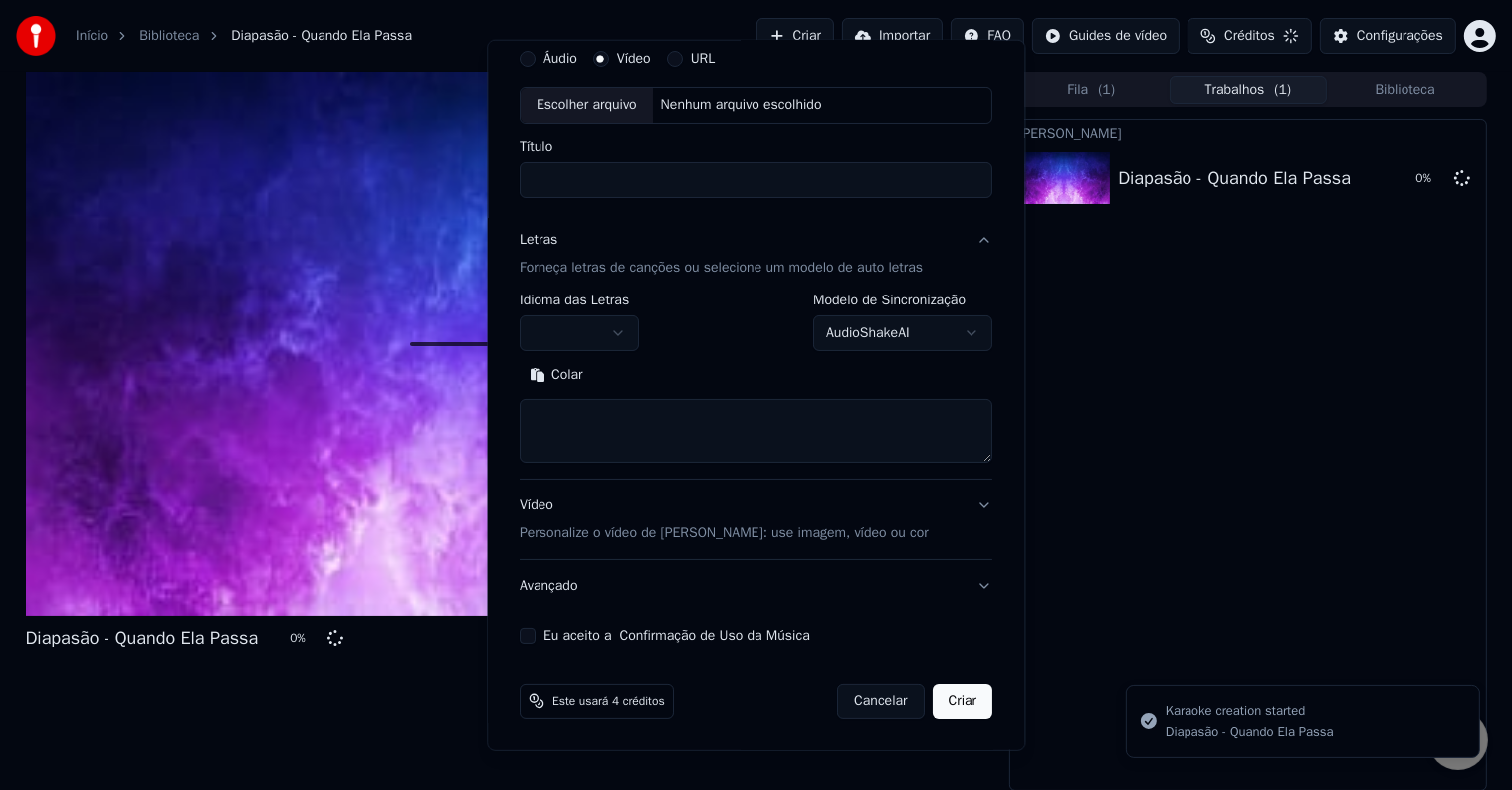scroll, scrollTop: 0, scrollLeft: 0, axis: both 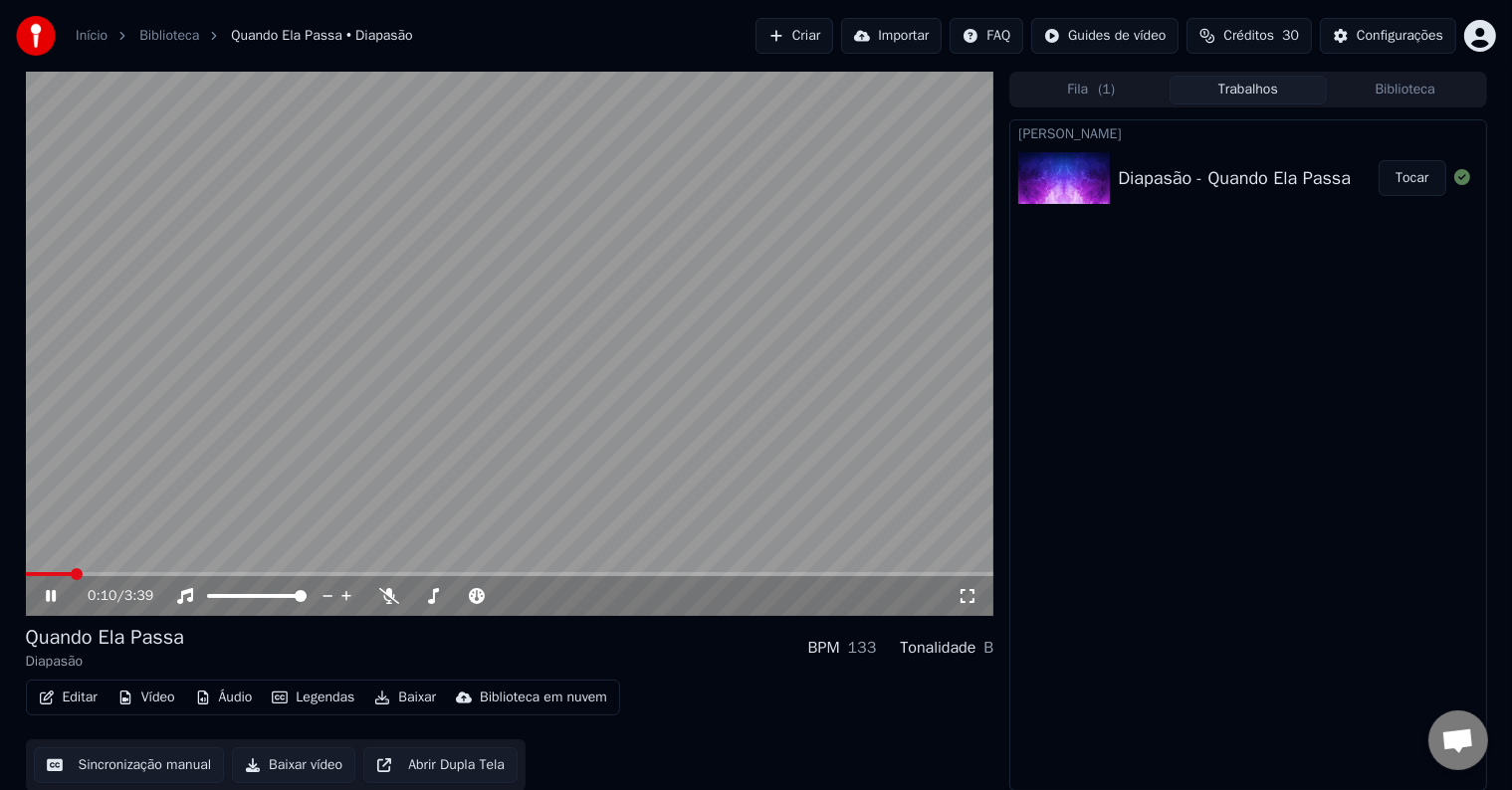 click on "Tocar" at bounding box center [1411, 178] 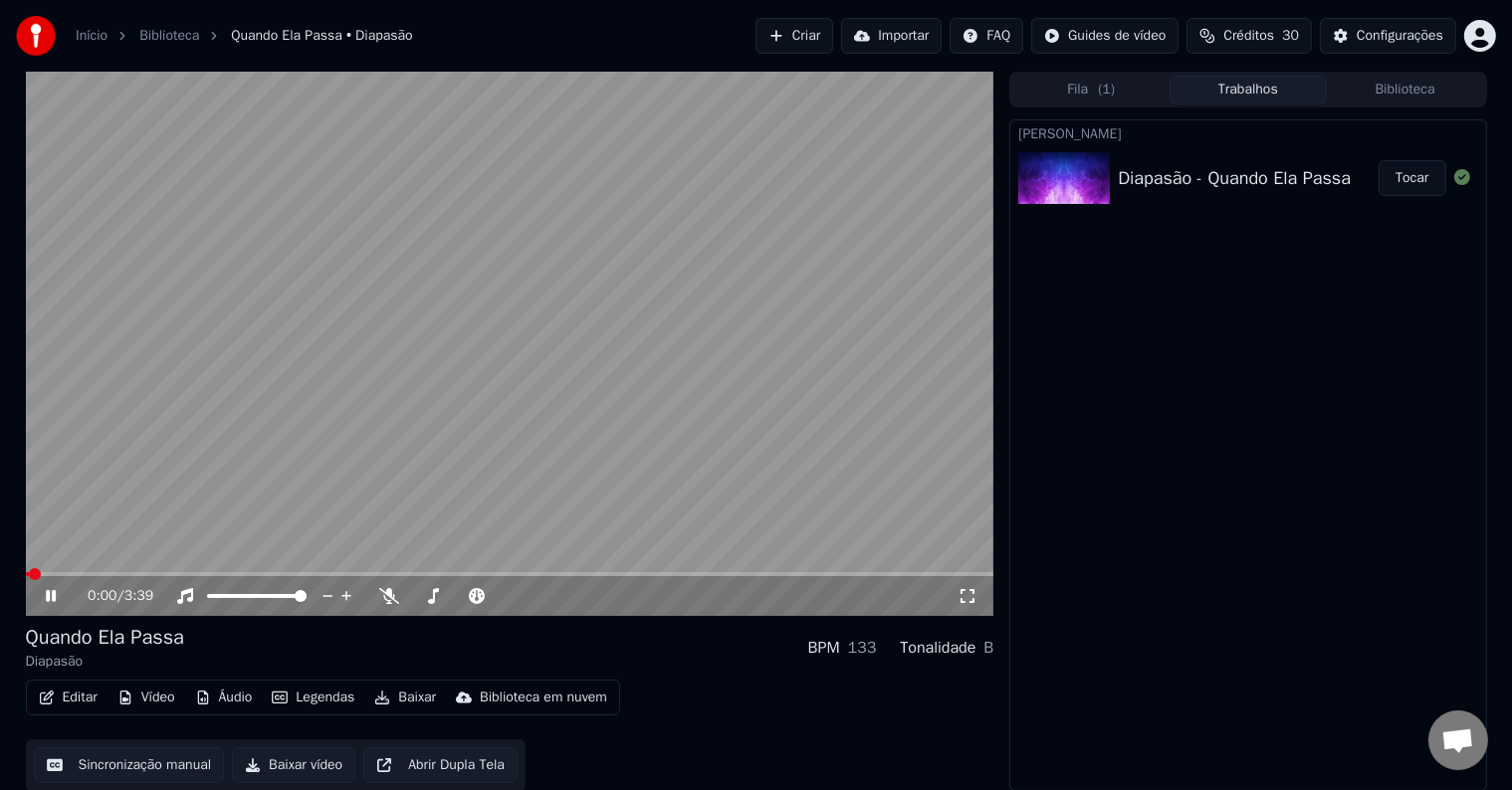 click on "Tocar" at bounding box center (1411, 178) 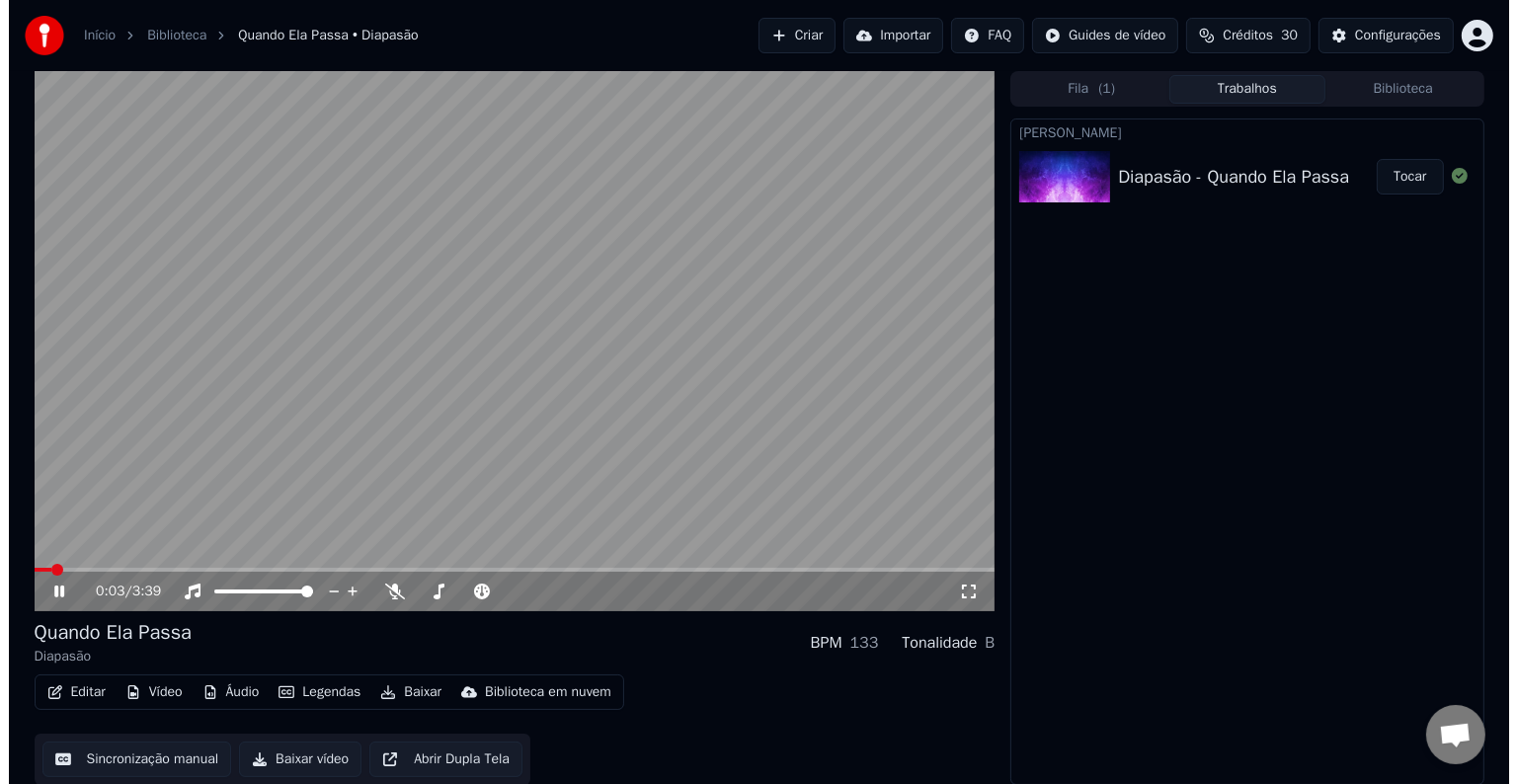 scroll, scrollTop: 1, scrollLeft: 0, axis: vertical 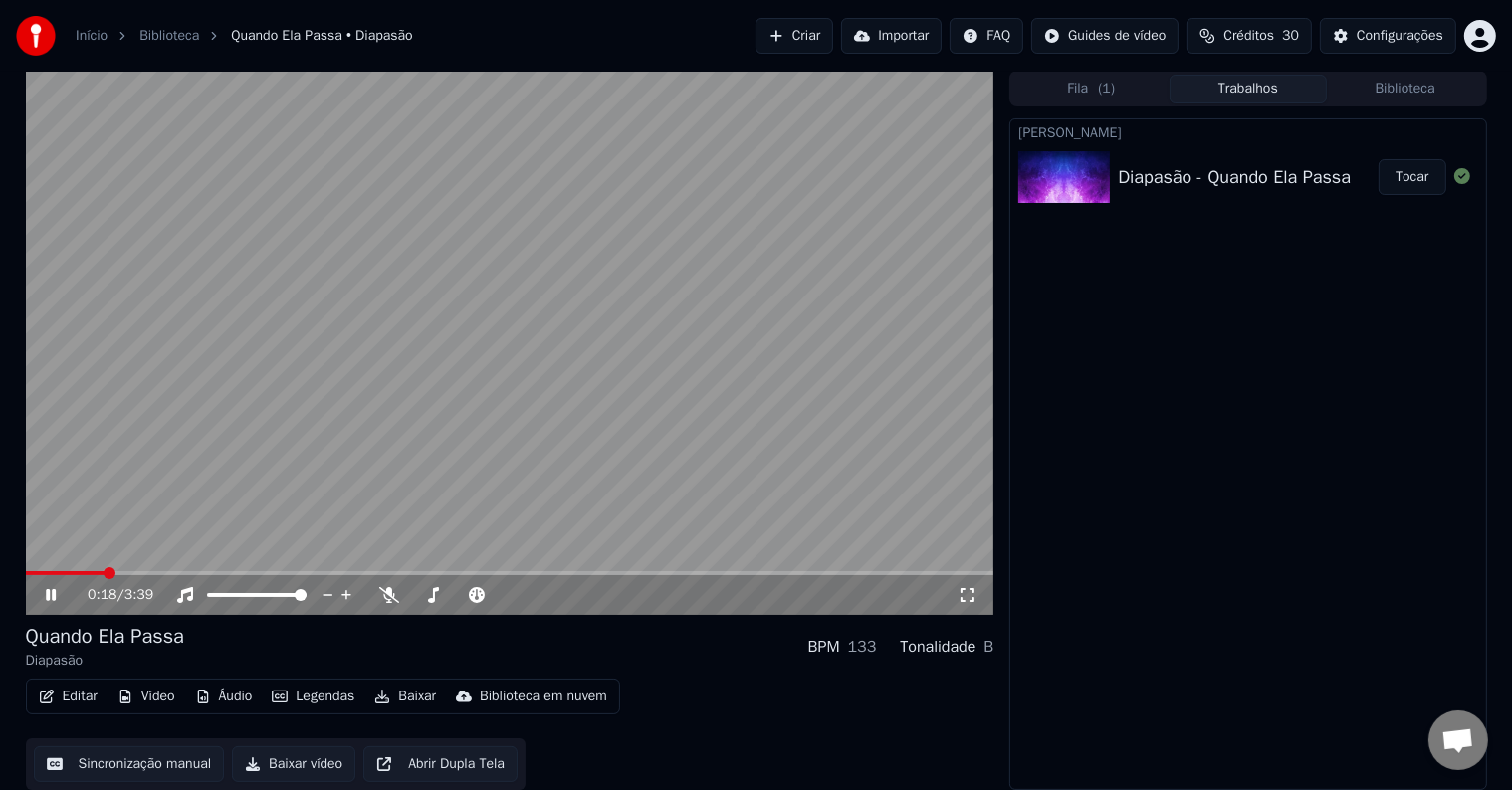 click at bounding box center [510, 573] 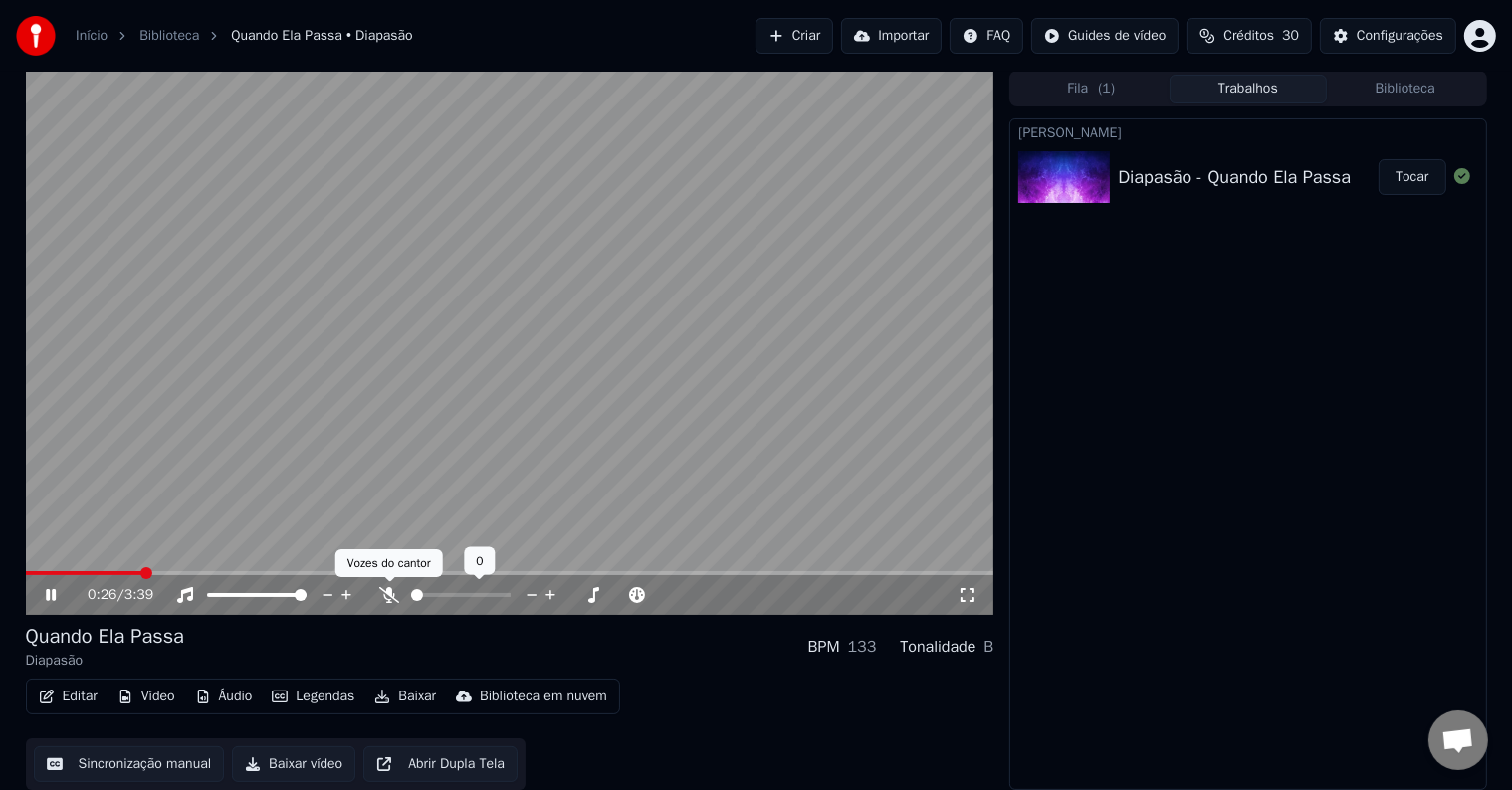 click 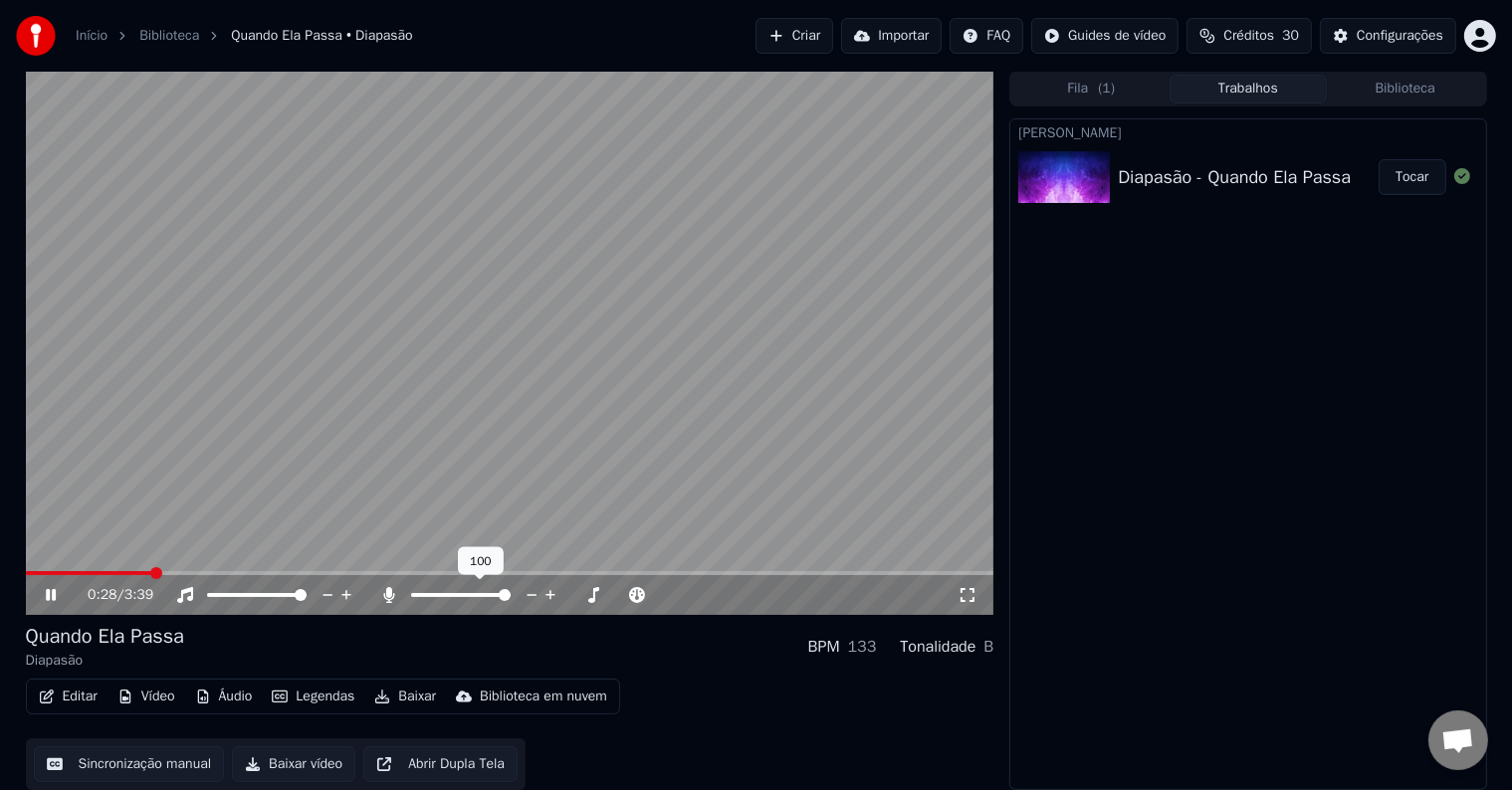 drag, startPoint x: 498, startPoint y: 591, endPoint x: 474, endPoint y: 594, distance: 24.186773 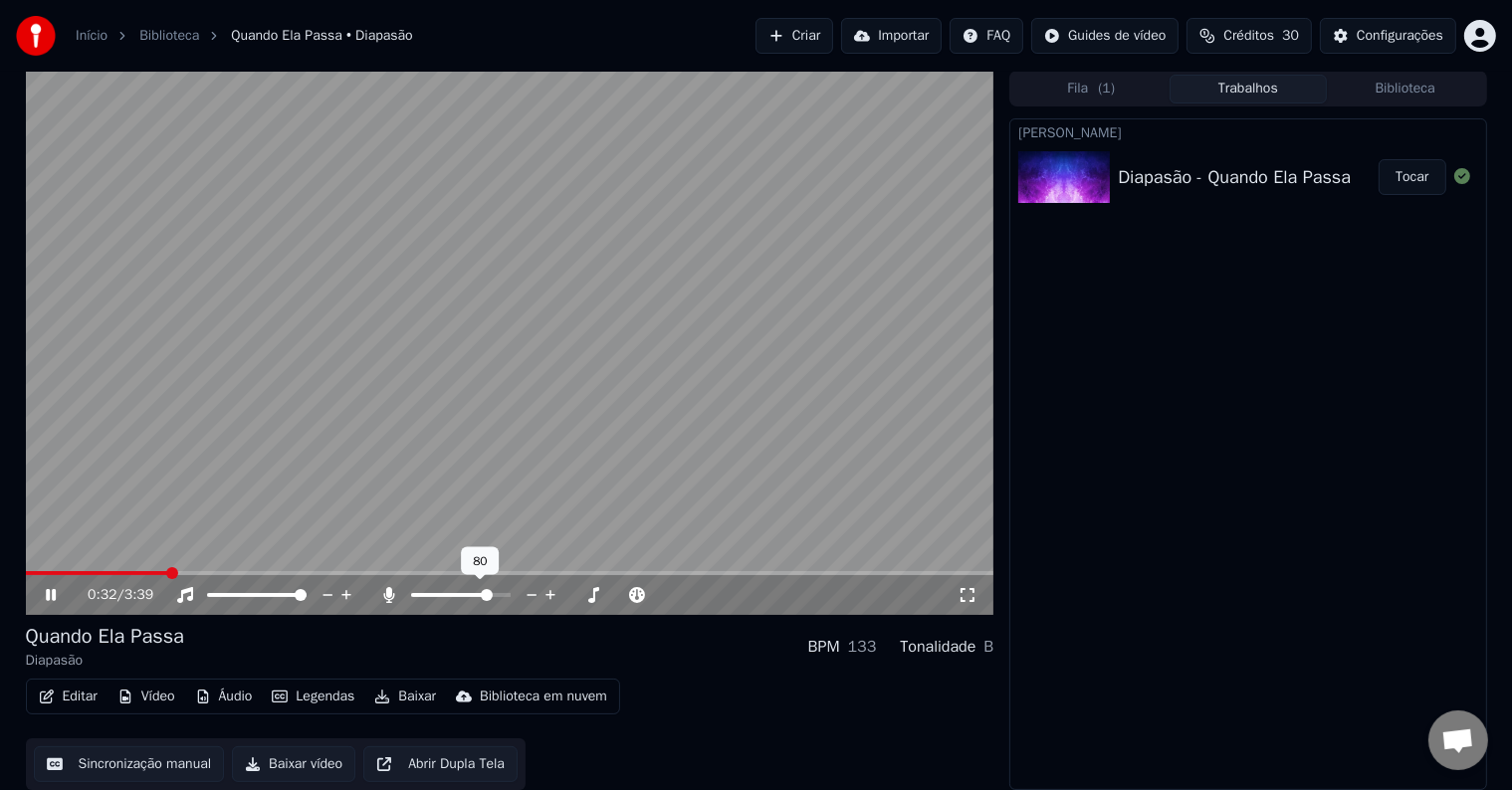 click at bounding box center (487, 595) 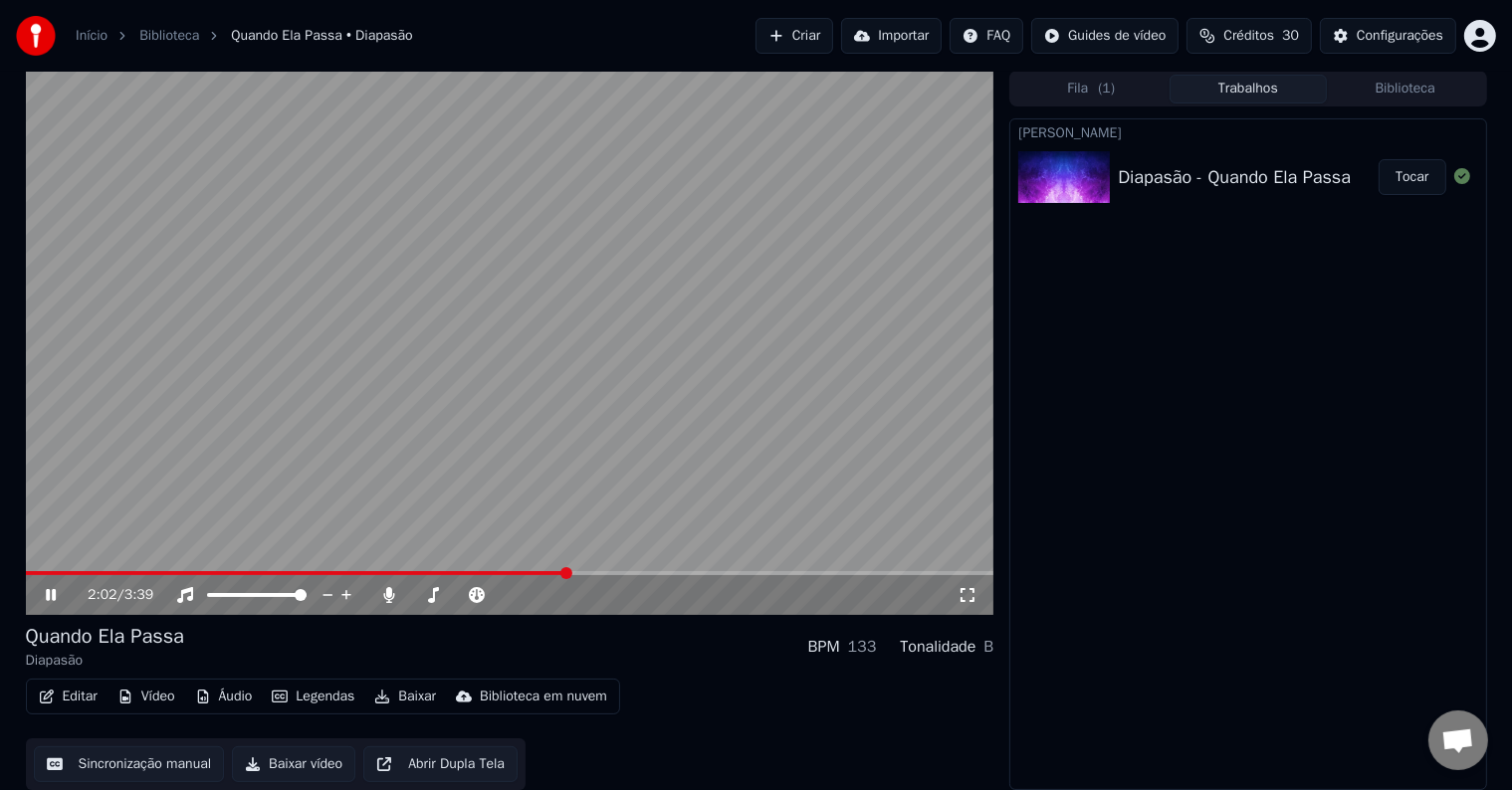 click 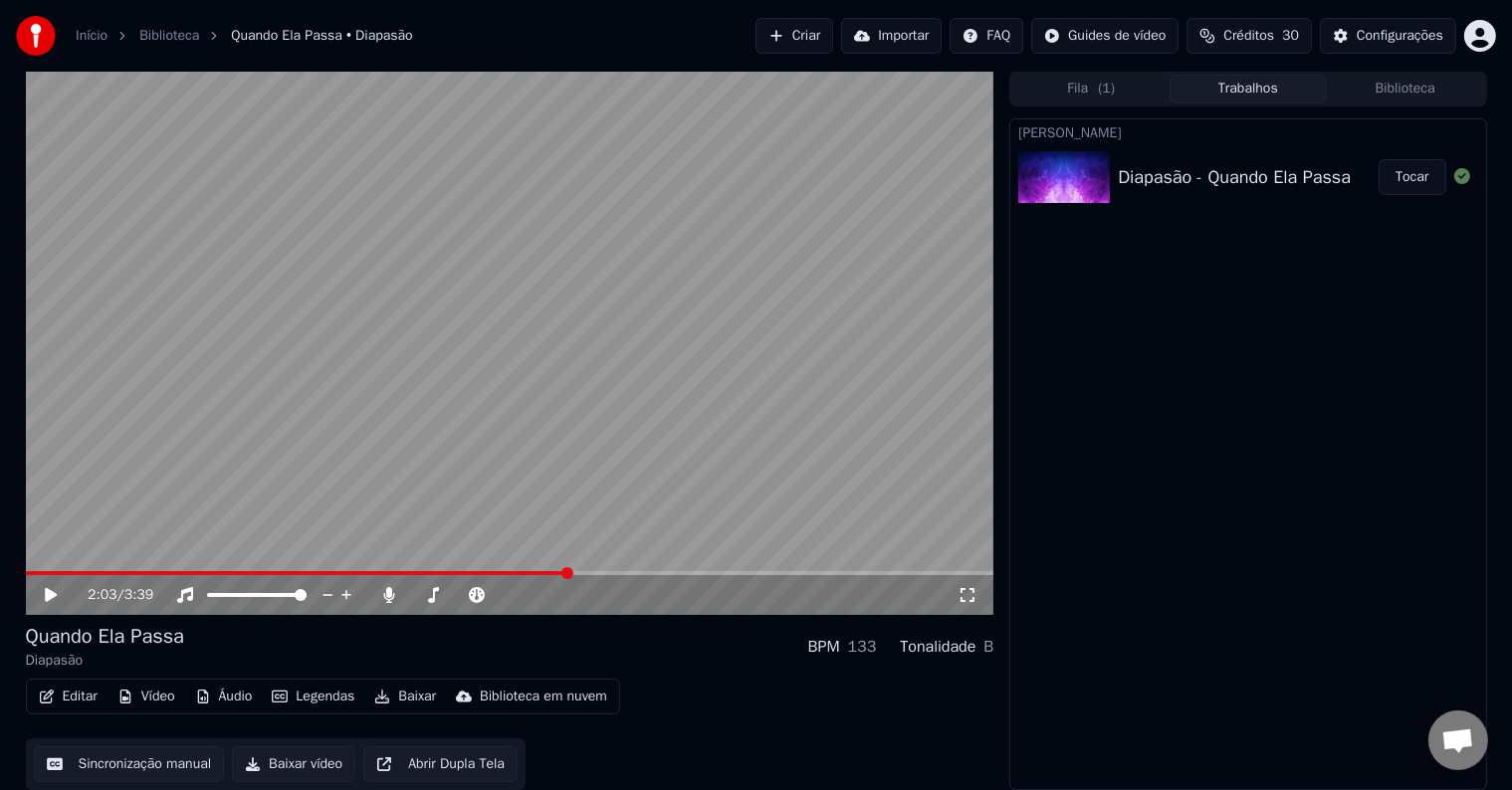 click on "Editar" at bounding box center [68, 696] 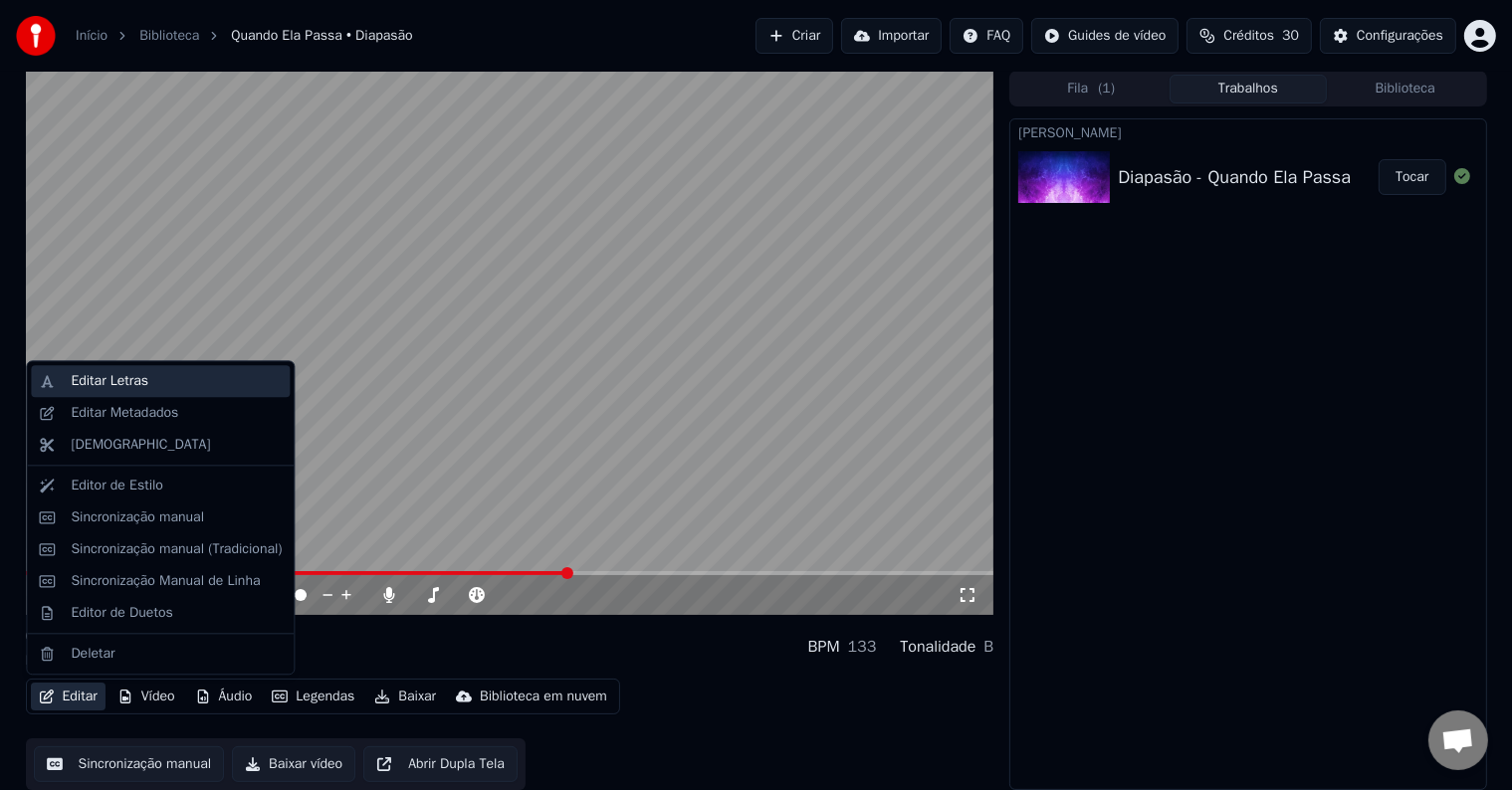 click on "Editar Letras" at bounding box center [109, 381] 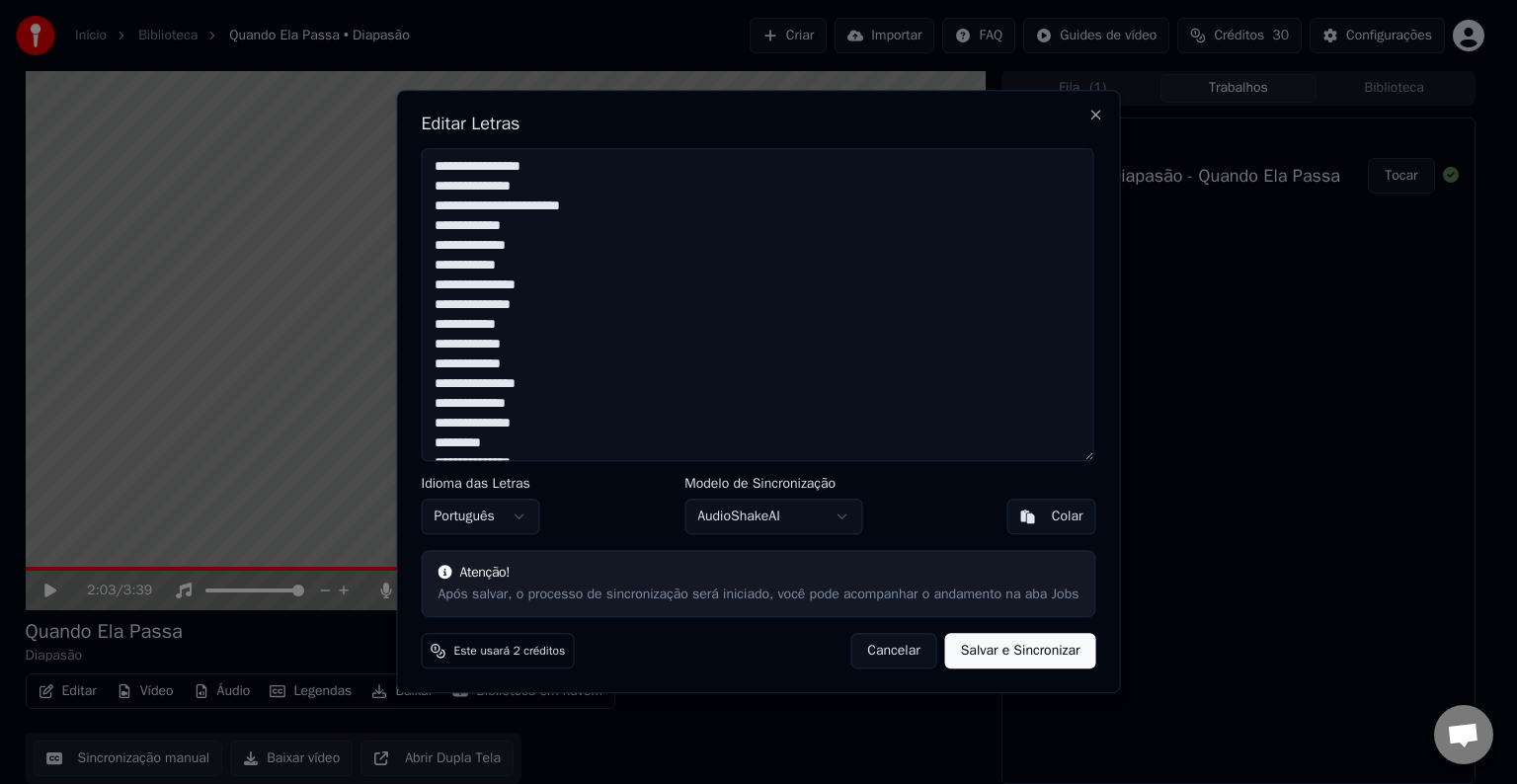 click at bounding box center [758, 304] 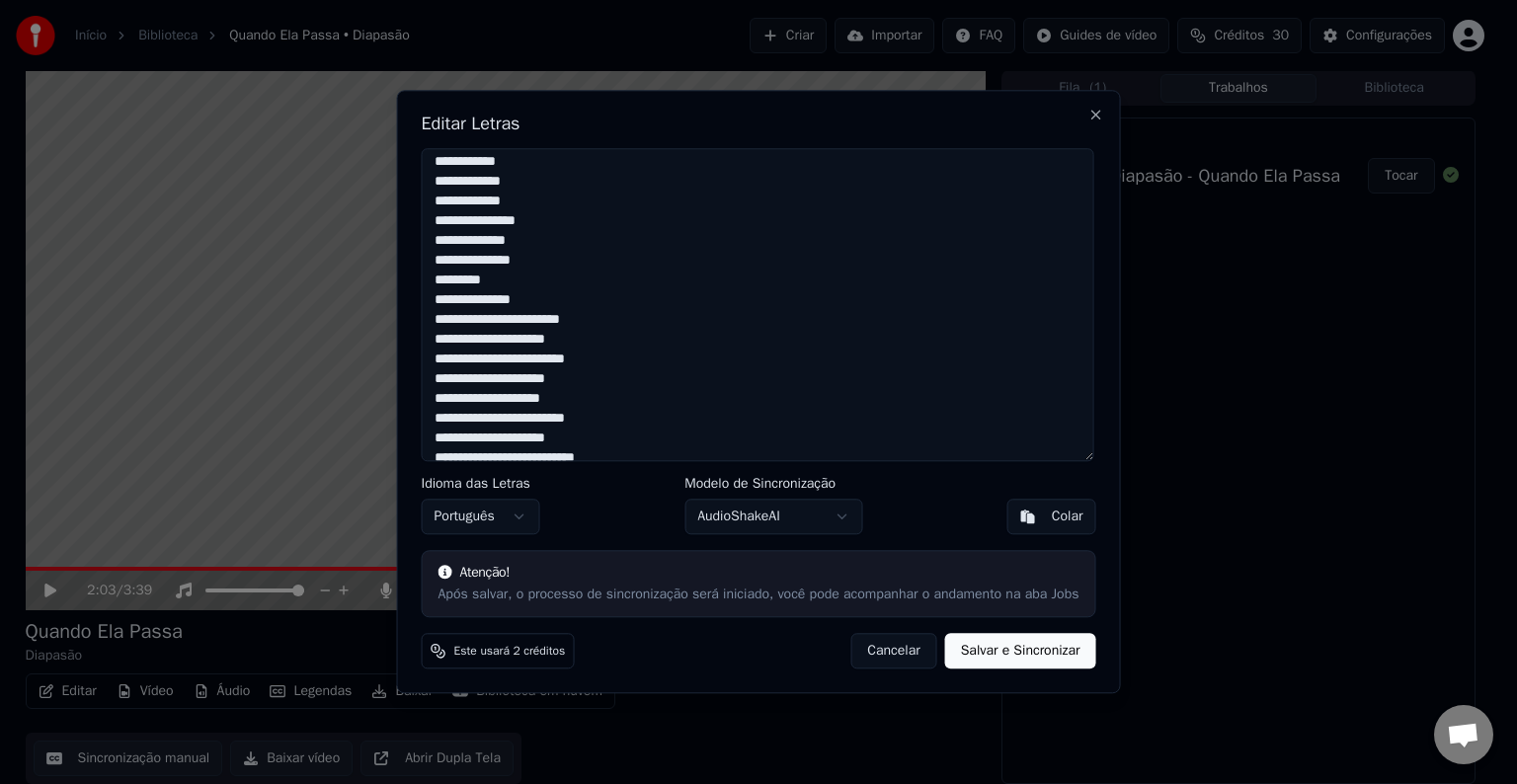 scroll, scrollTop: 197, scrollLeft: 0, axis: vertical 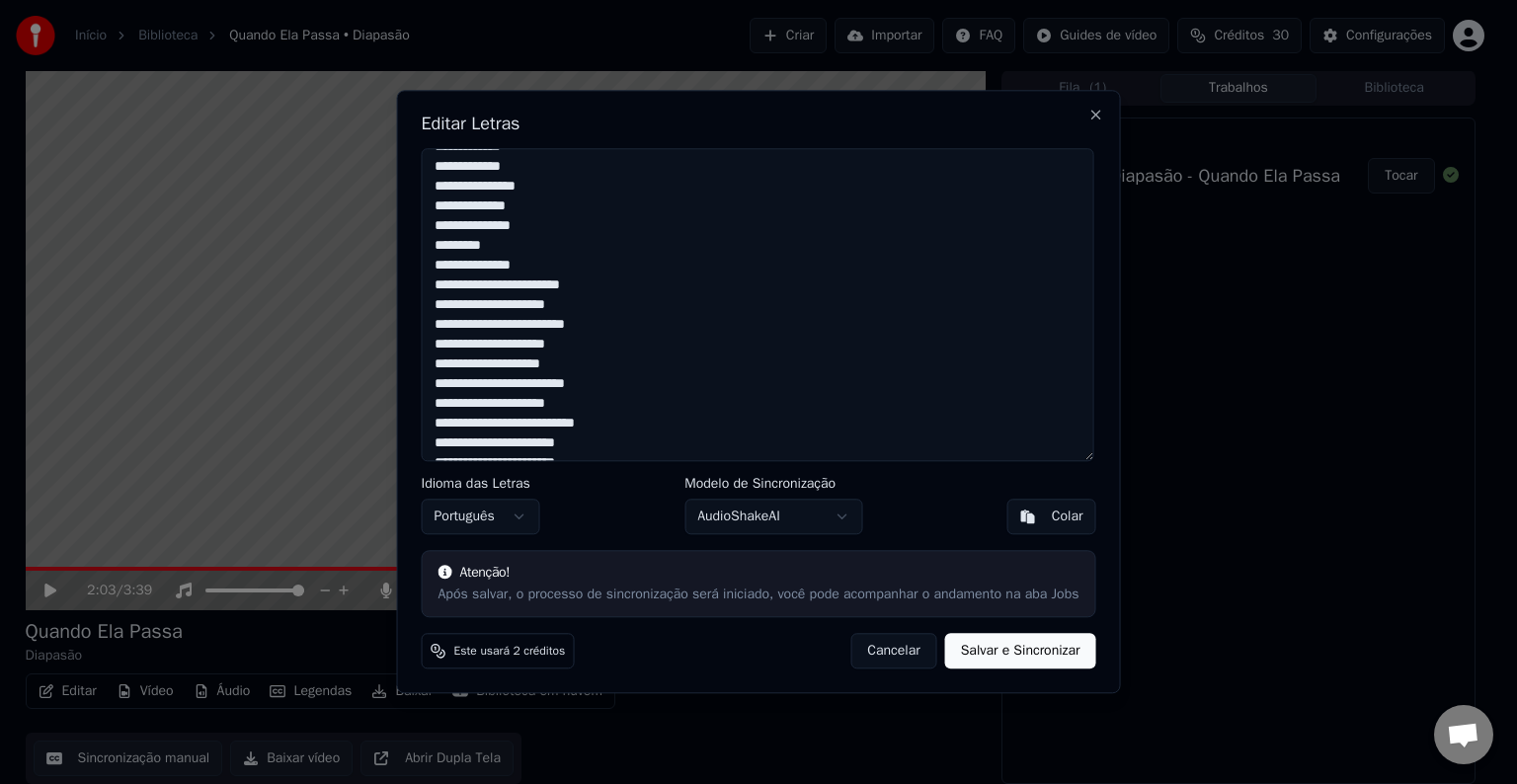 click at bounding box center [758, 304] 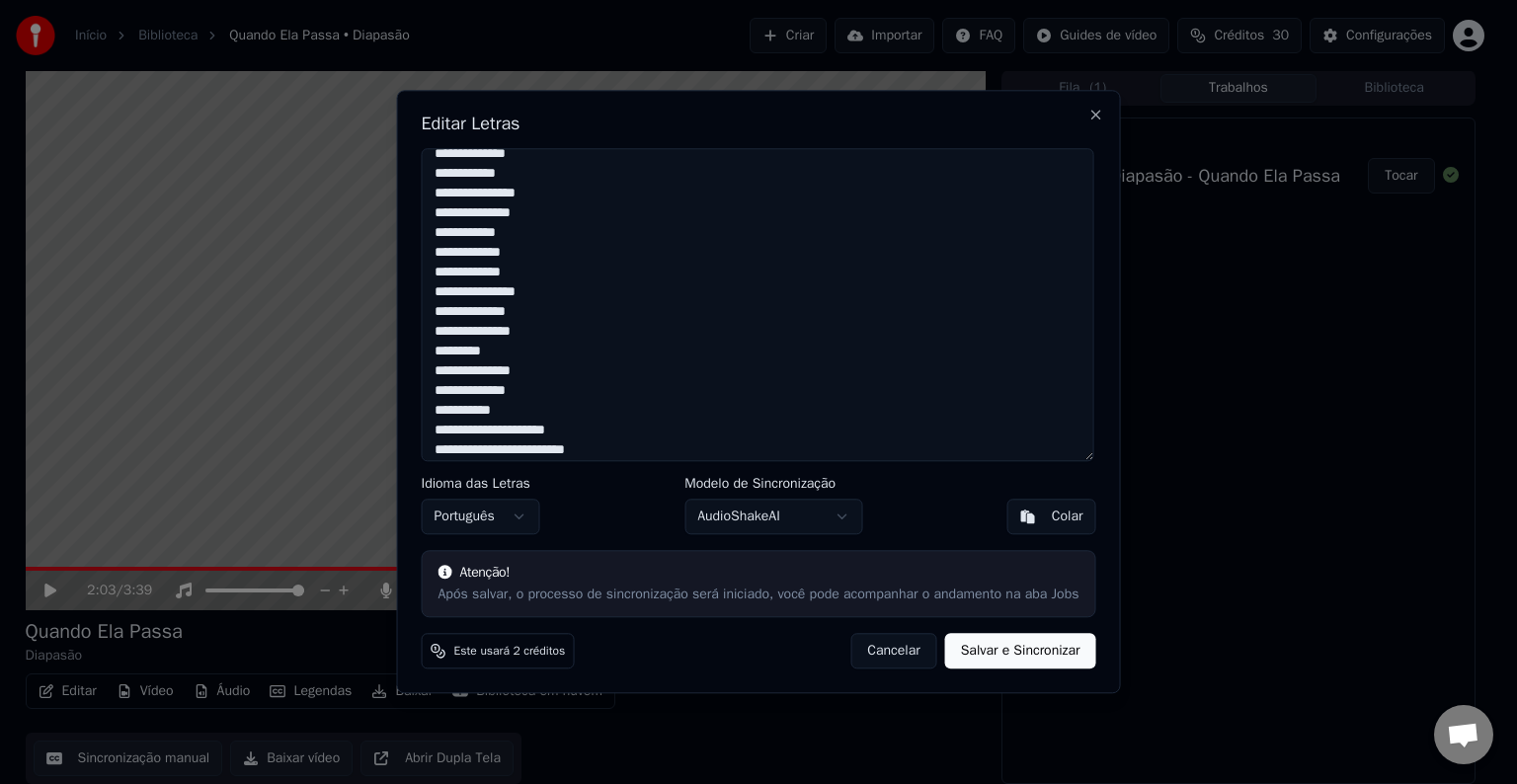 scroll, scrollTop: 296, scrollLeft: 0, axis: vertical 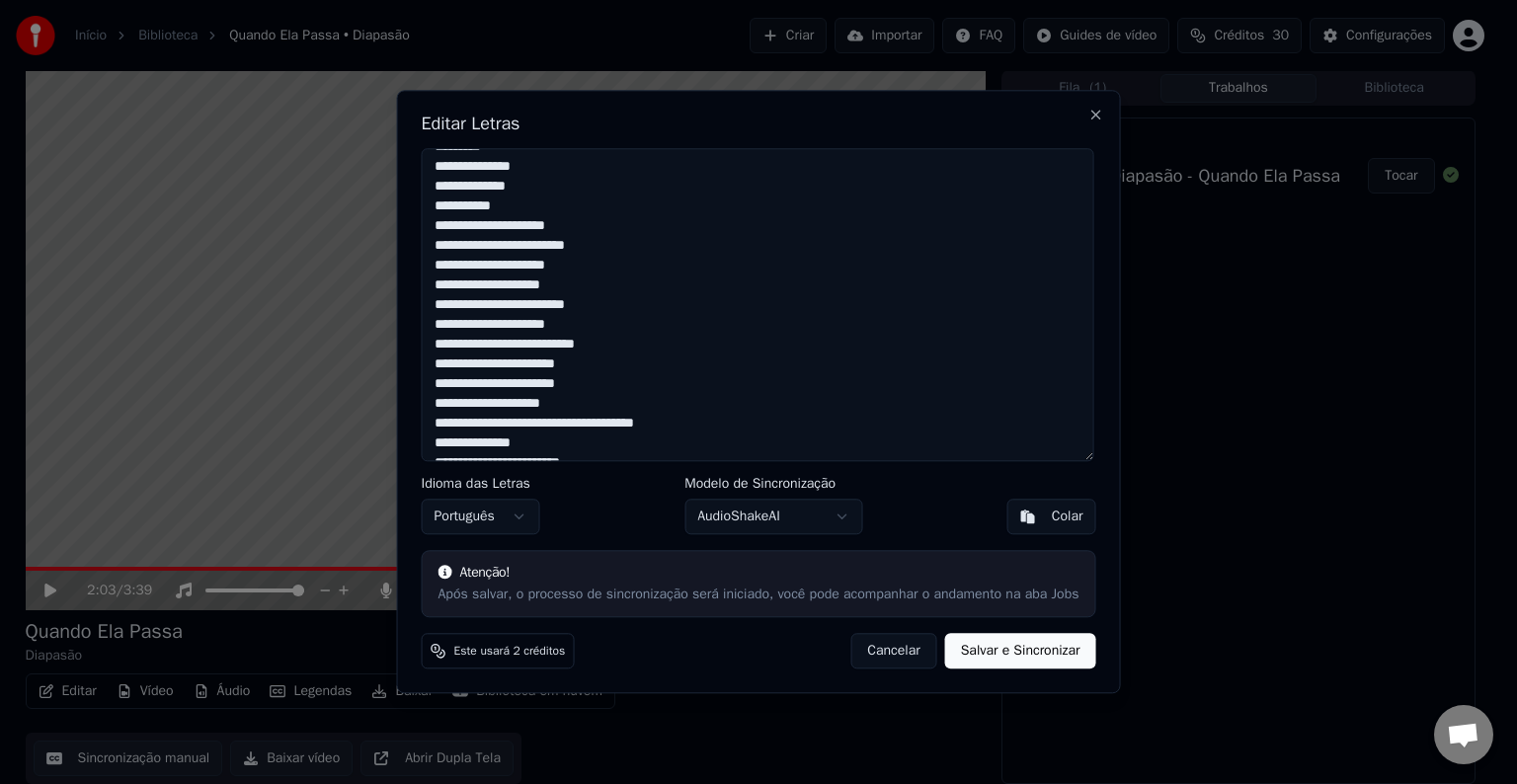 click at bounding box center (758, 304) 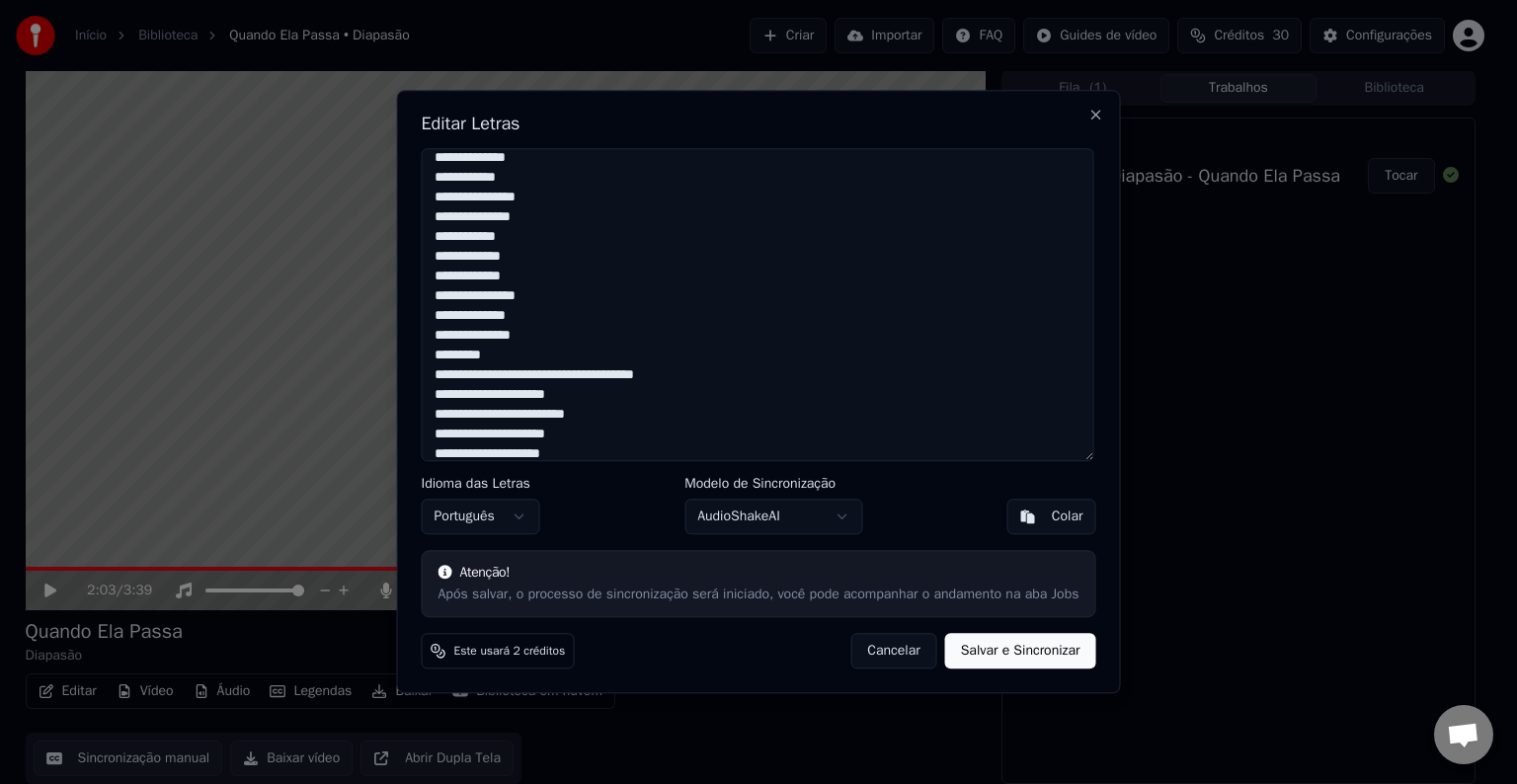 scroll, scrollTop: 691, scrollLeft: 0, axis: vertical 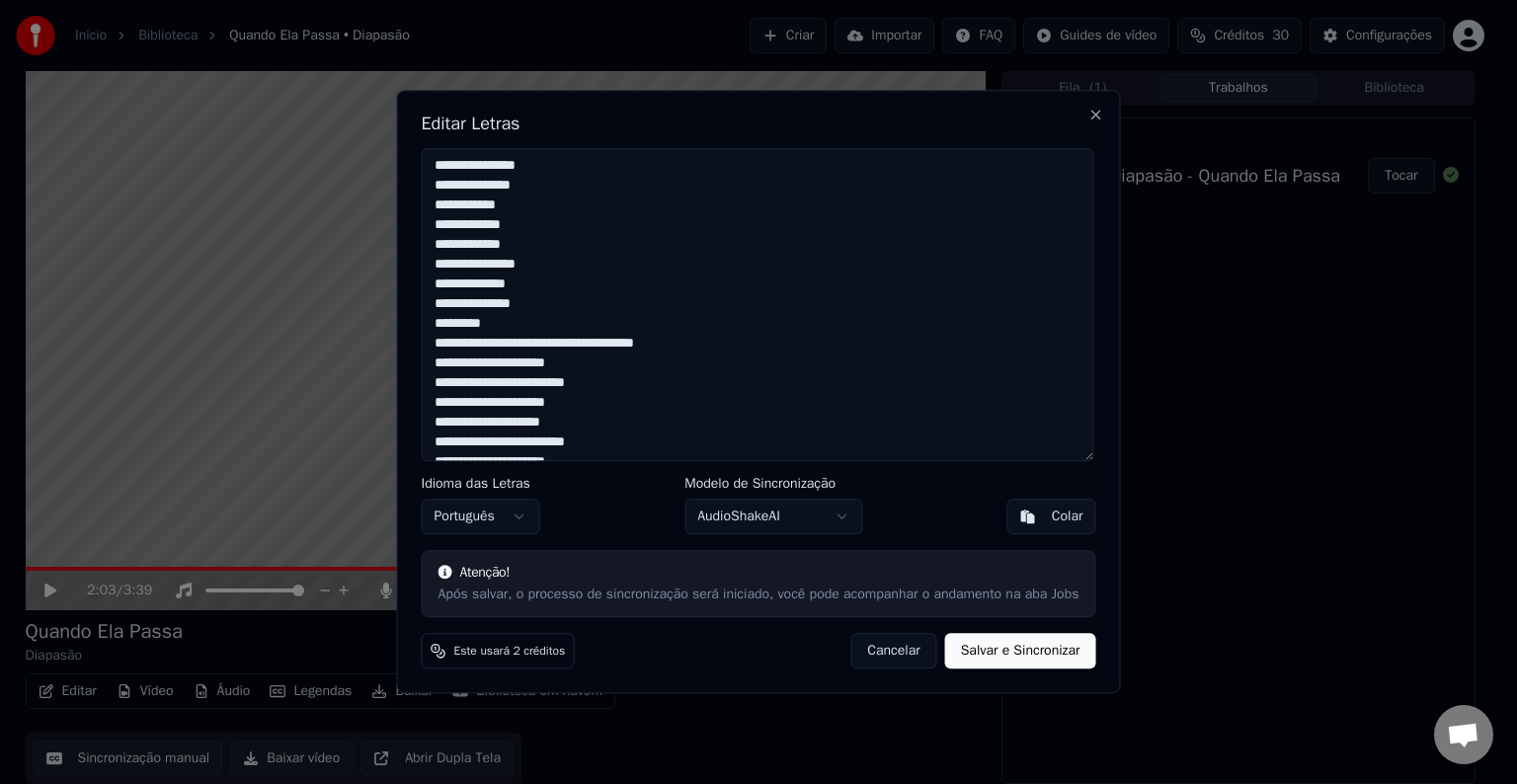 click at bounding box center (758, 304) 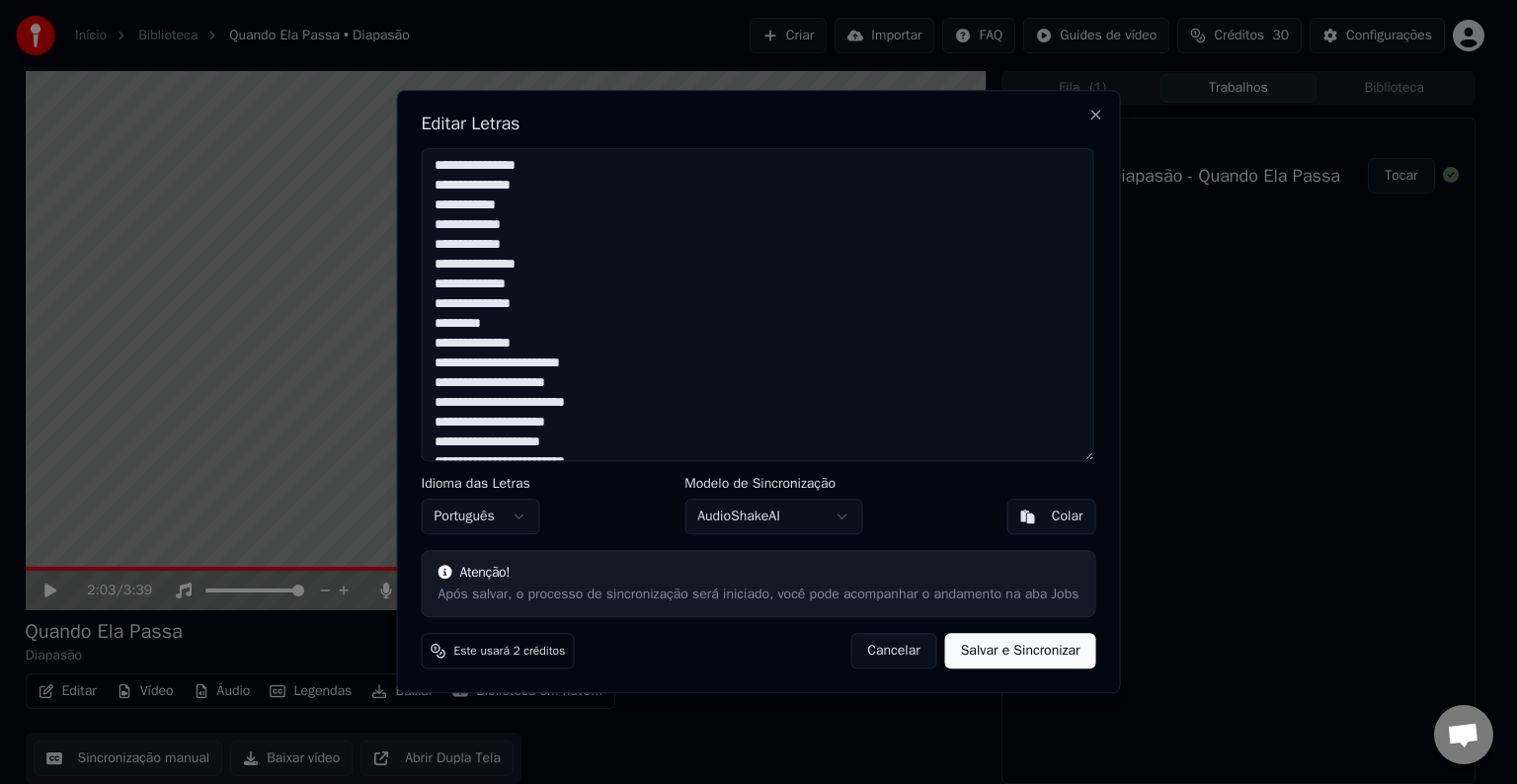 scroll, scrollTop: 896, scrollLeft: 0, axis: vertical 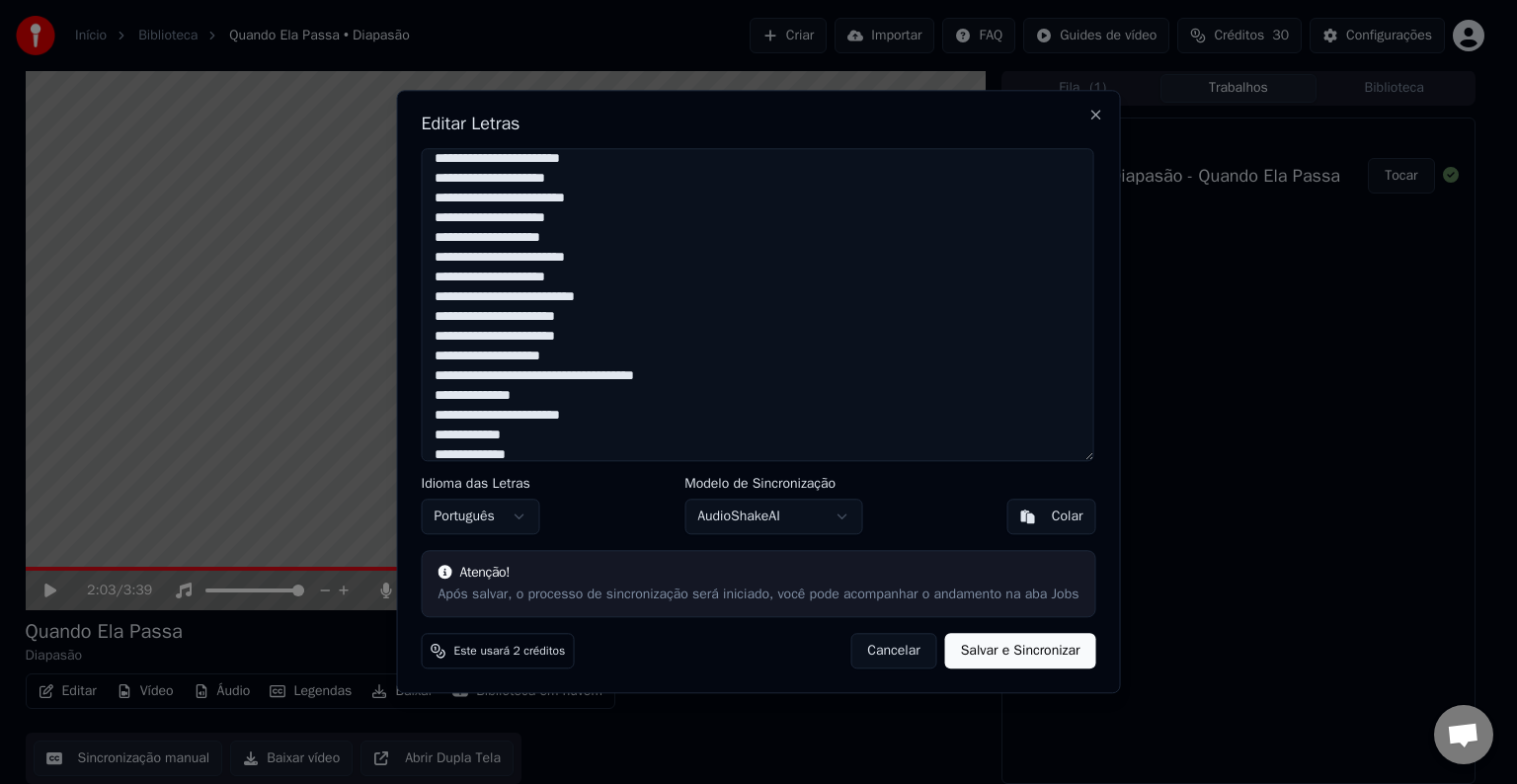 click at bounding box center [758, 304] 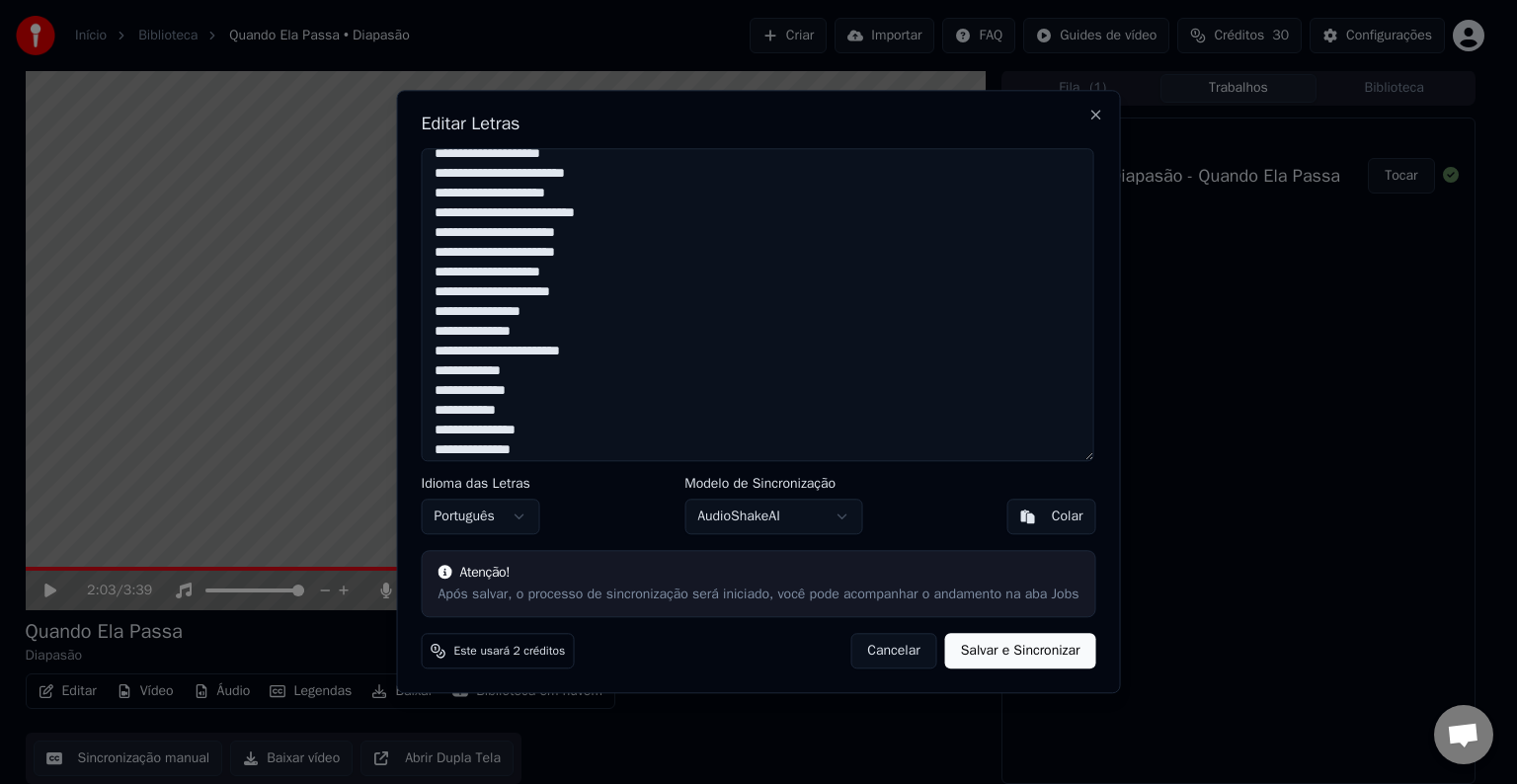 scroll, scrollTop: 947, scrollLeft: 0, axis: vertical 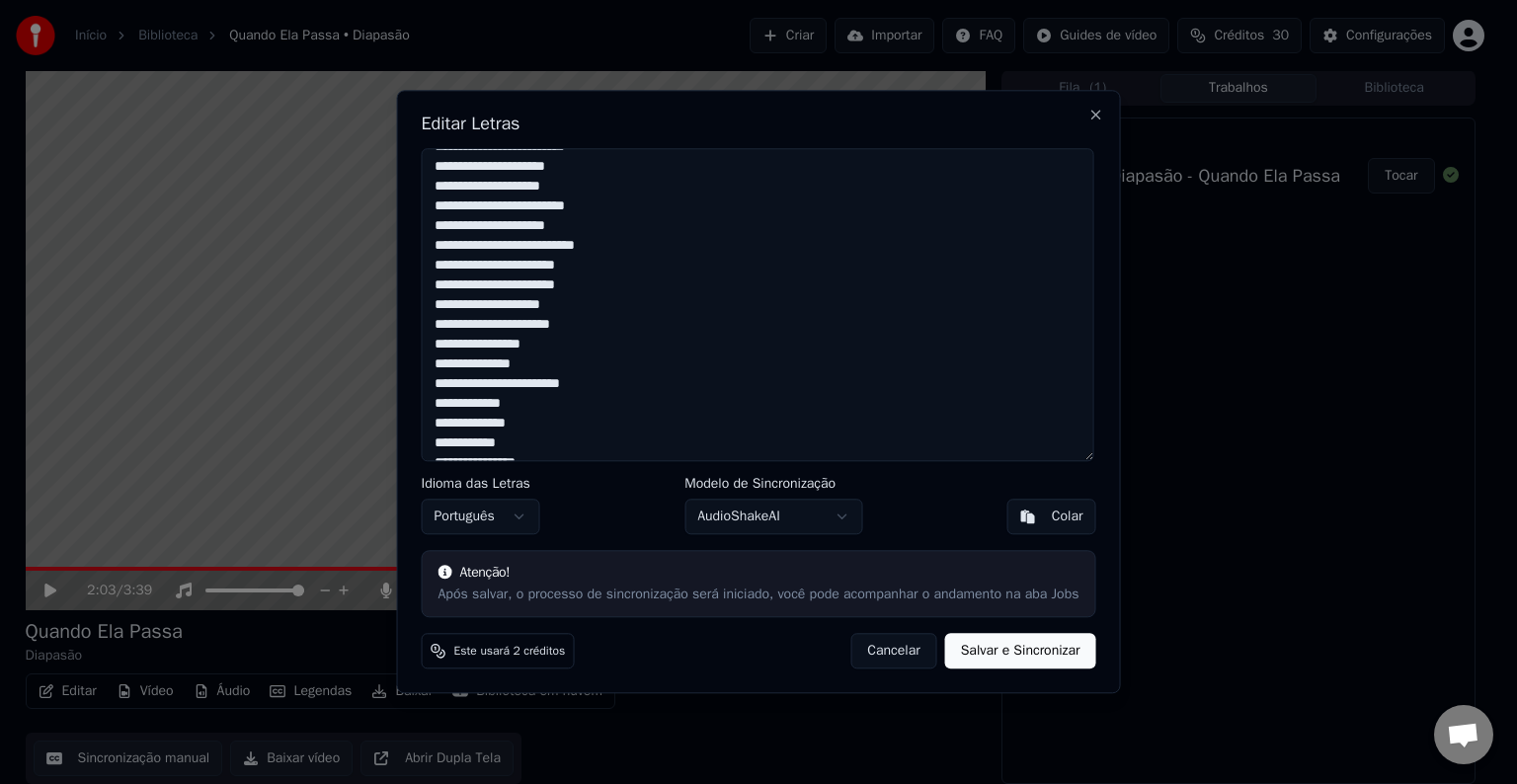 click at bounding box center [758, 304] 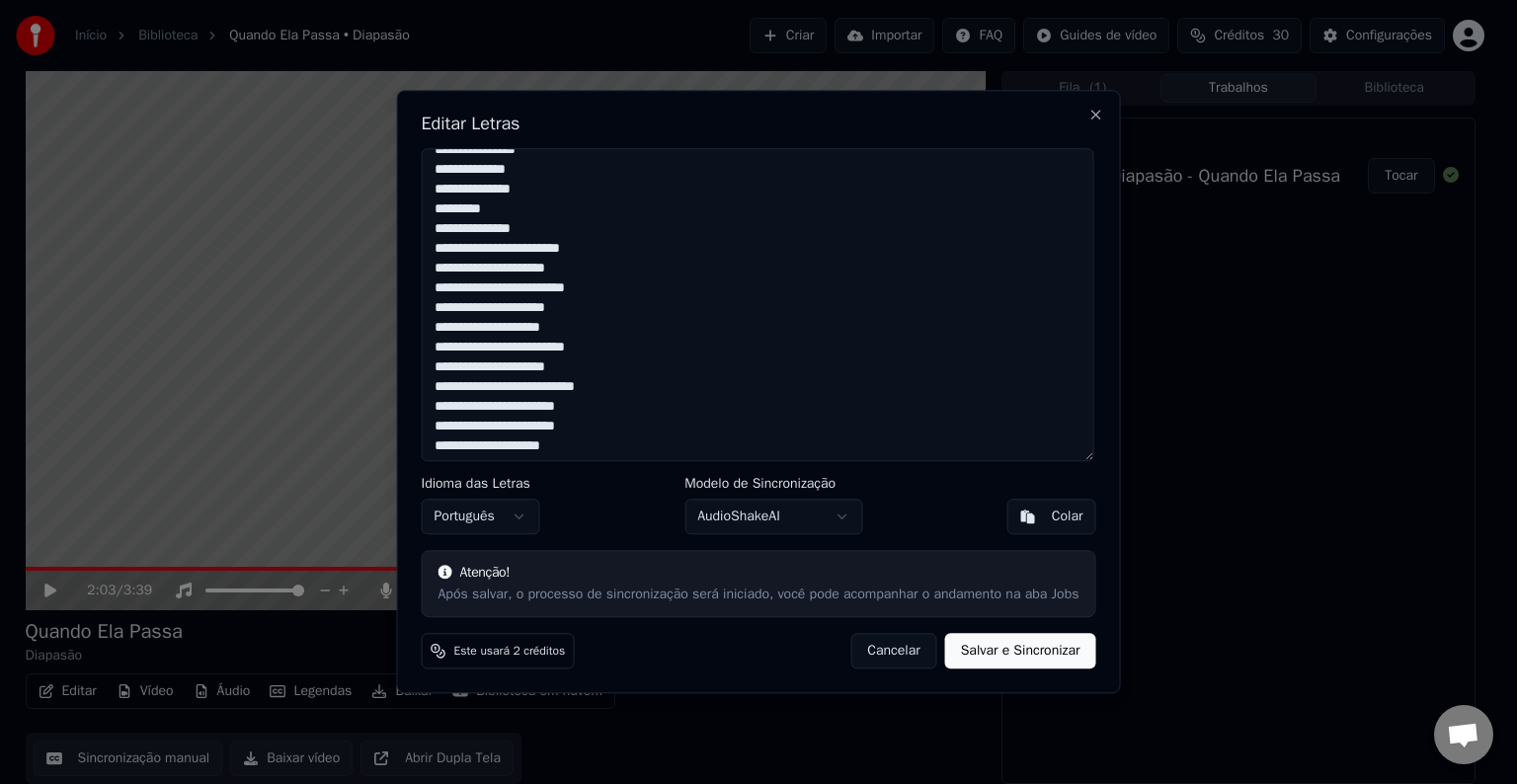 scroll, scrollTop: 987, scrollLeft: 0, axis: vertical 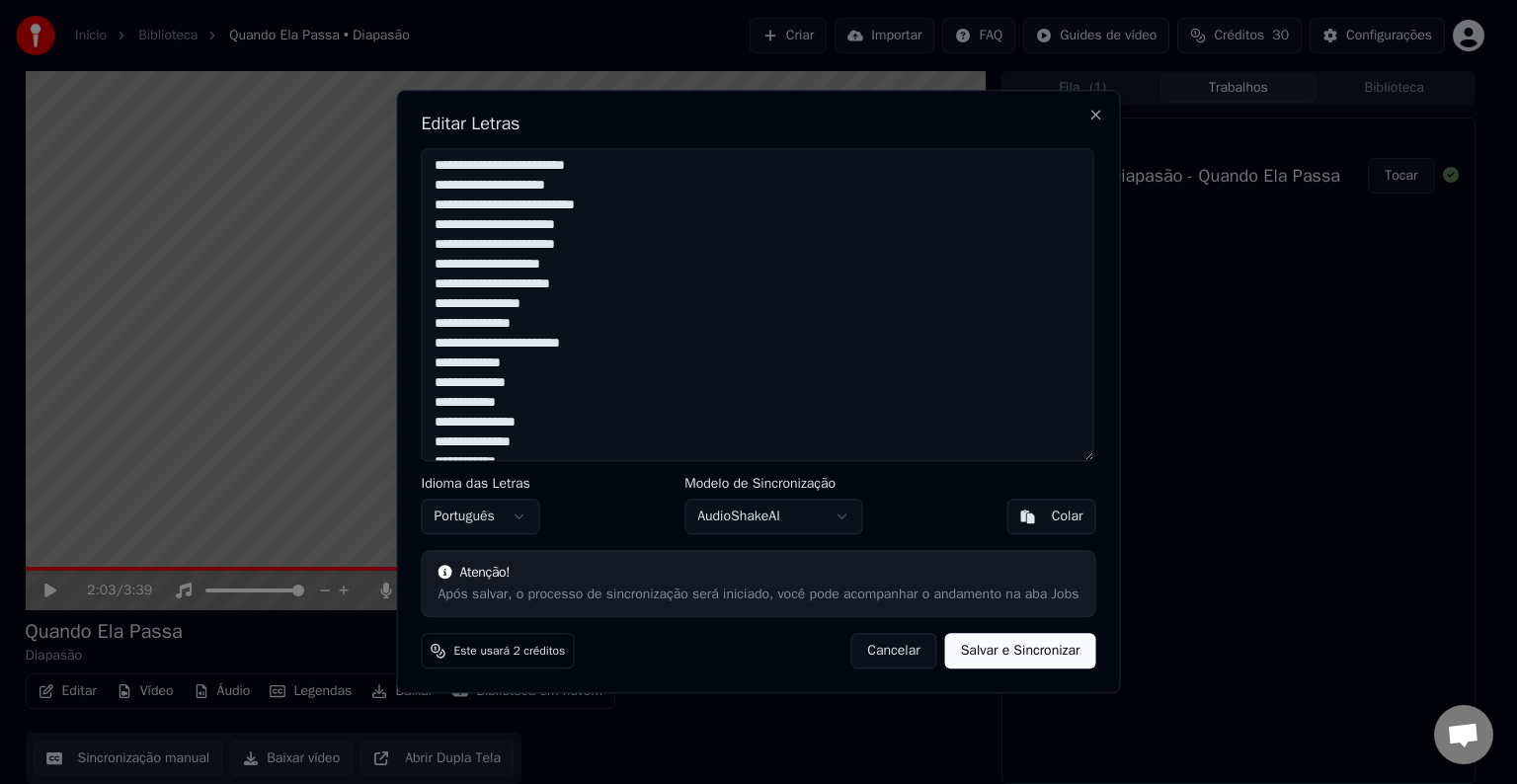 type on "**********" 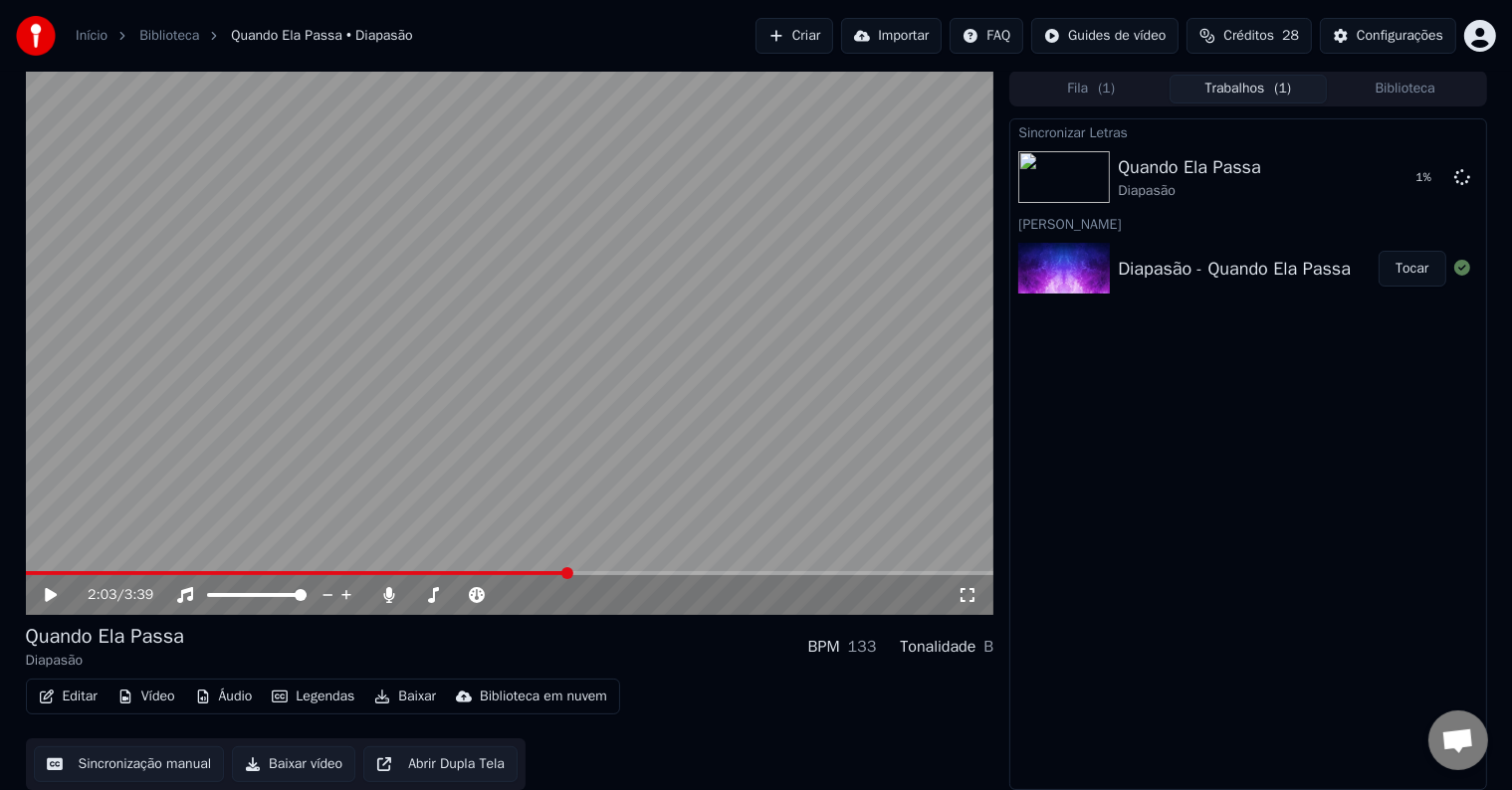 click at bounding box center [297, 573] 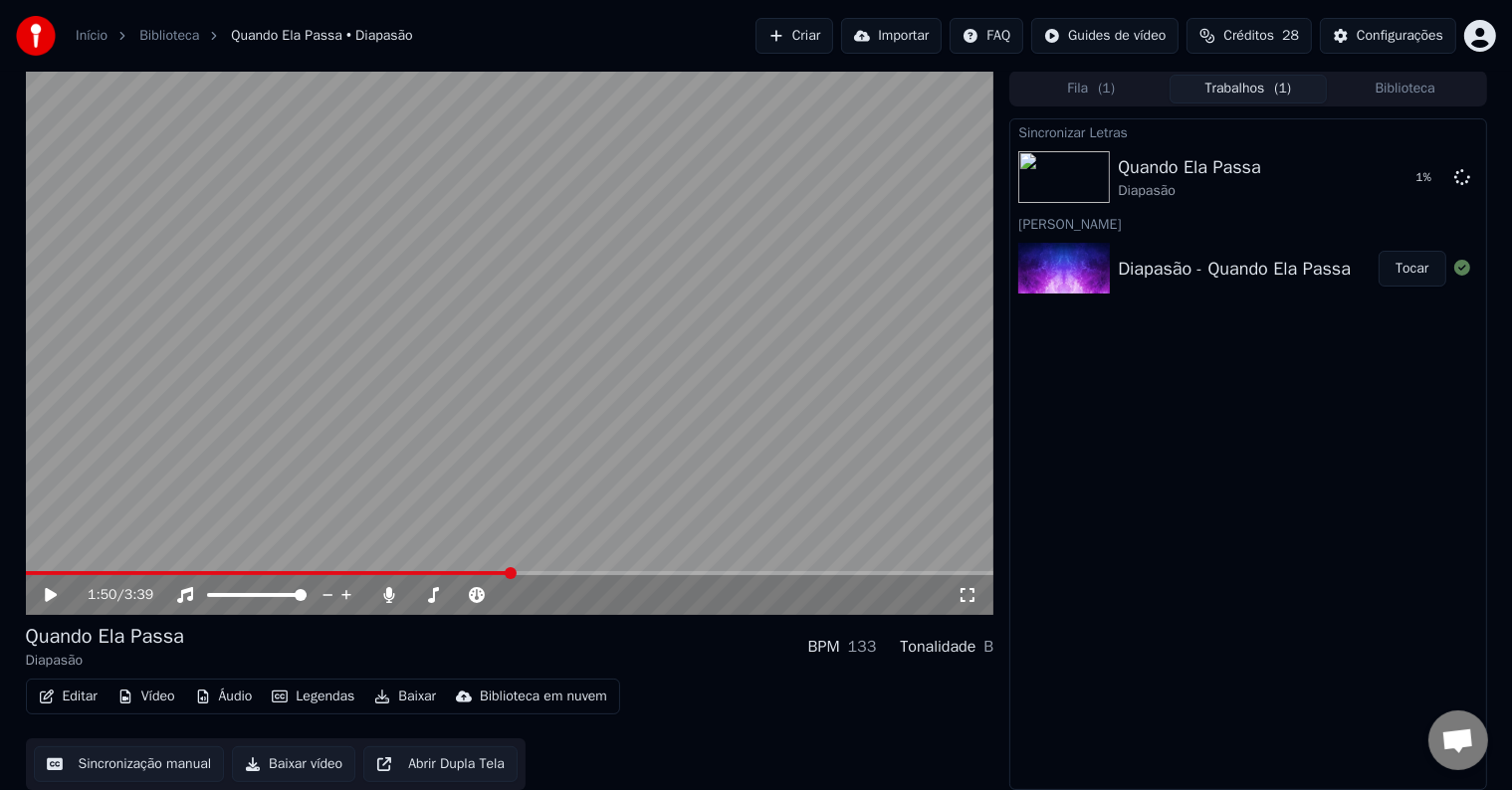 click on "1:50  /  3:39" at bounding box center [510, 595] 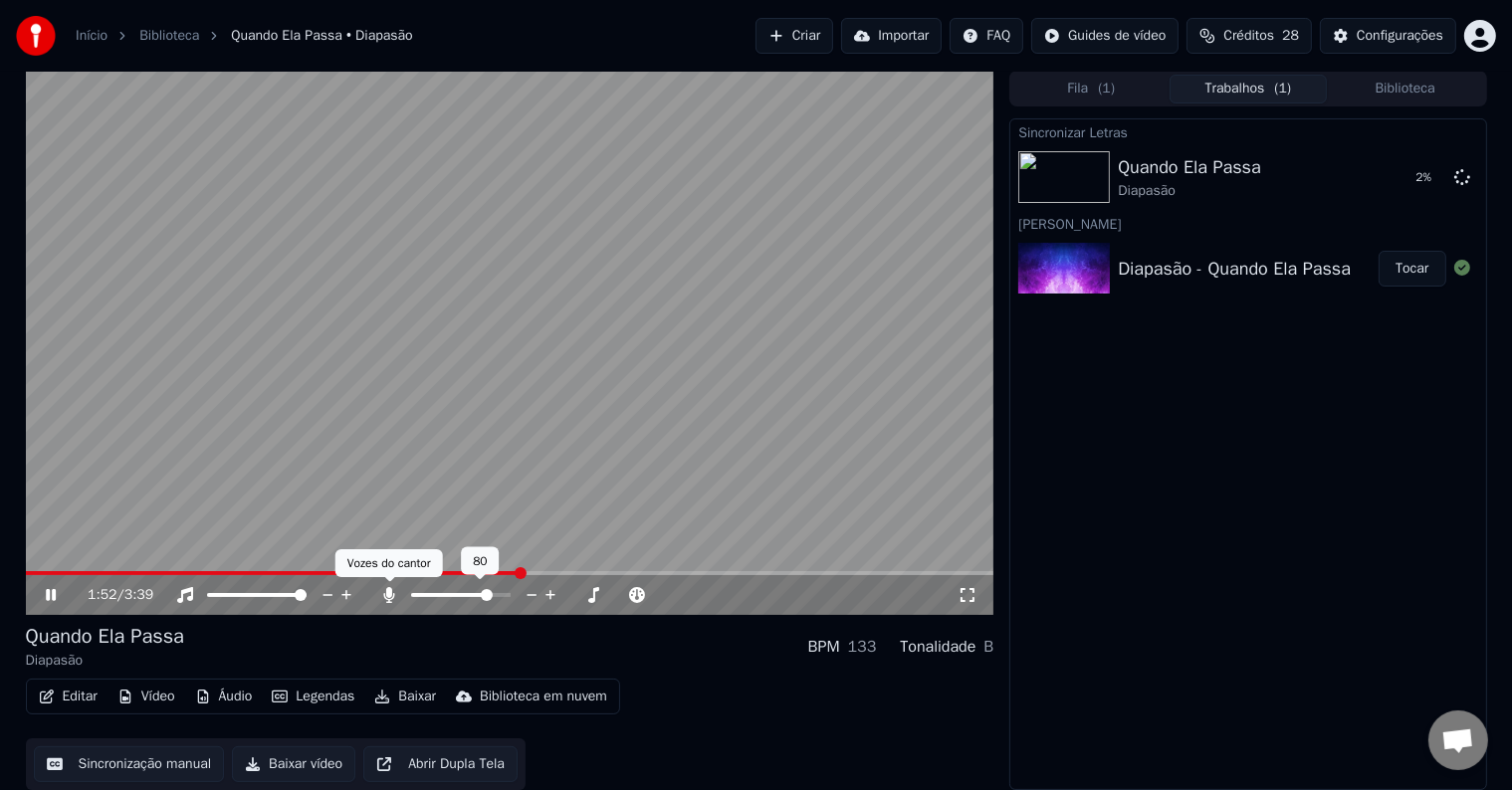 click 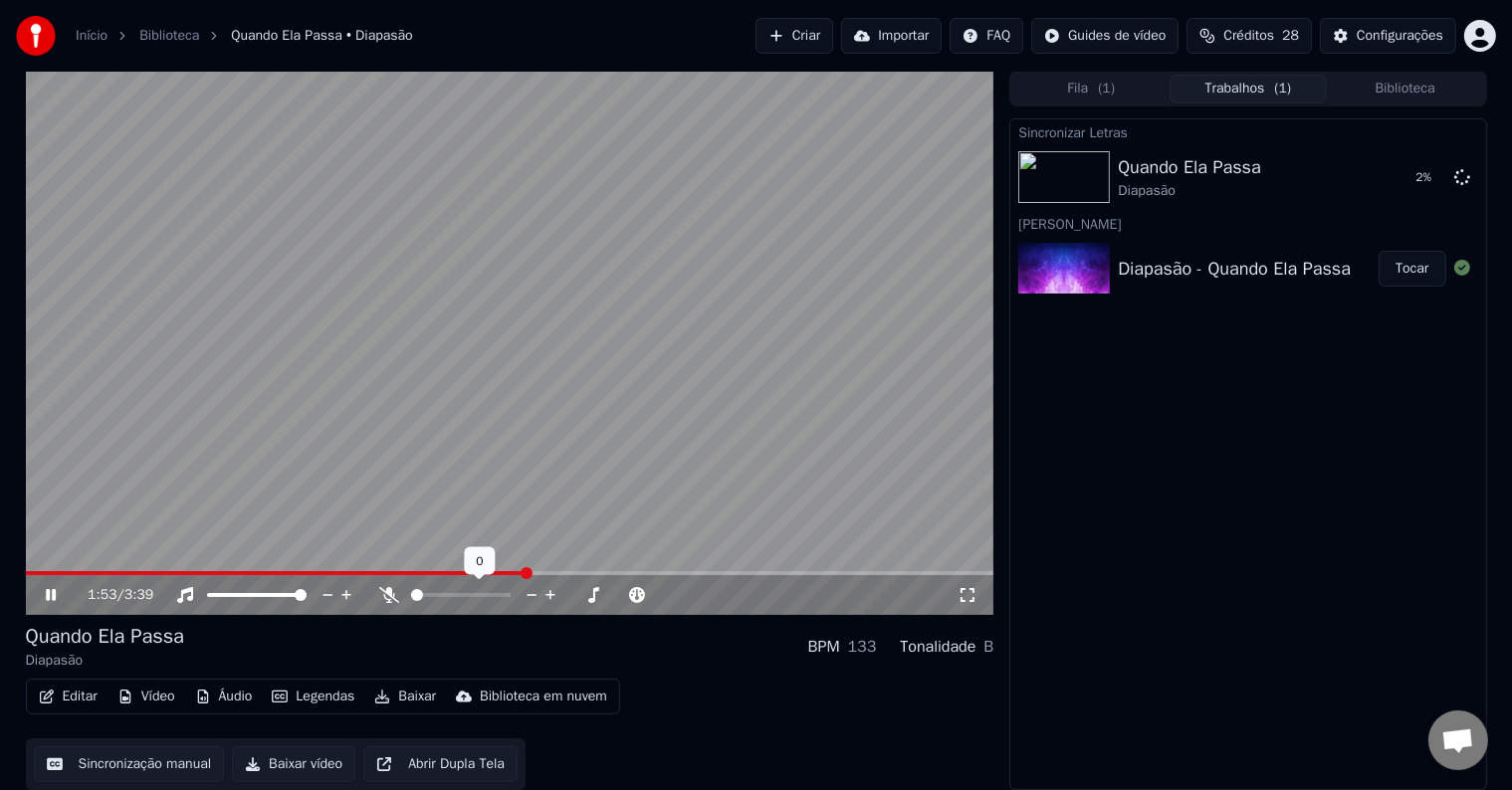 click 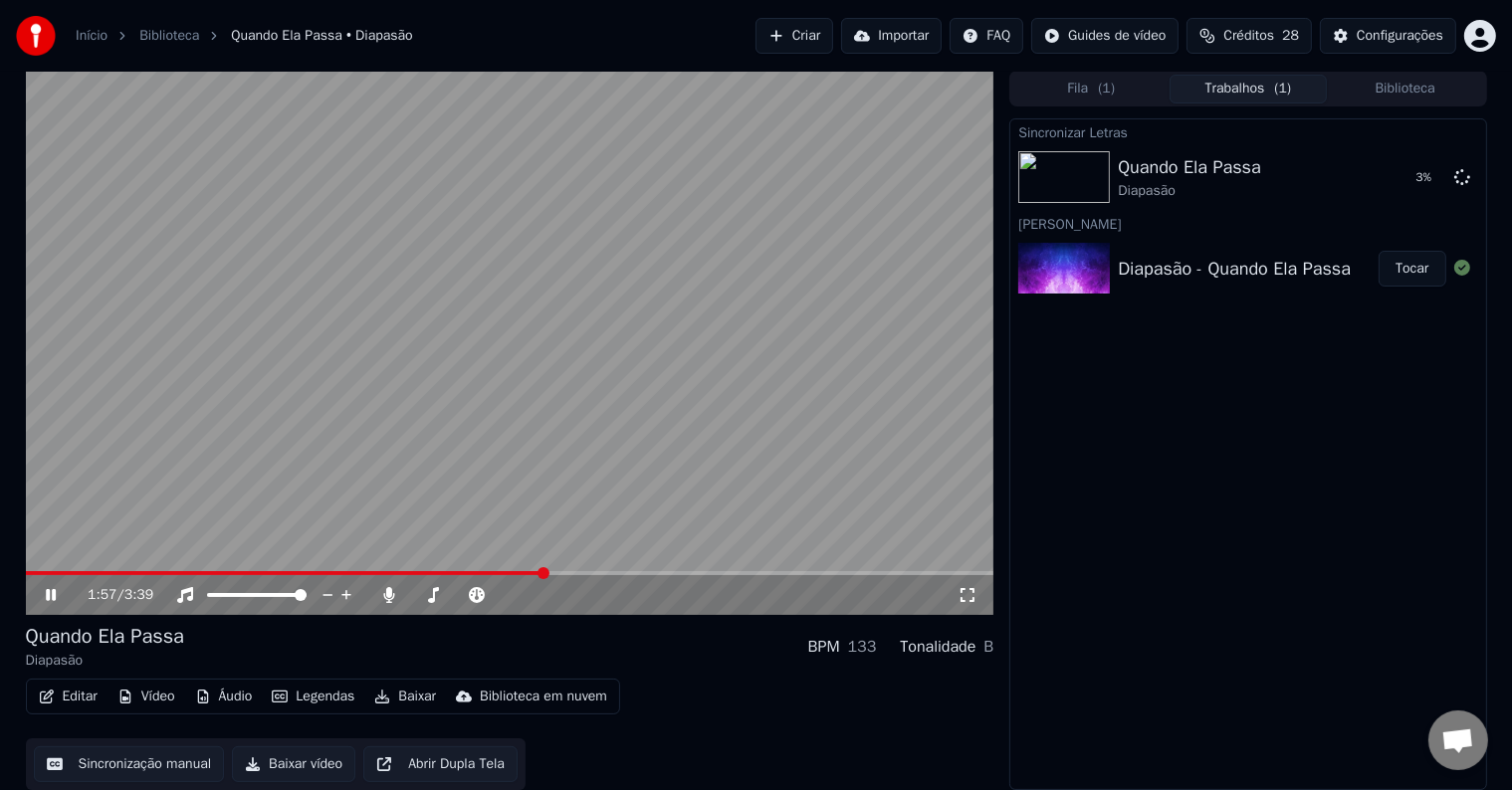 click at bounding box center (510, 342) 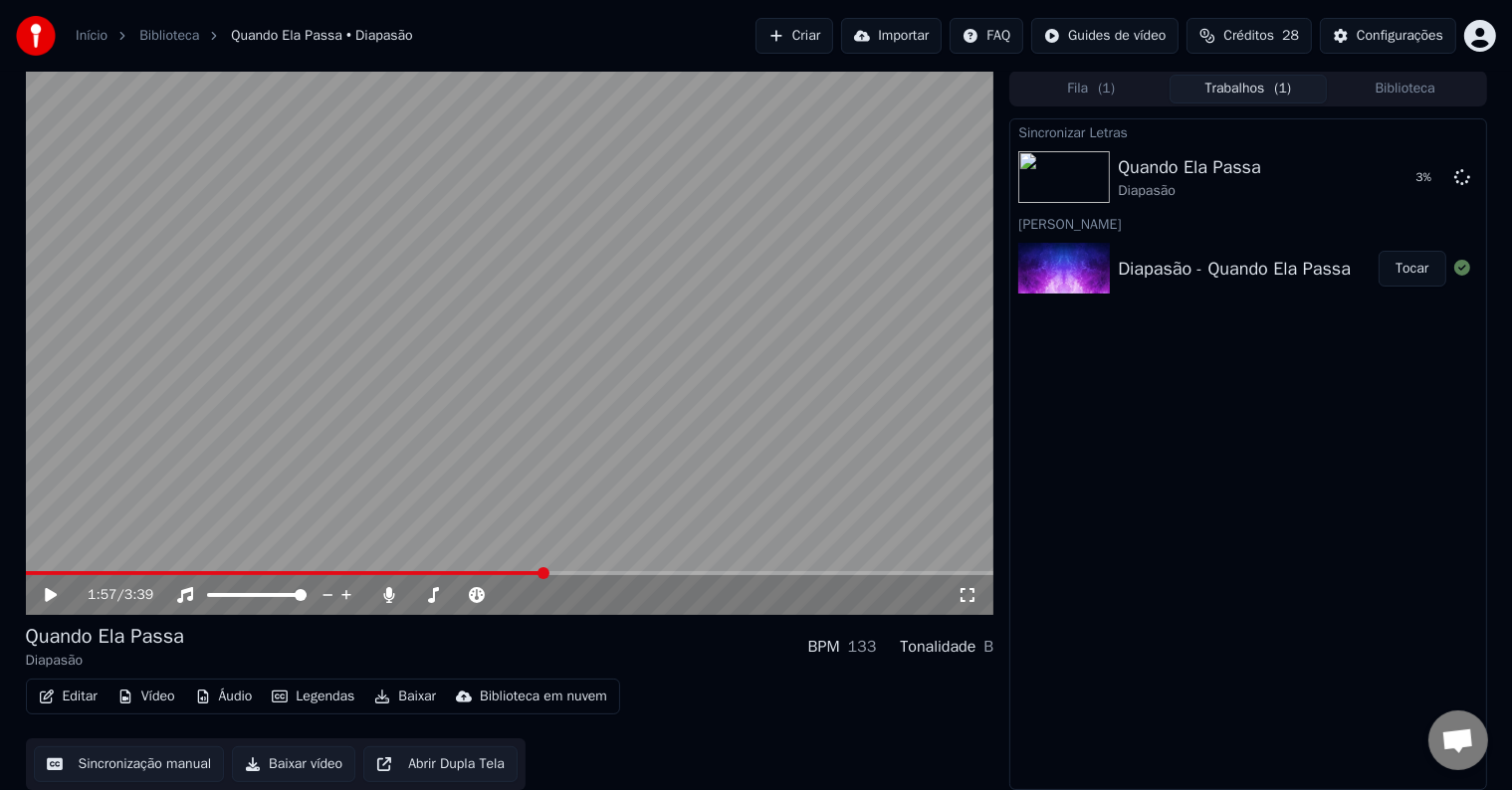 click at bounding box center (510, 342) 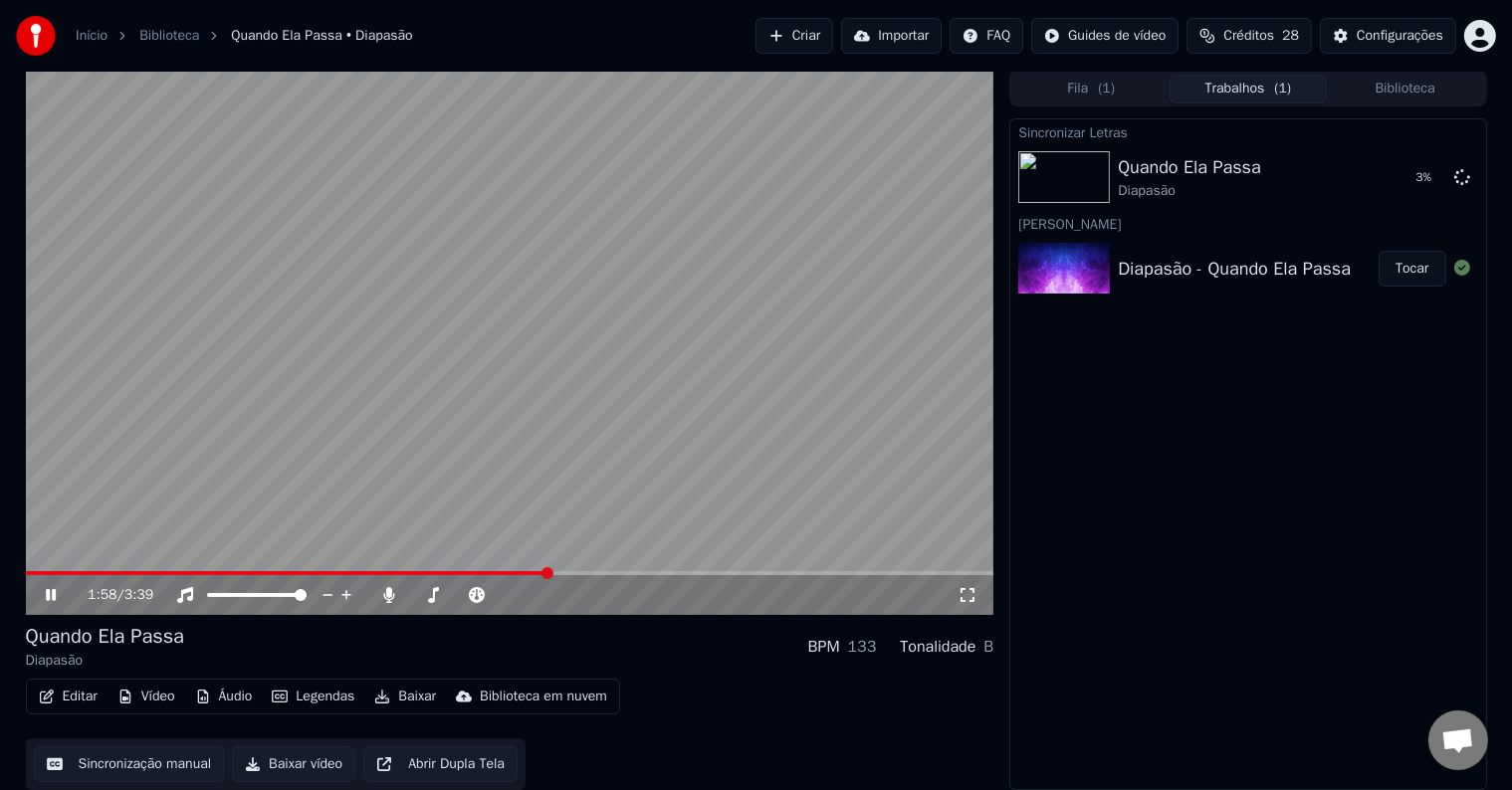 click at bounding box center (510, 342) 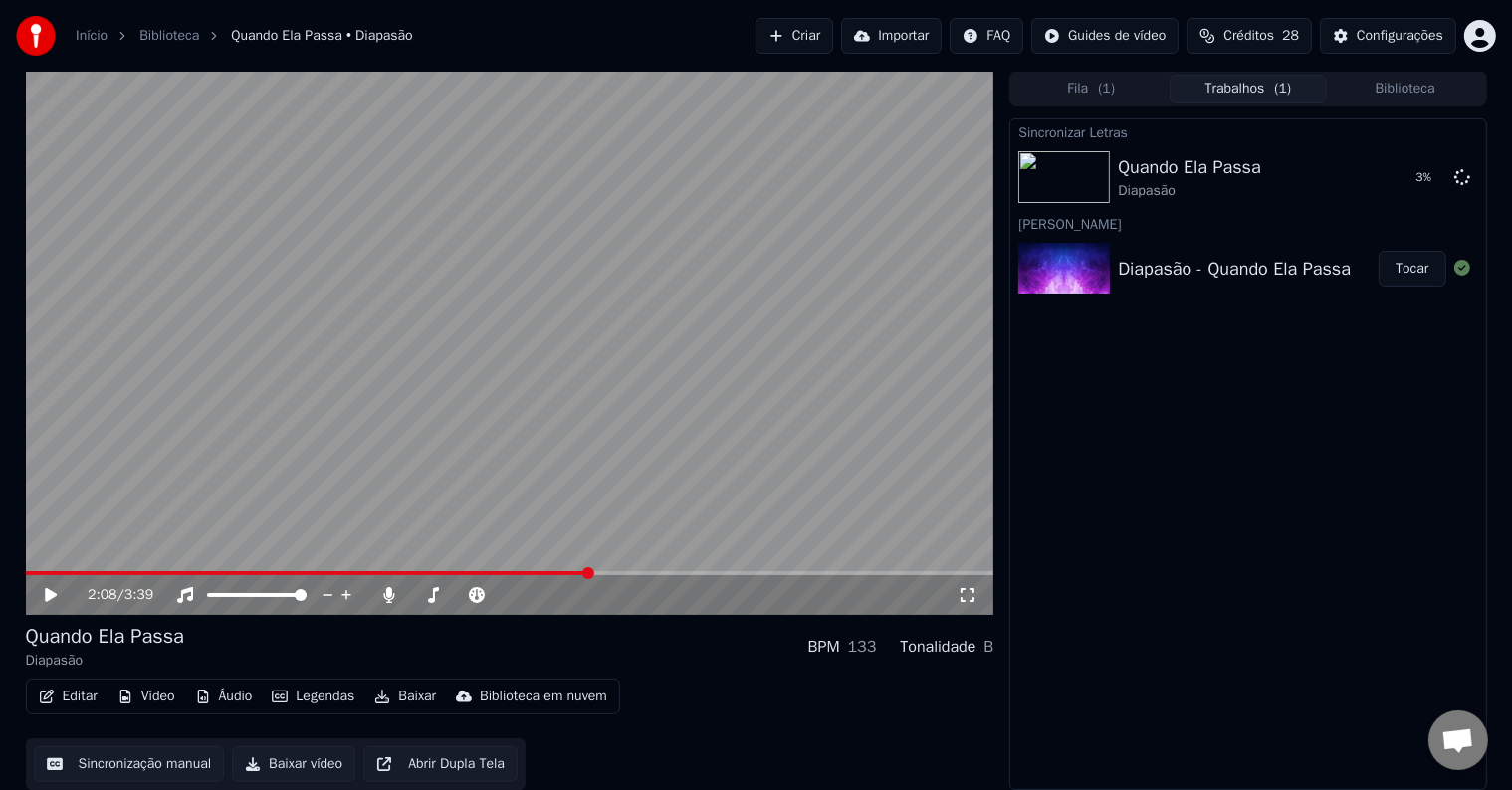 click at bounding box center [510, 573] 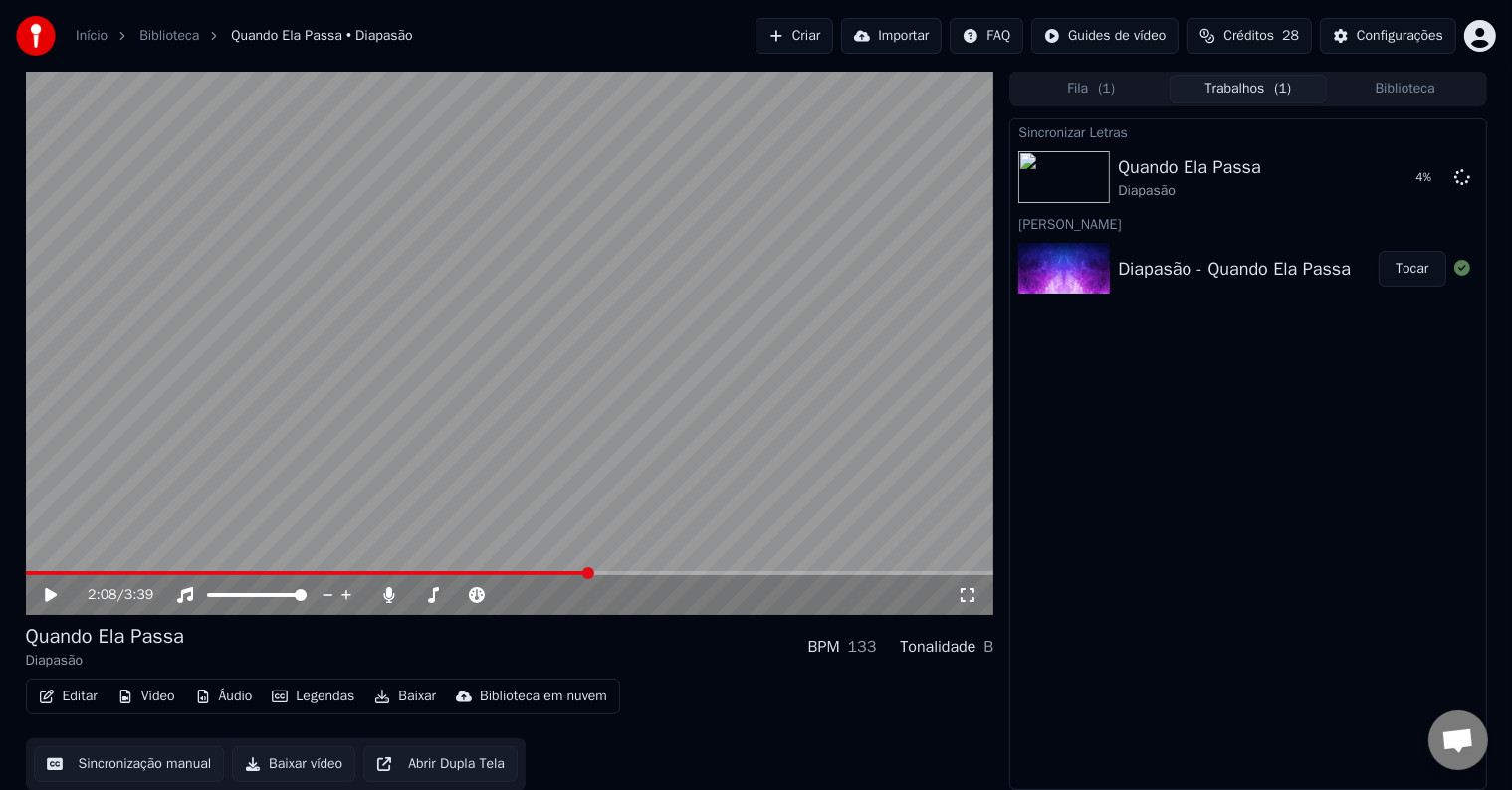 click at bounding box center [510, 573] 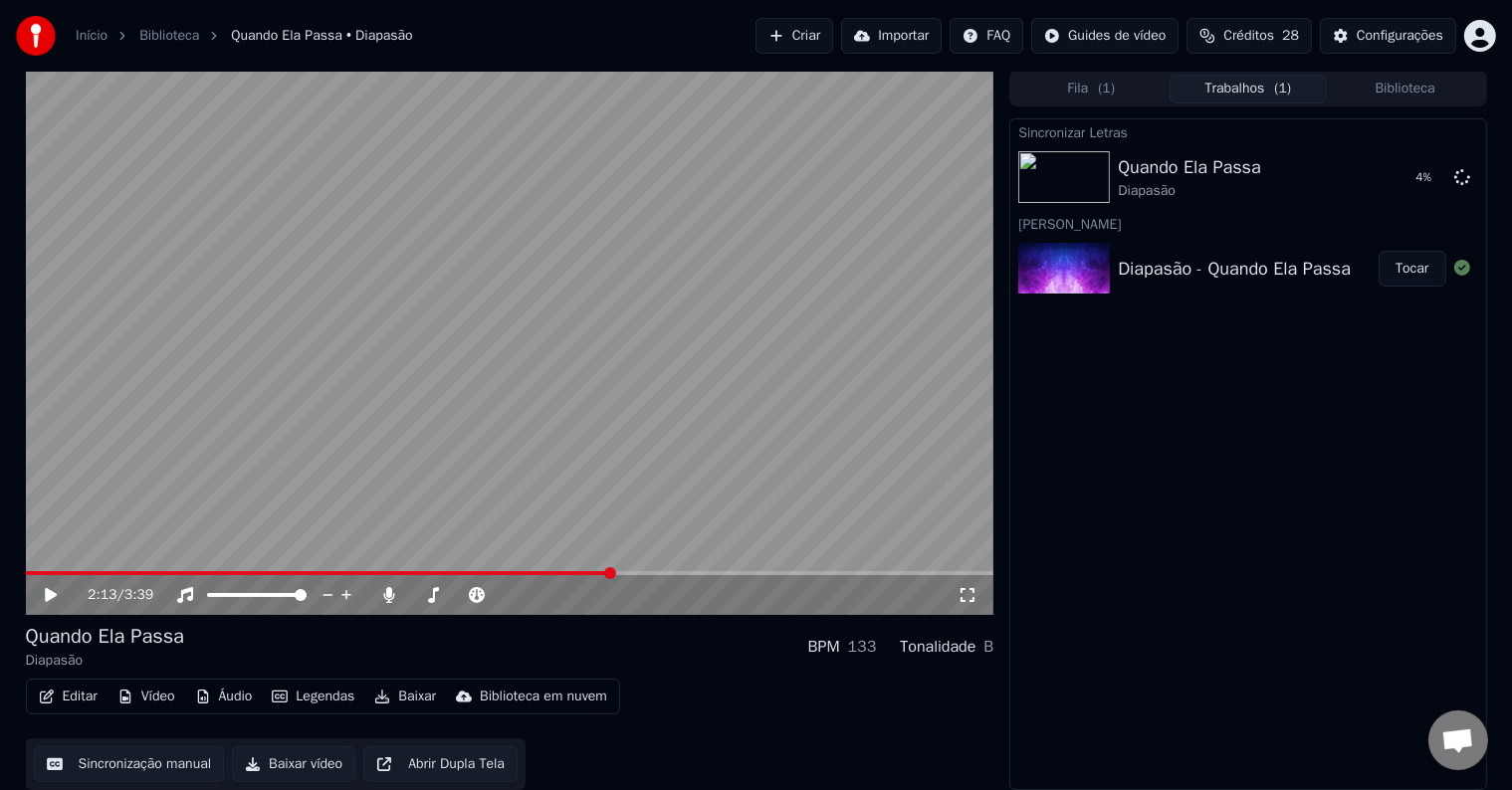 click 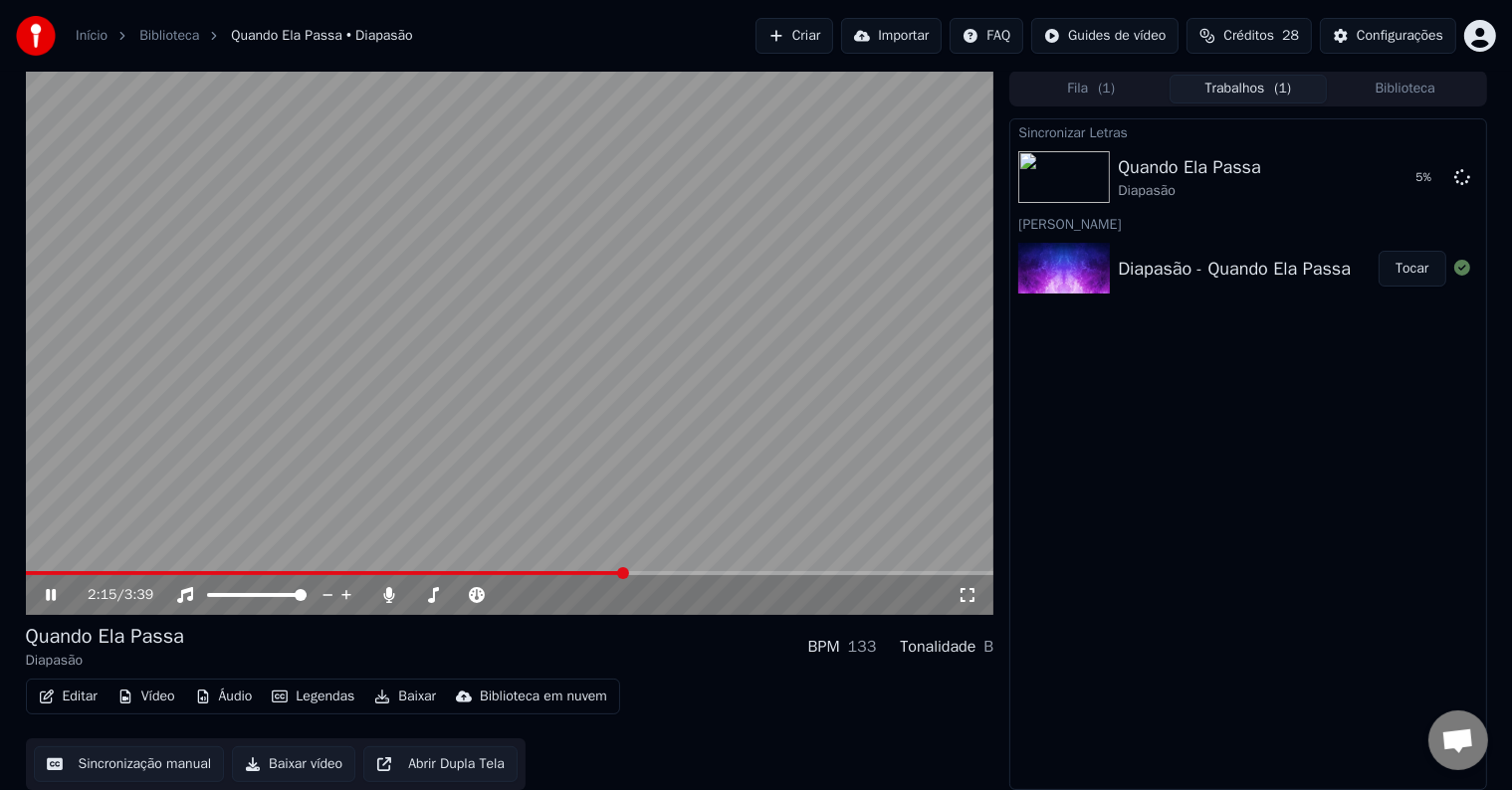 click at bounding box center (325, 573) 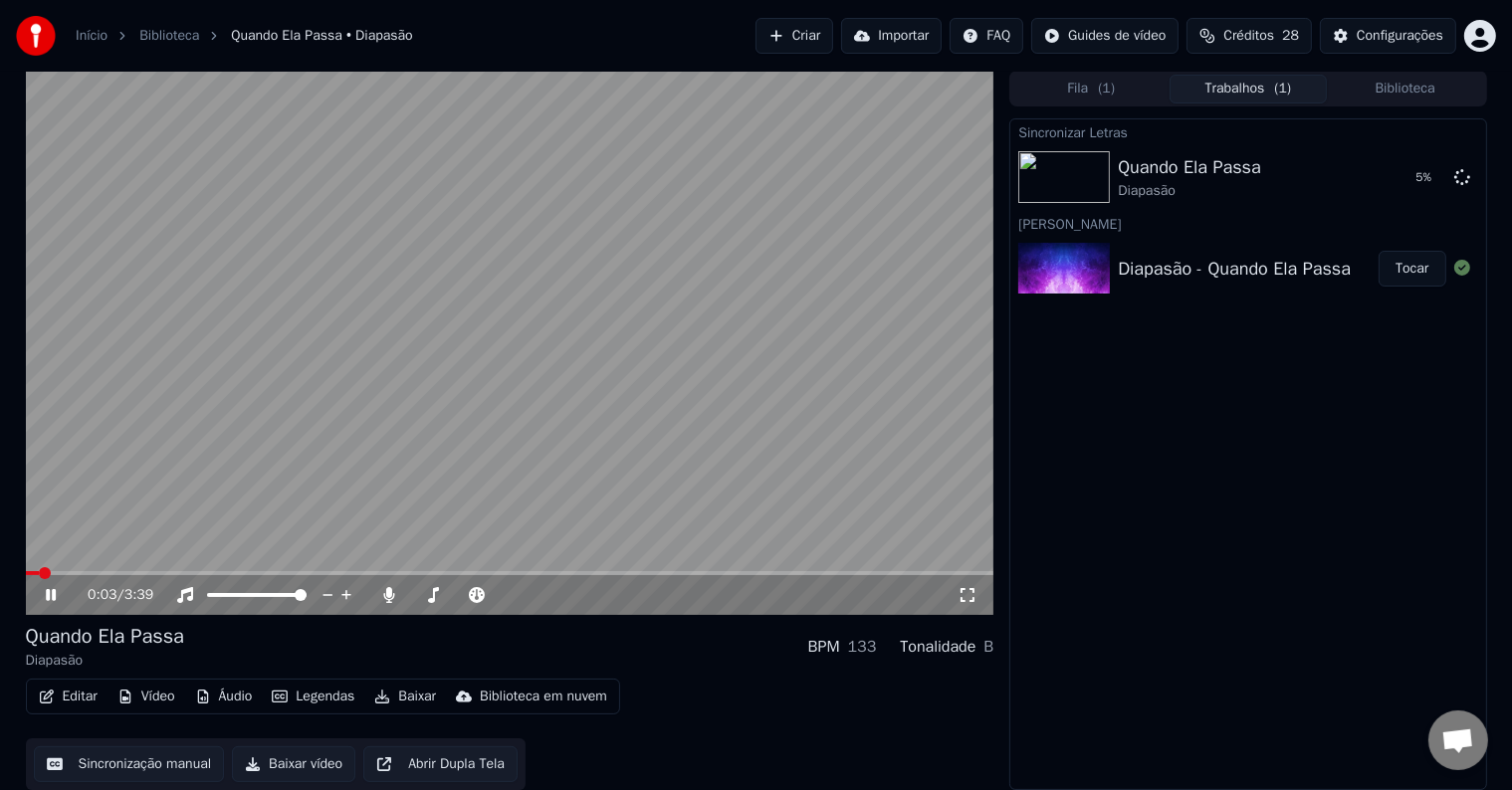 click at bounding box center [32, 573] 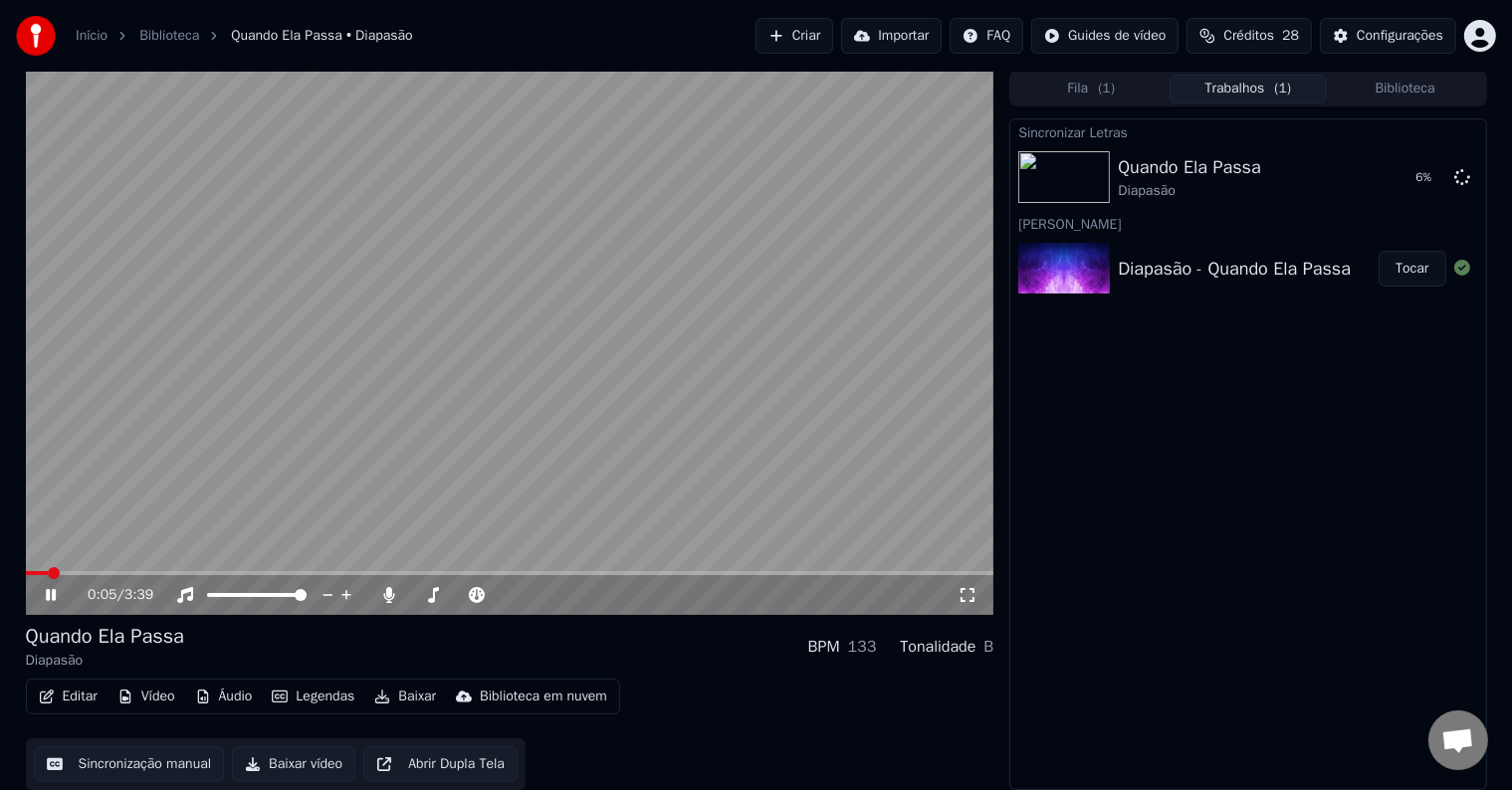 click at bounding box center (510, 573) 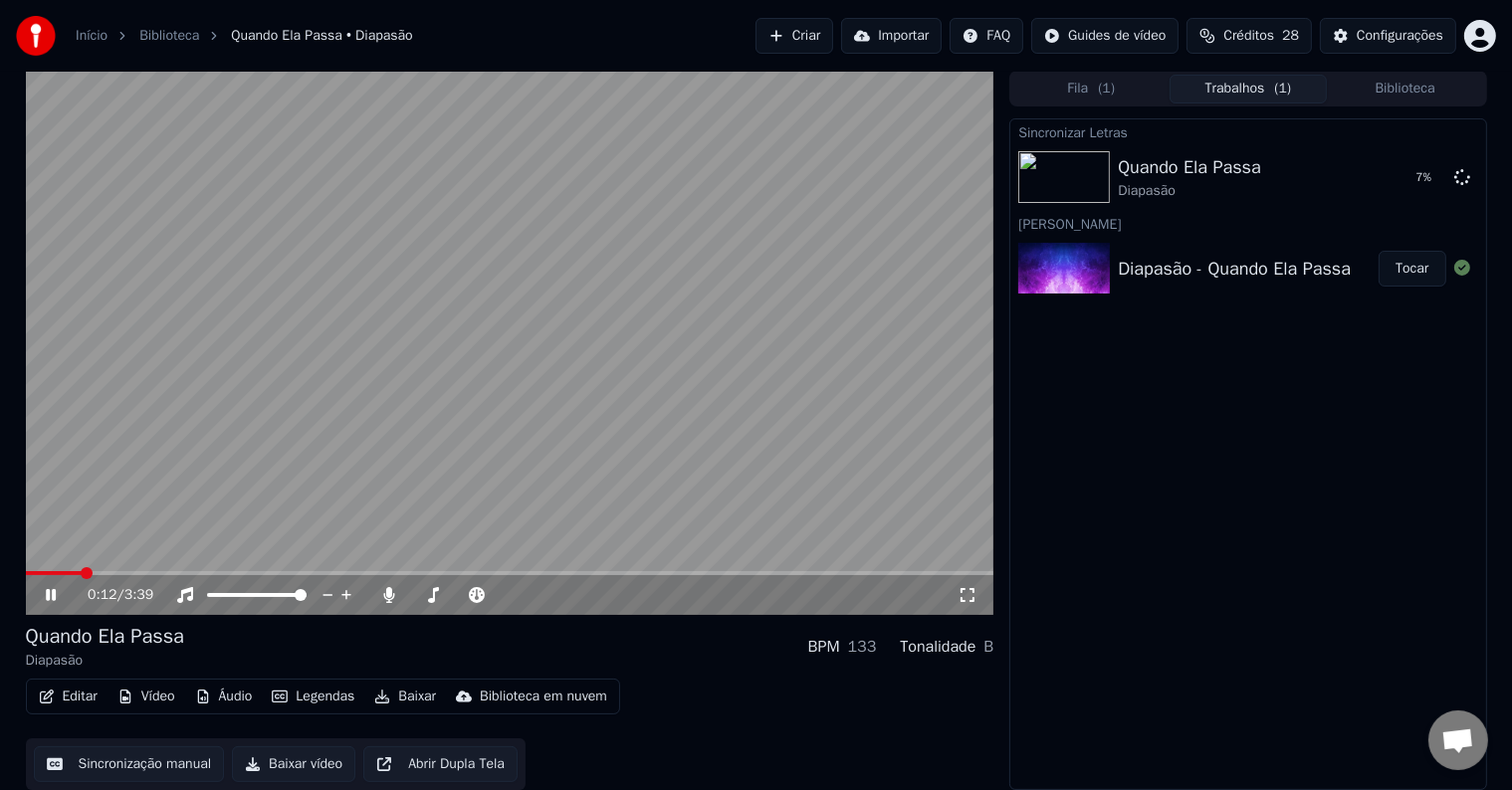 click on "Editar" at bounding box center [68, 696] 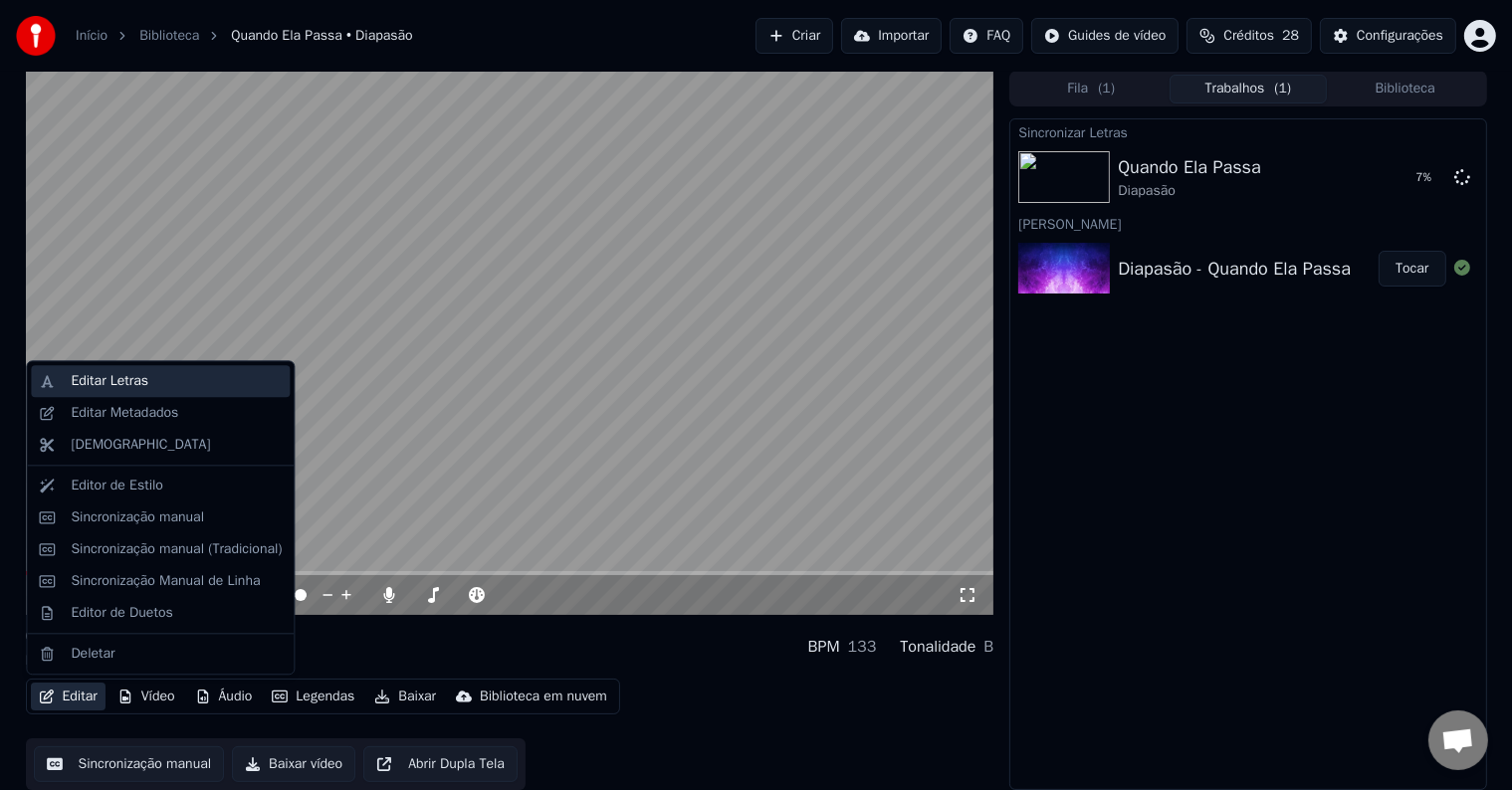 click on "Editar Letras" at bounding box center (109, 381) 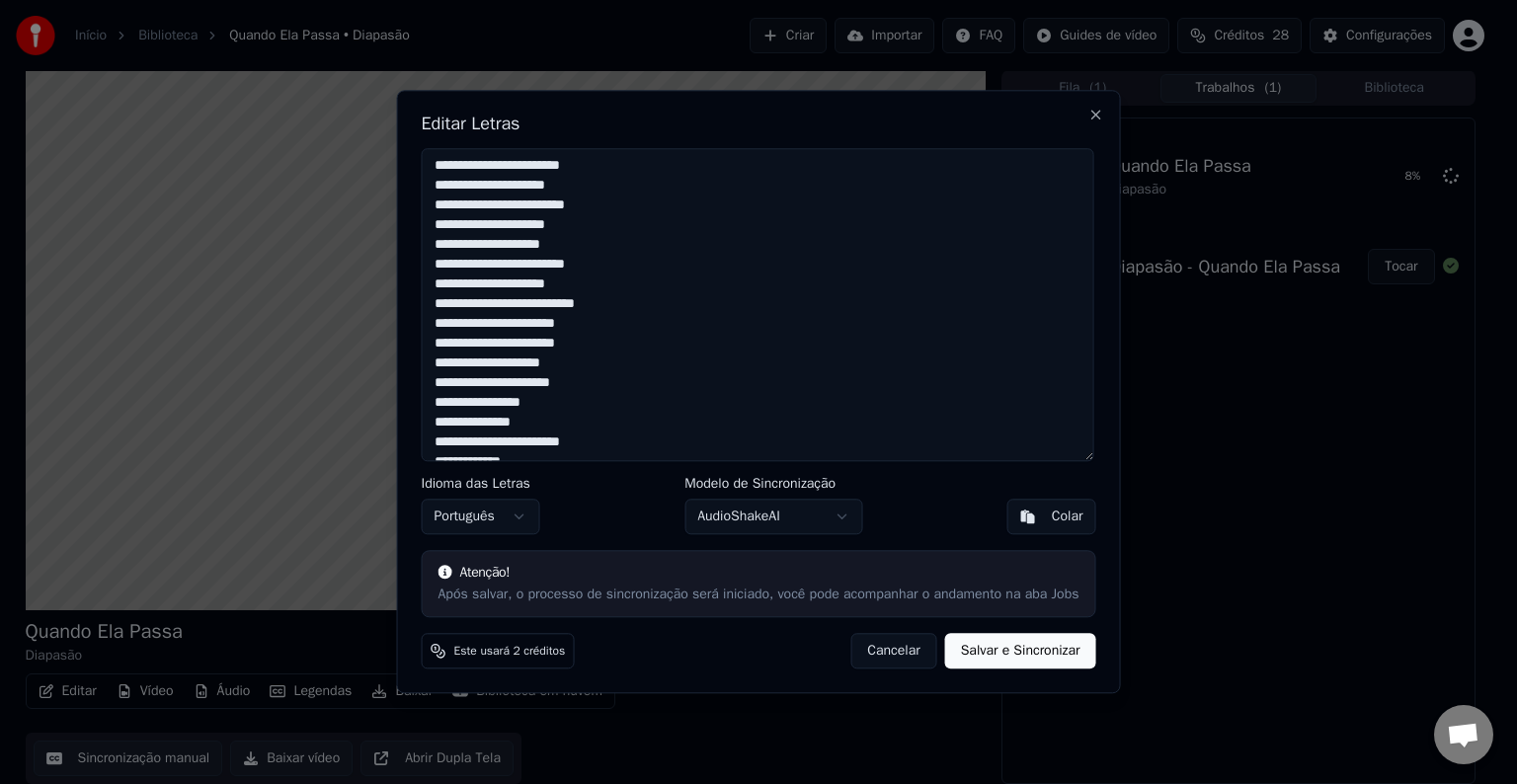scroll, scrollTop: 1144, scrollLeft: 0, axis: vertical 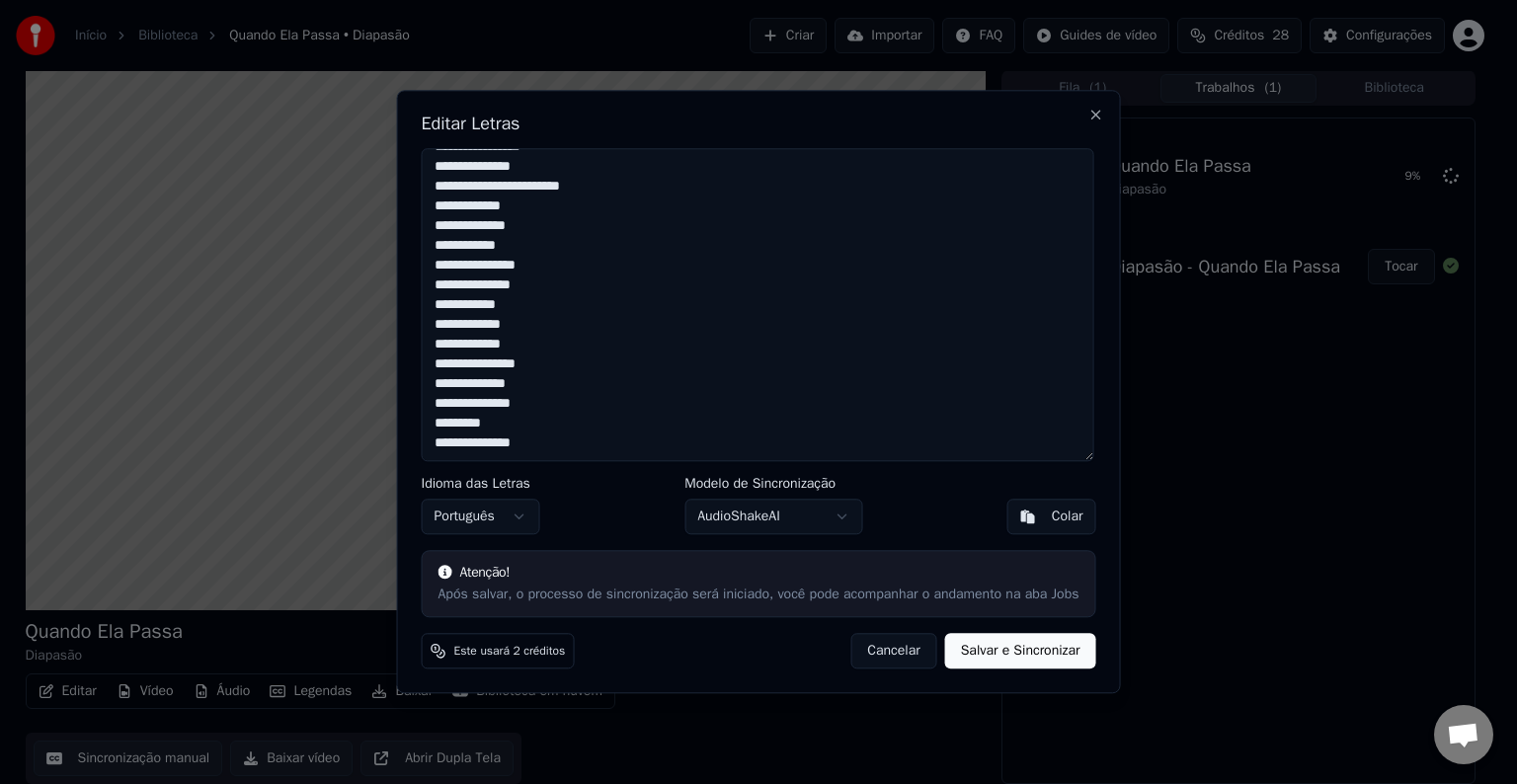 drag, startPoint x: 653, startPoint y: 113, endPoint x: 838, endPoint y: 95, distance: 185.87361 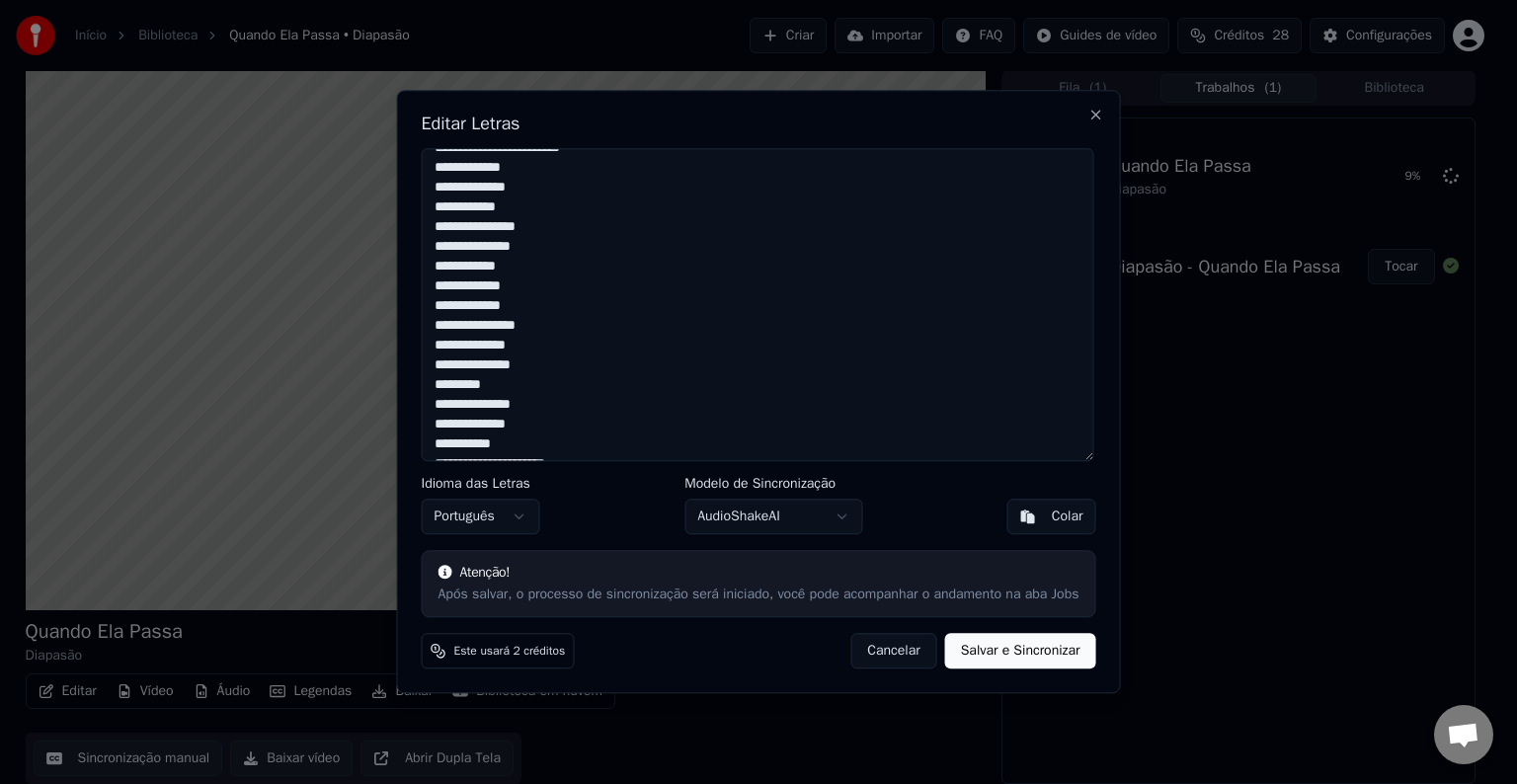 scroll, scrollTop: 0, scrollLeft: 0, axis: both 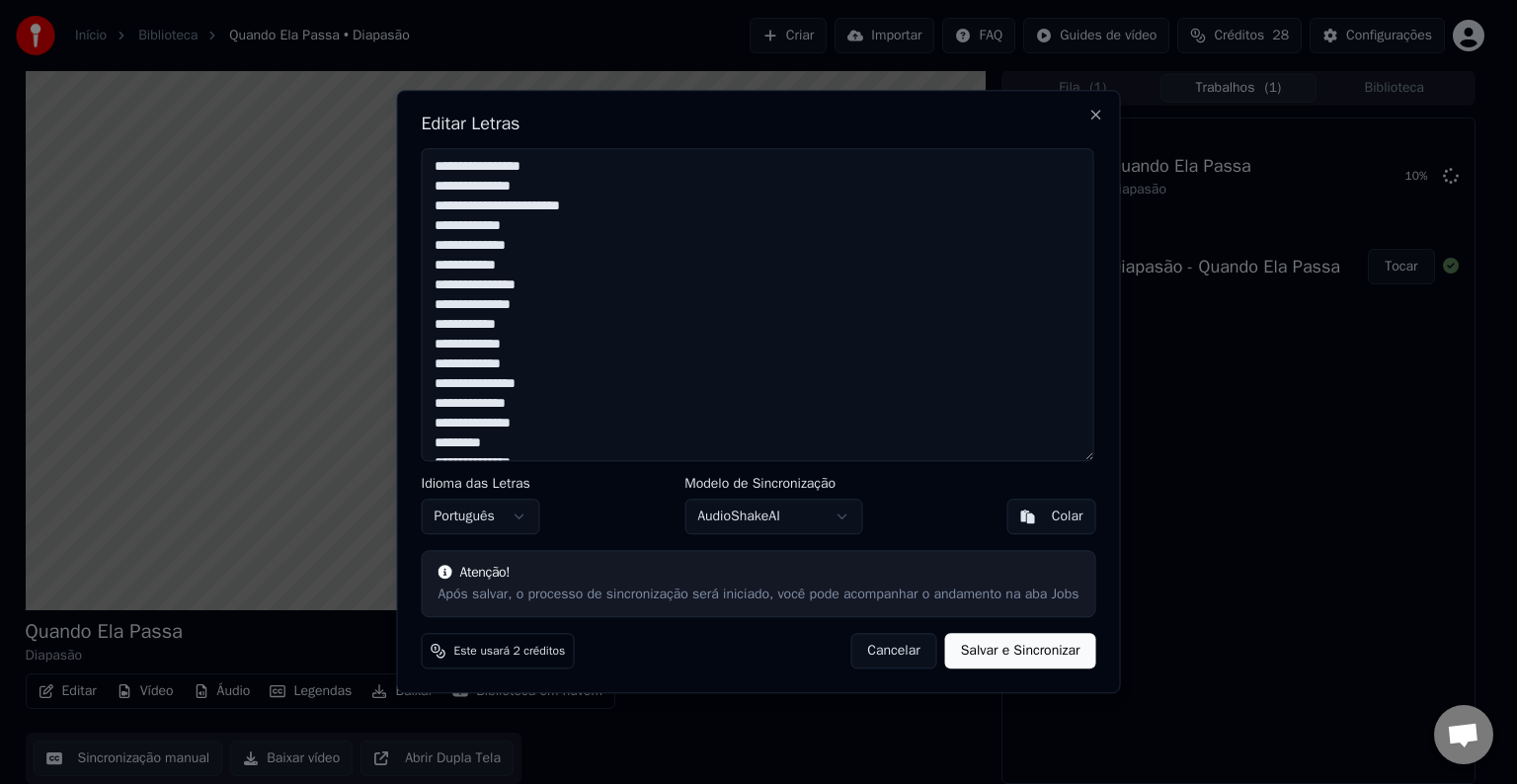 drag, startPoint x: 442, startPoint y: 263, endPoint x: 542, endPoint y: 263, distance: 100 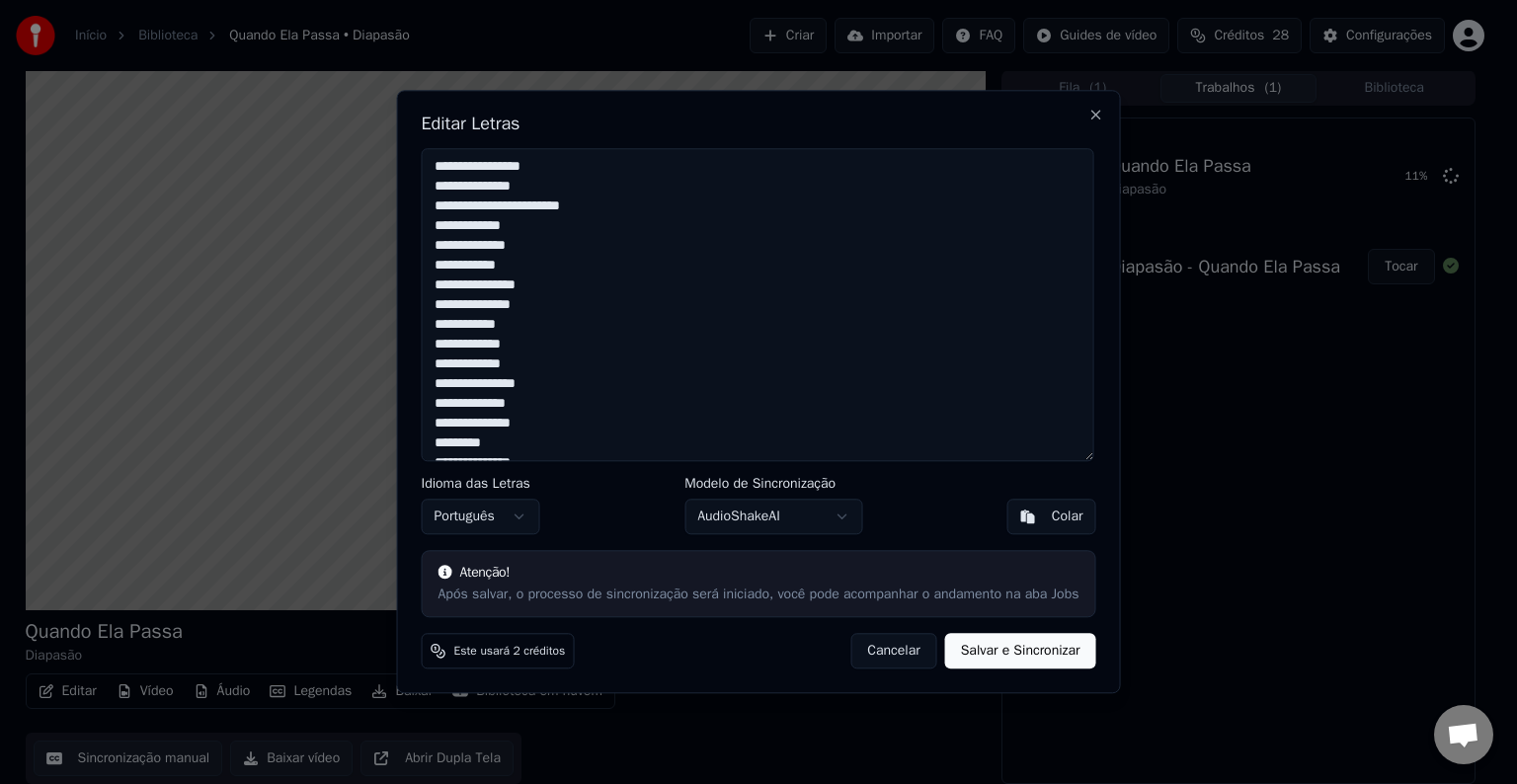 click at bounding box center (758, 304) 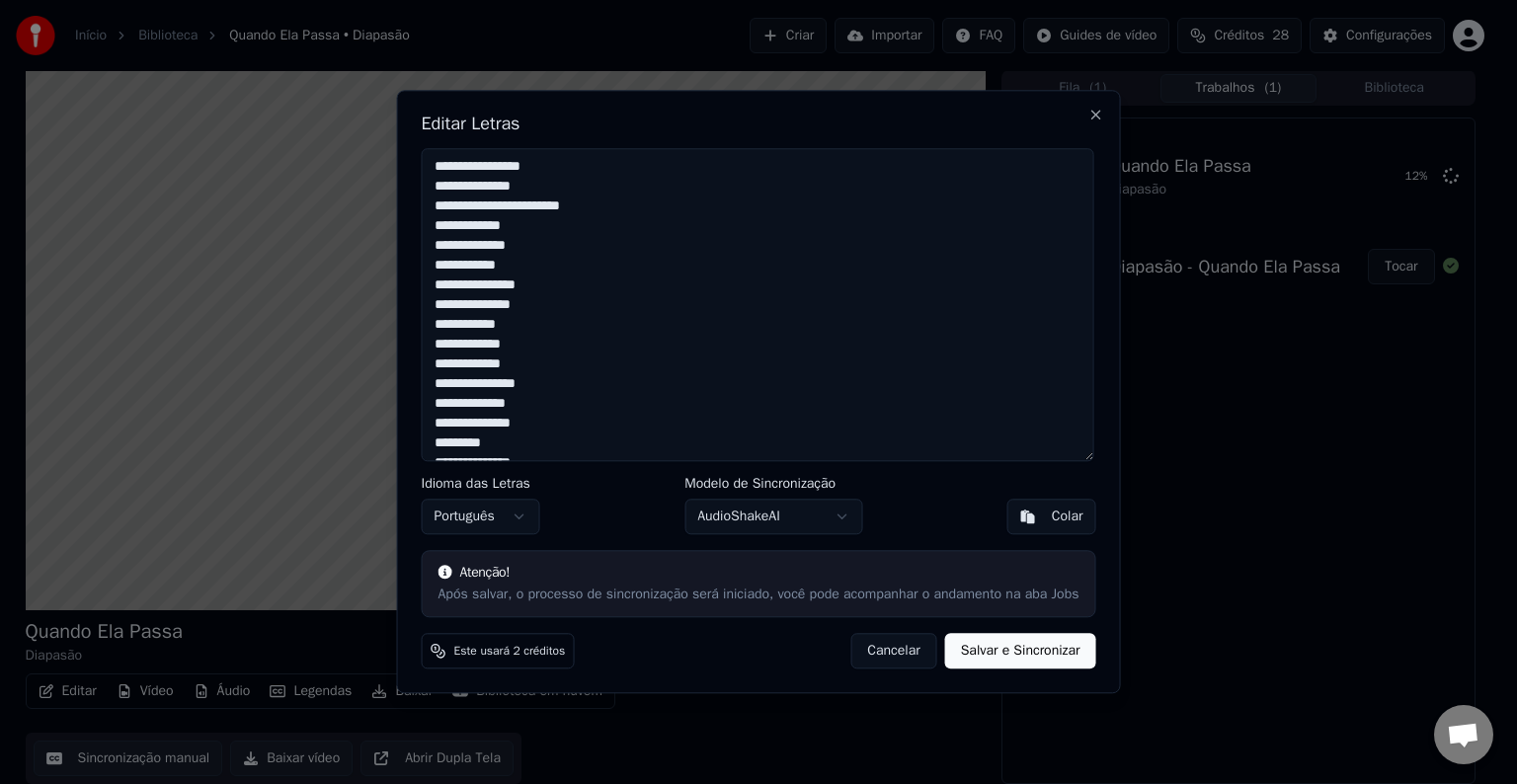 scroll, scrollTop: 99, scrollLeft: 0, axis: vertical 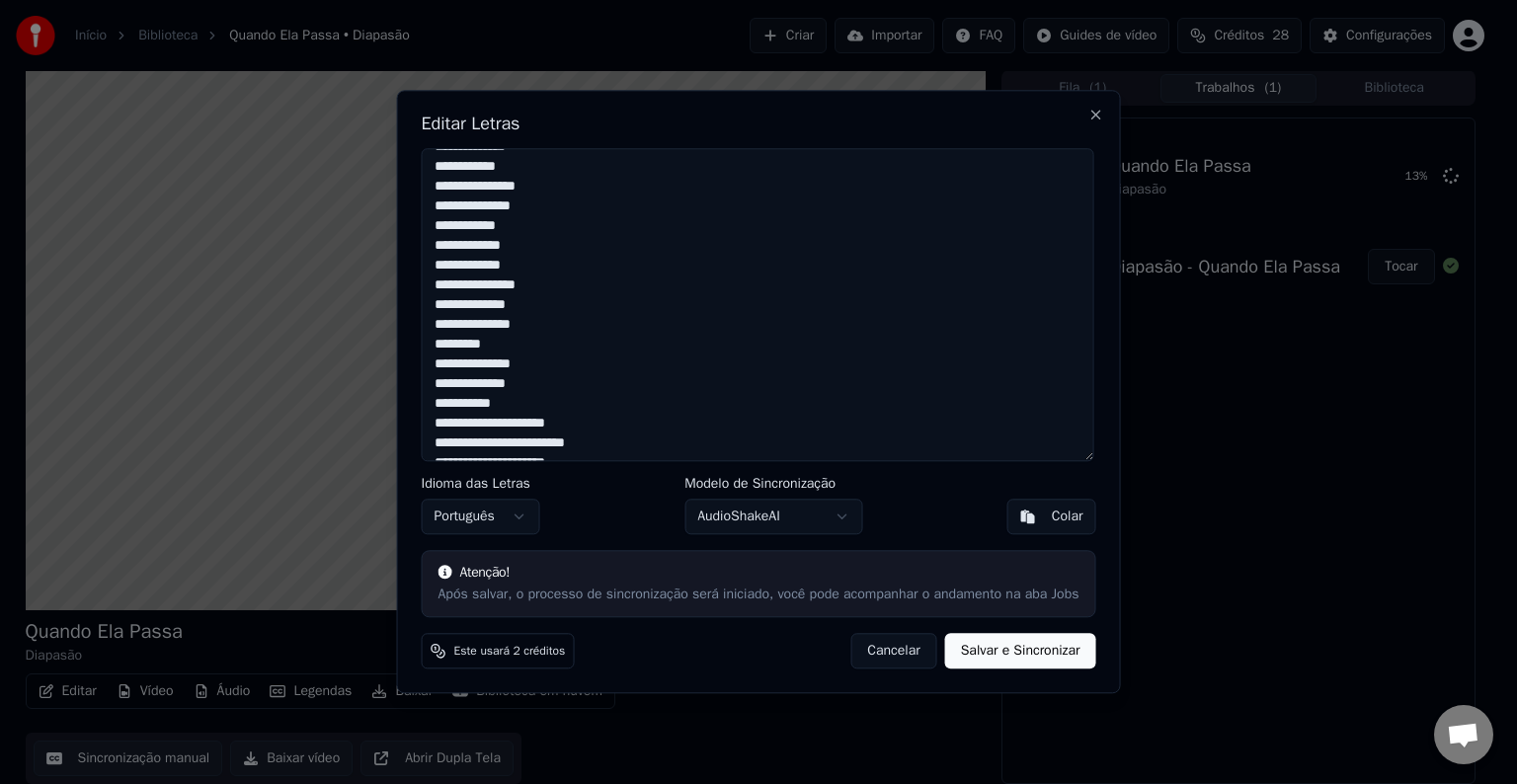 click at bounding box center [758, 304] 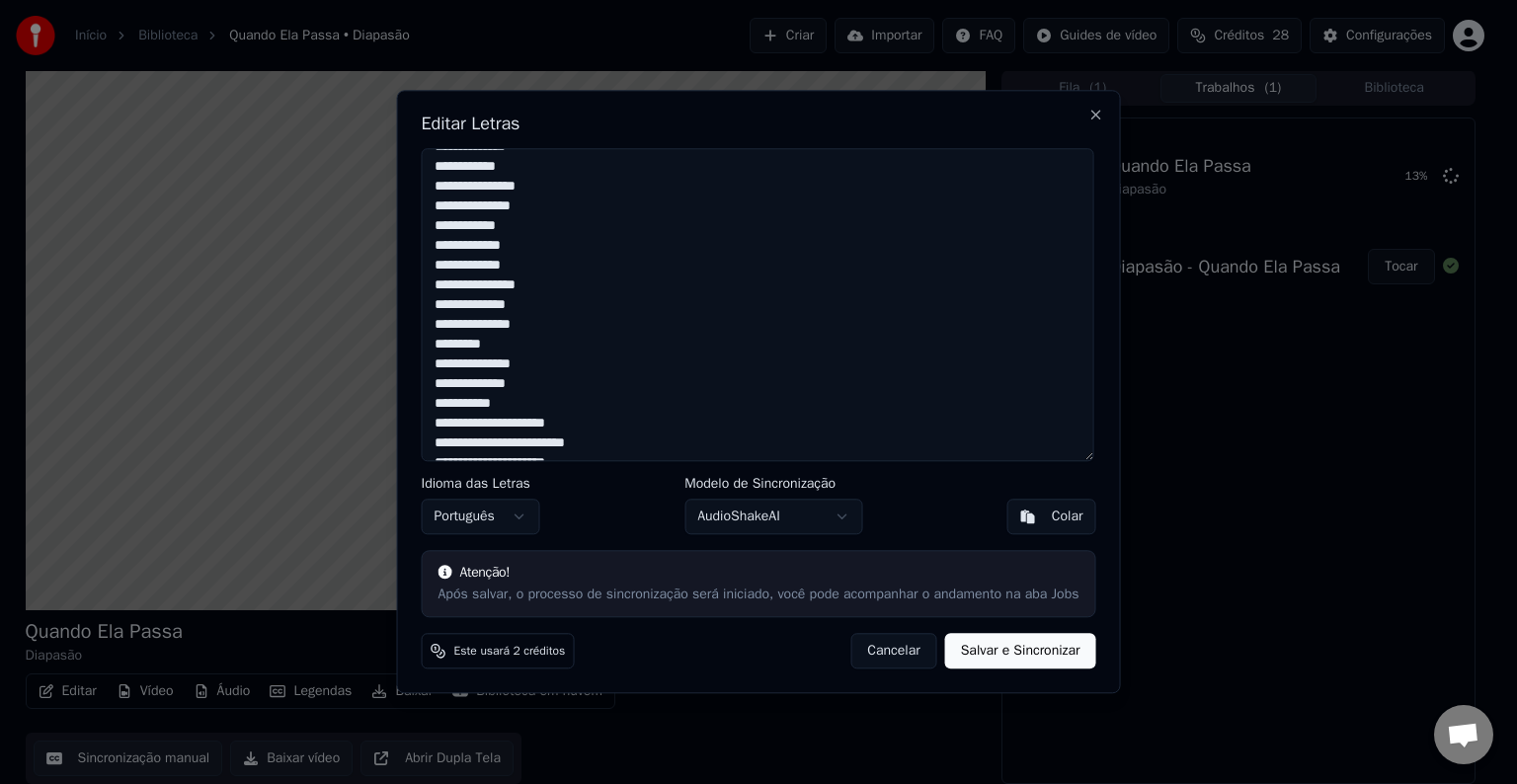 click at bounding box center (758, 304) 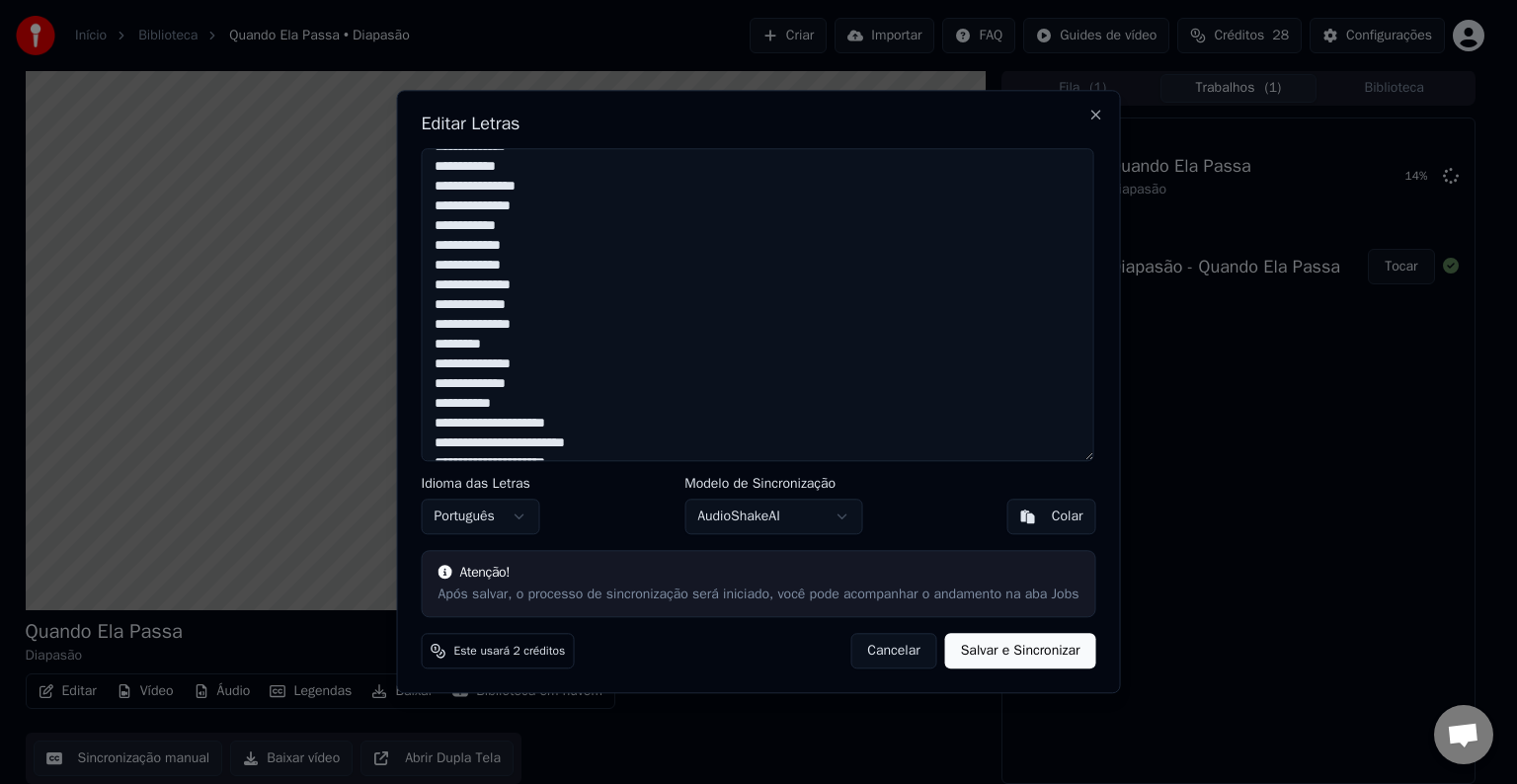 scroll, scrollTop: 197, scrollLeft: 0, axis: vertical 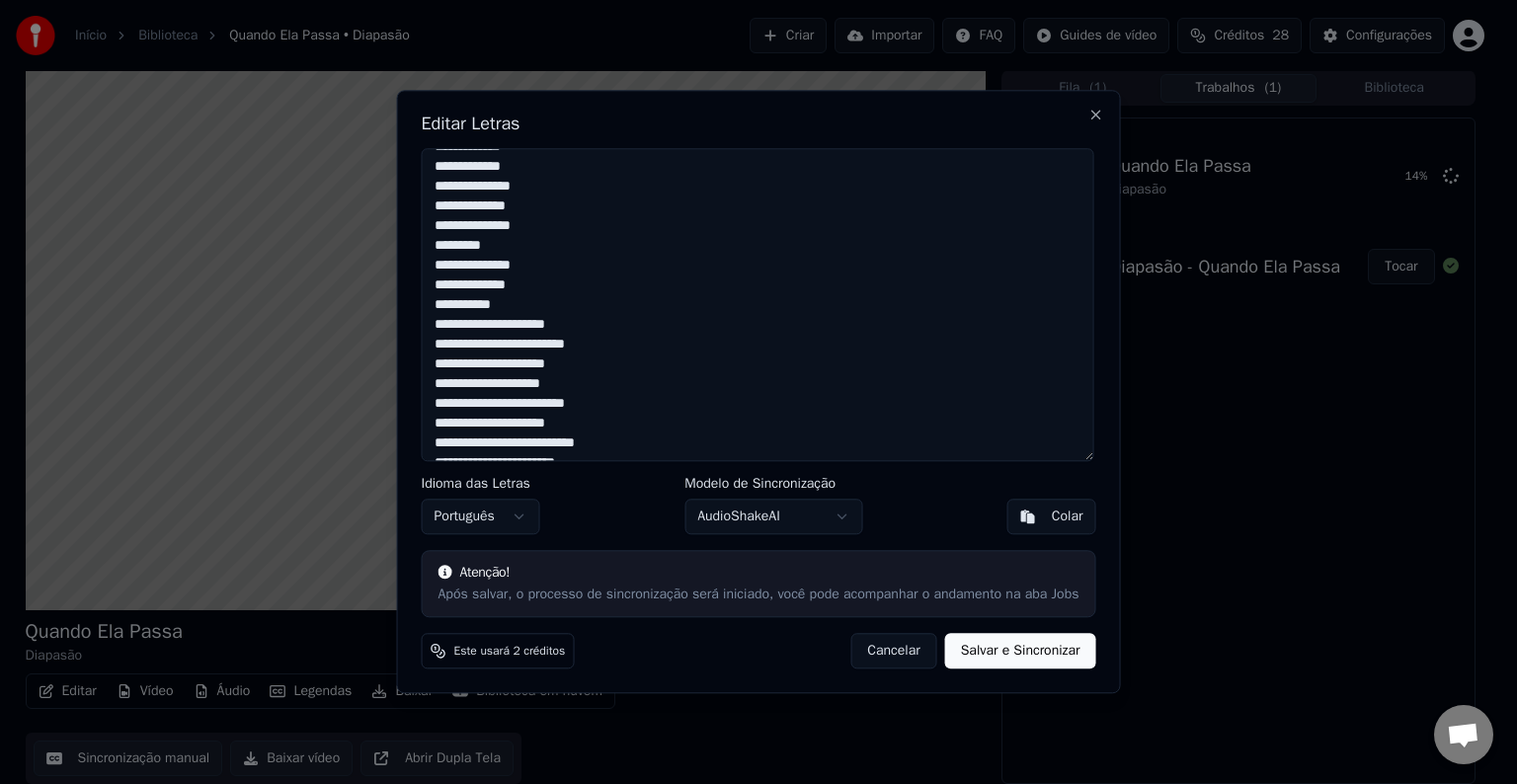 drag, startPoint x: 435, startPoint y: 281, endPoint x: 556, endPoint y: 284, distance: 121.03718 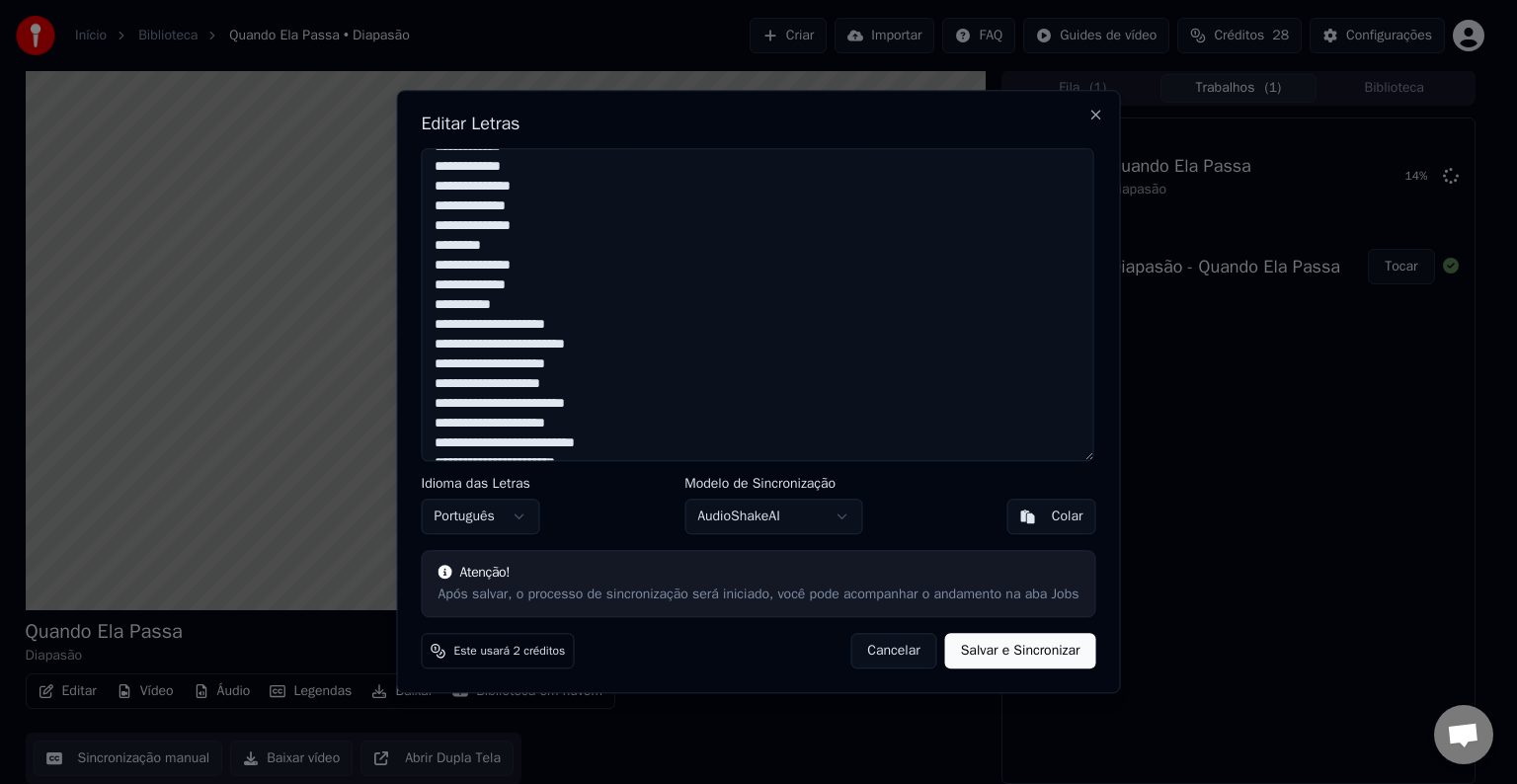click at bounding box center (758, 304) 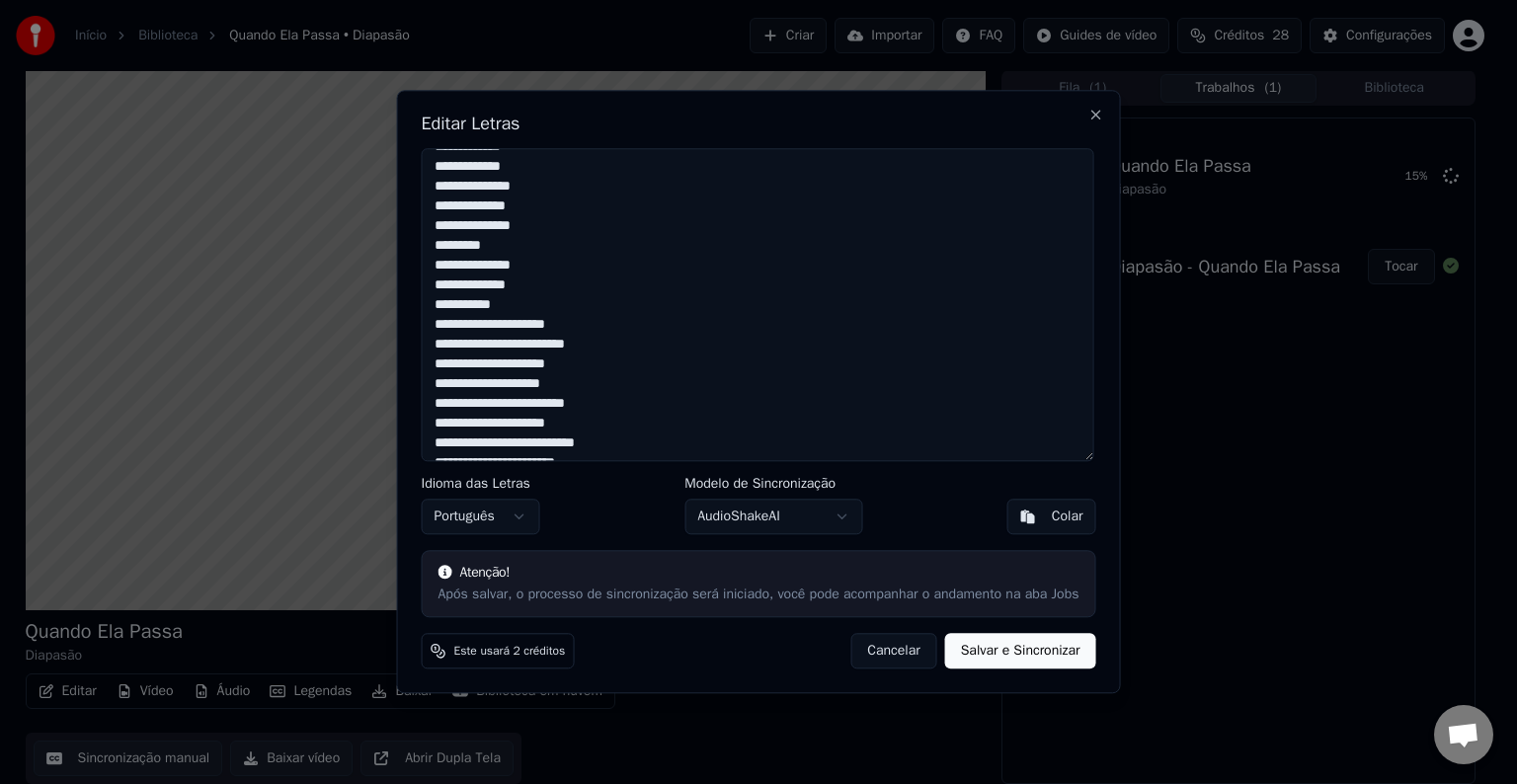 drag, startPoint x: 434, startPoint y: 326, endPoint x: 584, endPoint y: 326, distance: 150 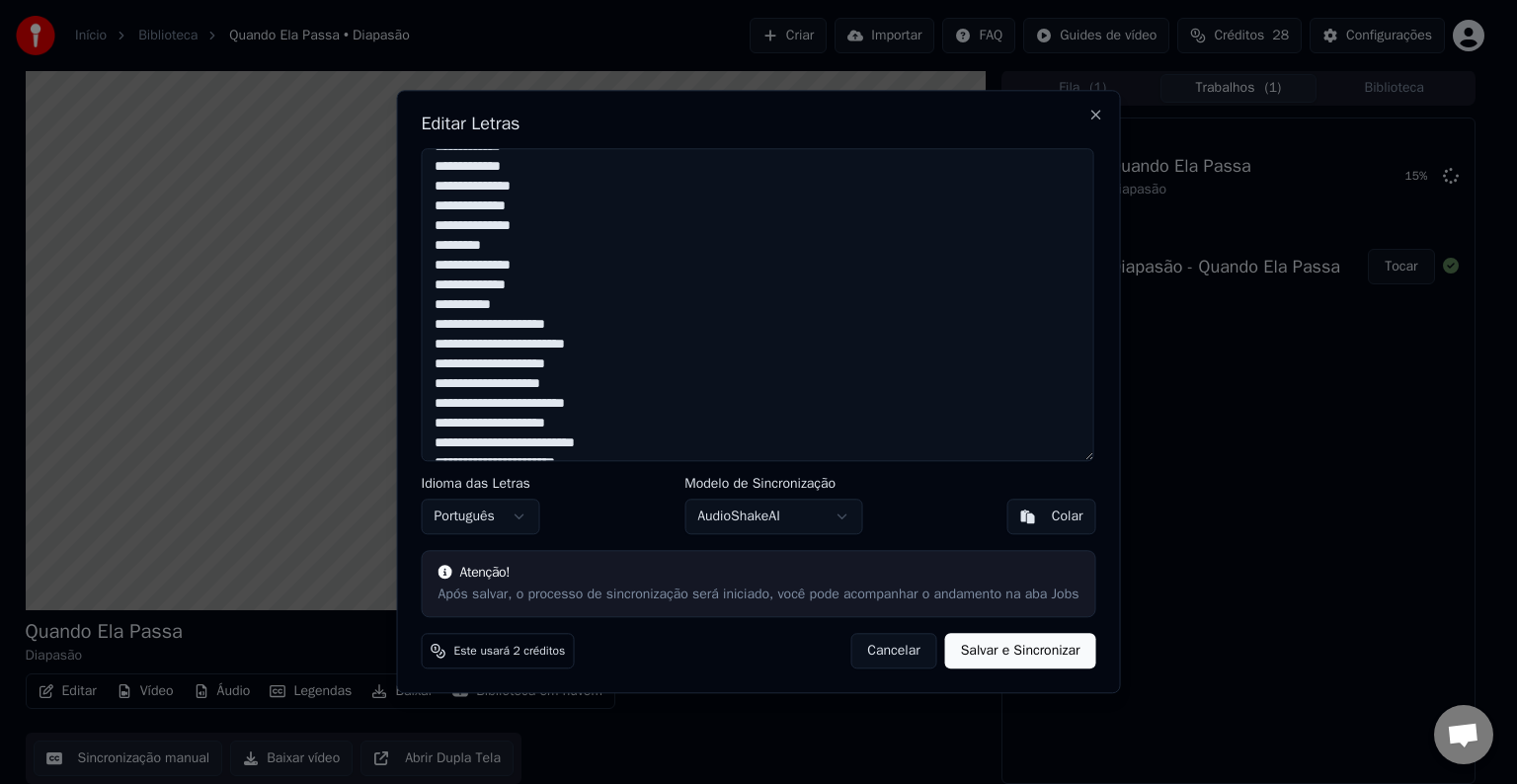 click at bounding box center (758, 304) 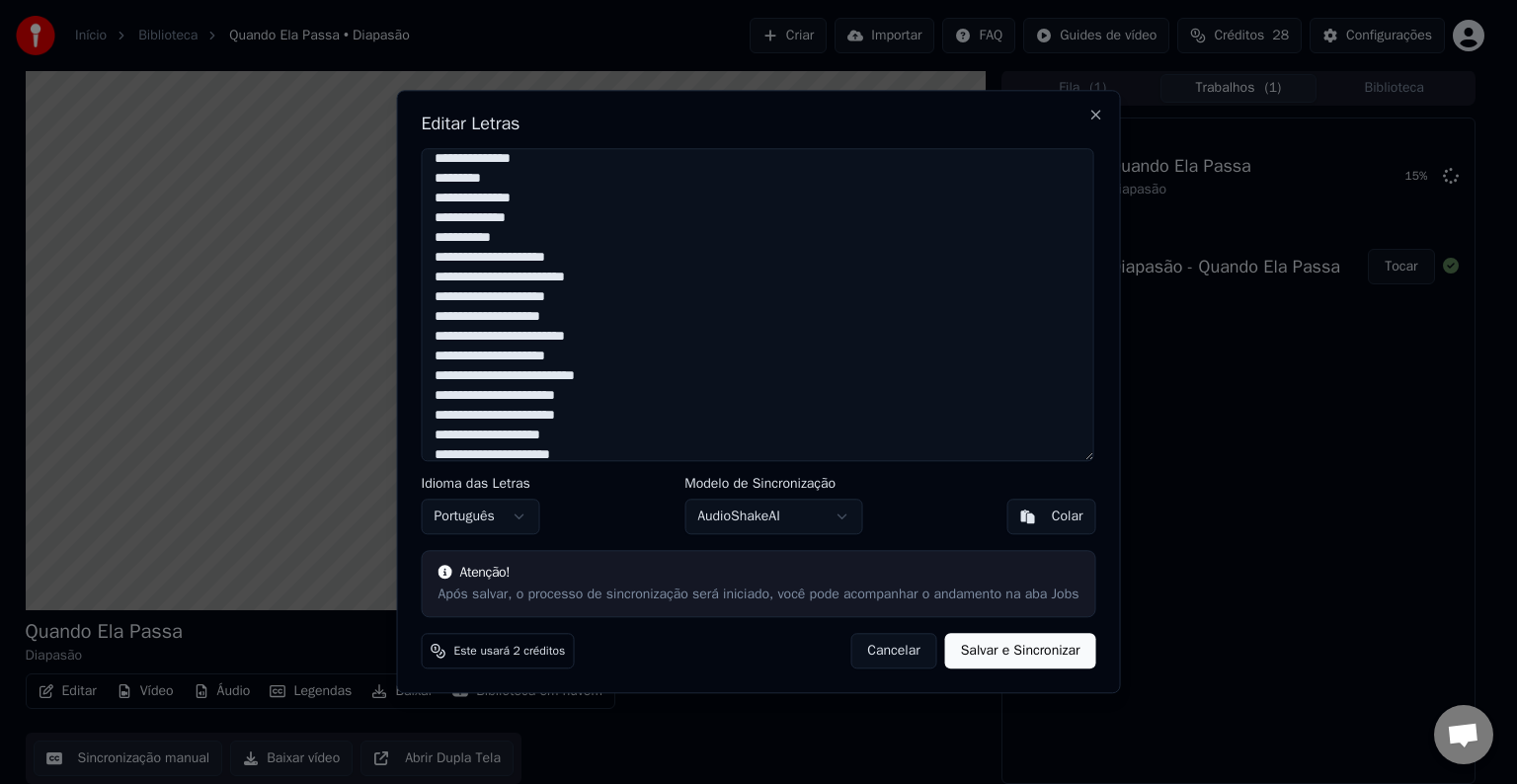 scroll, scrollTop: 296, scrollLeft: 0, axis: vertical 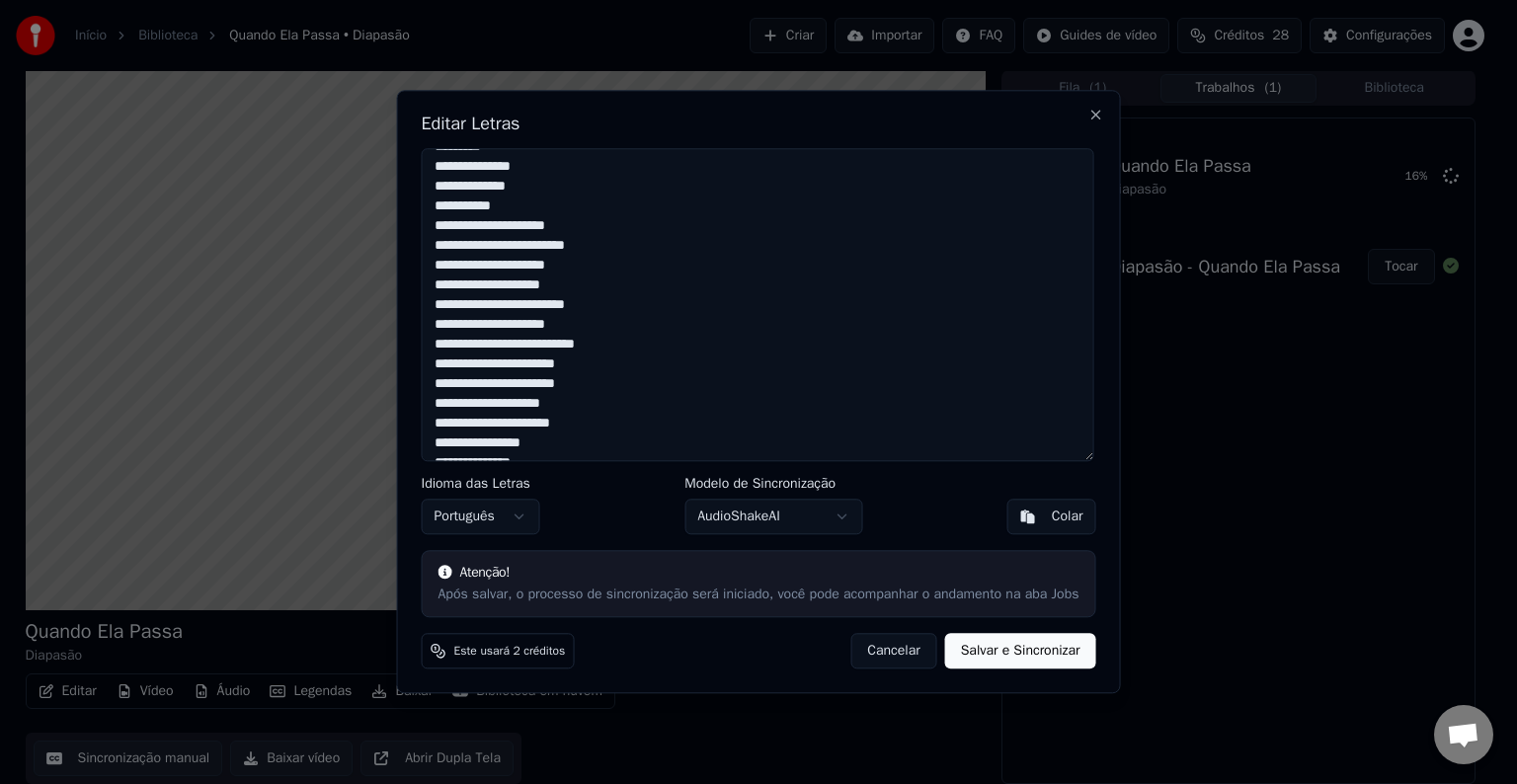 drag, startPoint x: 436, startPoint y: 242, endPoint x: 627, endPoint y: 245, distance: 191.0236 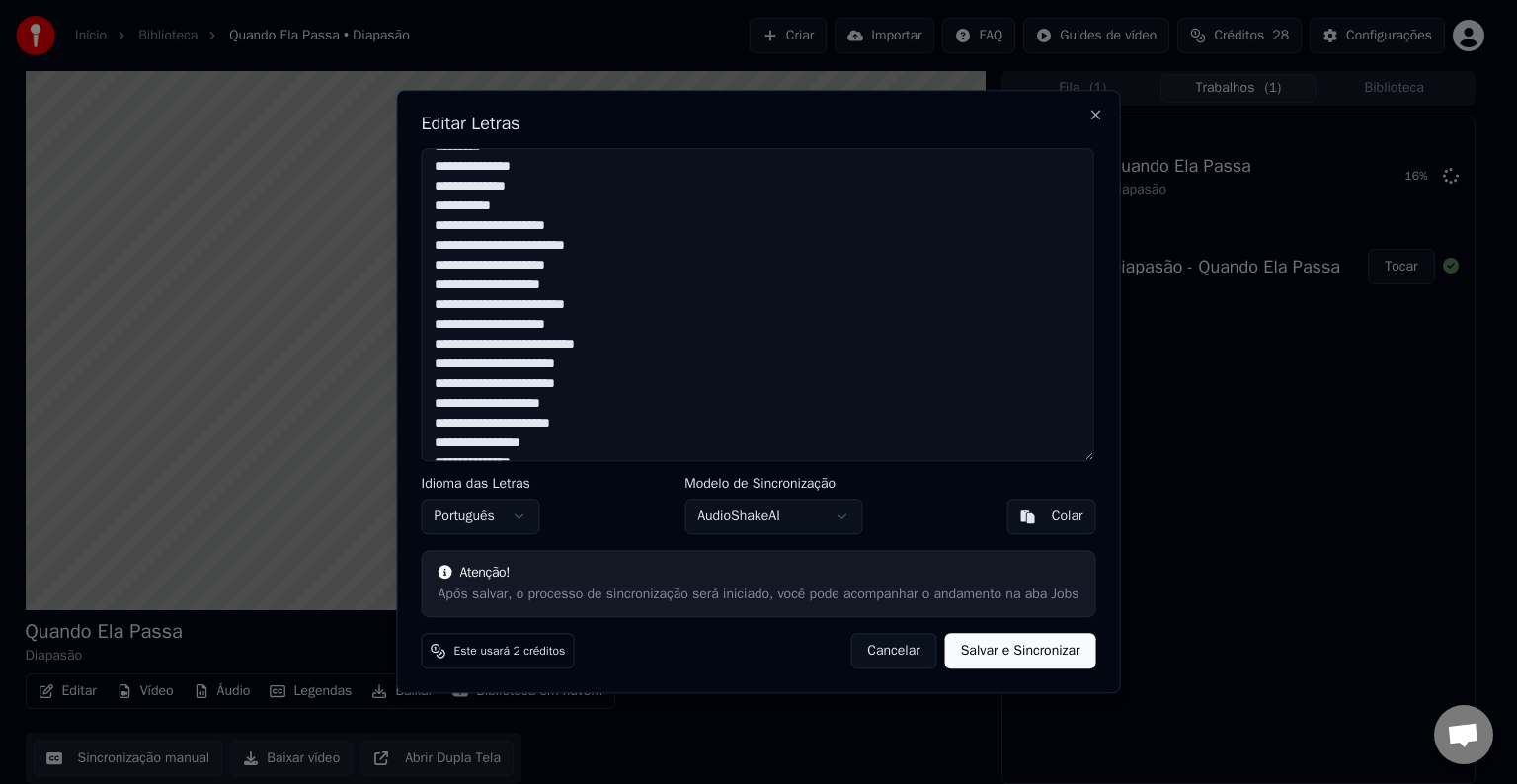 click at bounding box center (758, 304) 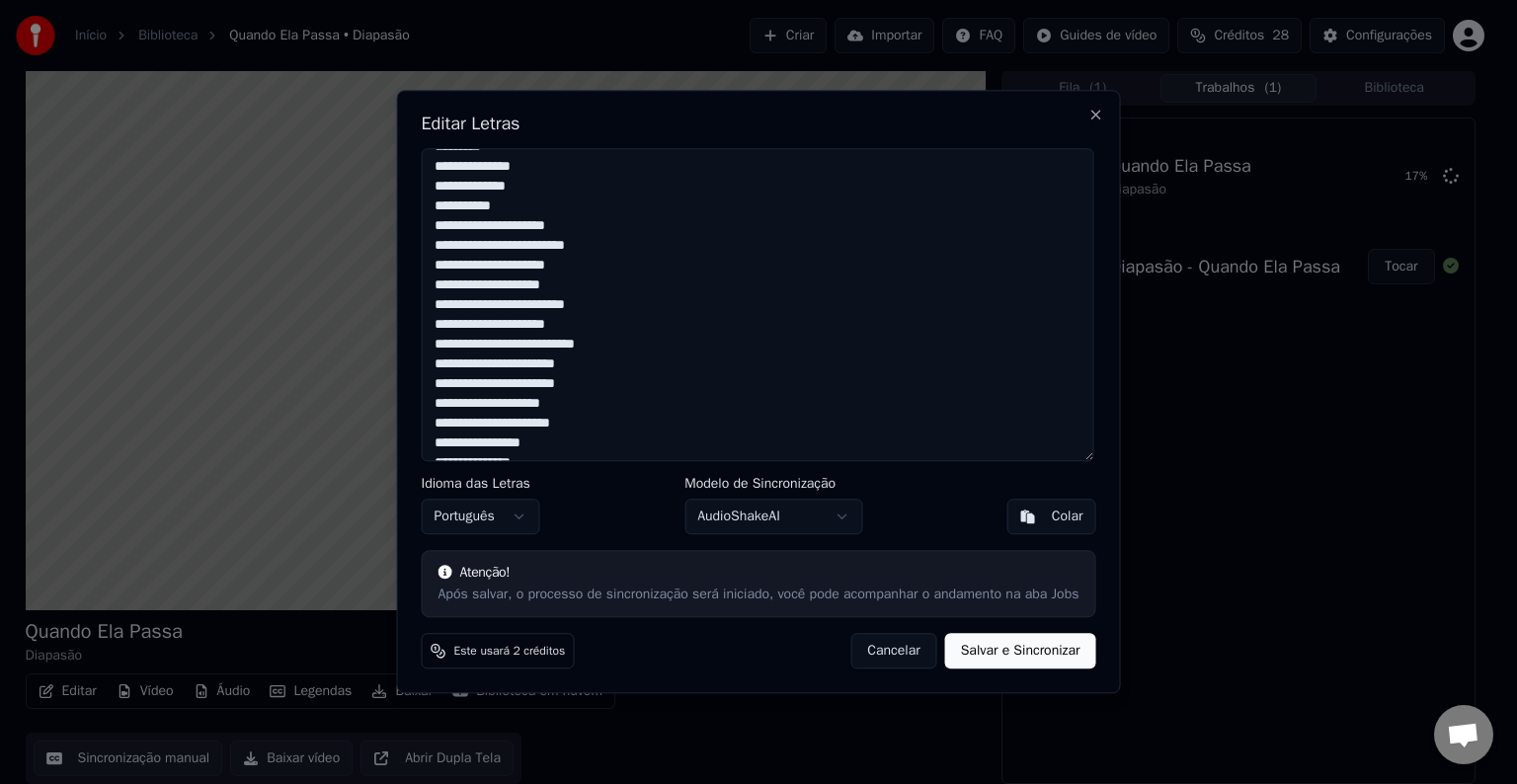 drag, startPoint x: 433, startPoint y: 265, endPoint x: 594, endPoint y: 265, distance: 161 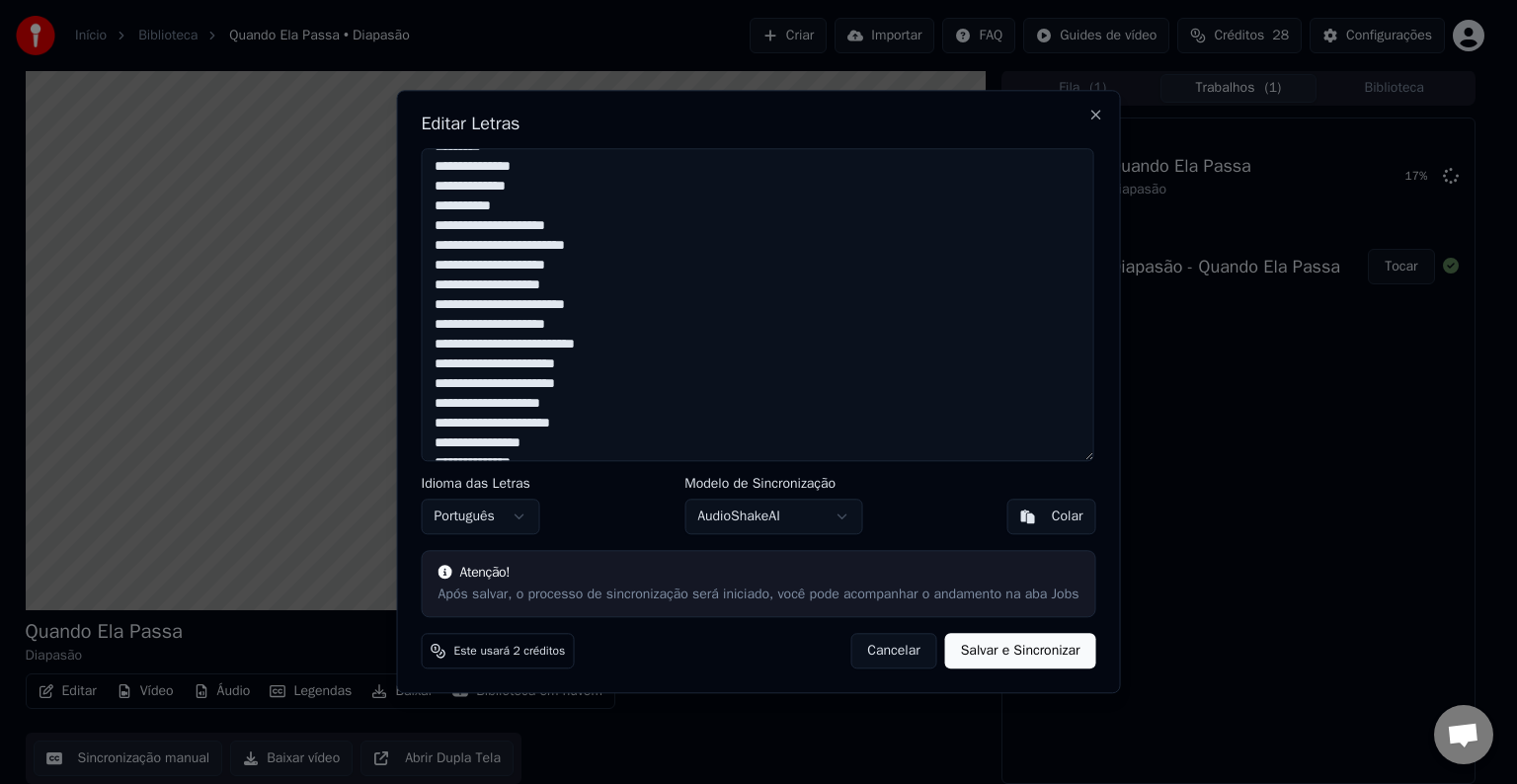 click at bounding box center (758, 304) 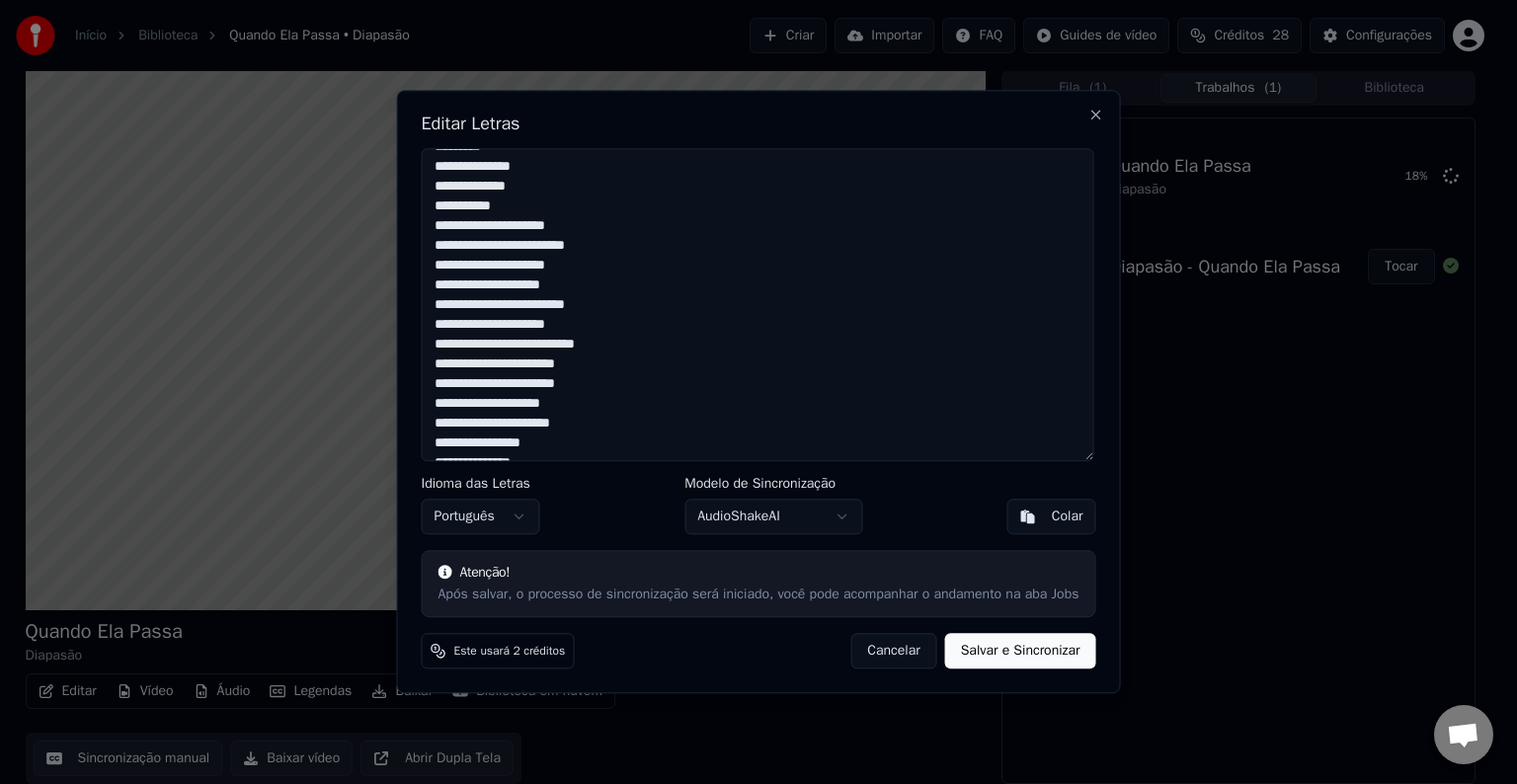 drag, startPoint x: 434, startPoint y: 280, endPoint x: 585, endPoint y: 281, distance: 151.00331 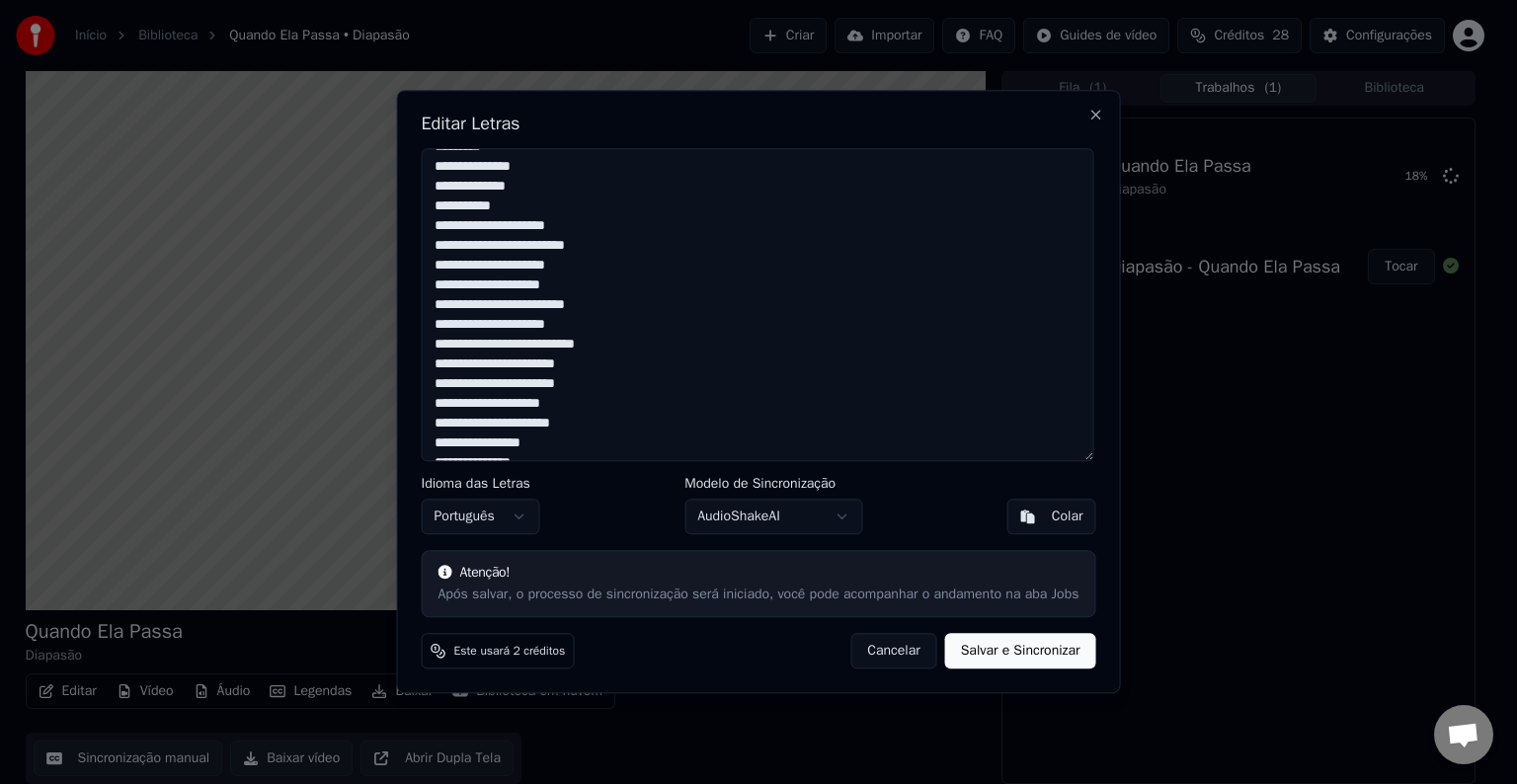 click at bounding box center [758, 304] 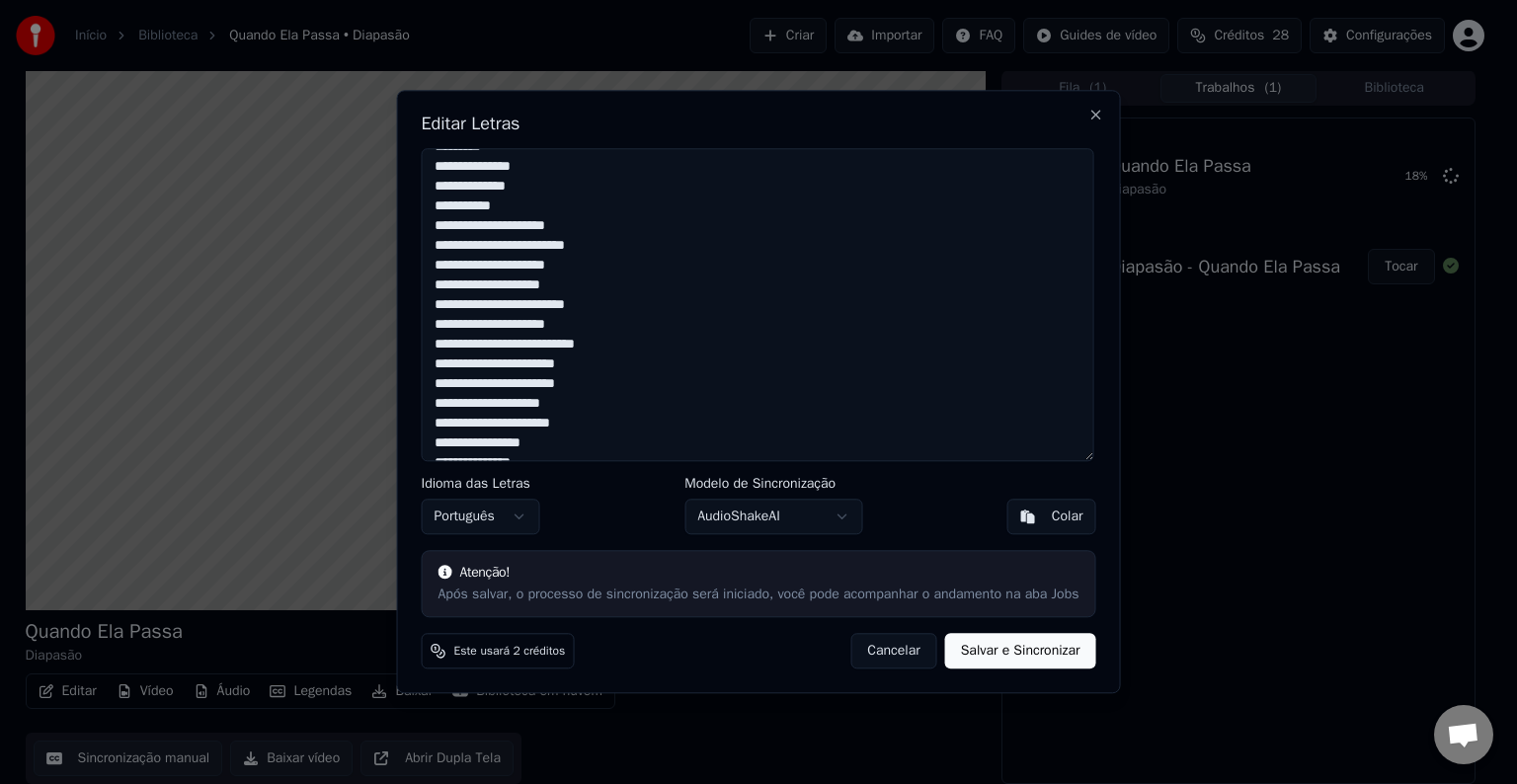 drag, startPoint x: 438, startPoint y: 304, endPoint x: 613, endPoint y: 304, distance: 175 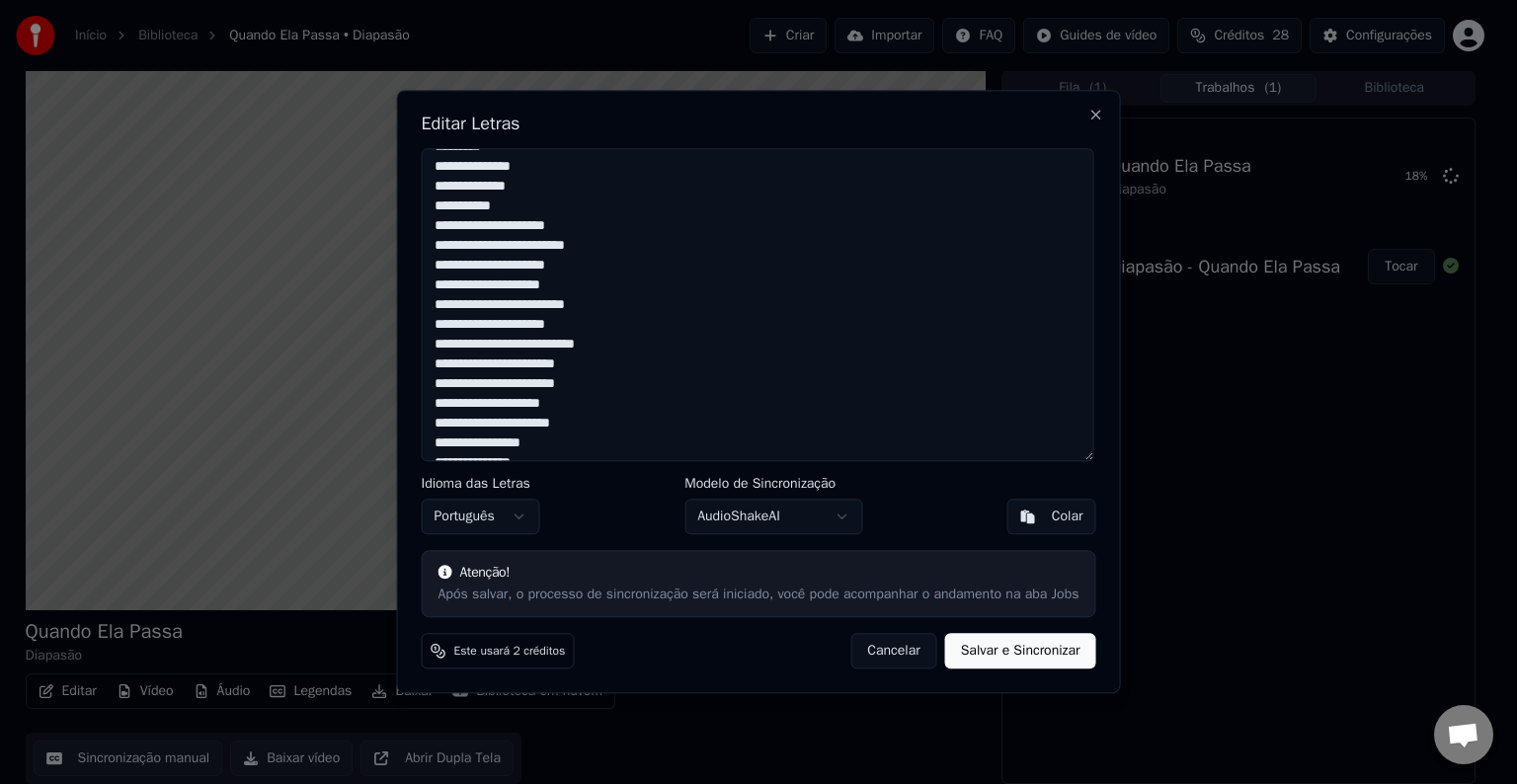 click at bounding box center (758, 304) 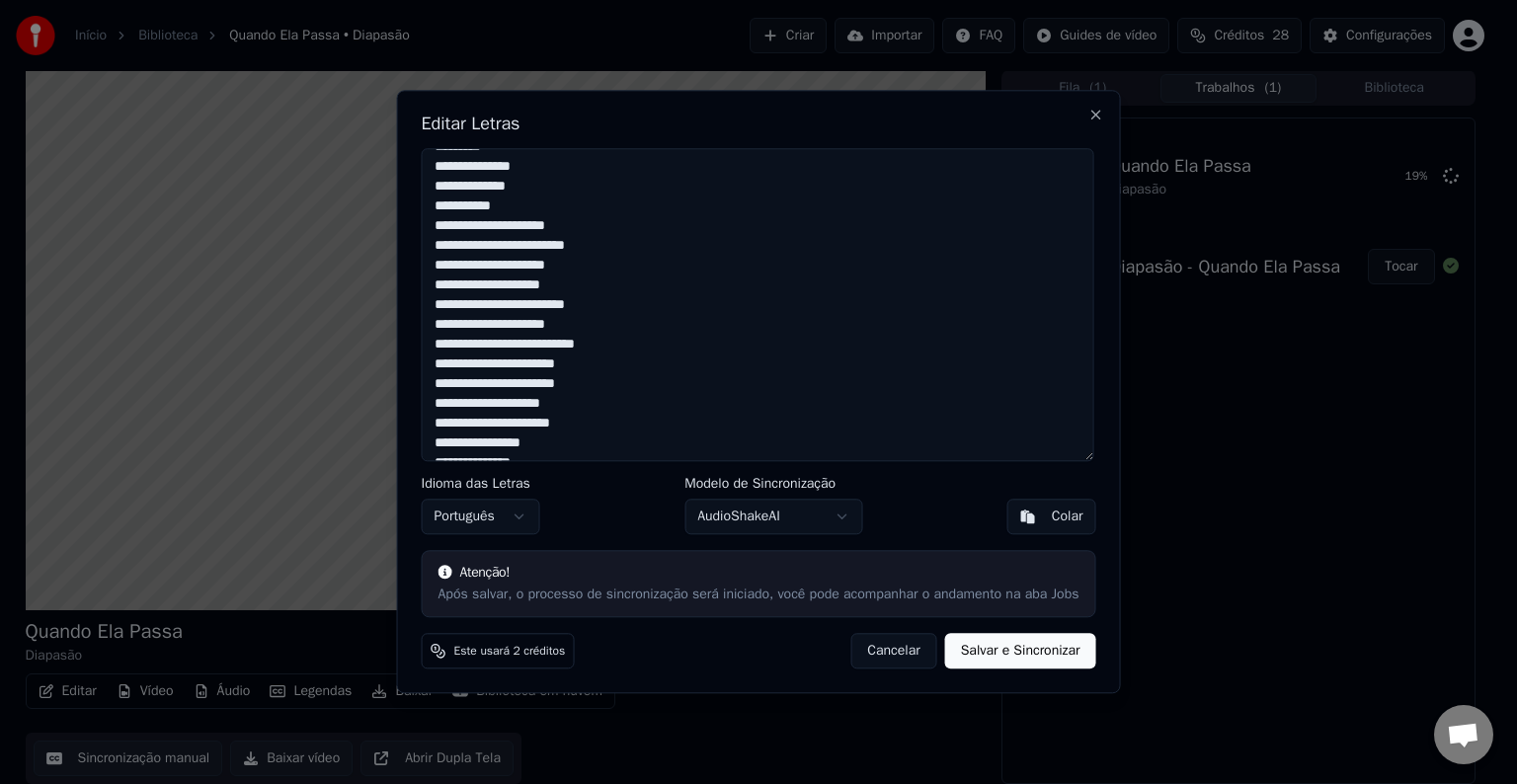click at bounding box center (758, 304) 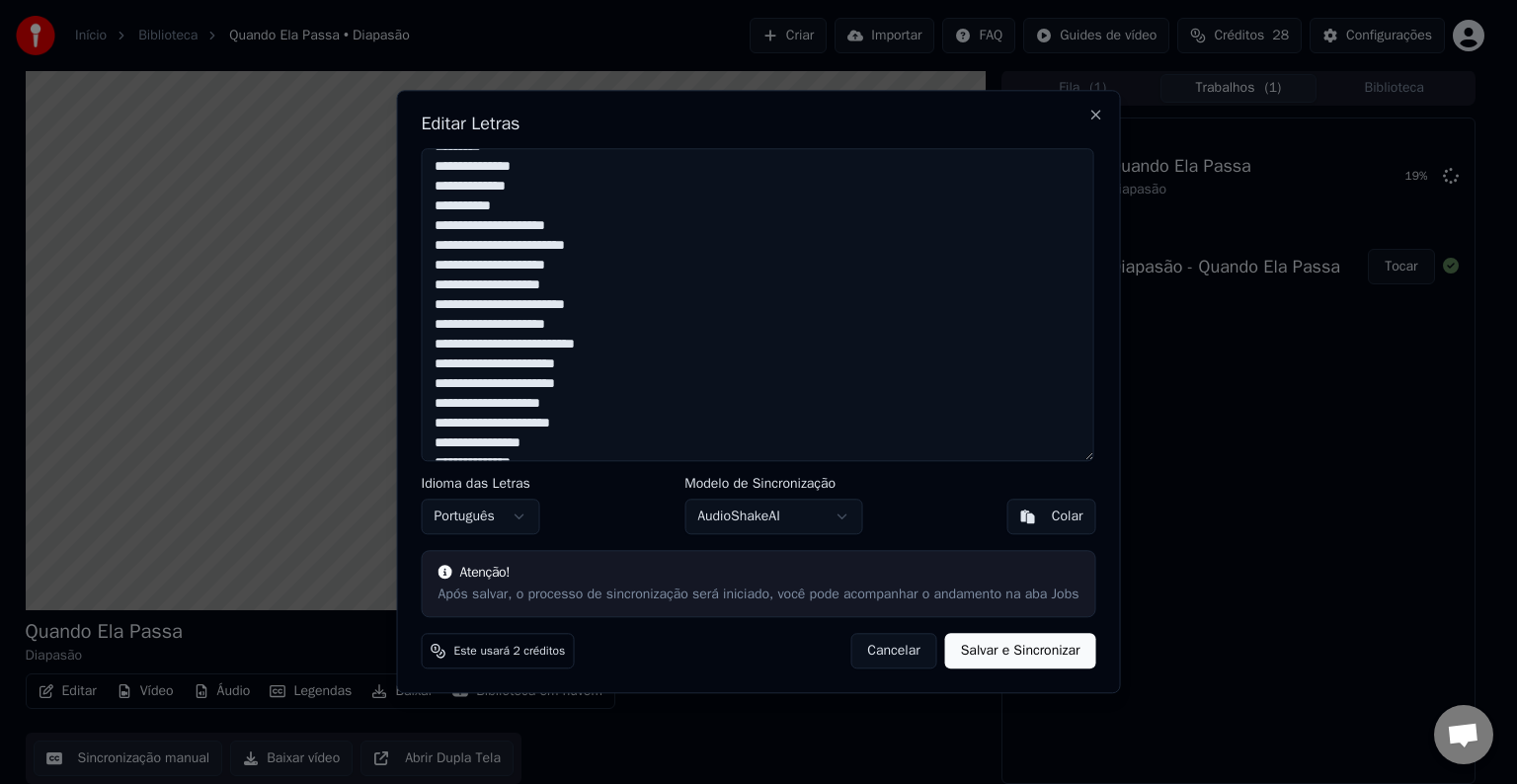 drag, startPoint x: 434, startPoint y: 319, endPoint x: 599, endPoint y: 320, distance: 165.00303 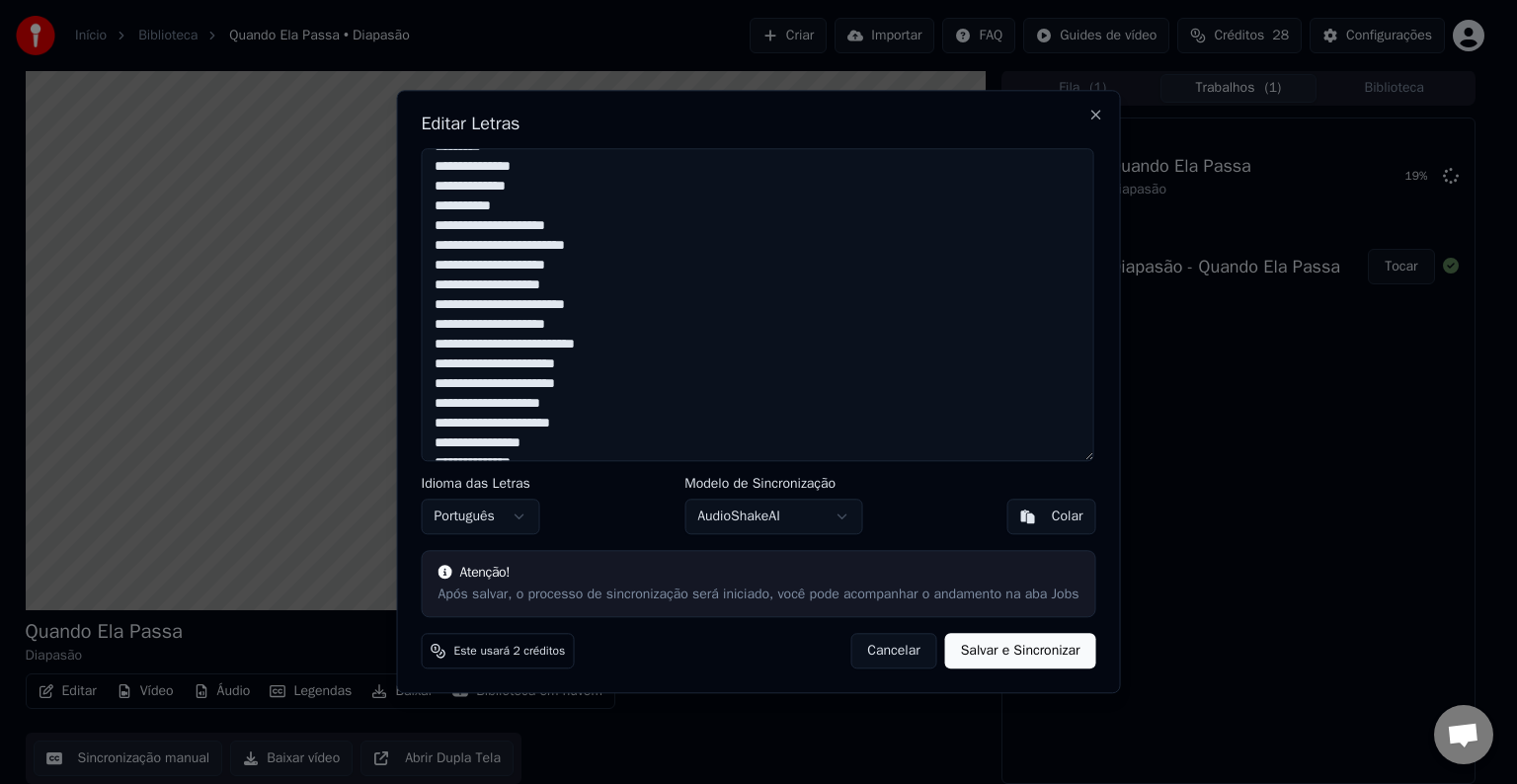 click at bounding box center [758, 304] 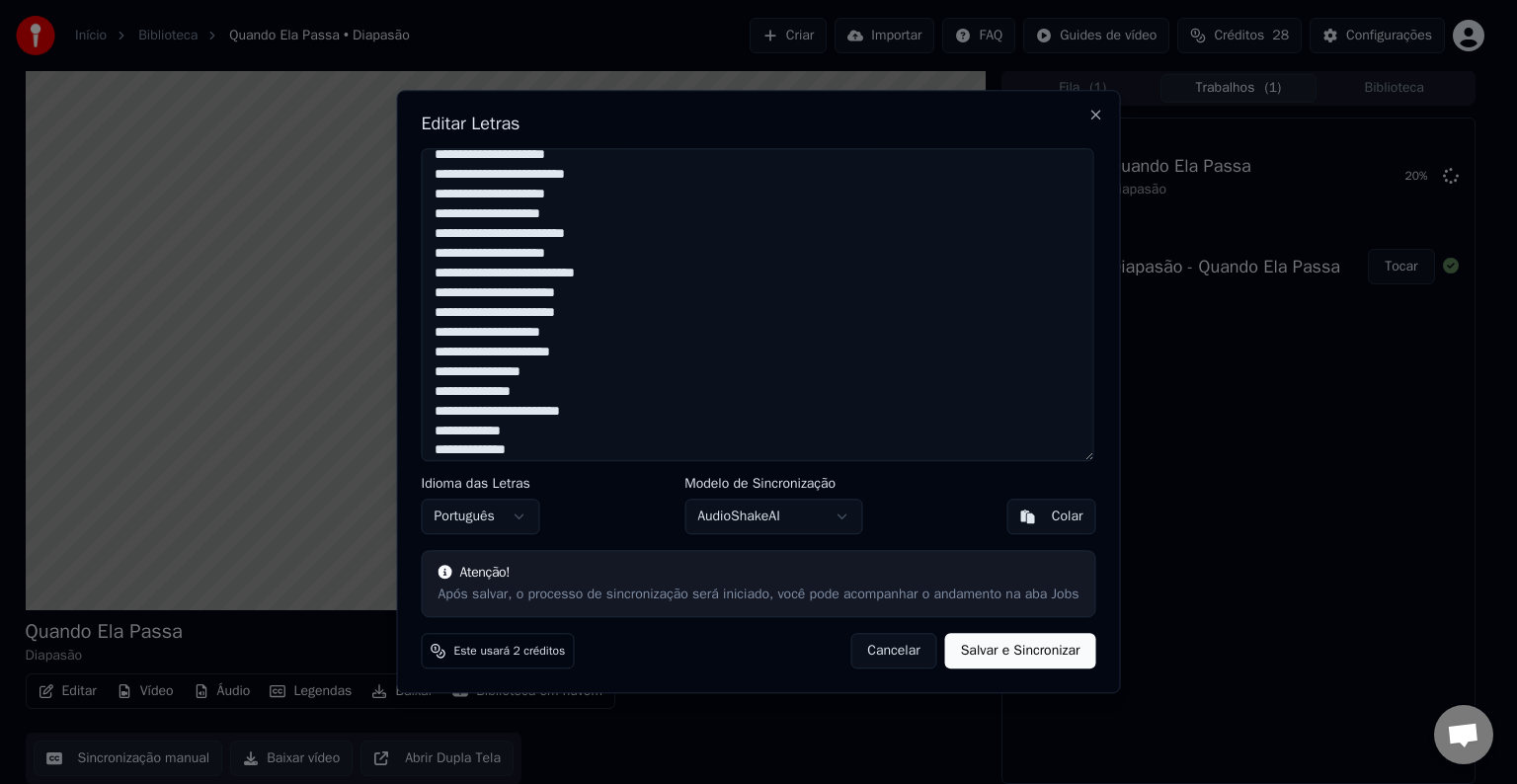 scroll, scrollTop: 395, scrollLeft: 0, axis: vertical 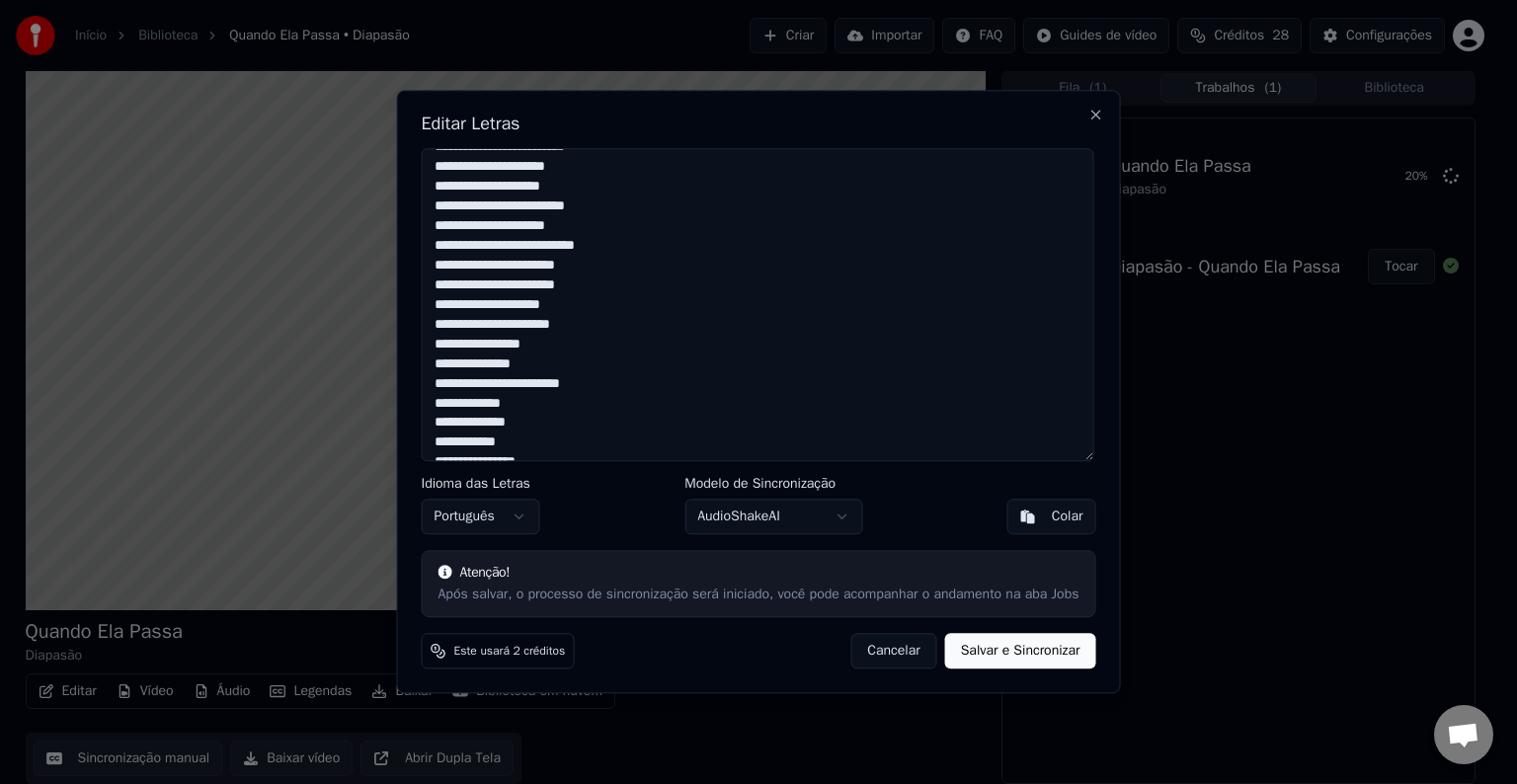 drag, startPoint x: 464, startPoint y: 246, endPoint x: 613, endPoint y: 246, distance: 149 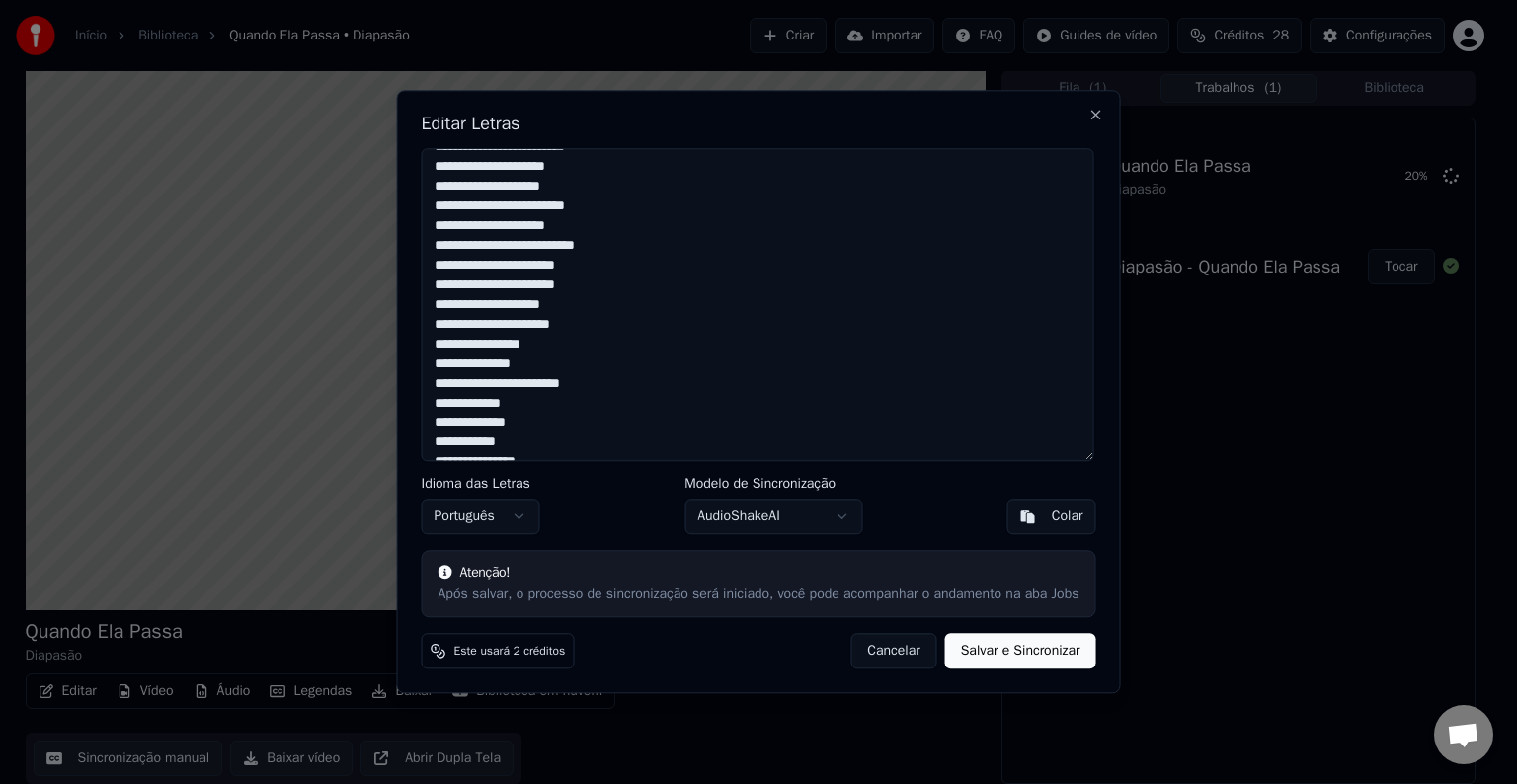 click at bounding box center [758, 304] 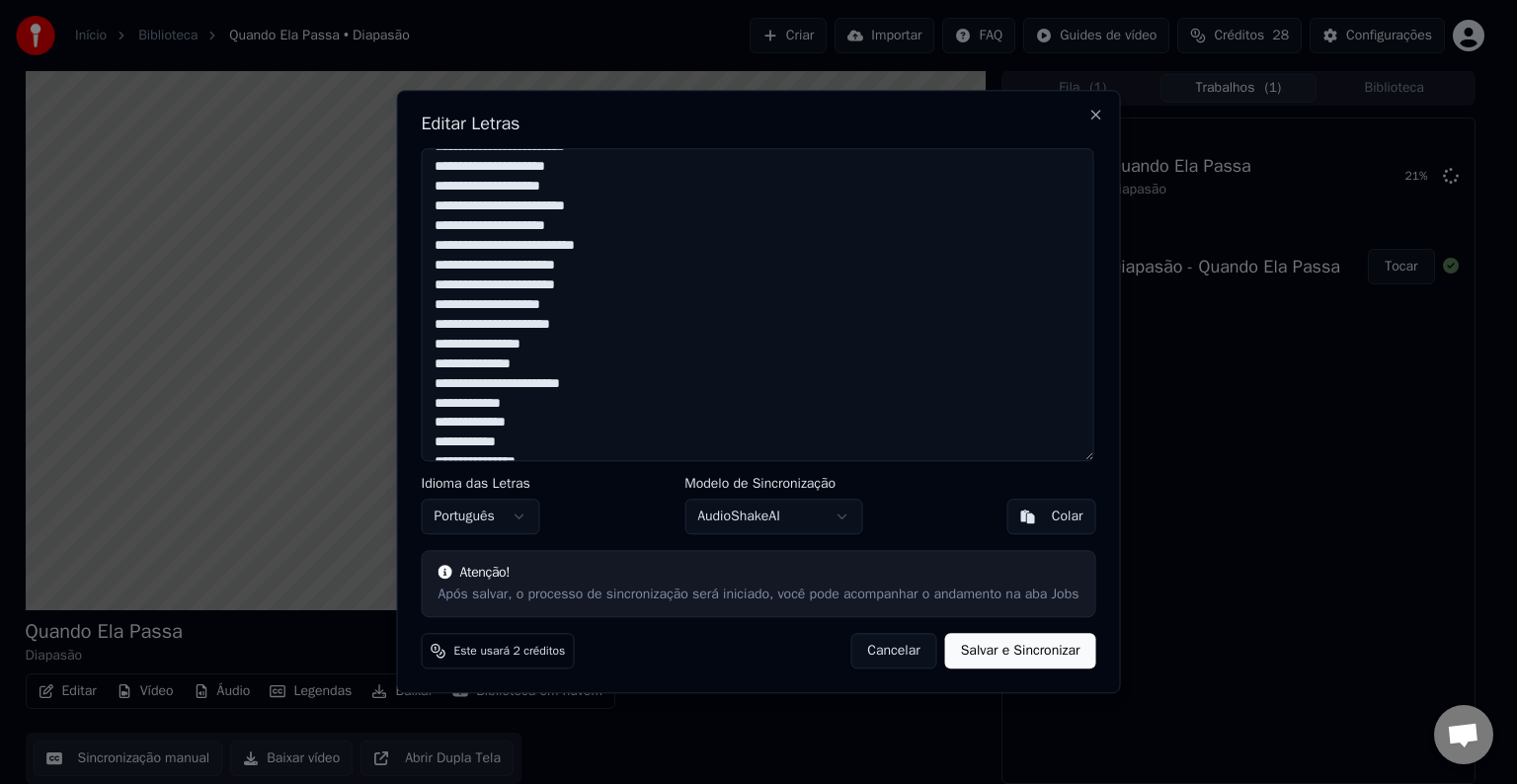 click at bounding box center [758, 304] 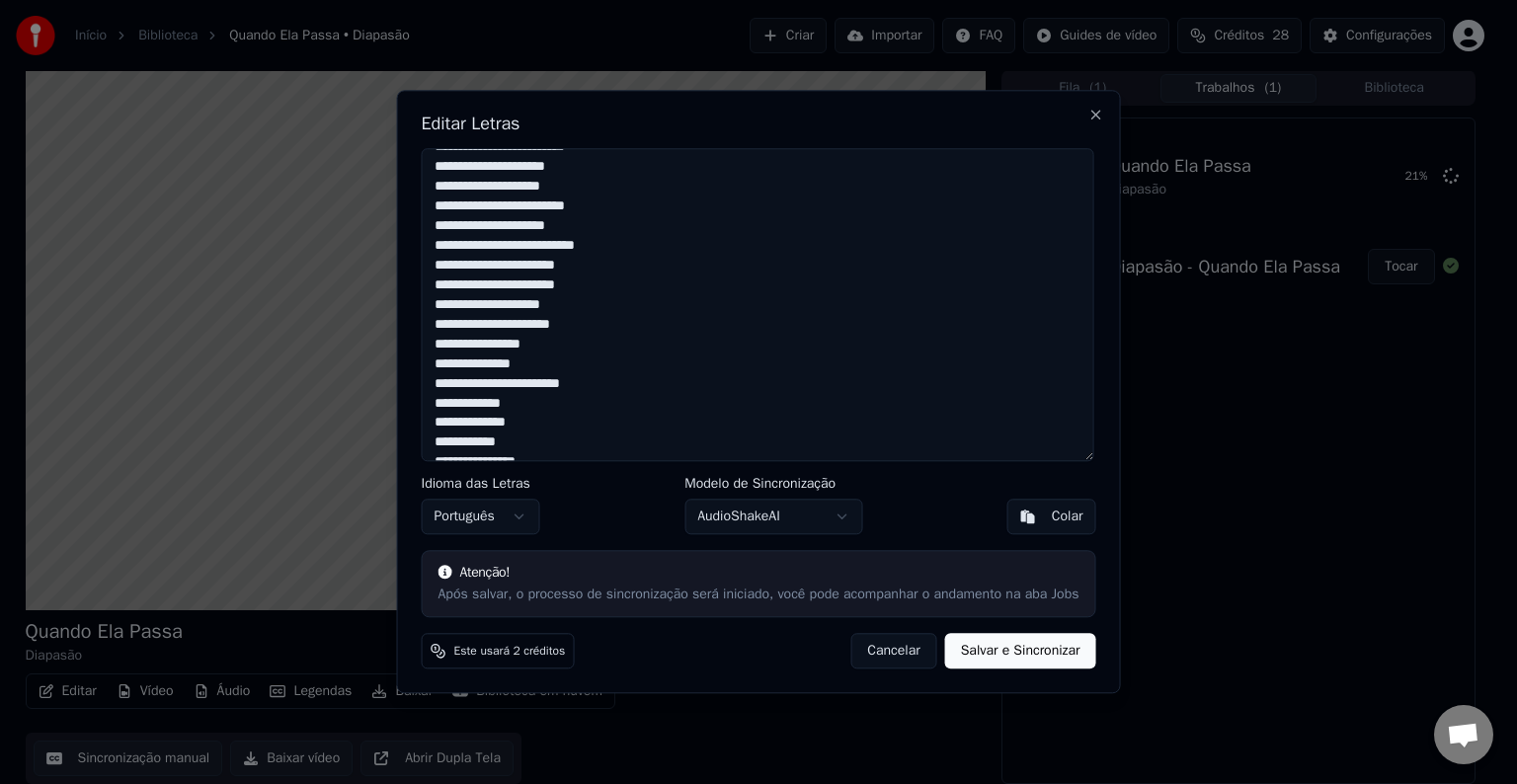 click at bounding box center (758, 304) 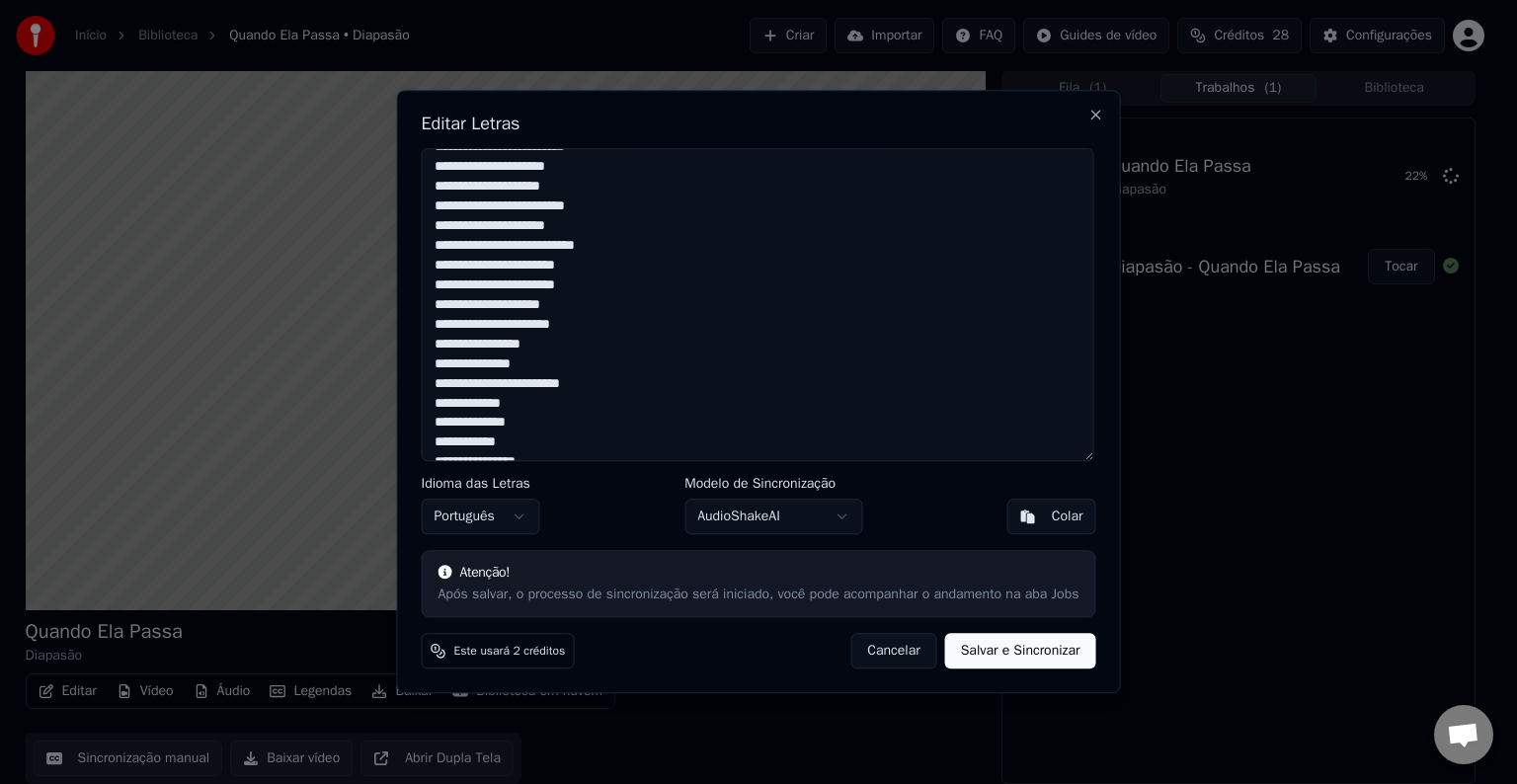 drag, startPoint x: 437, startPoint y: 284, endPoint x: 601, endPoint y: 280, distance: 164.0488 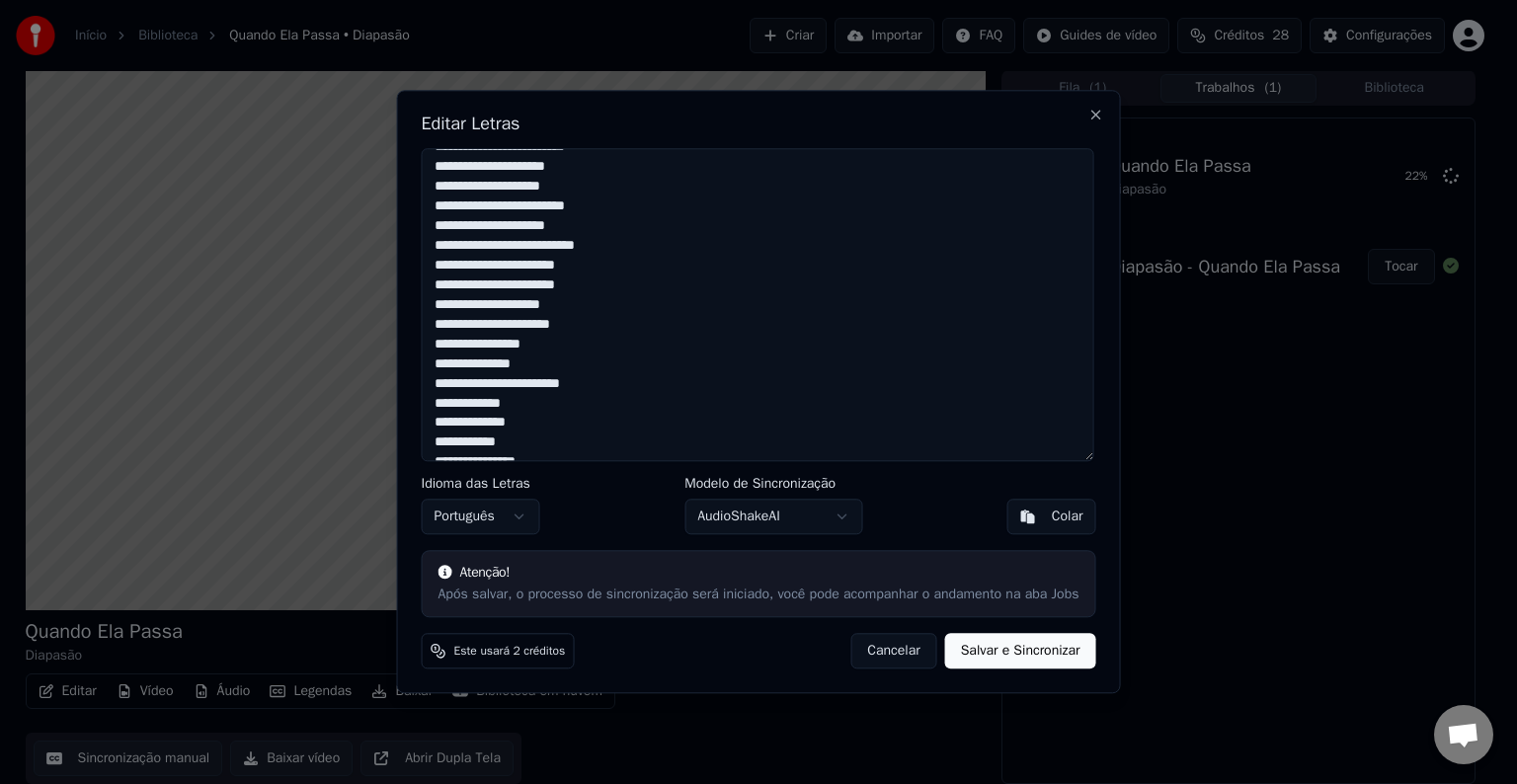click at bounding box center (758, 304) 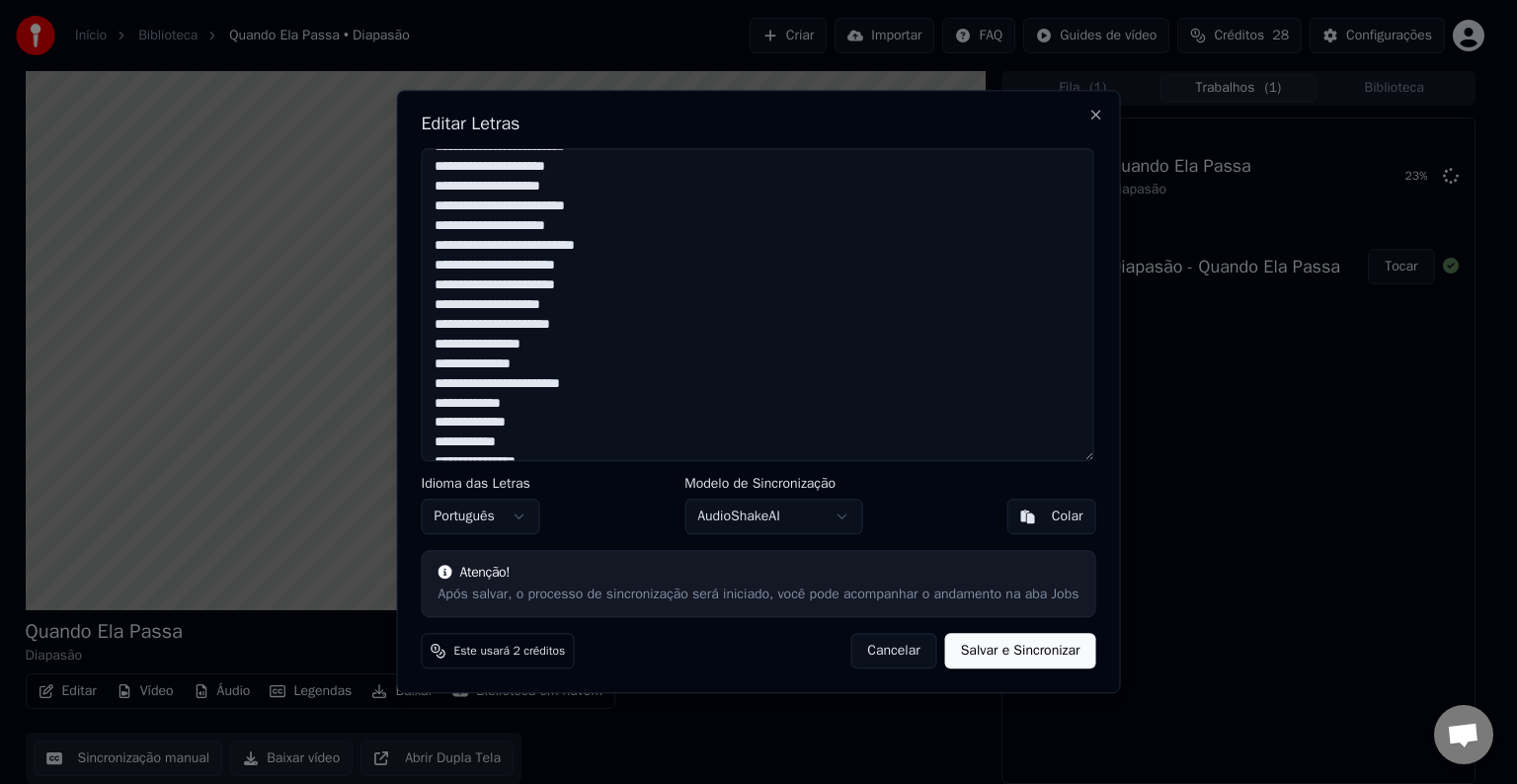 drag, startPoint x: 436, startPoint y: 304, endPoint x: 579, endPoint y: 304, distance: 143 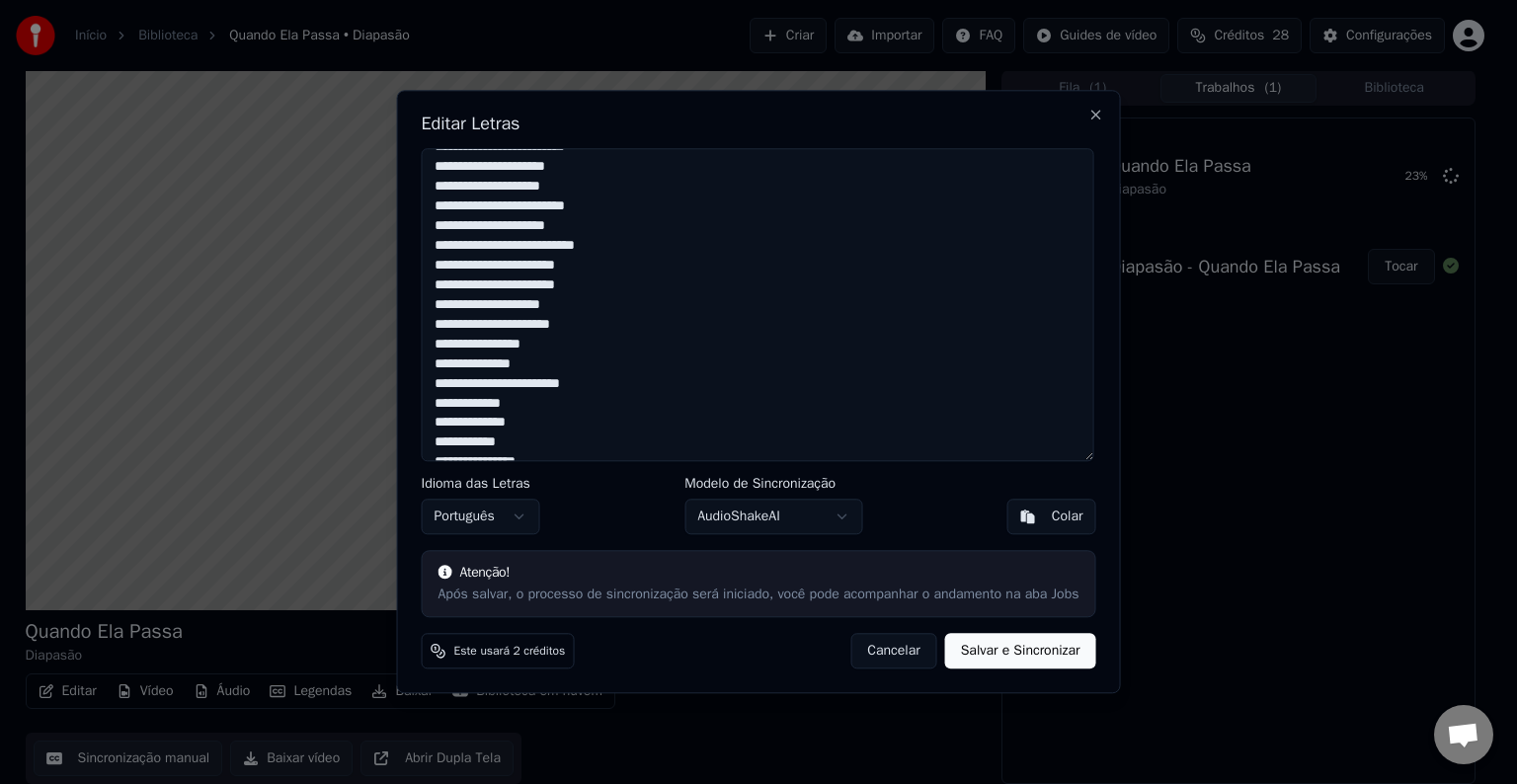 click at bounding box center [758, 304] 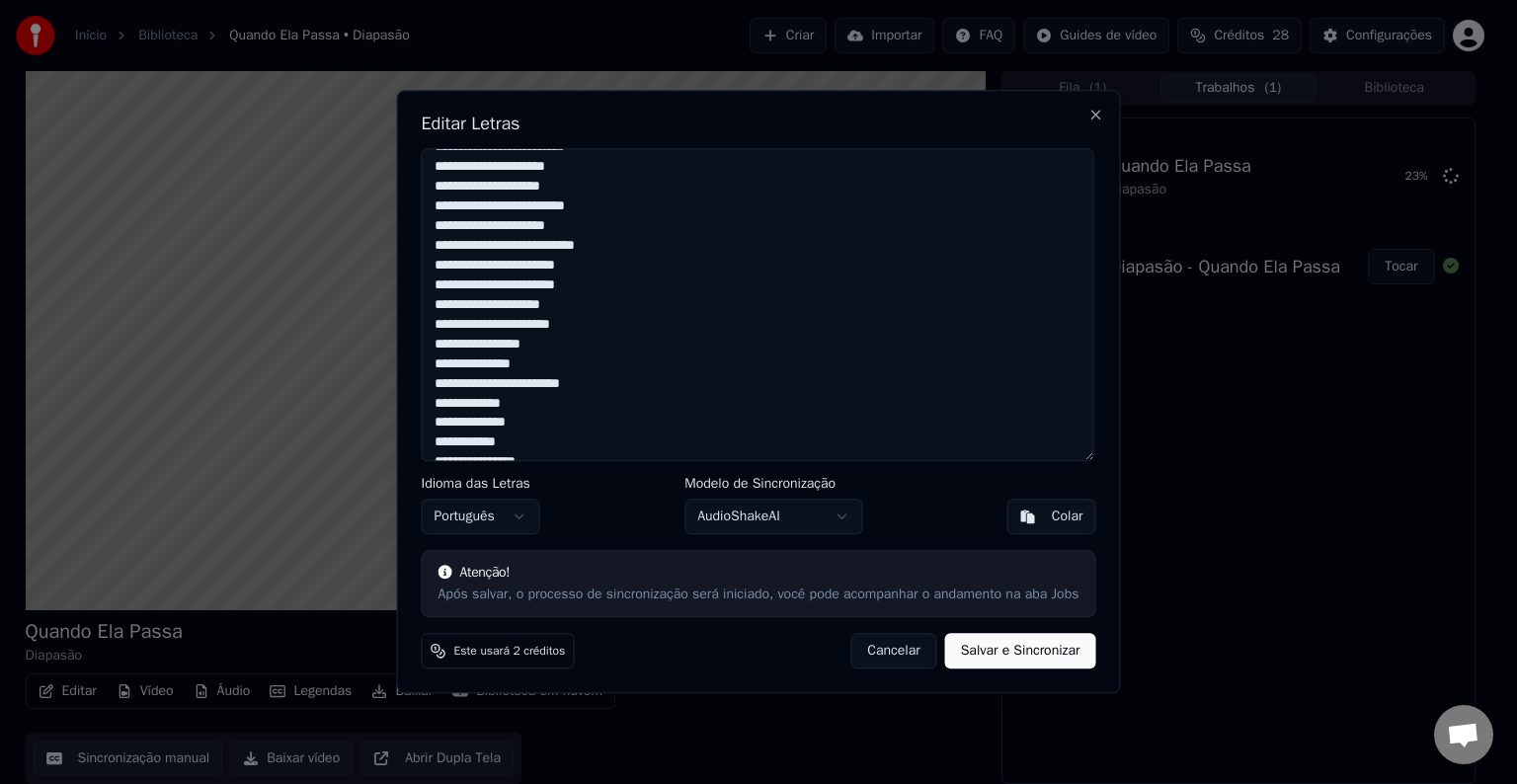 drag, startPoint x: 437, startPoint y: 305, endPoint x: 566, endPoint y: 305, distance: 129 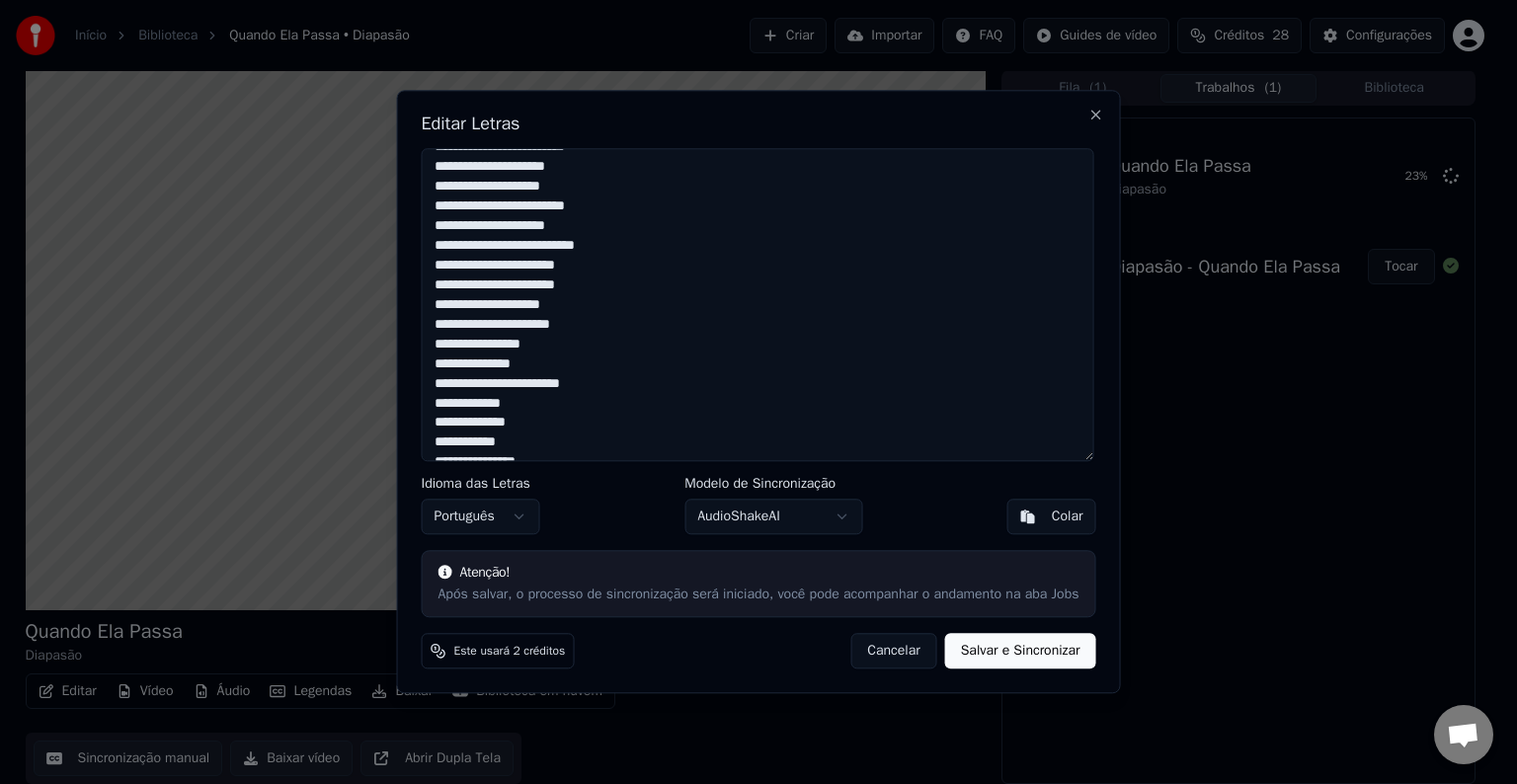 click at bounding box center (758, 304) 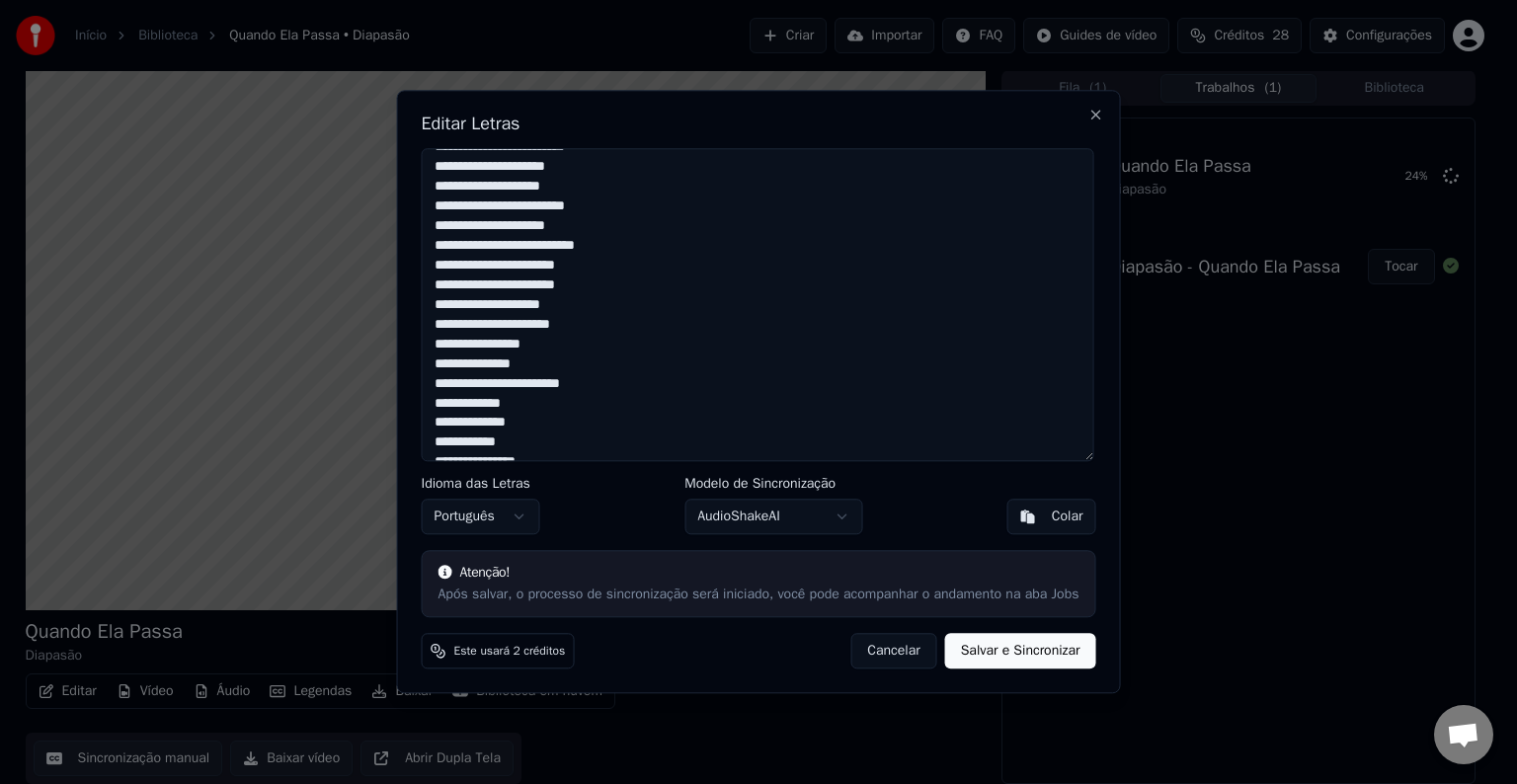 drag, startPoint x: 435, startPoint y: 320, endPoint x: 630, endPoint y: 320, distance: 195 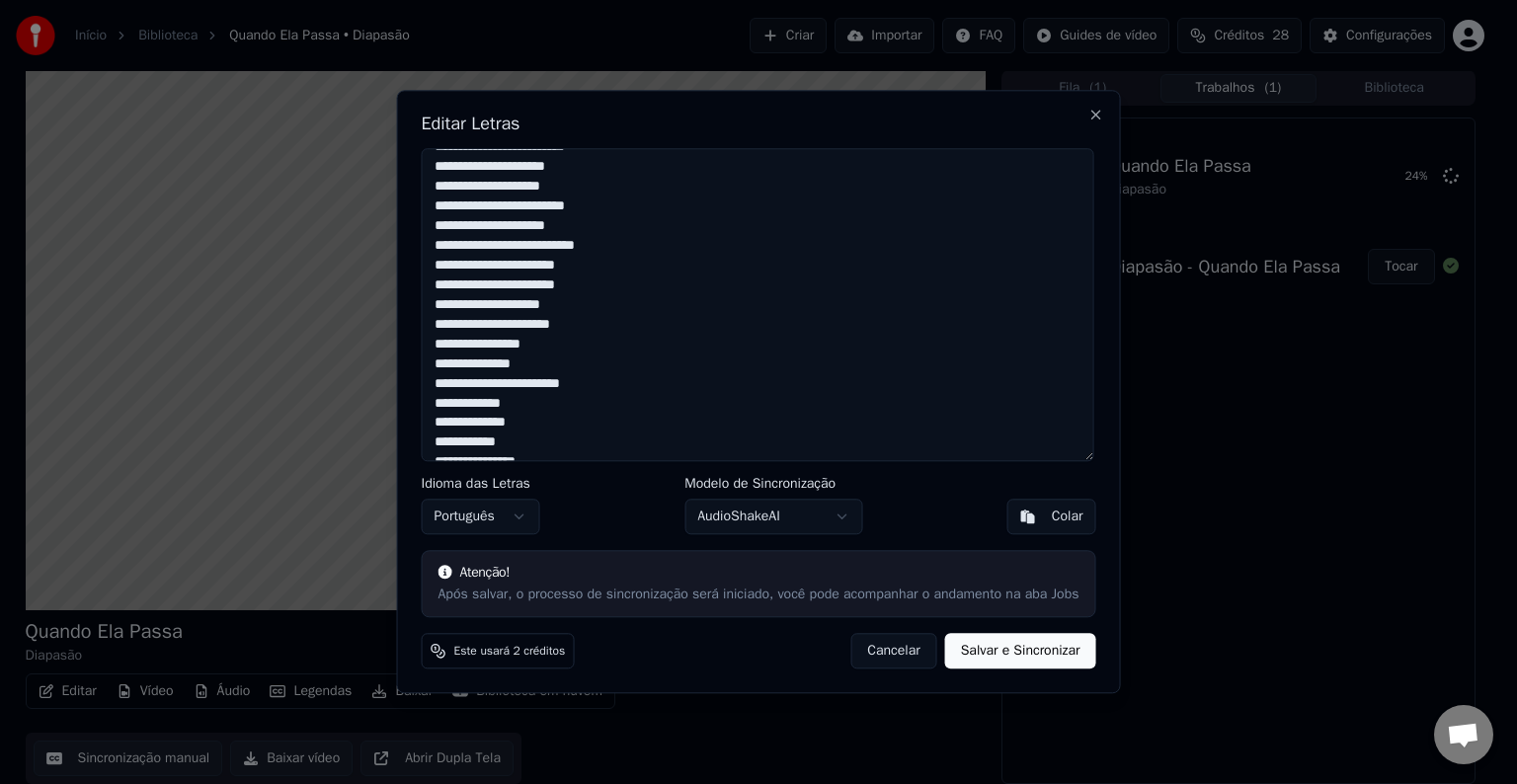 click at bounding box center (758, 304) 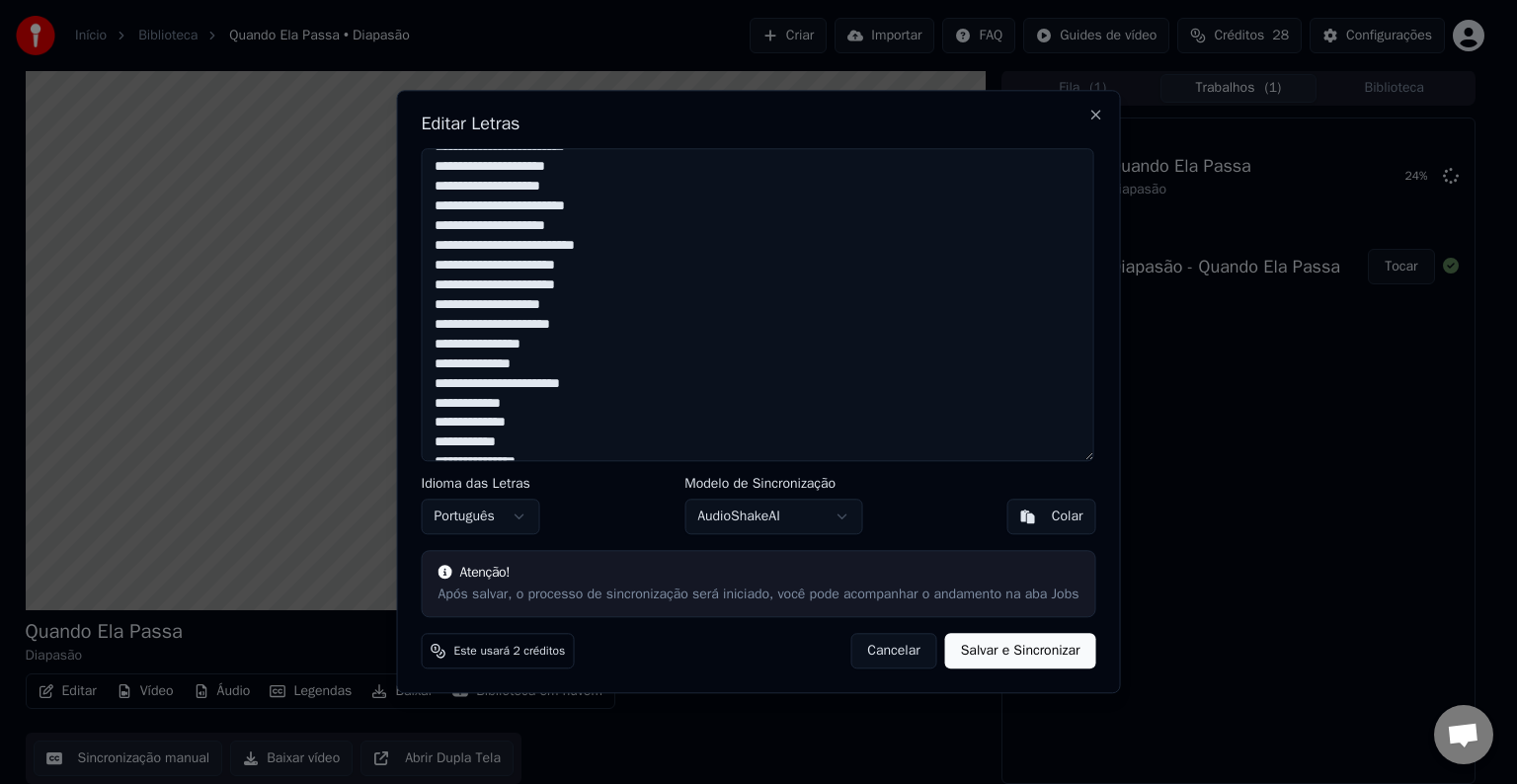 drag, startPoint x: 596, startPoint y: 324, endPoint x: 439, endPoint y: 326, distance: 157.01274 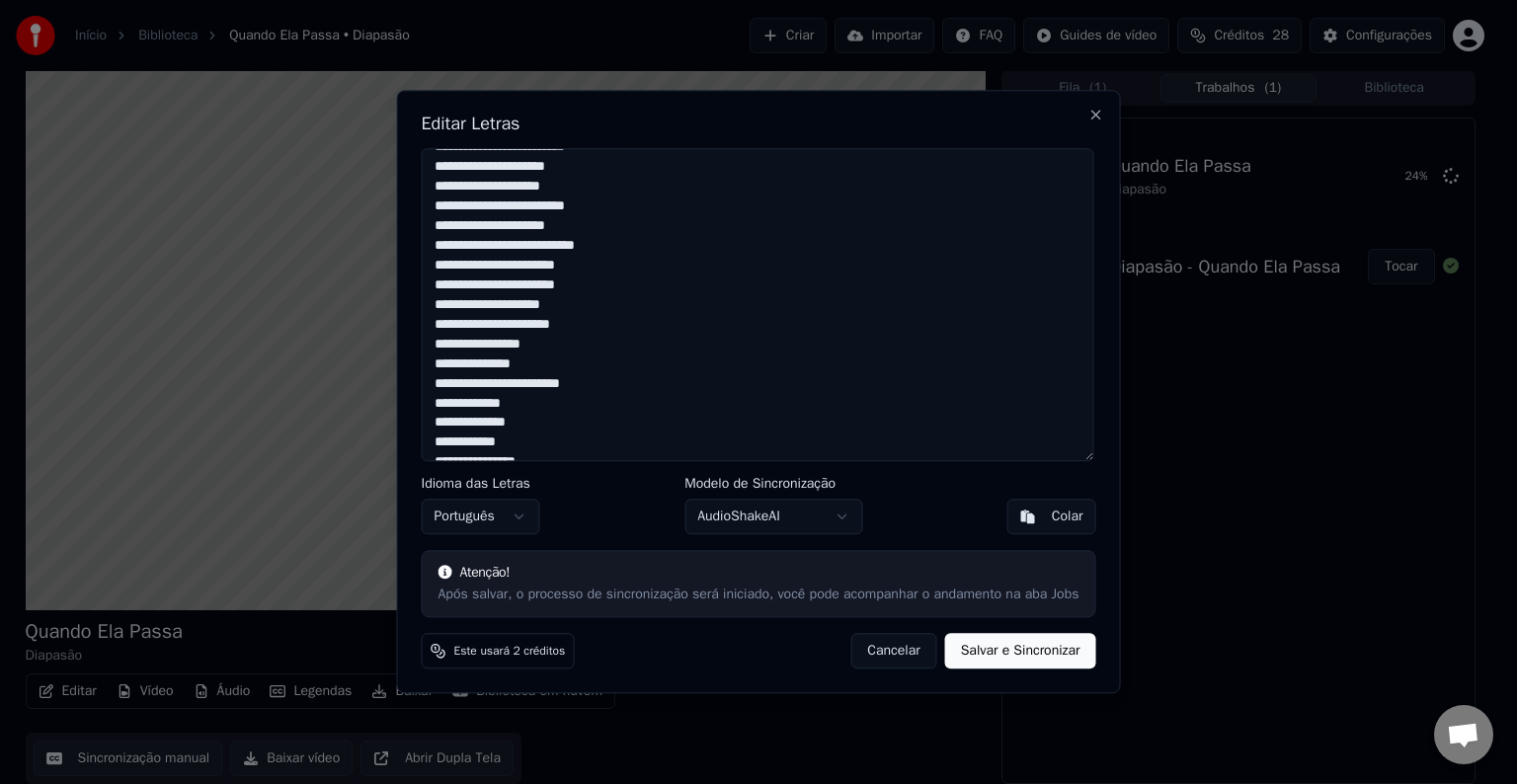 click at bounding box center (758, 304) 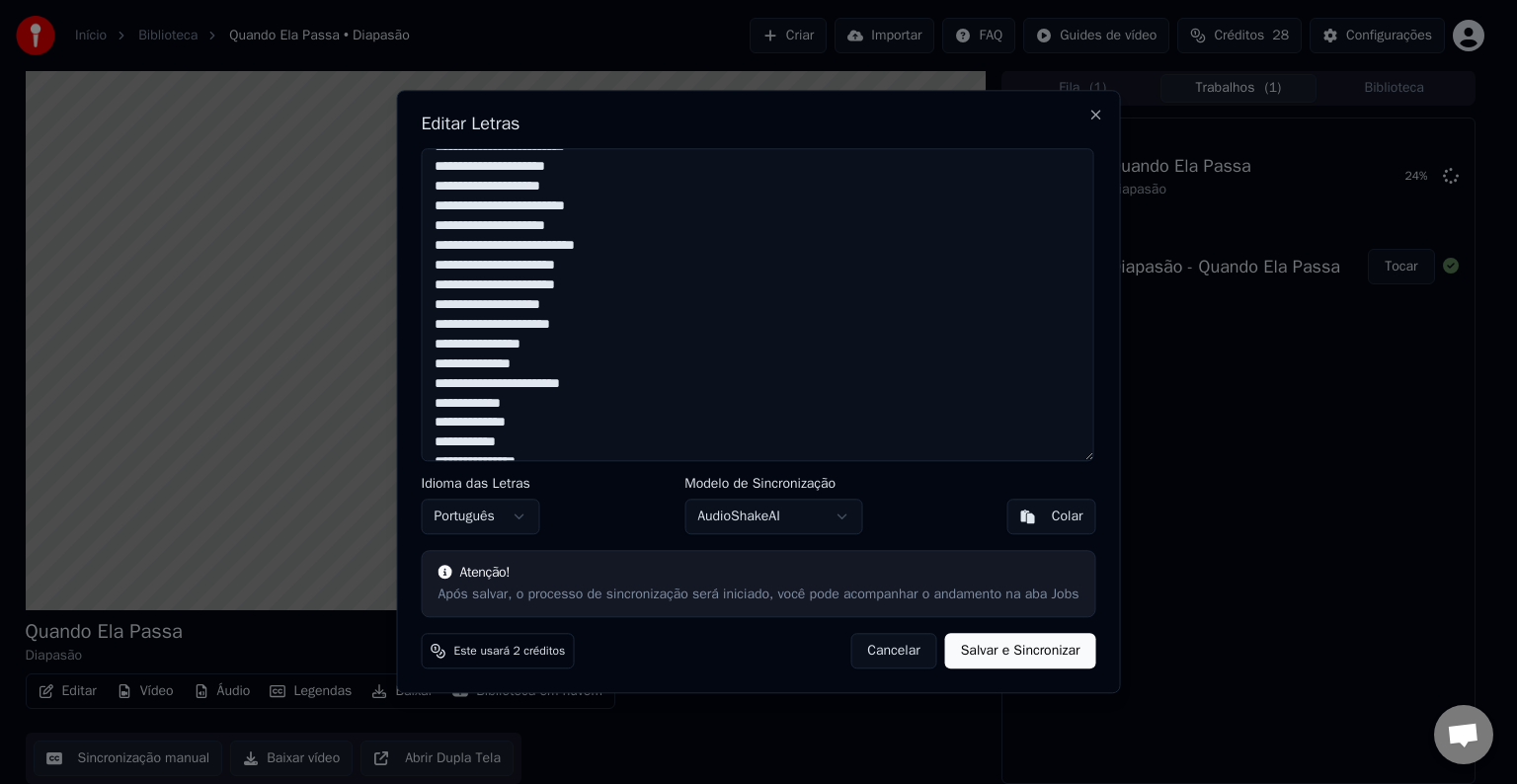 drag, startPoint x: 439, startPoint y: 344, endPoint x: 559, endPoint y: 343, distance: 120.0042 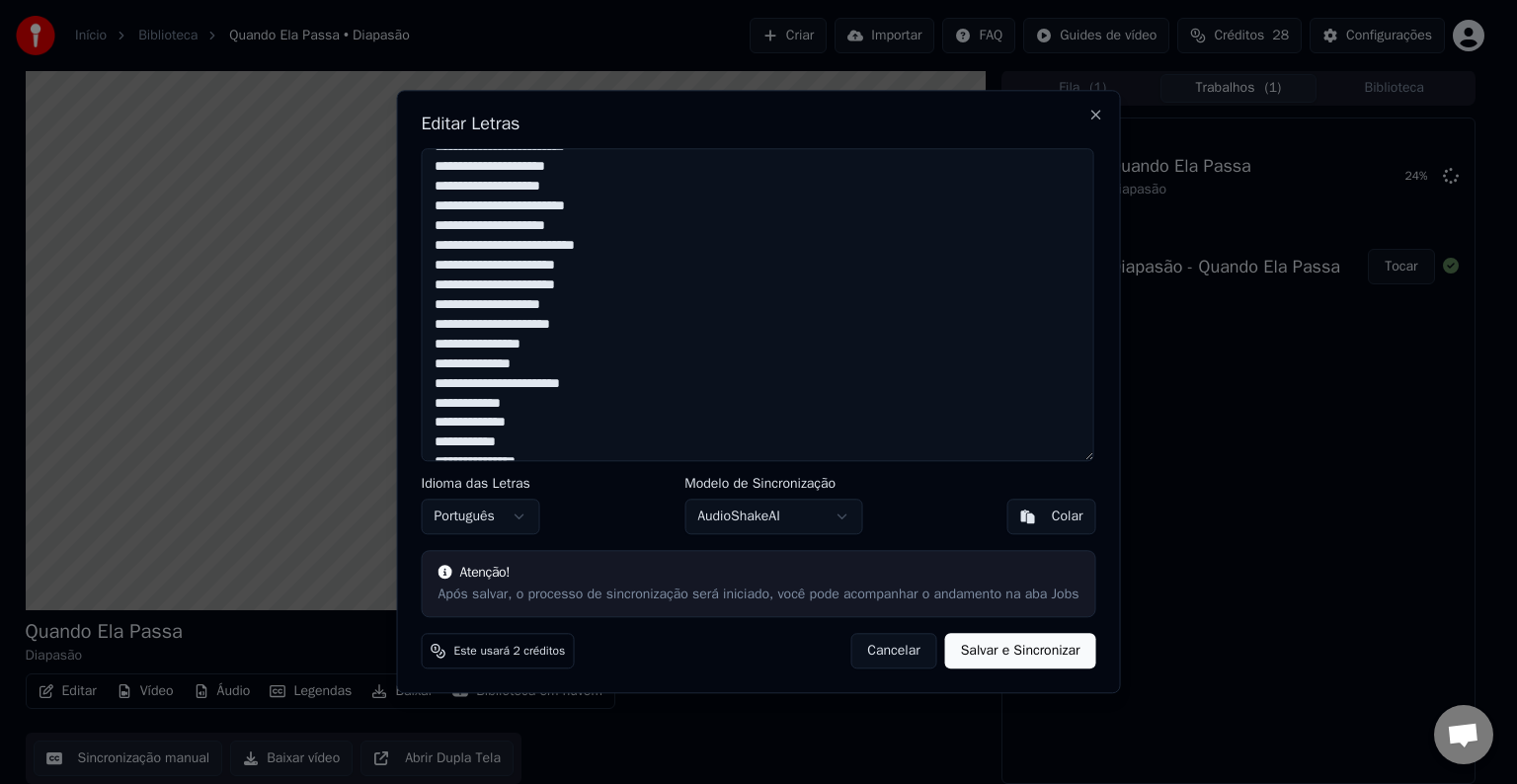 click at bounding box center [758, 304] 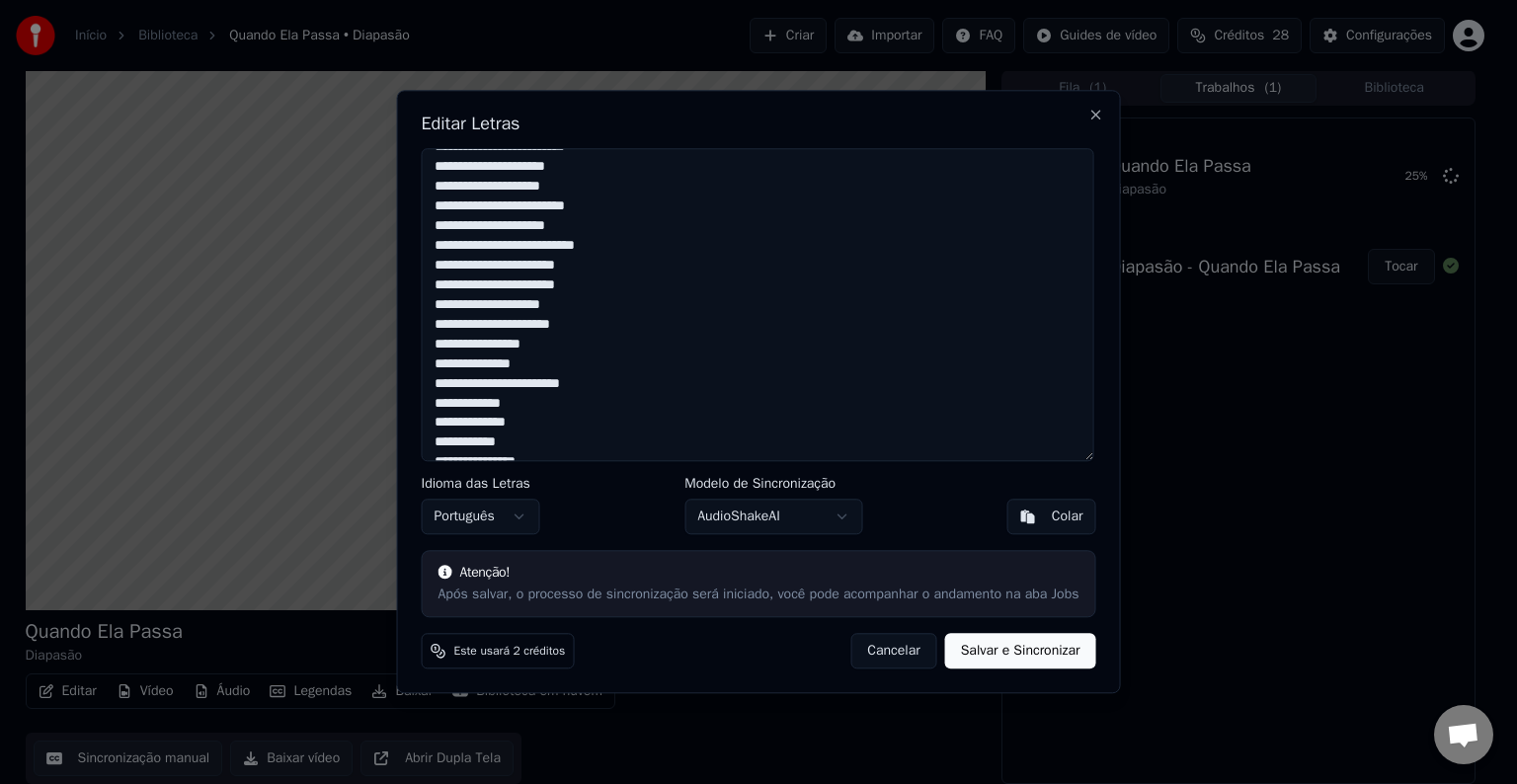 scroll, scrollTop: 494, scrollLeft: 0, axis: vertical 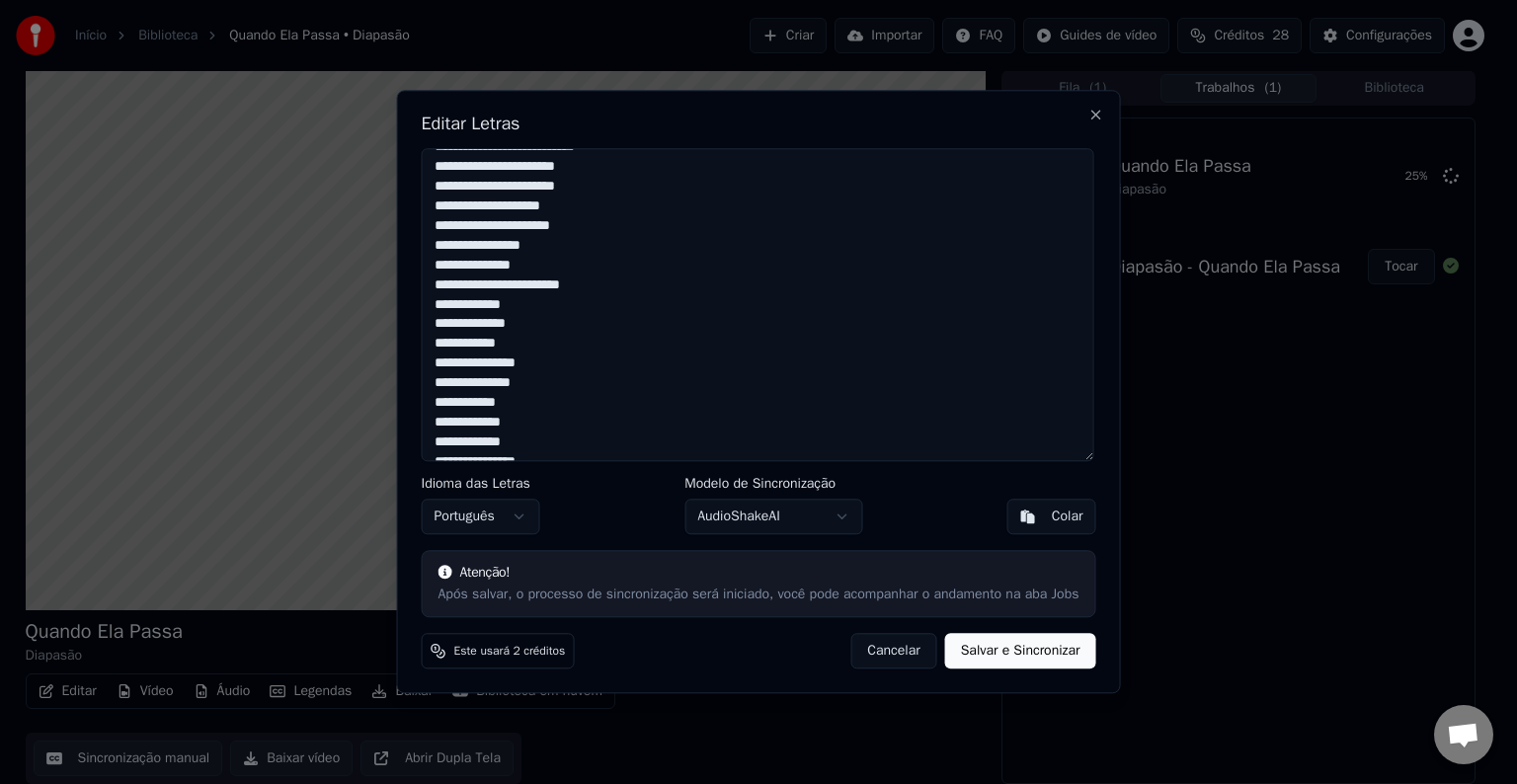drag, startPoint x: 438, startPoint y: 269, endPoint x: 551, endPoint y: 268, distance: 113.00442 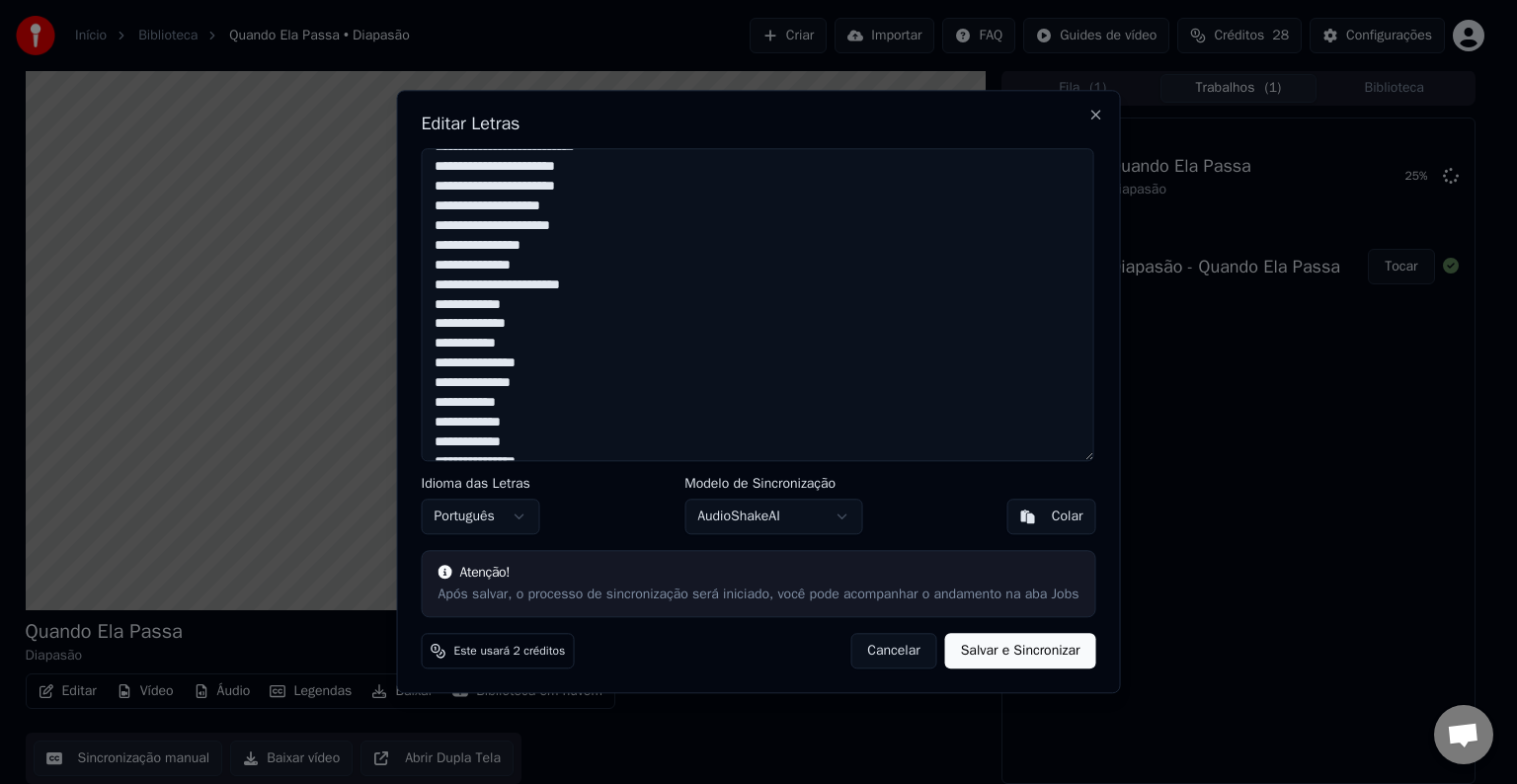 click at bounding box center (758, 304) 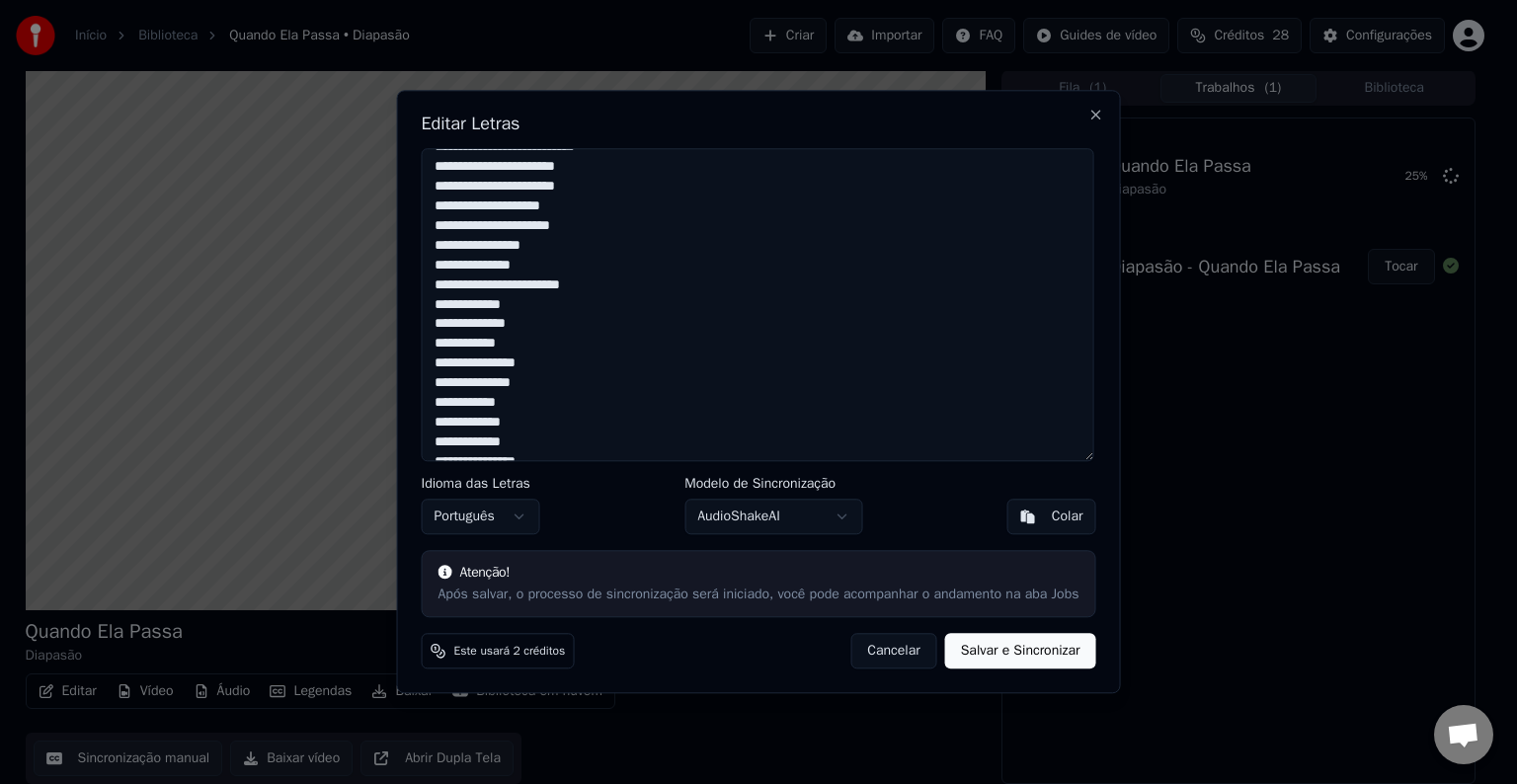 drag, startPoint x: 436, startPoint y: 284, endPoint x: 622, endPoint y: 284, distance: 186 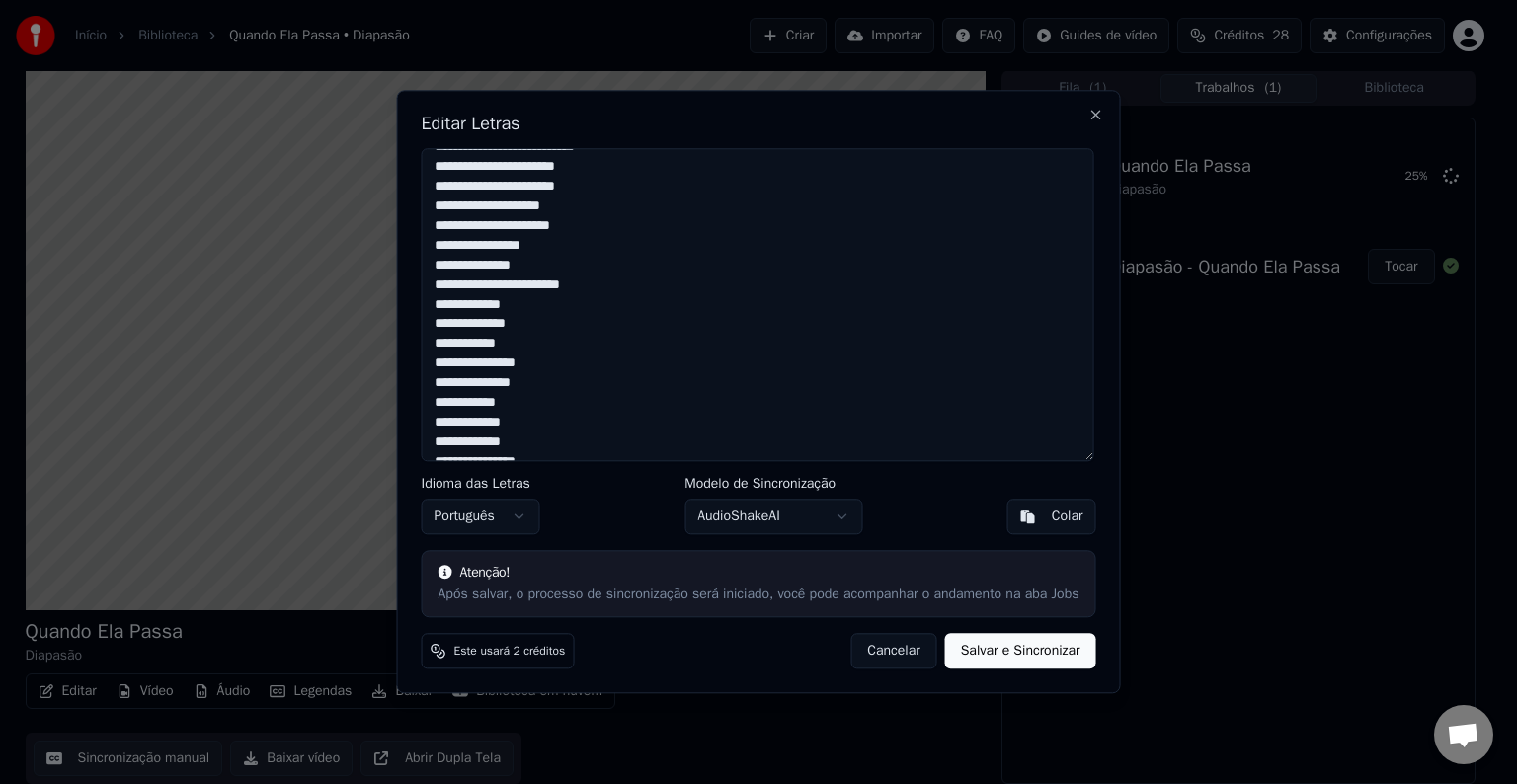 click at bounding box center [758, 304] 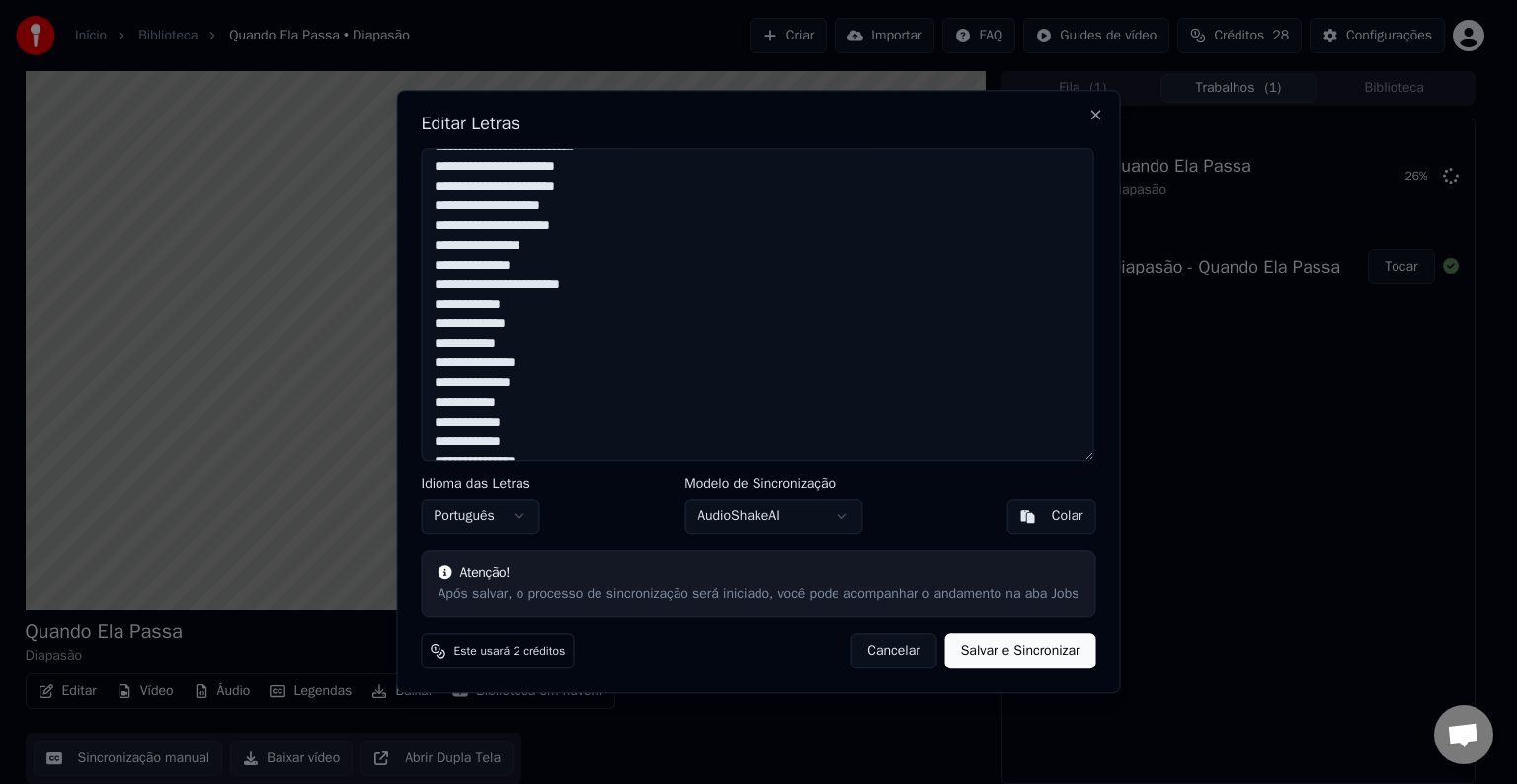drag, startPoint x: 434, startPoint y: 303, endPoint x: 548, endPoint y: 304, distance: 114.00439 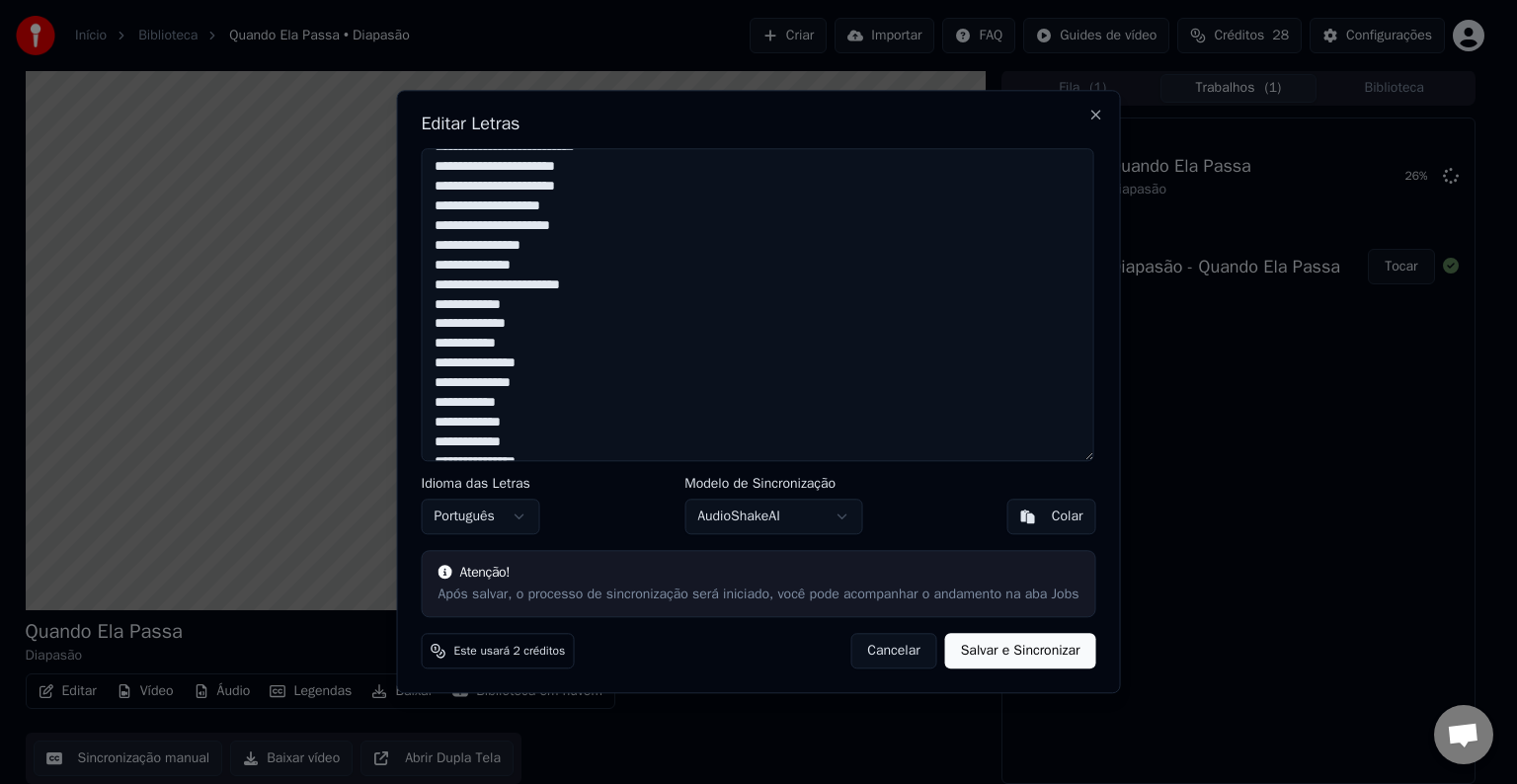 click at bounding box center (758, 304) 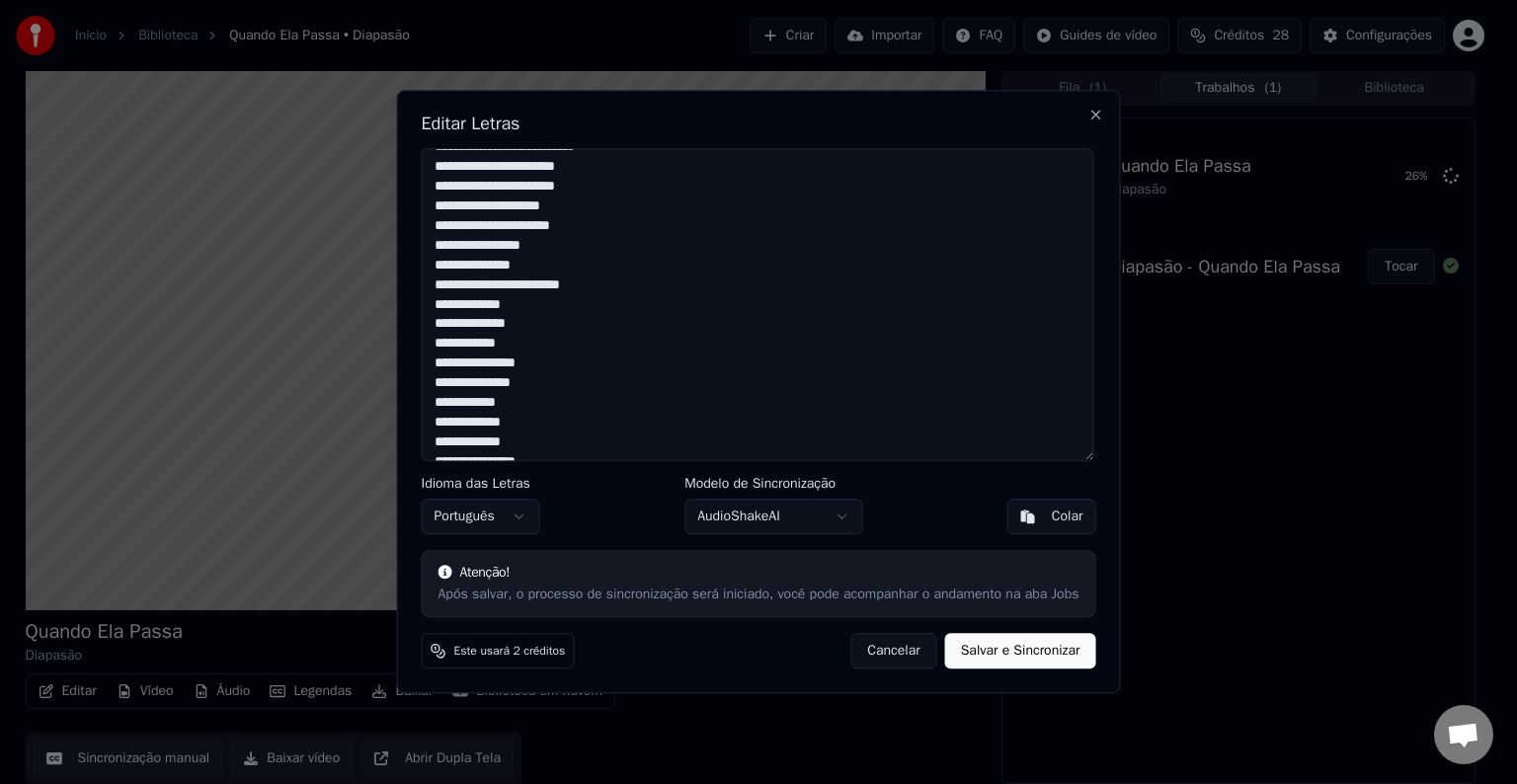 drag, startPoint x: 431, startPoint y: 320, endPoint x: 545, endPoint y: 320, distance: 114 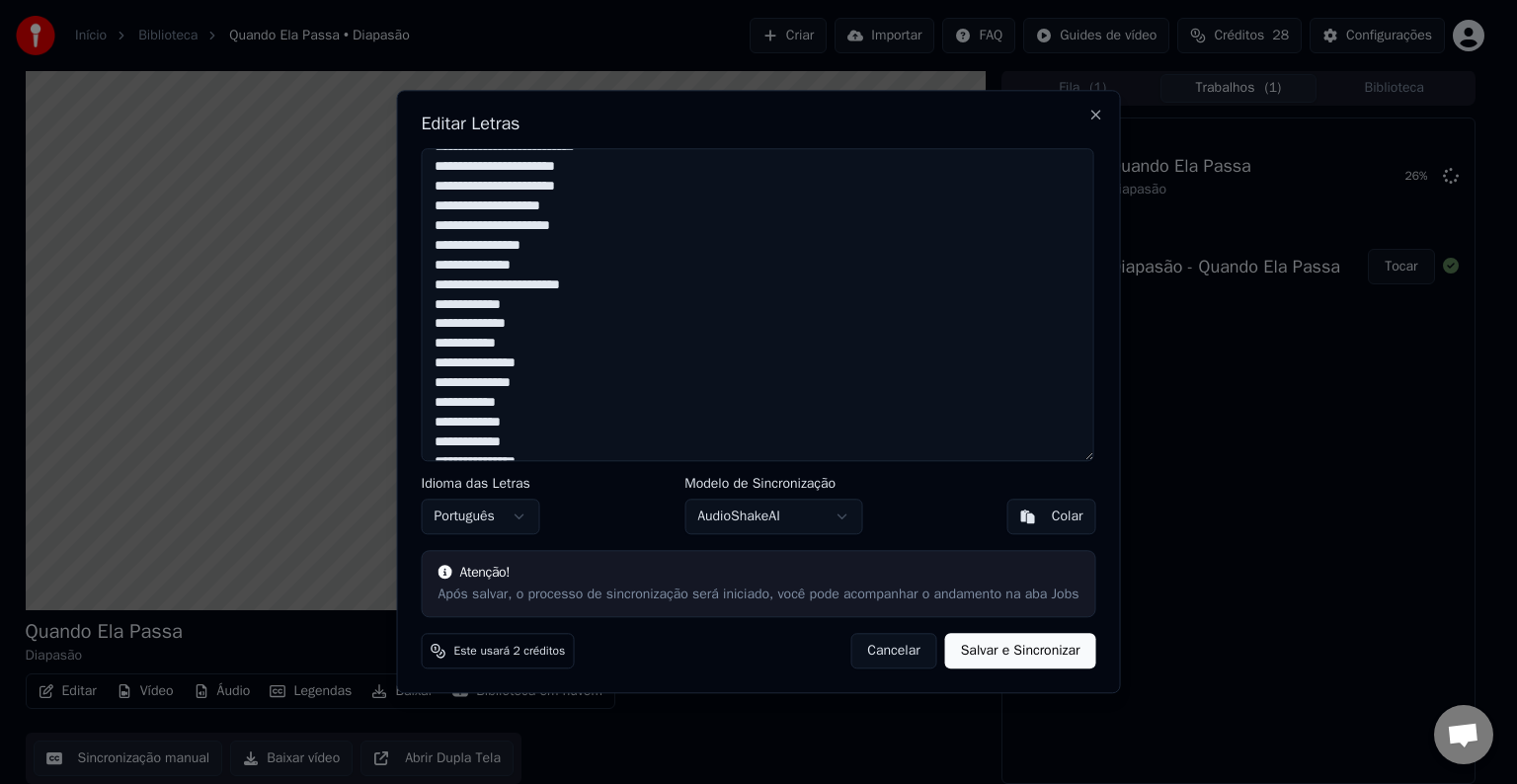 click at bounding box center [758, 304] 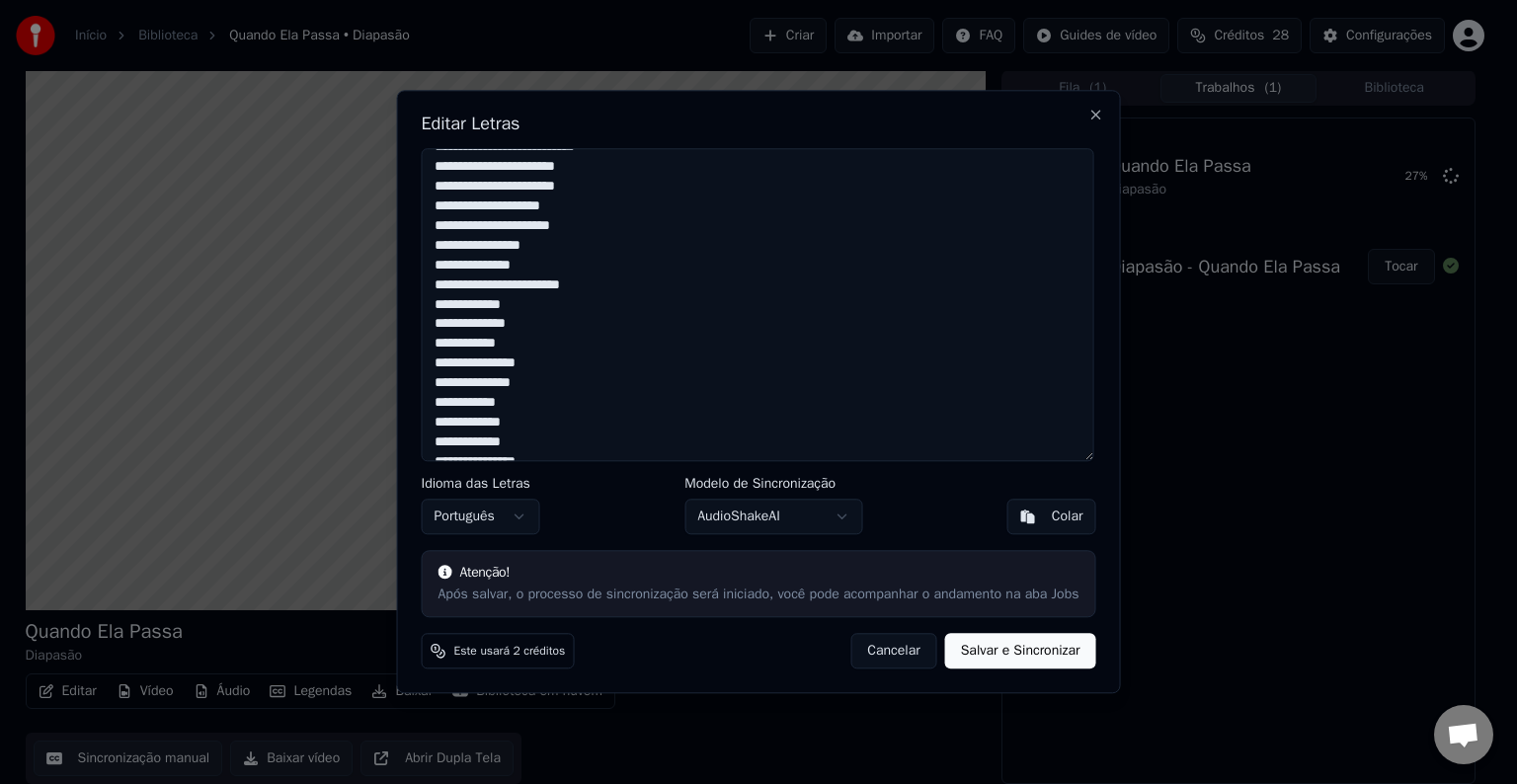 drag, startPoint x: 446, startPoint y: 341, endPoint x: 549, endPoint y: 341, distance: 103 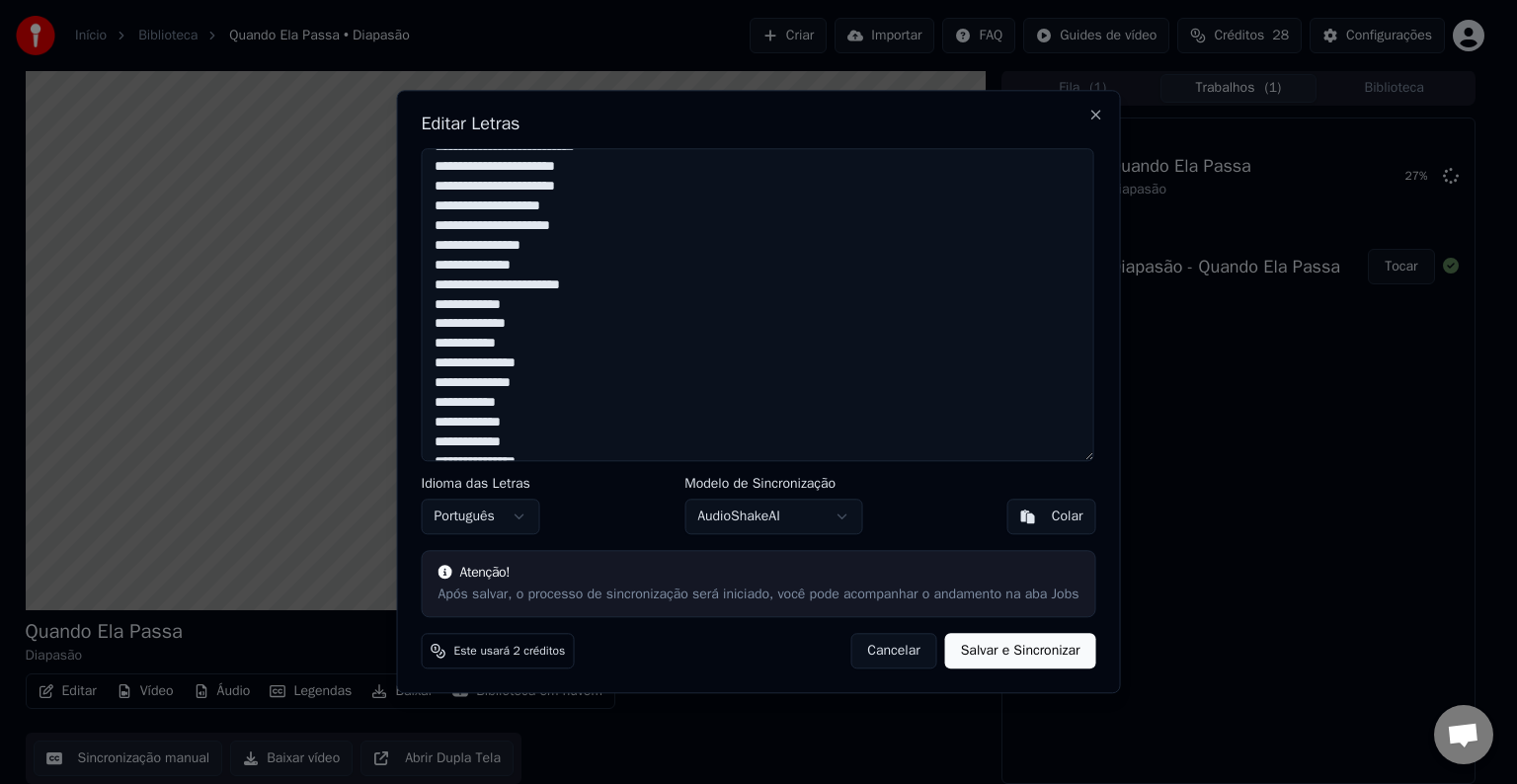 click at bounding box center [758, 304] 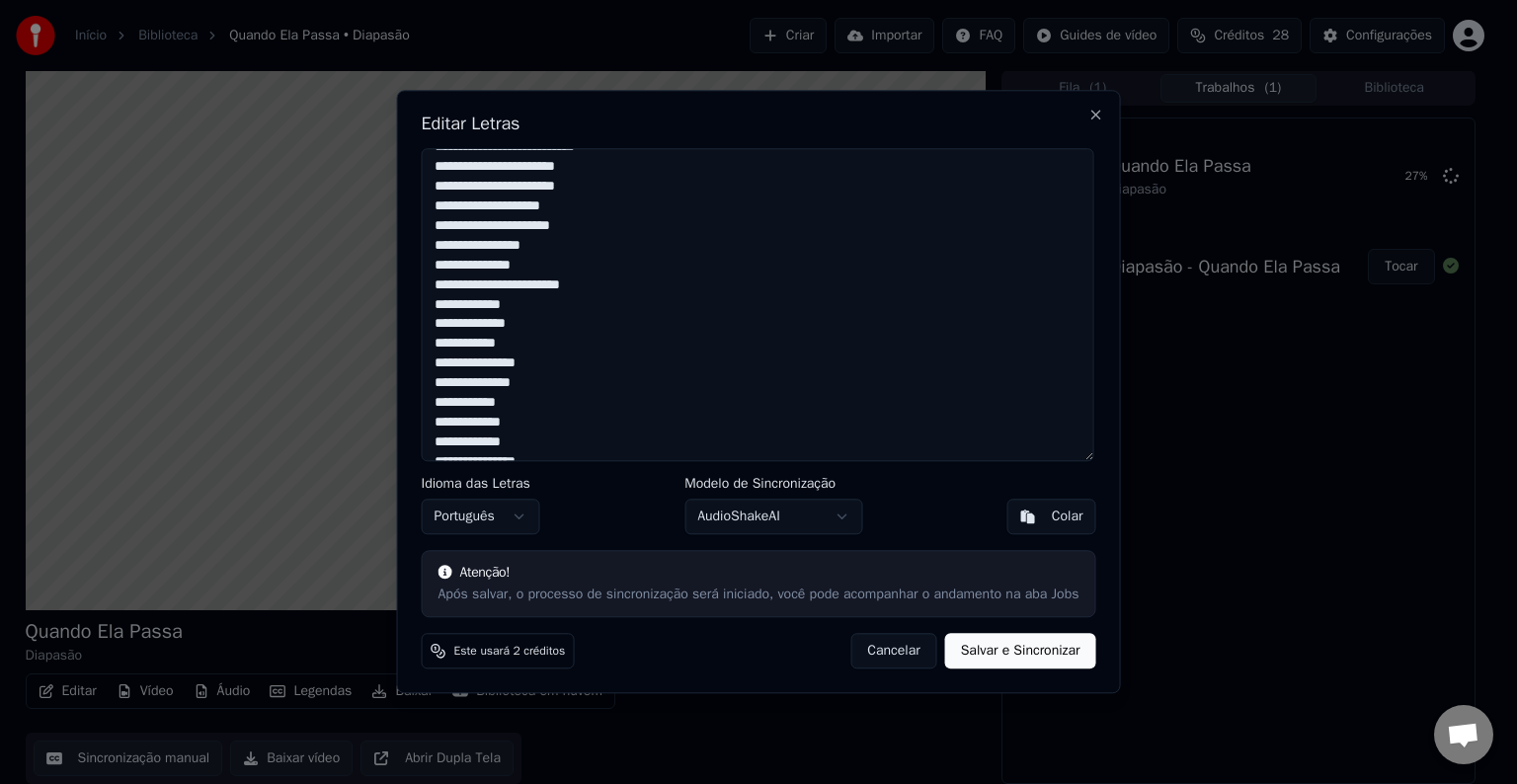 drag, startPoint x: 434, startPoint y: 363, endPoint x: 581, endPoint y: 363, distance: 147 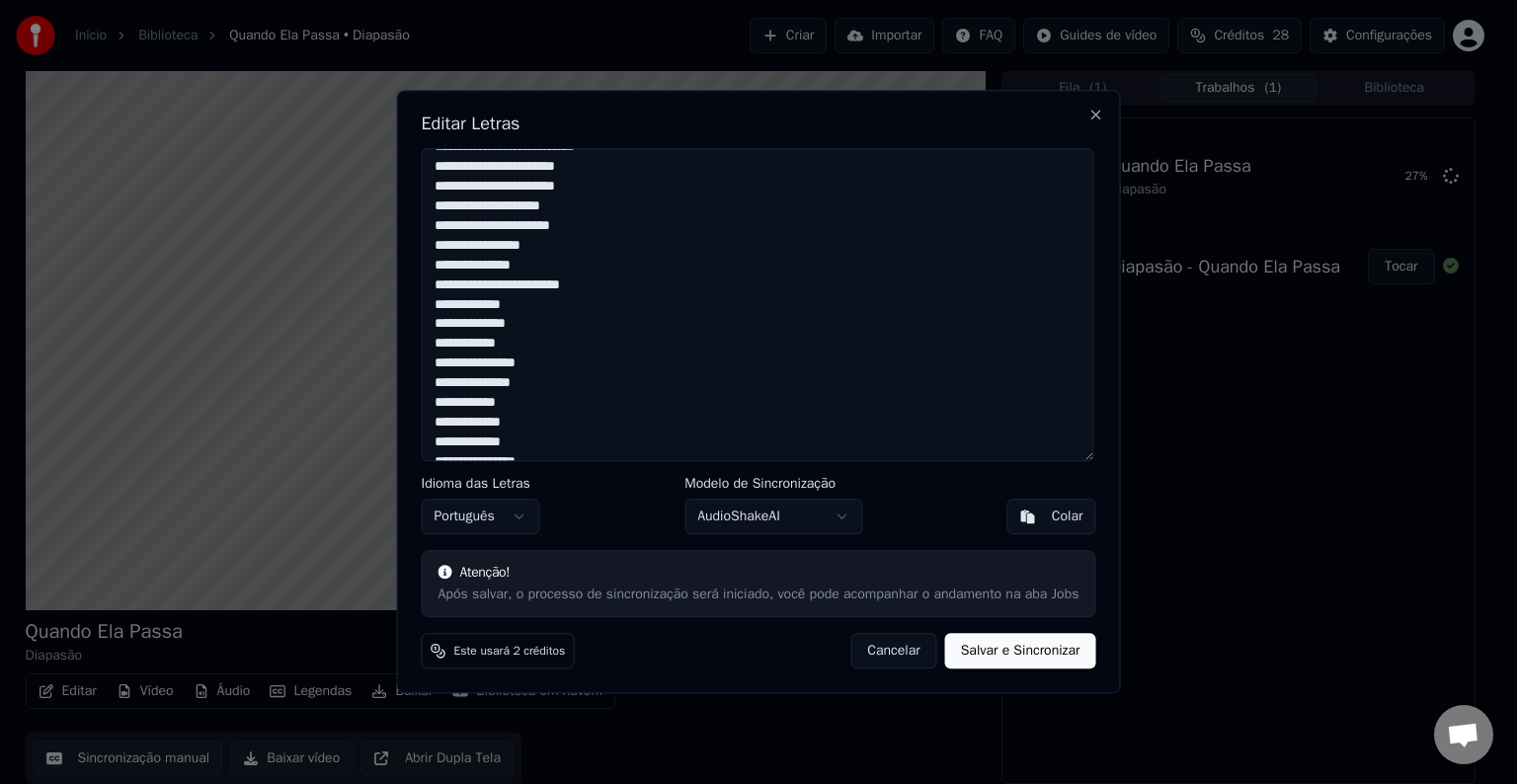 click at bounding box center [758, 304] 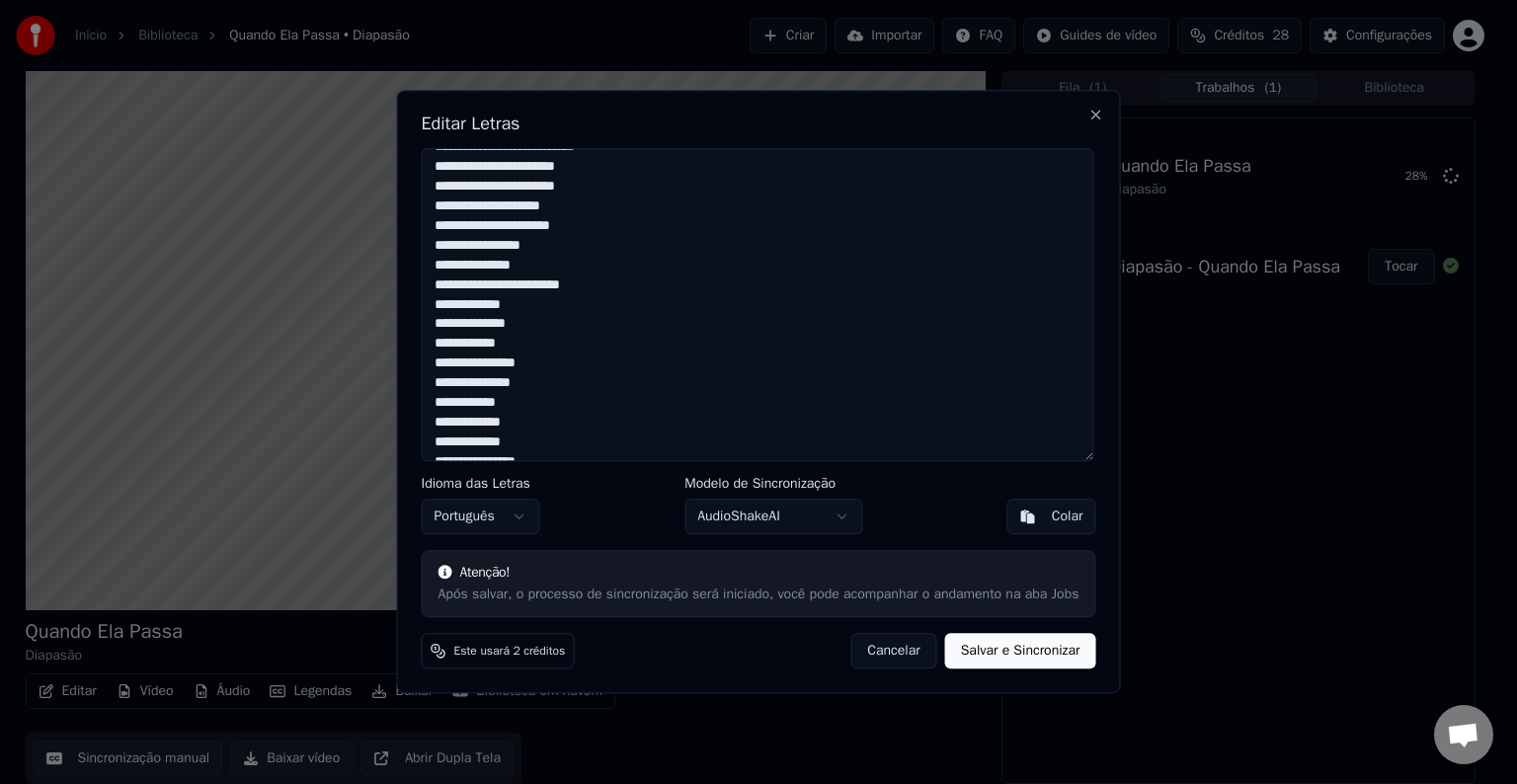 type on "**********" 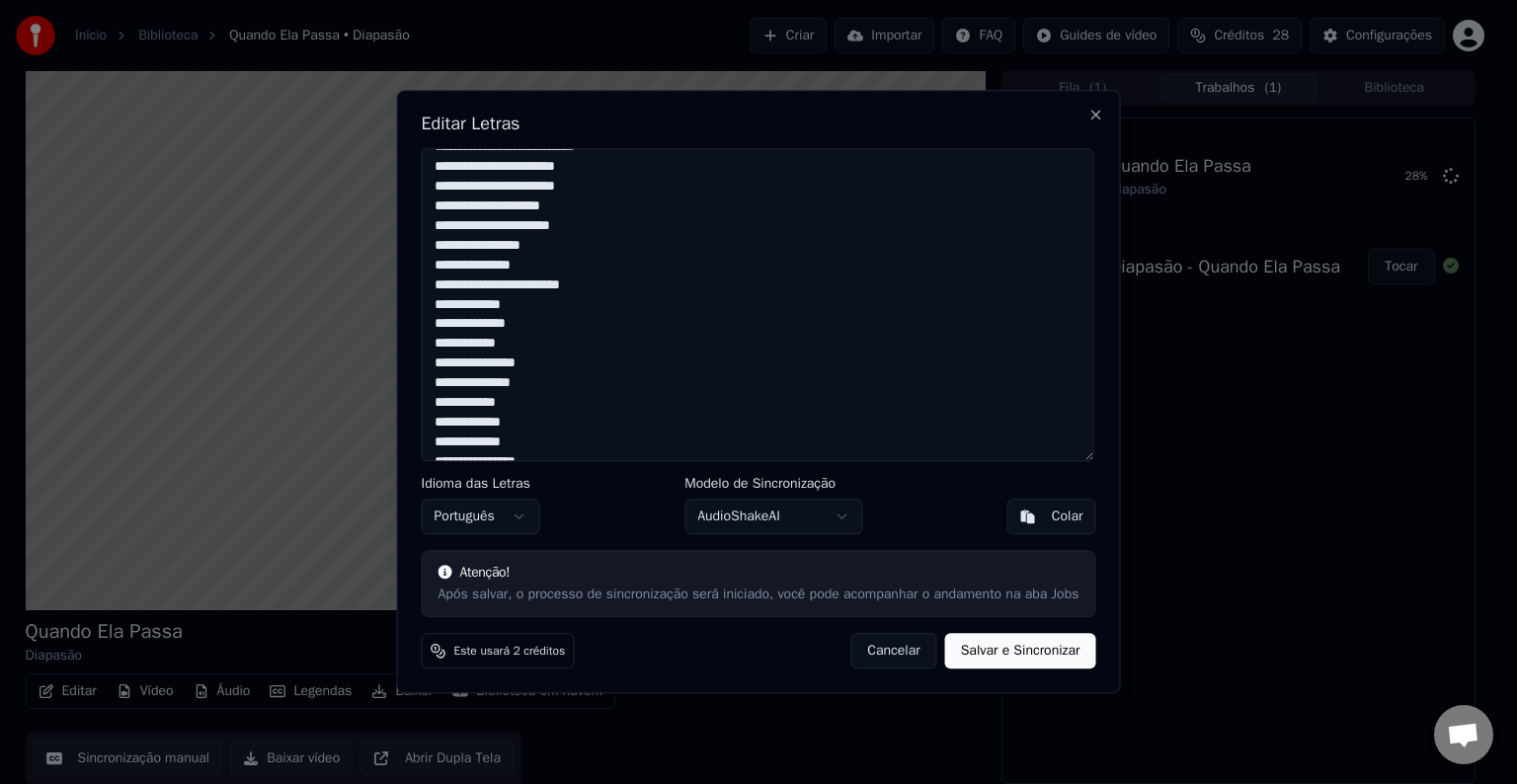 click on "Salvar e Sincronizar" at bounding box center [1020, 652] 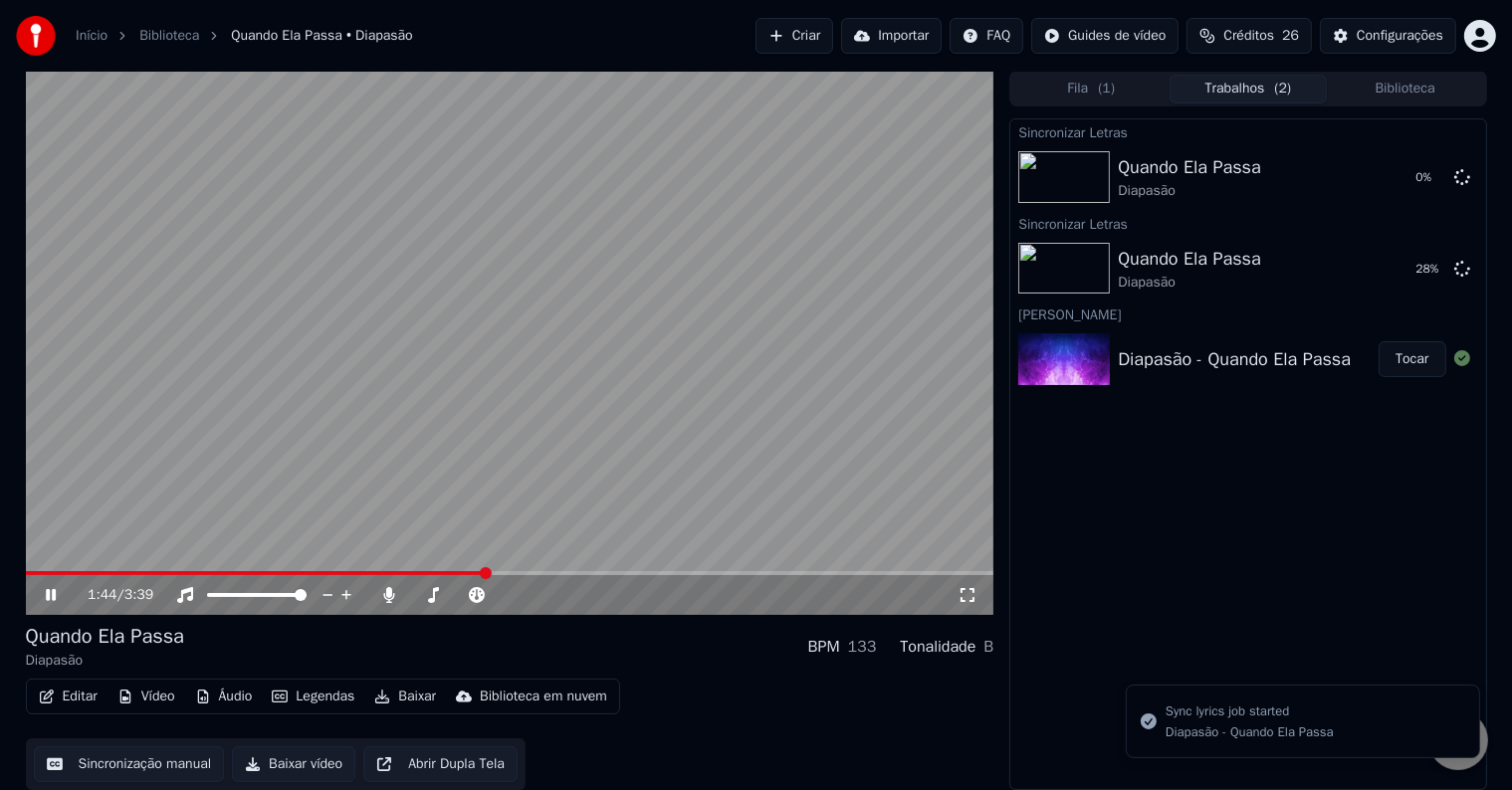 click on "1:44  /  3:39" at bounding box center [510, 595] 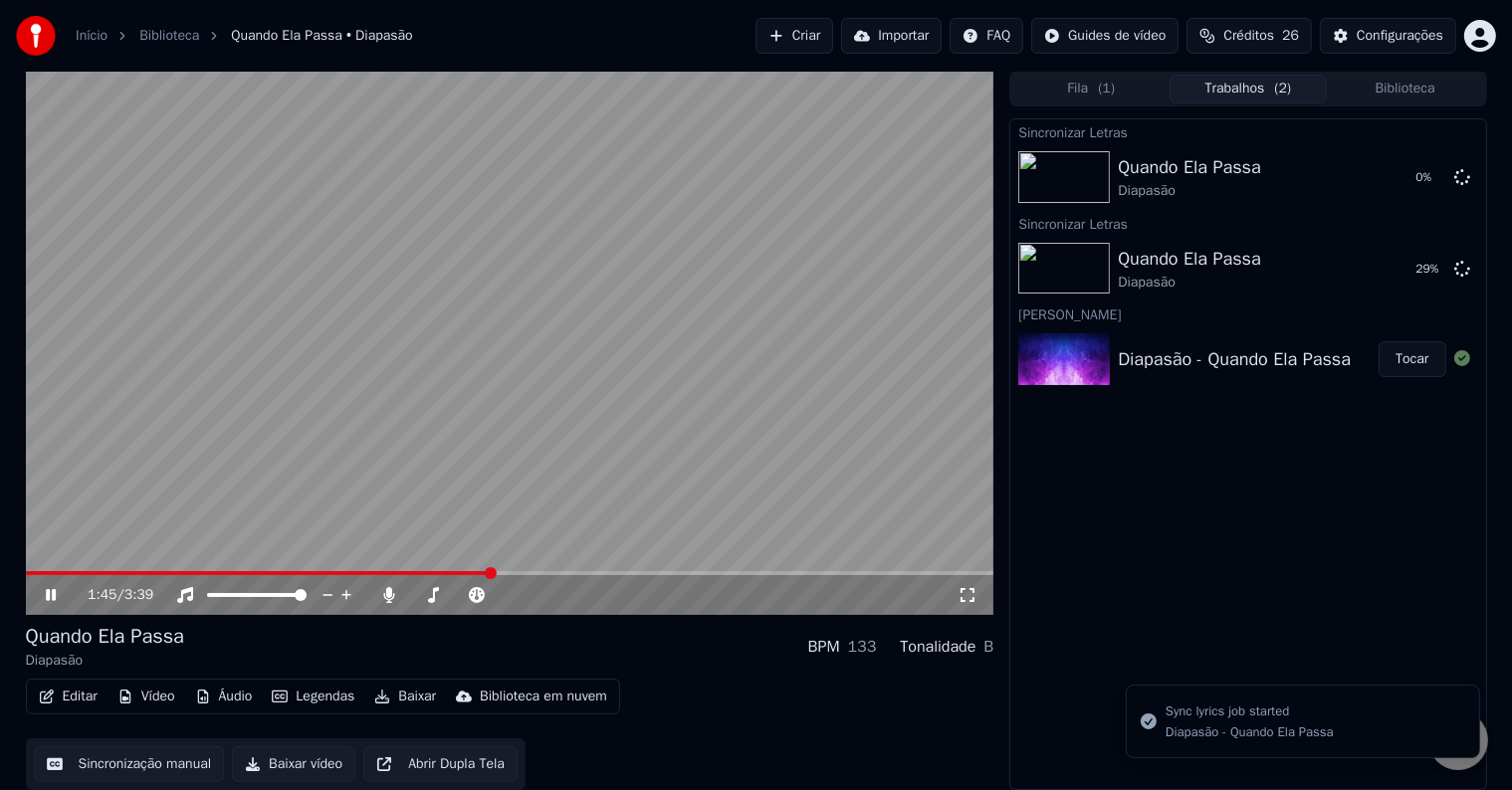 click 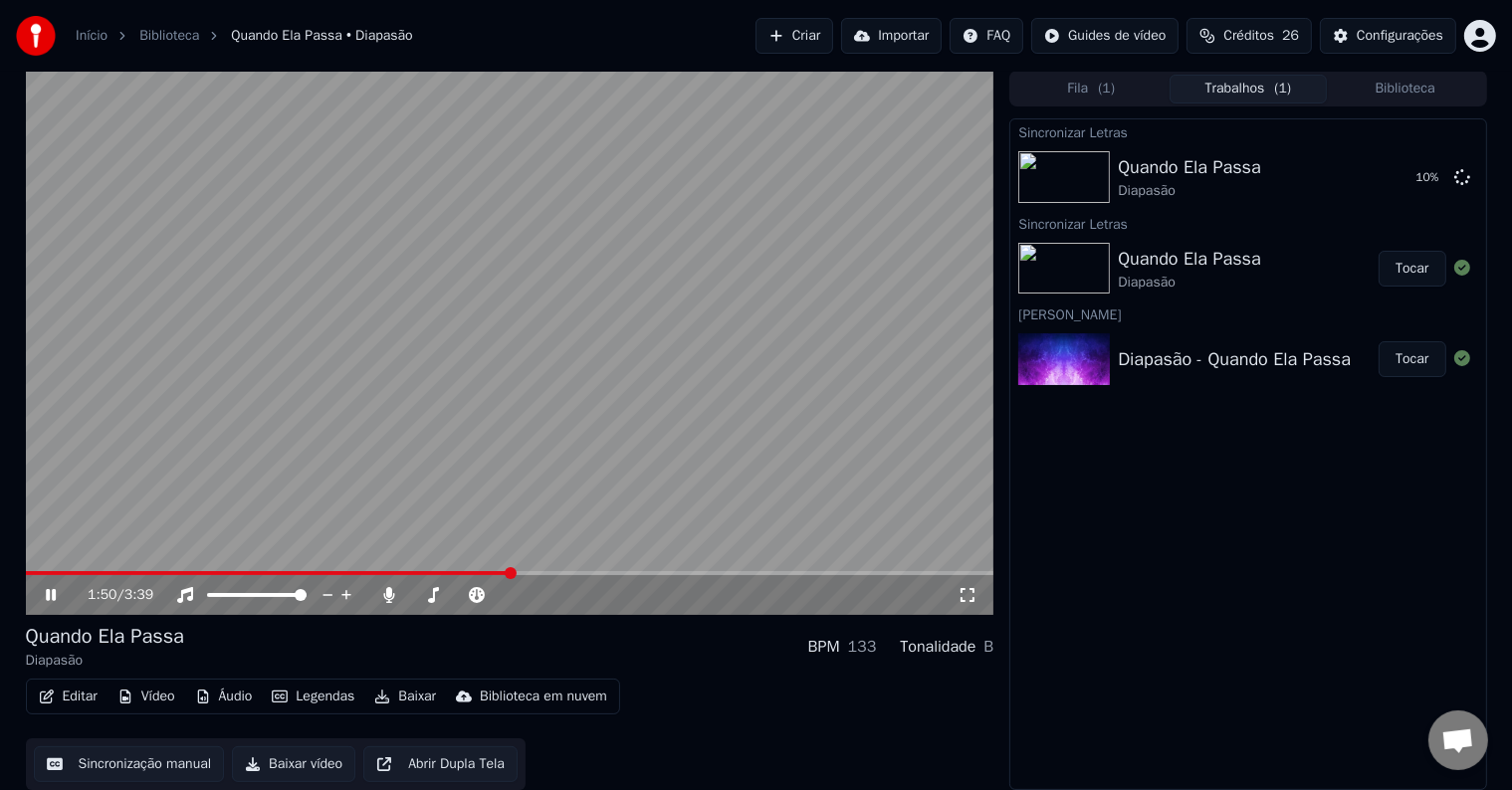 click on "1:50  /  3:39 Quando Ela Passa Diapasão BPM 133 Tonalidade B Editar Vídeo Áudio Legendas Baixar Biblioteca em nuvem Sincronização manual Baixar vídeo Abrir Dupla Tela Fila ( 1 ) Trabalhos ( 1 ) Biblioteca Sincronizar Letras Quando Ela Passa Diapasão 10 % Sincronizar Letras Quando Ela Passa Diapasão Tocar Criar Karaokê Diapasão - Quando Ela Passa Tocar" at bounding box center (756, 430) 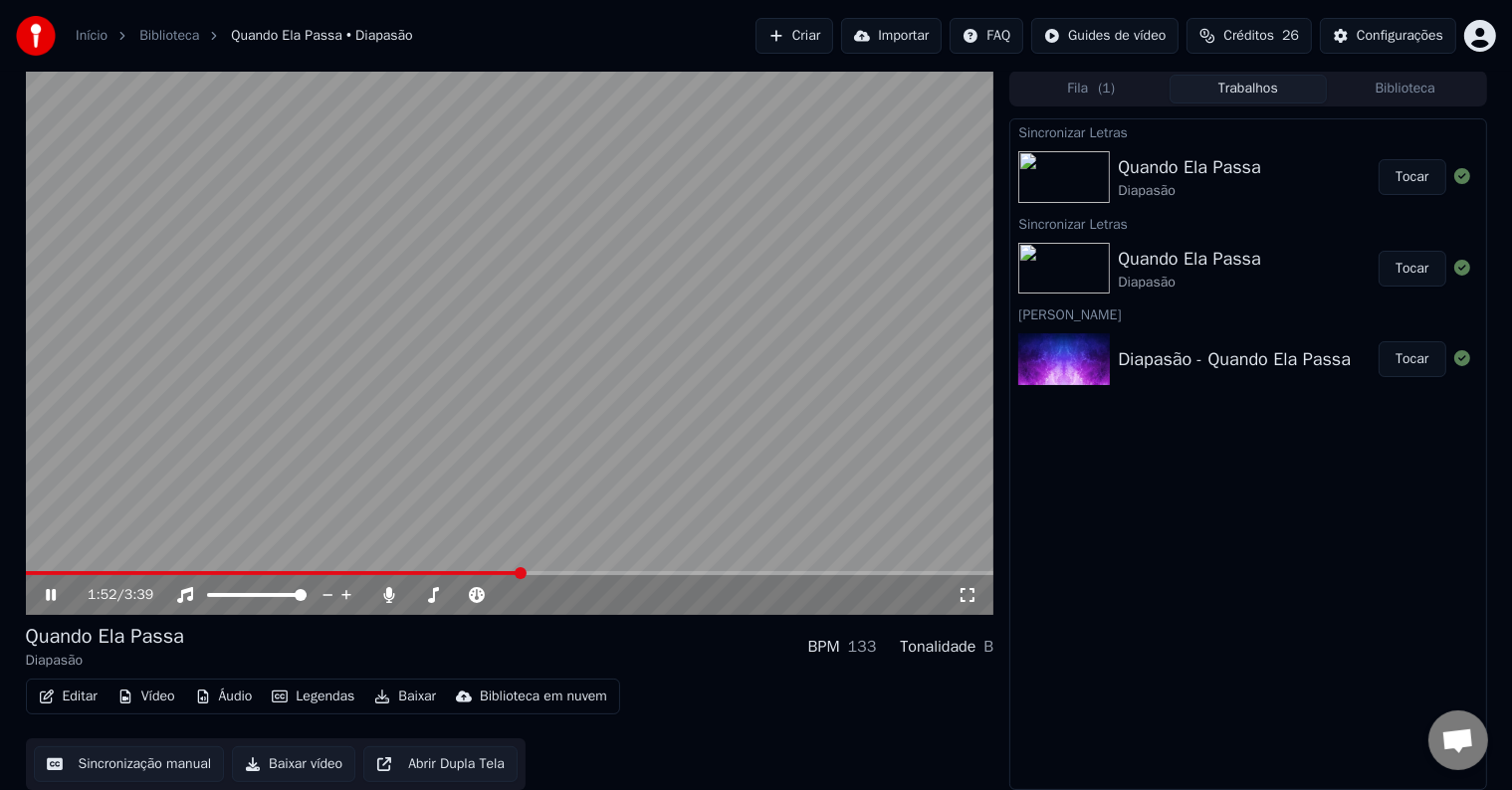click on "1:52  /  3:39" at bounding box center (510, 595) 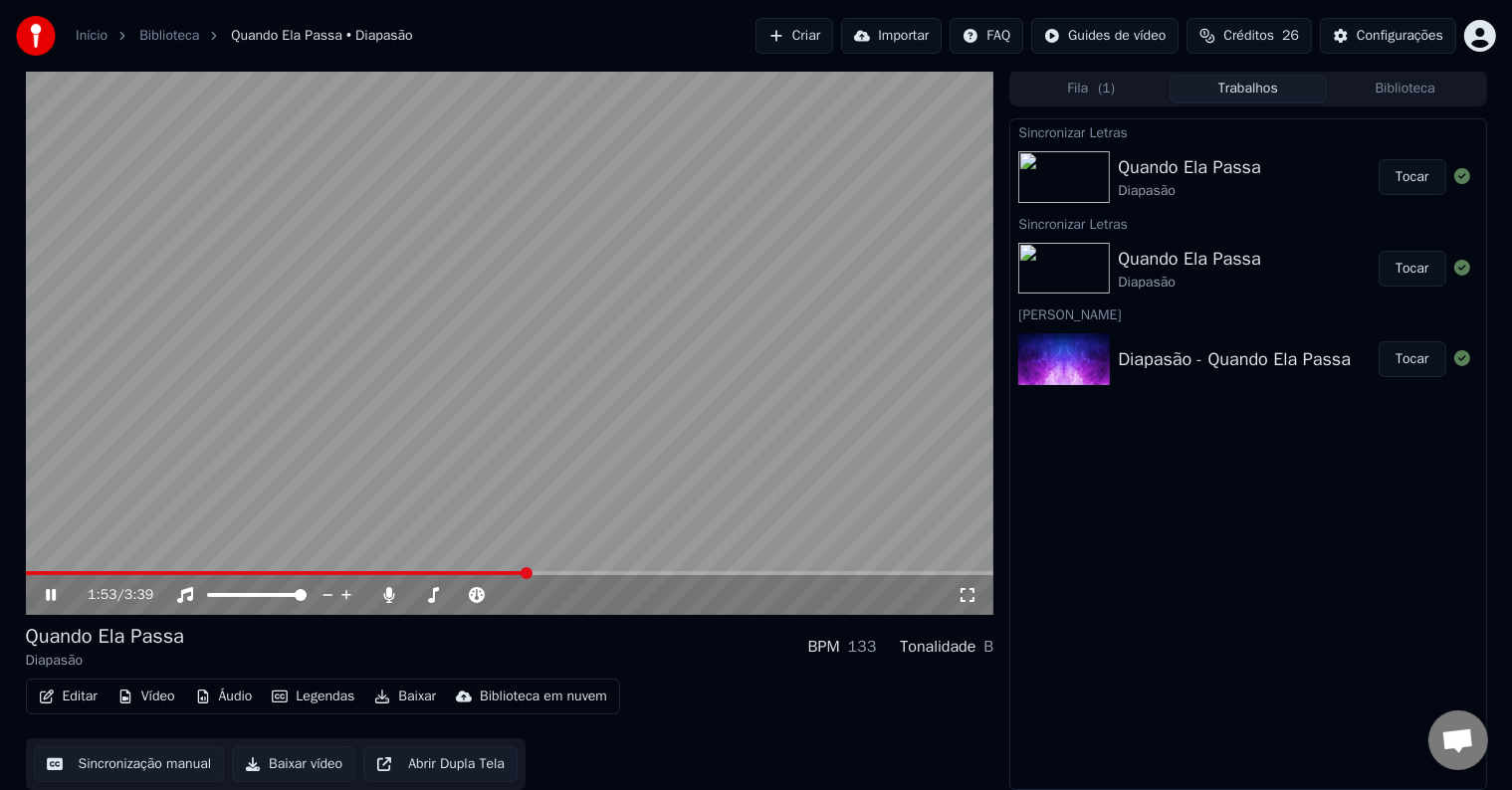 click 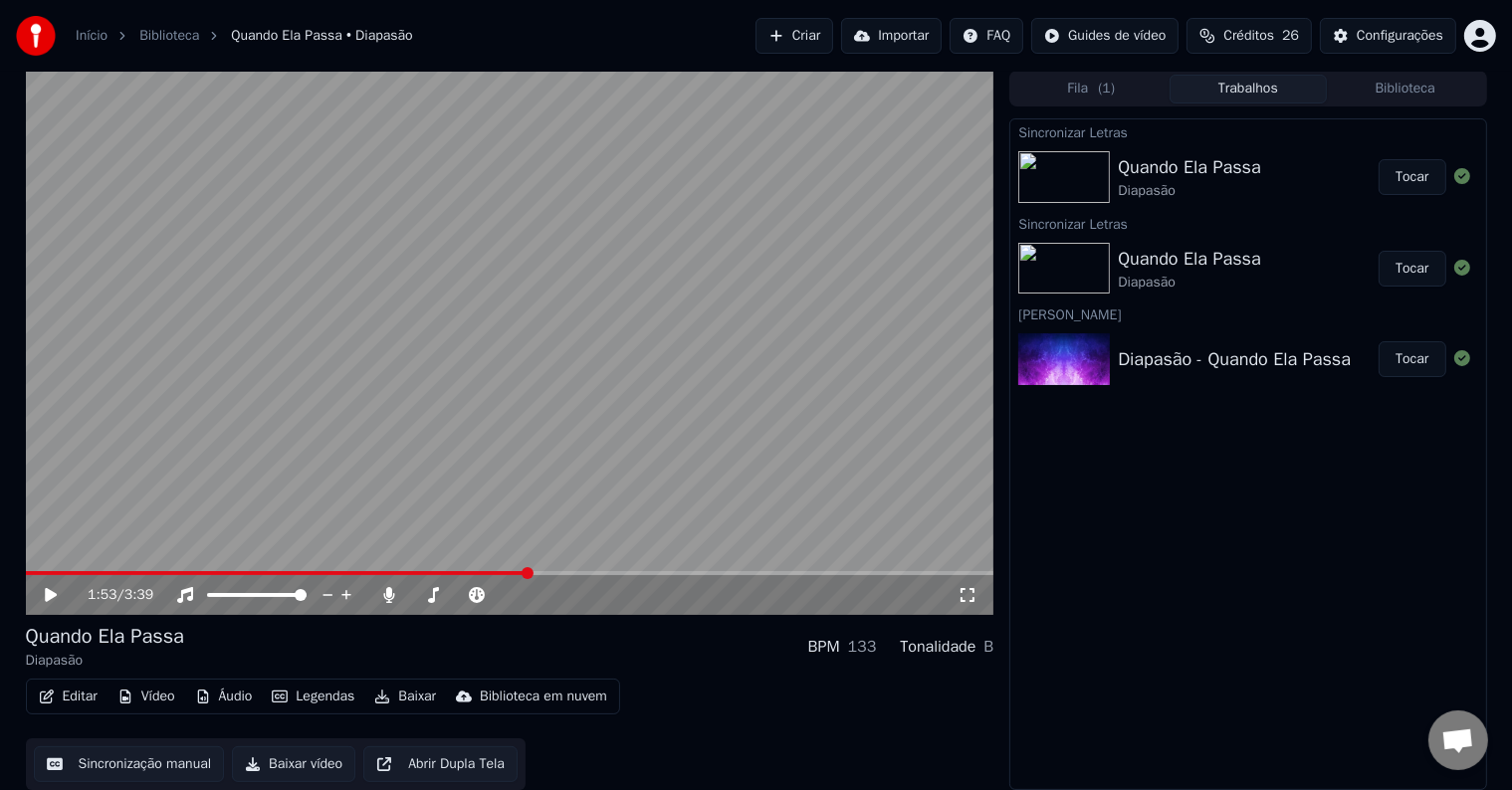 click at bounding box center (510, 342) 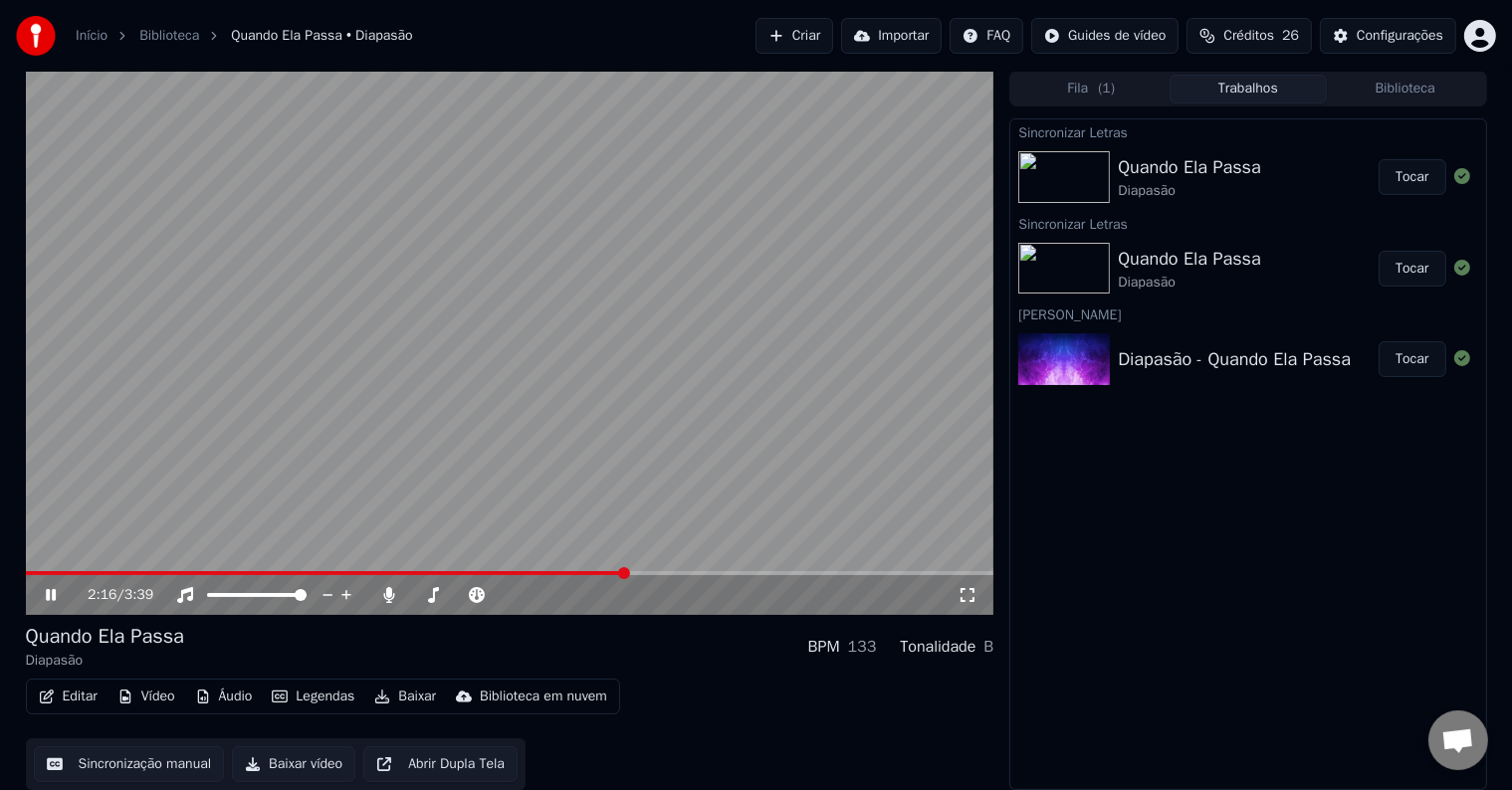 click at bounding box center (510, 573) 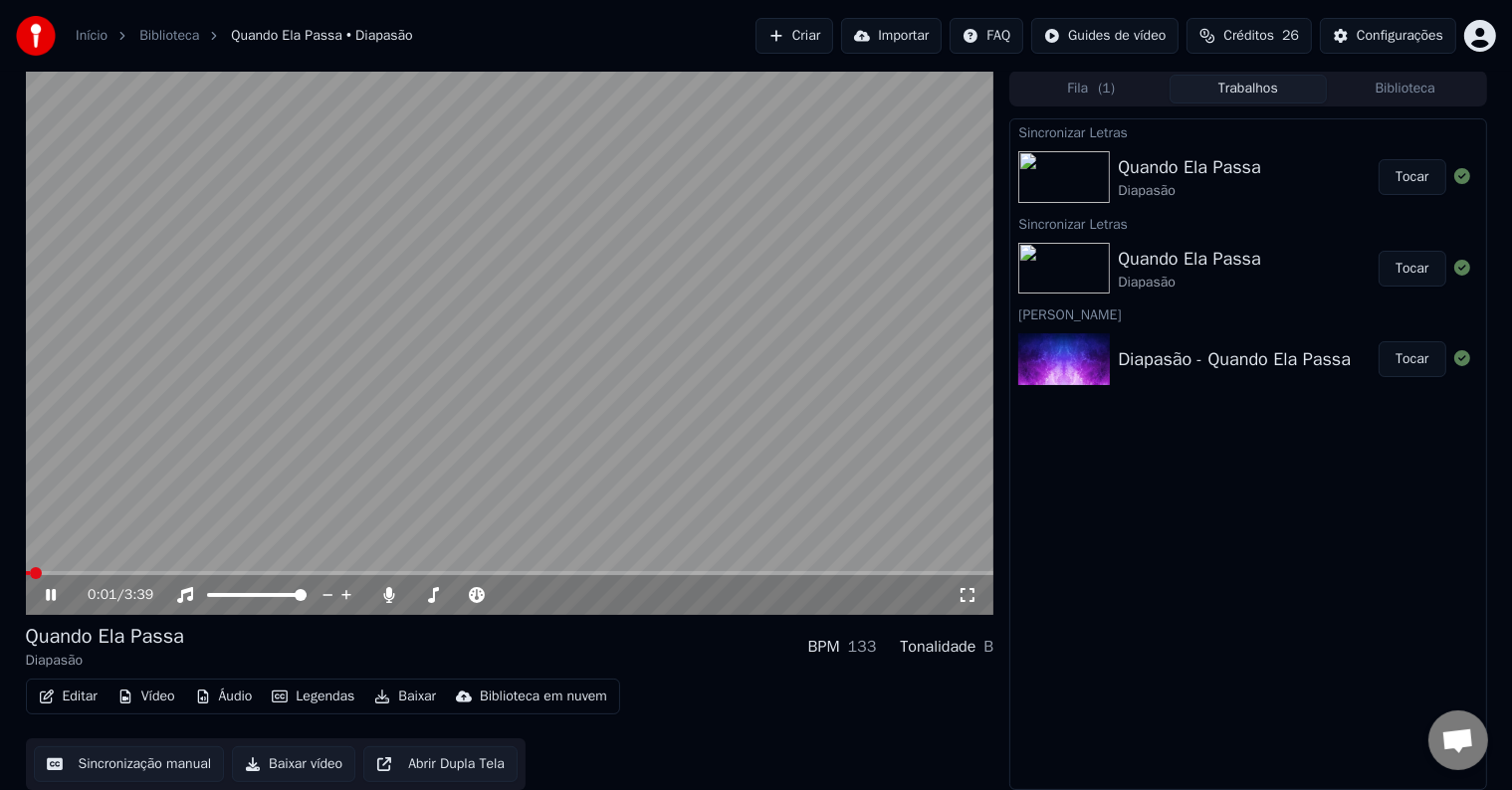 click at bounding box center (28, 573) 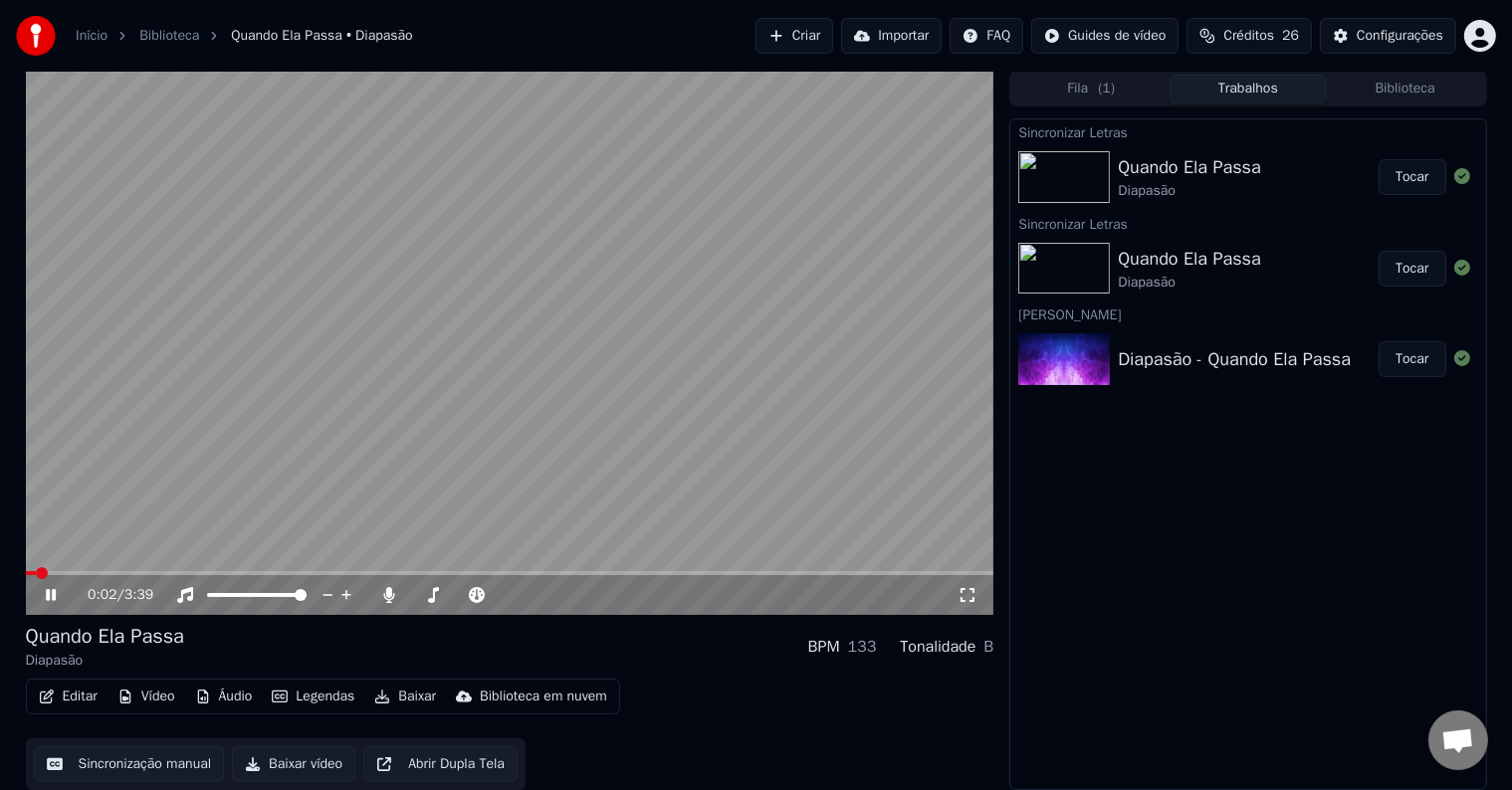 click at bounding box center [510, 573] 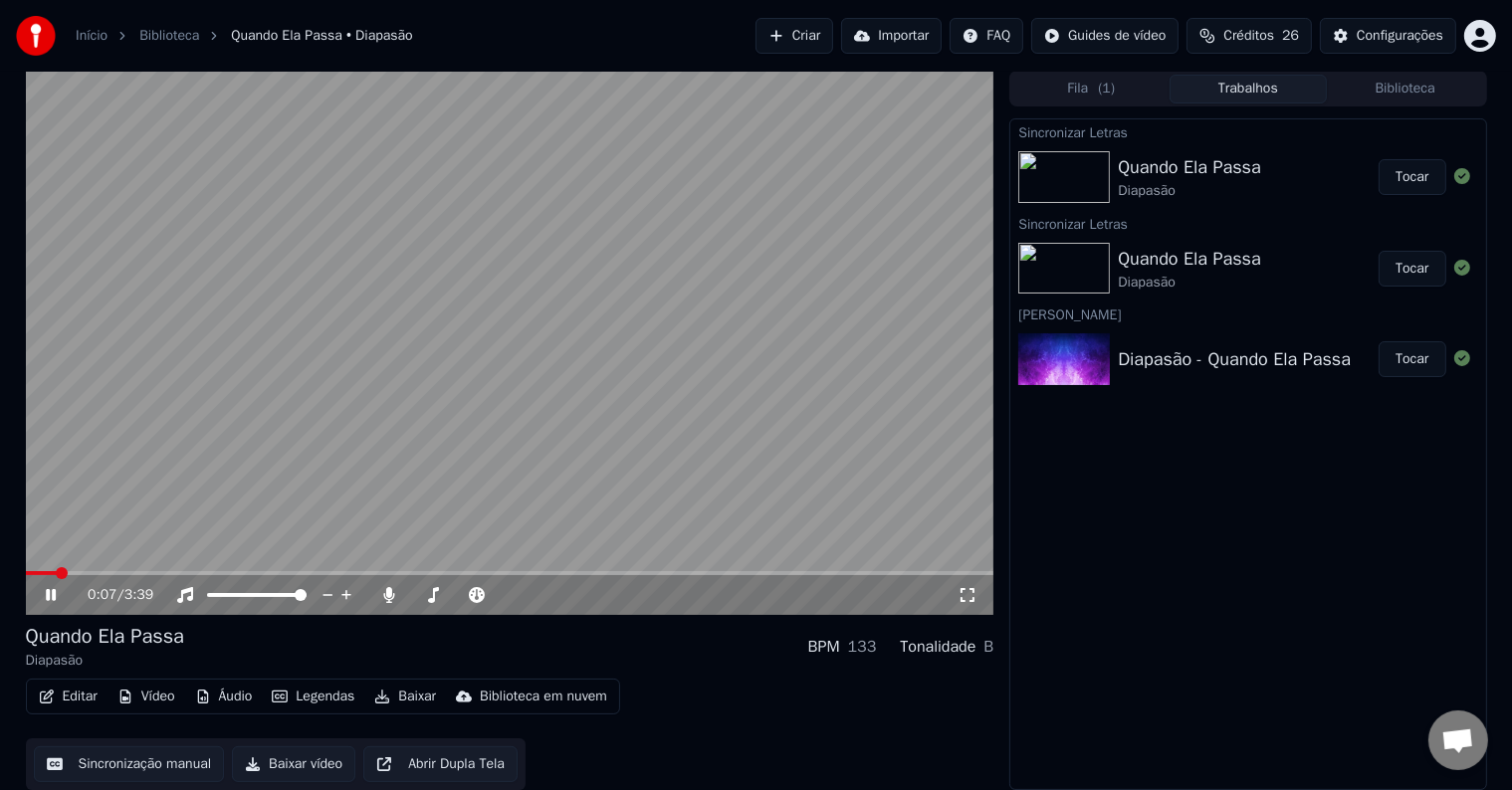 click at bounding box center (510, 573) 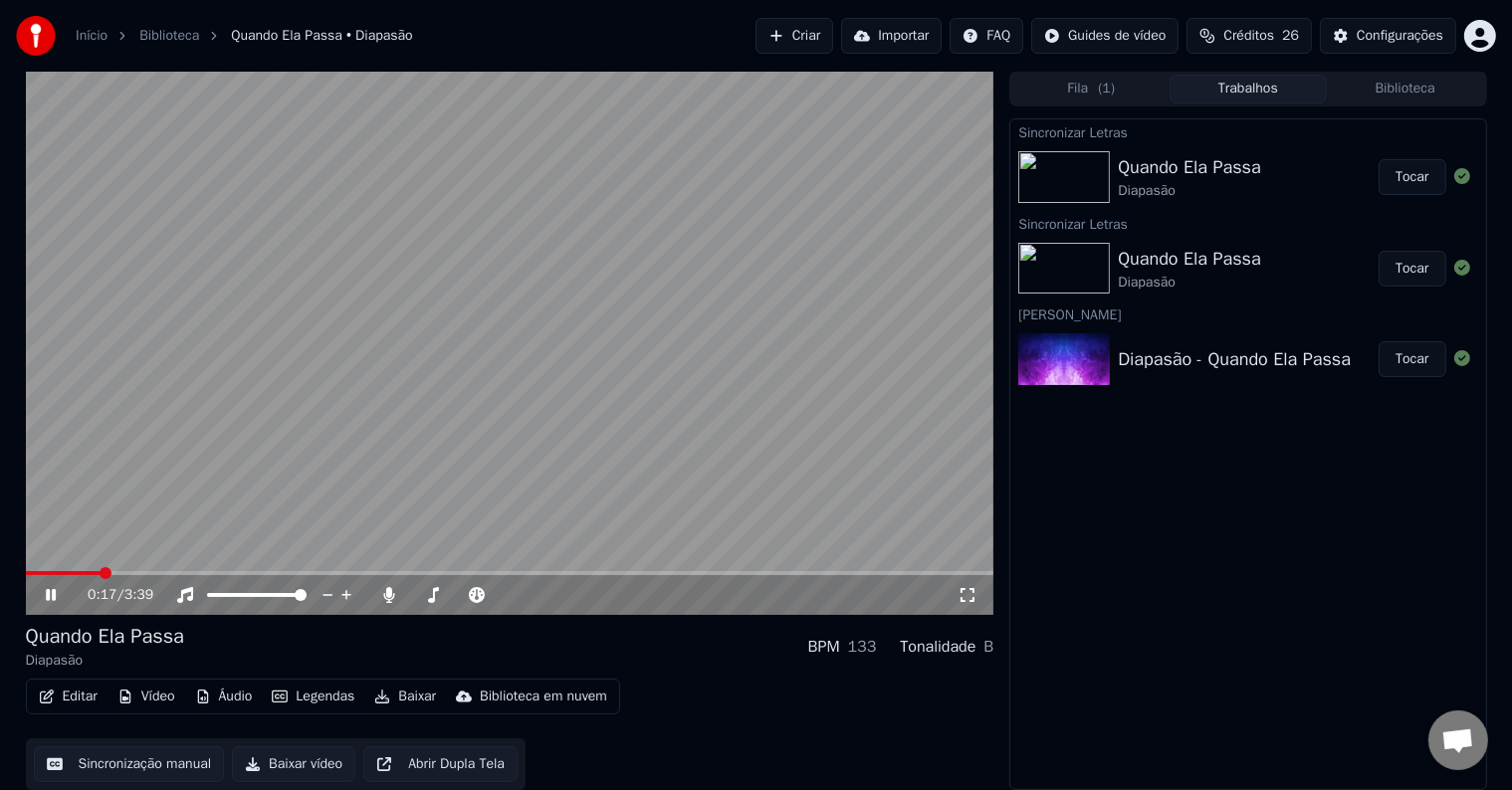 click on "Editar" at bounding box center (68, 696) 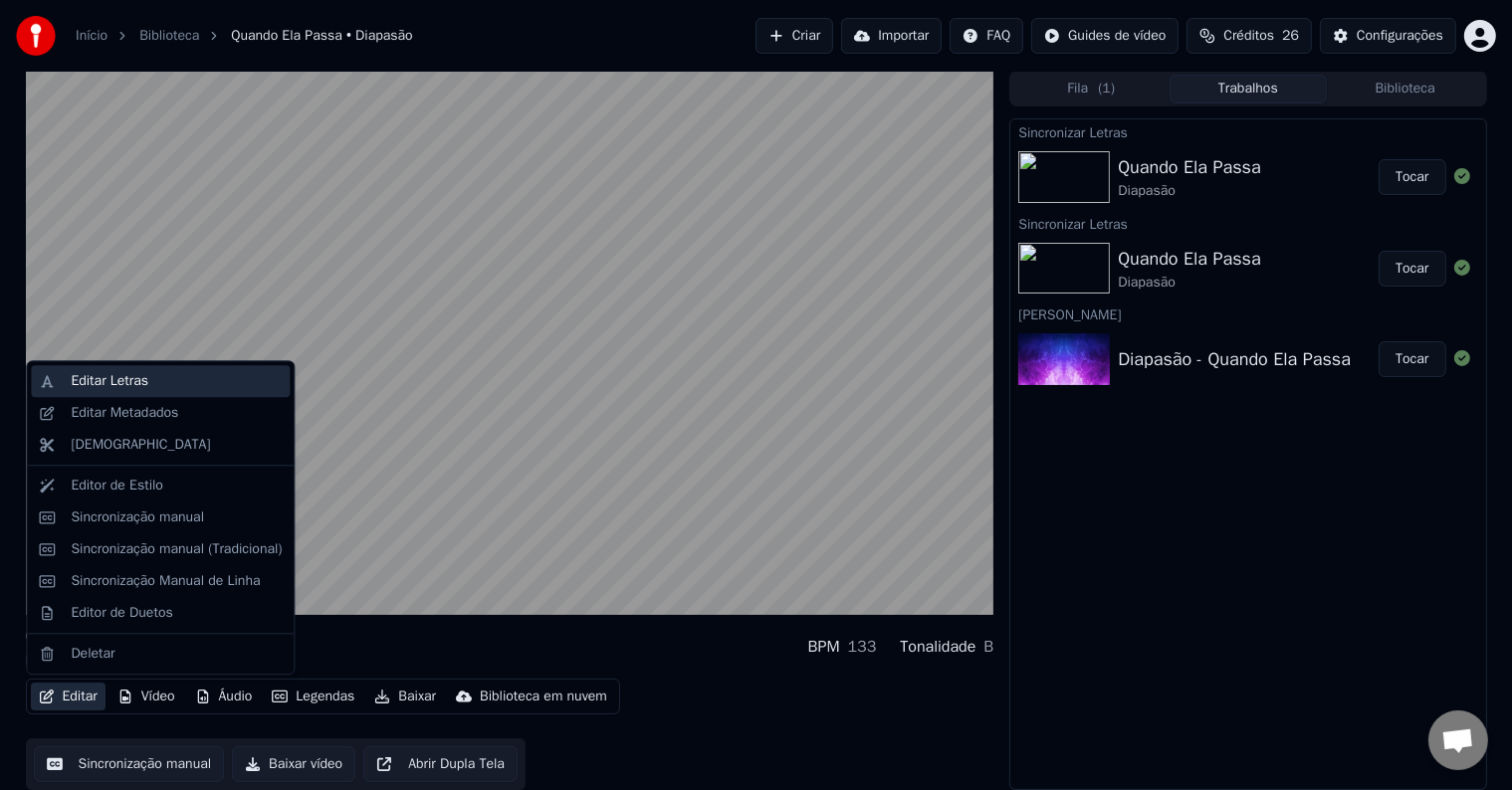 click on "Editar Letras" at bounding box center [176, 381] 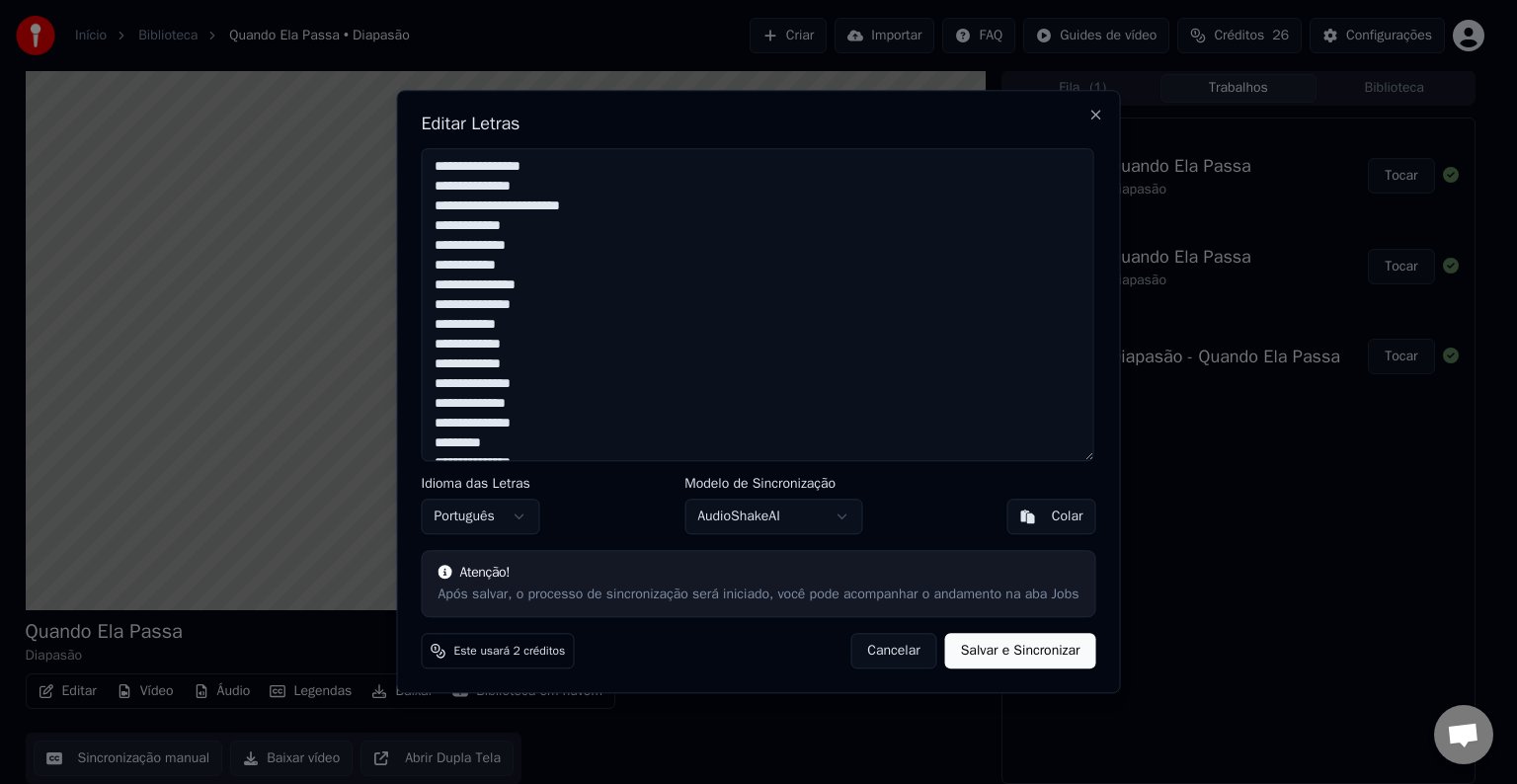 drag, startPoint x: 716, startPoint y: 107, endPoint x: 866, endPoint y: 100, distance: 150.1632 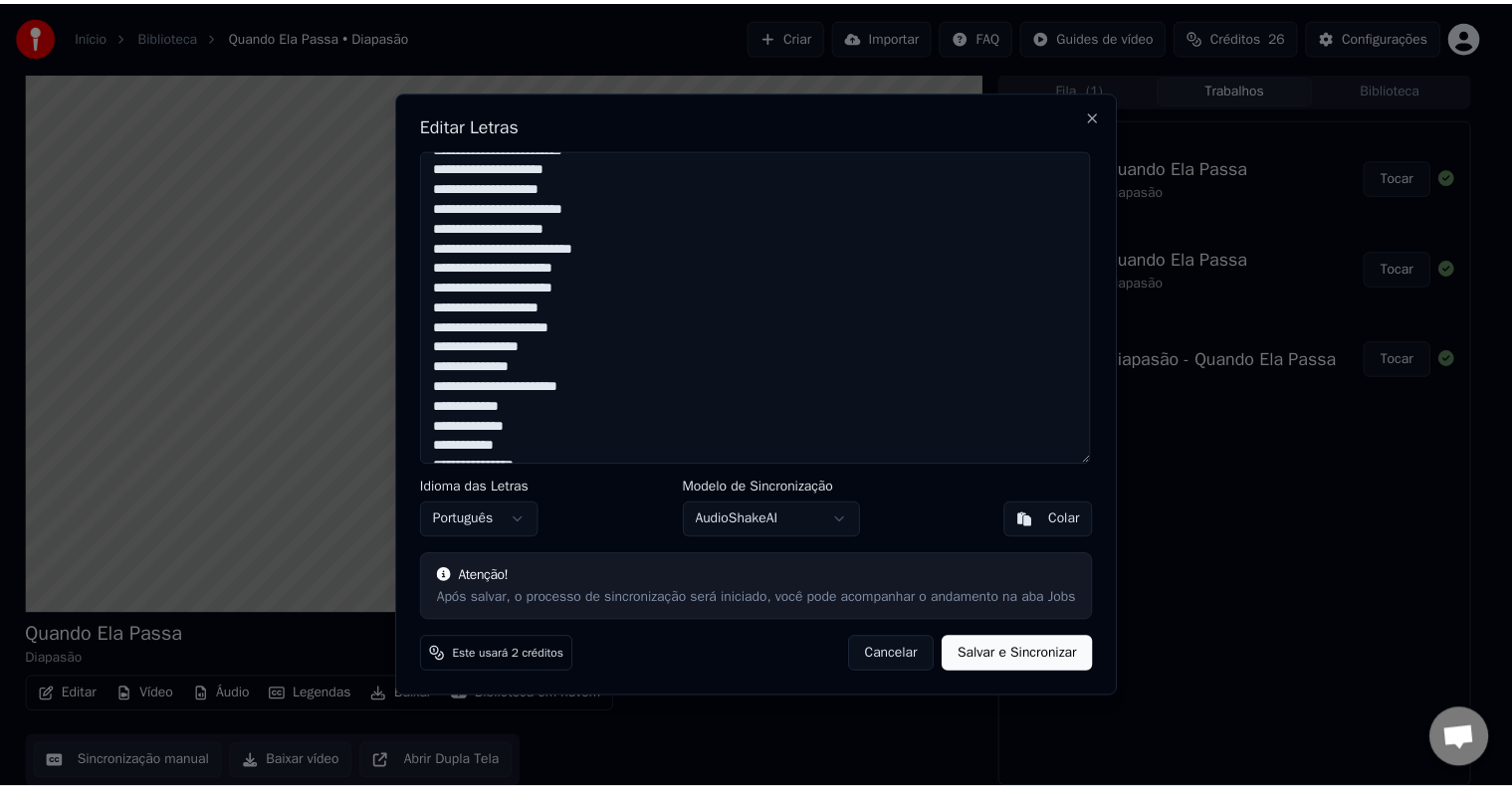 scroll, scrollTop: 1153, scrollLeft: 0, axis: vertical 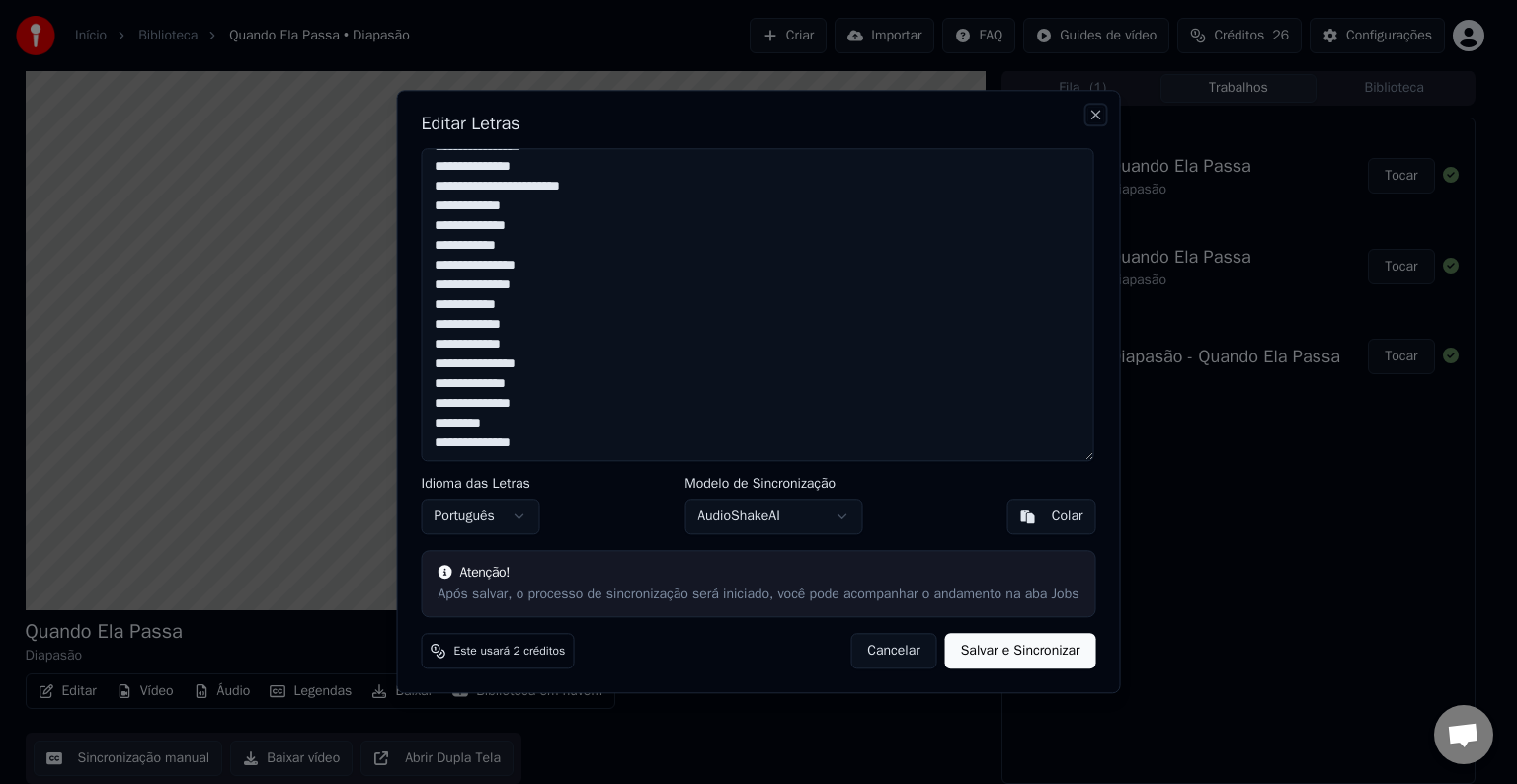 click on "Close" at bounding box center (1095, 115) 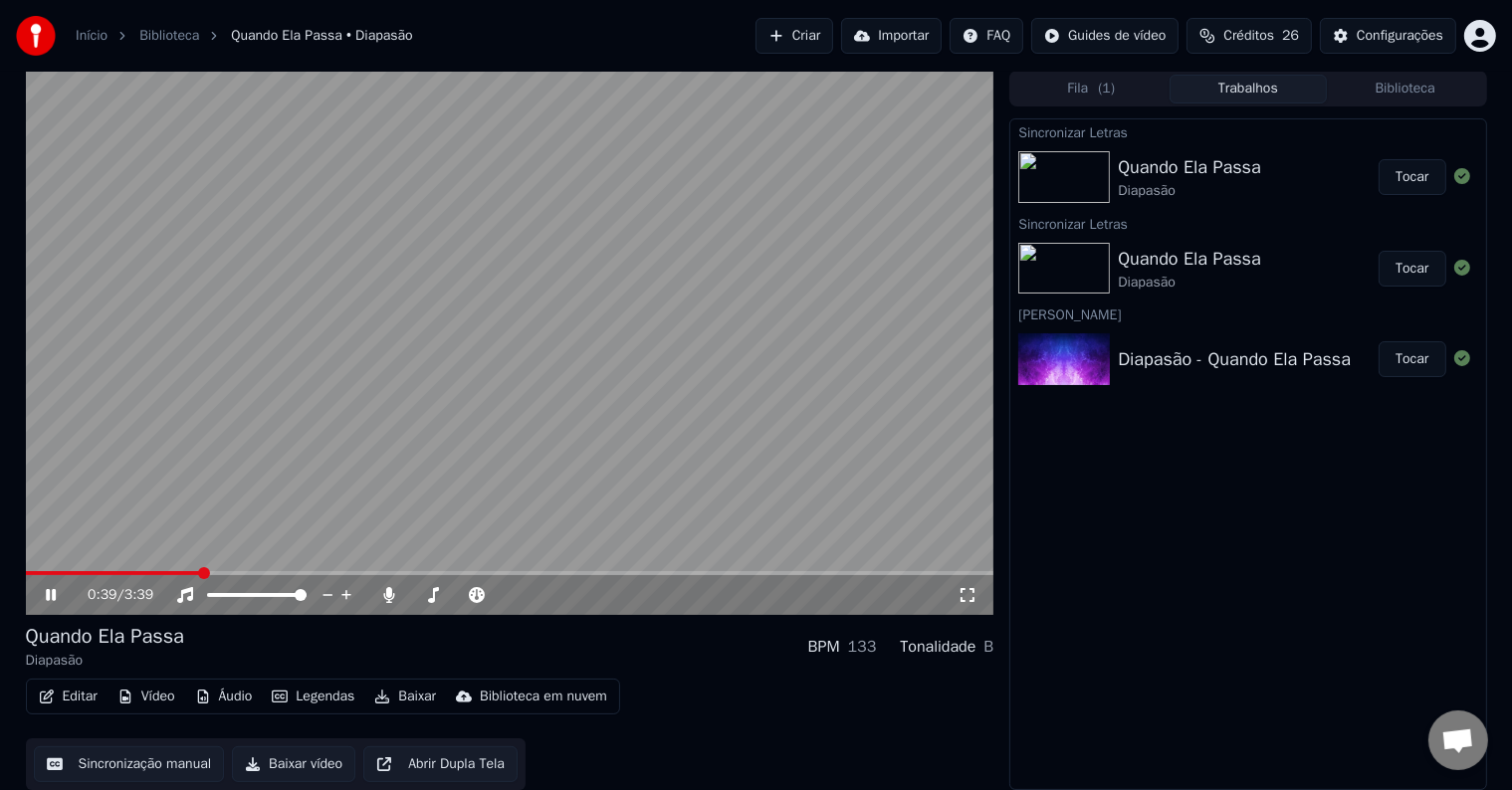 click on "( 1 )" at bounding box center (1106, 89) 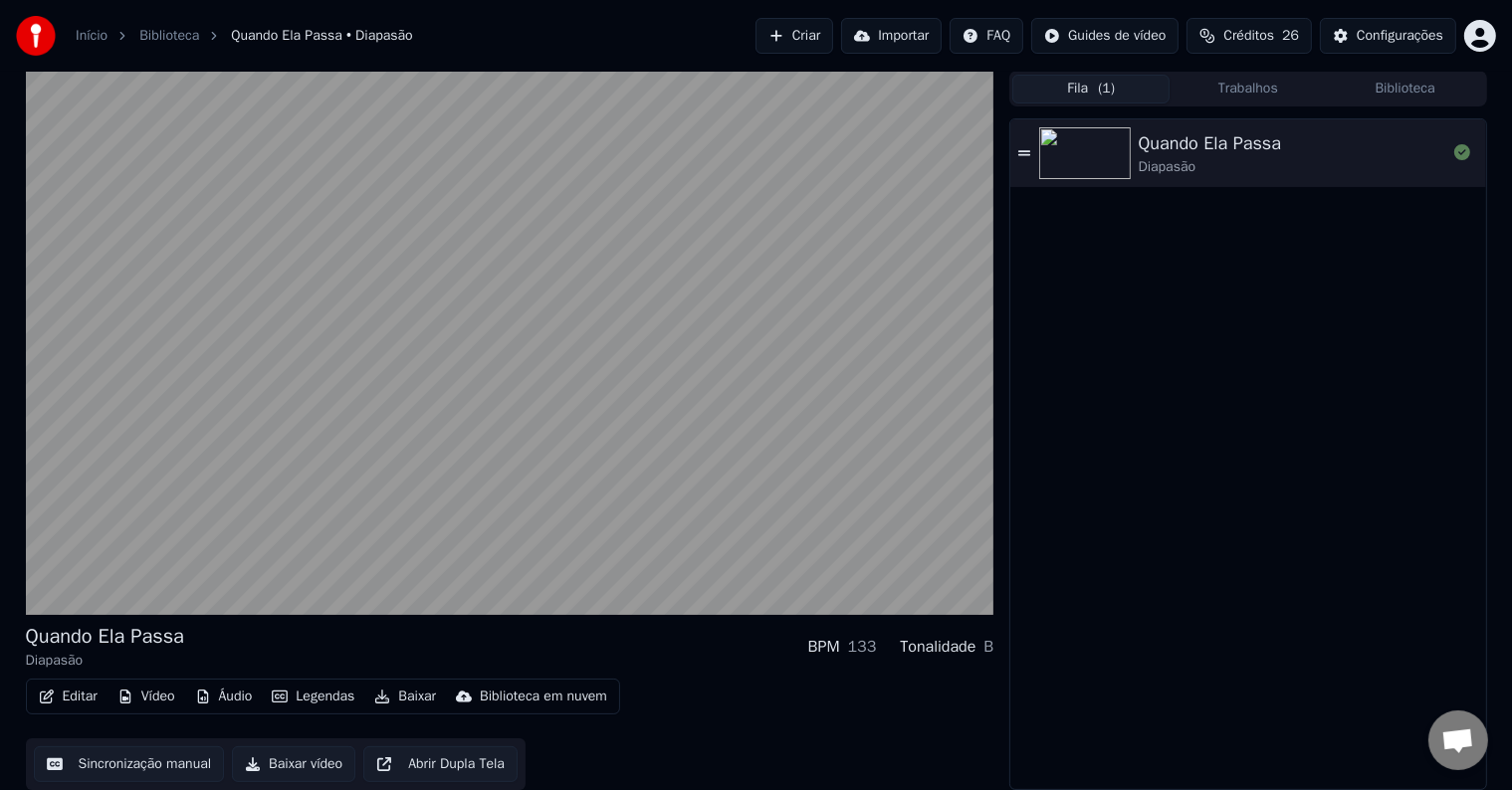 click on "Quando Ela Passa Diapasão" at bounding box center [1247, 153] 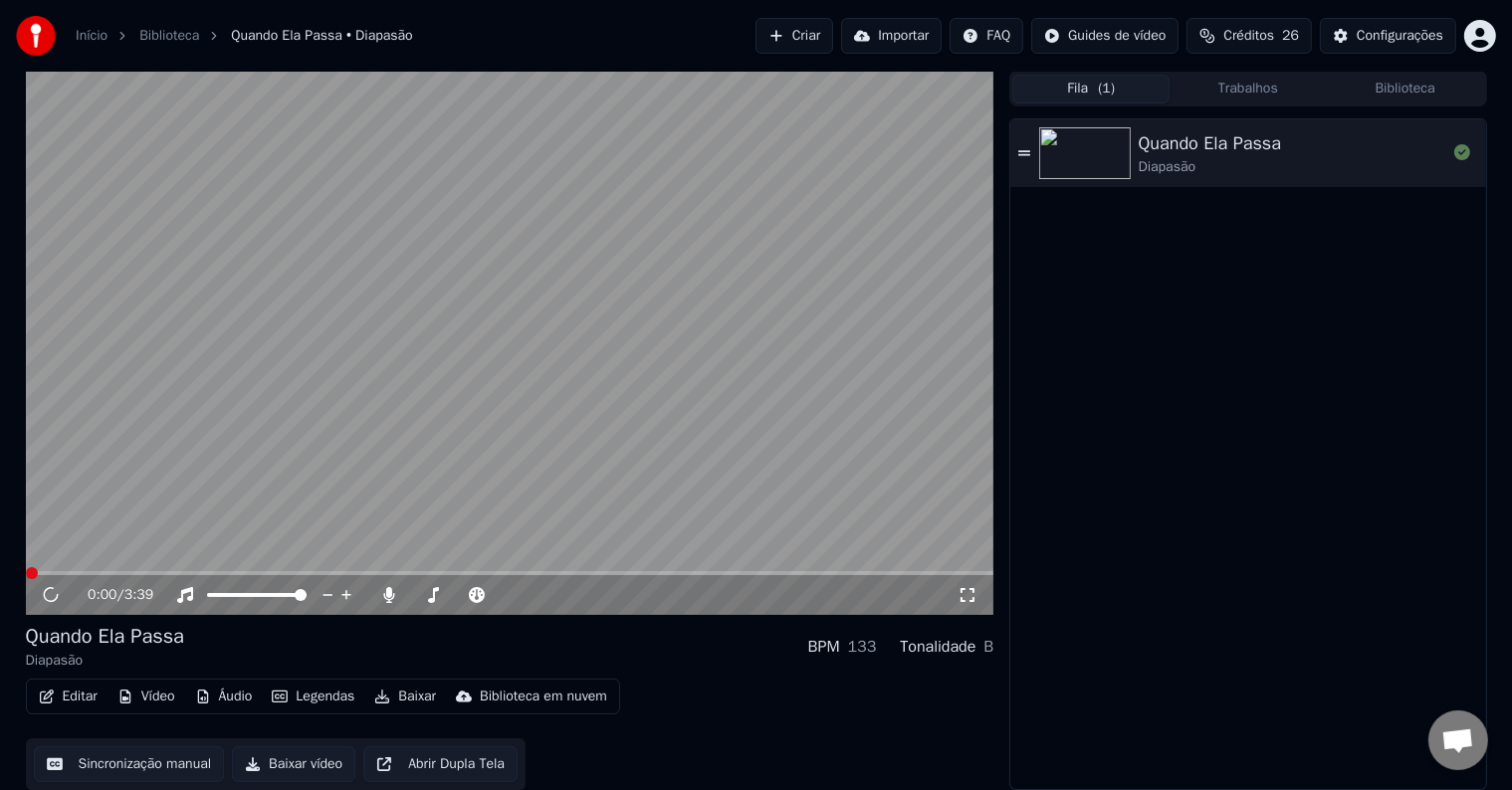 click 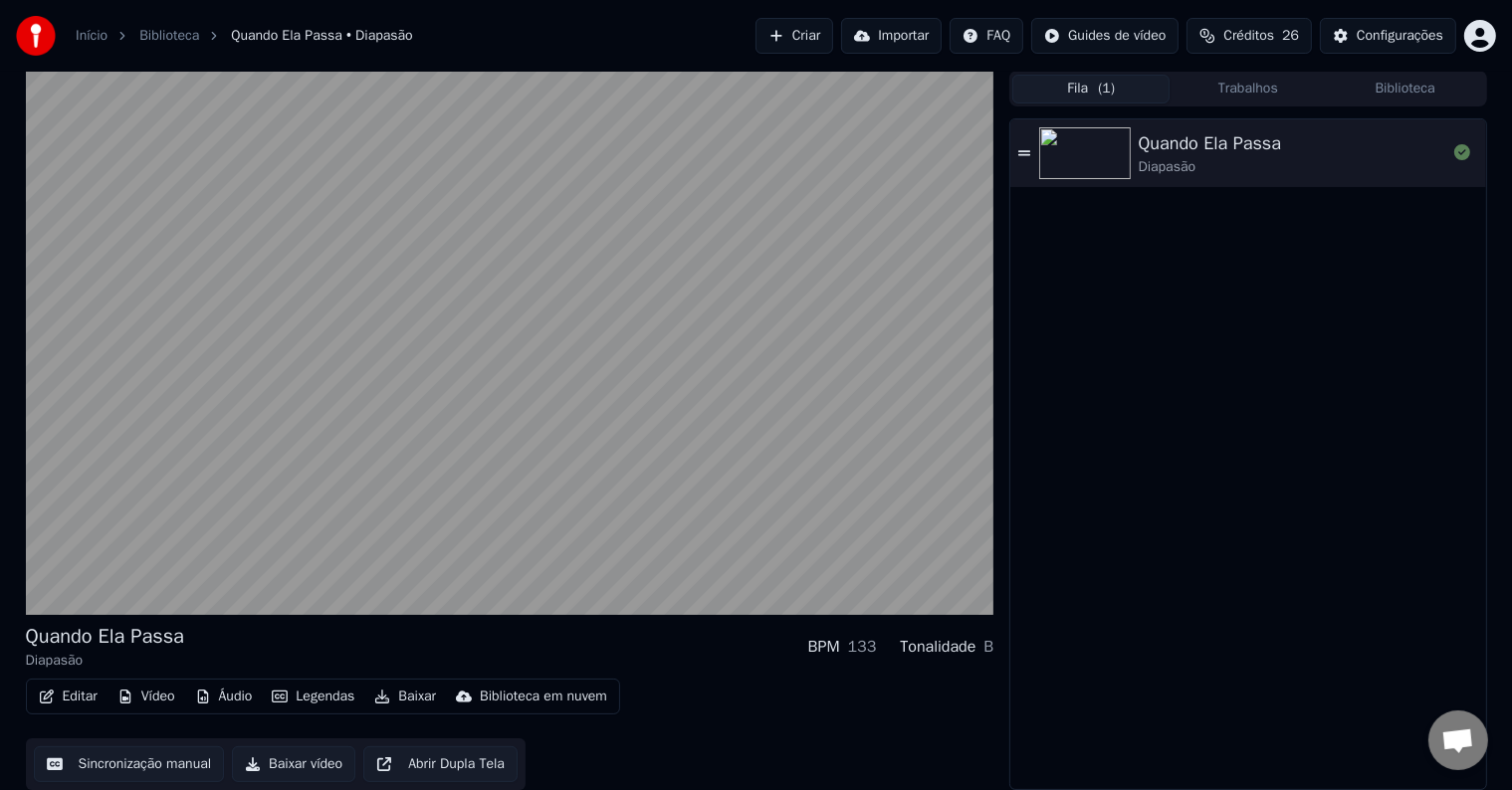 click 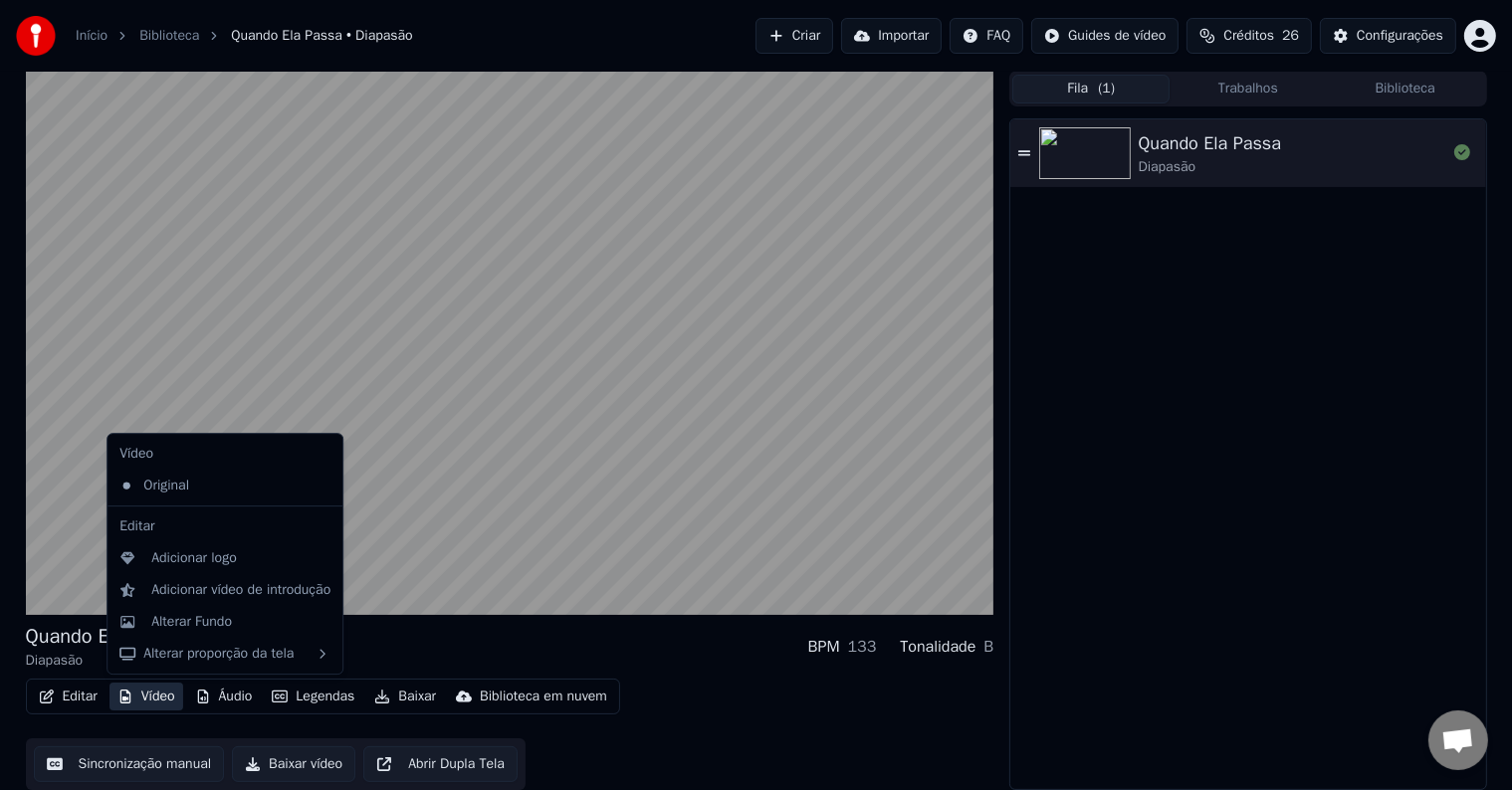 click on "Vídeo" at bounding box center [146, 696] 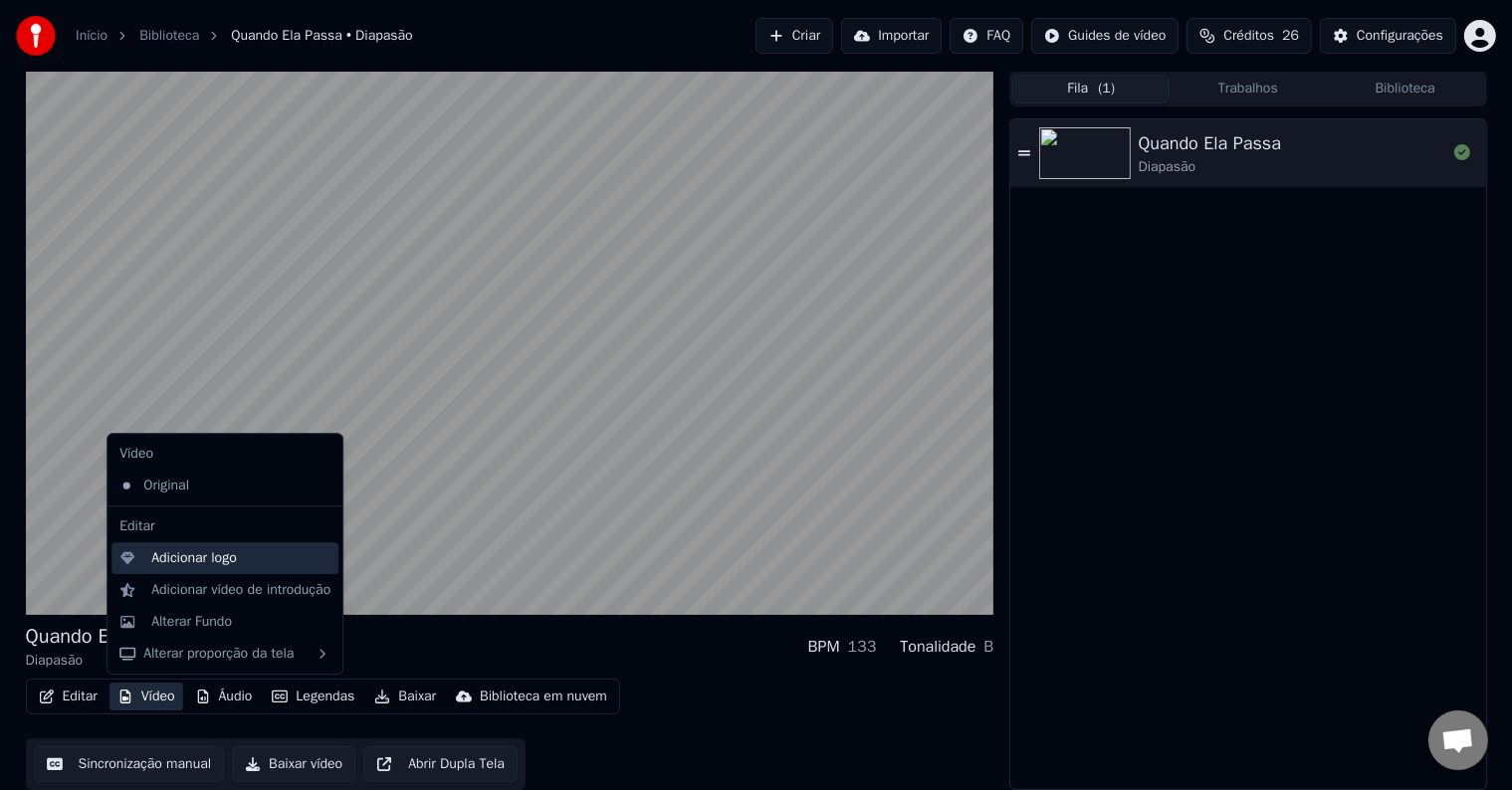 click on "Adicionar logo" at bounding box center [194, 558] 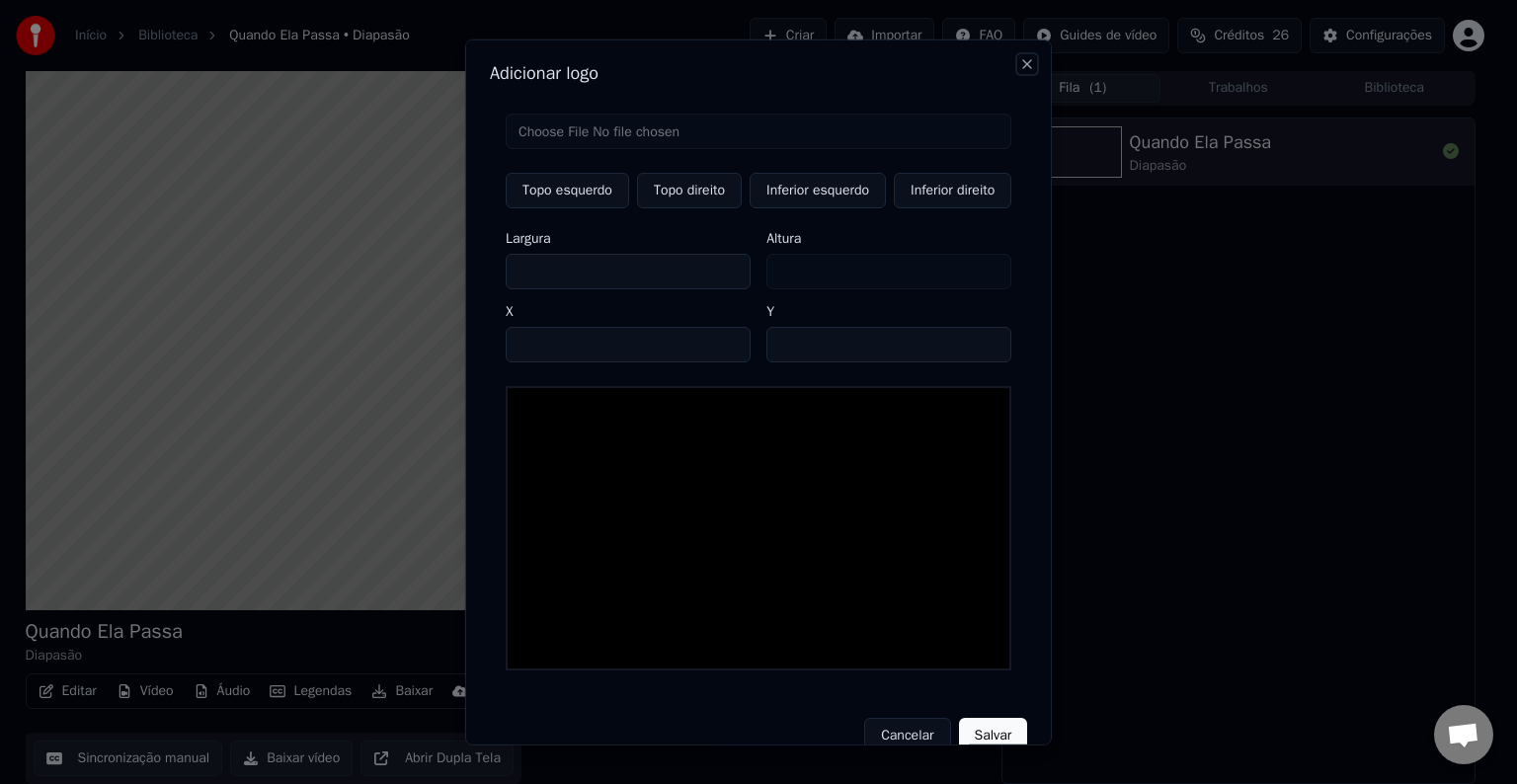 click on "Close" at bounding box center [1027, 64] 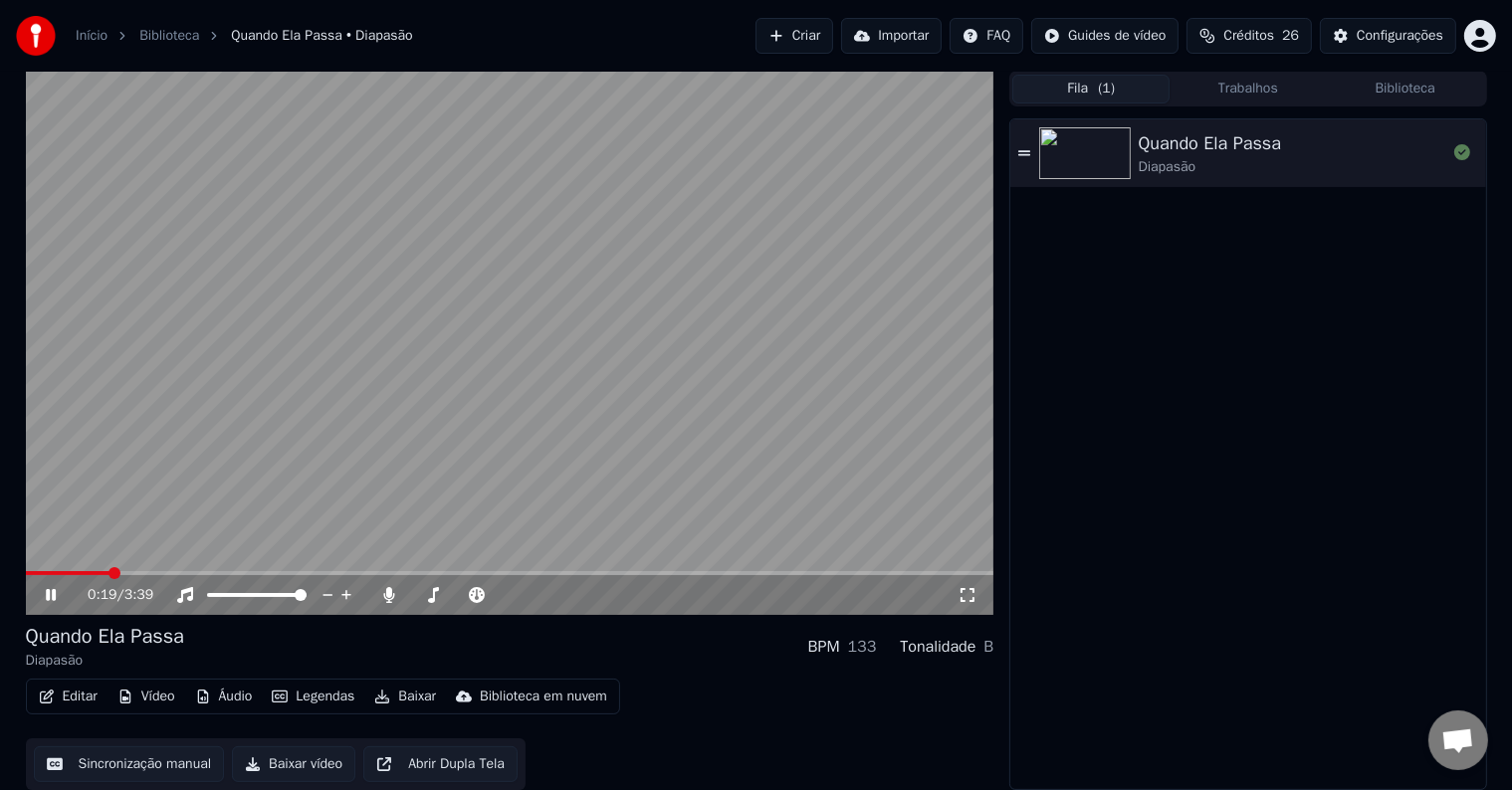 click on "0:19  /  3:39" at bounding box center [510, 595] 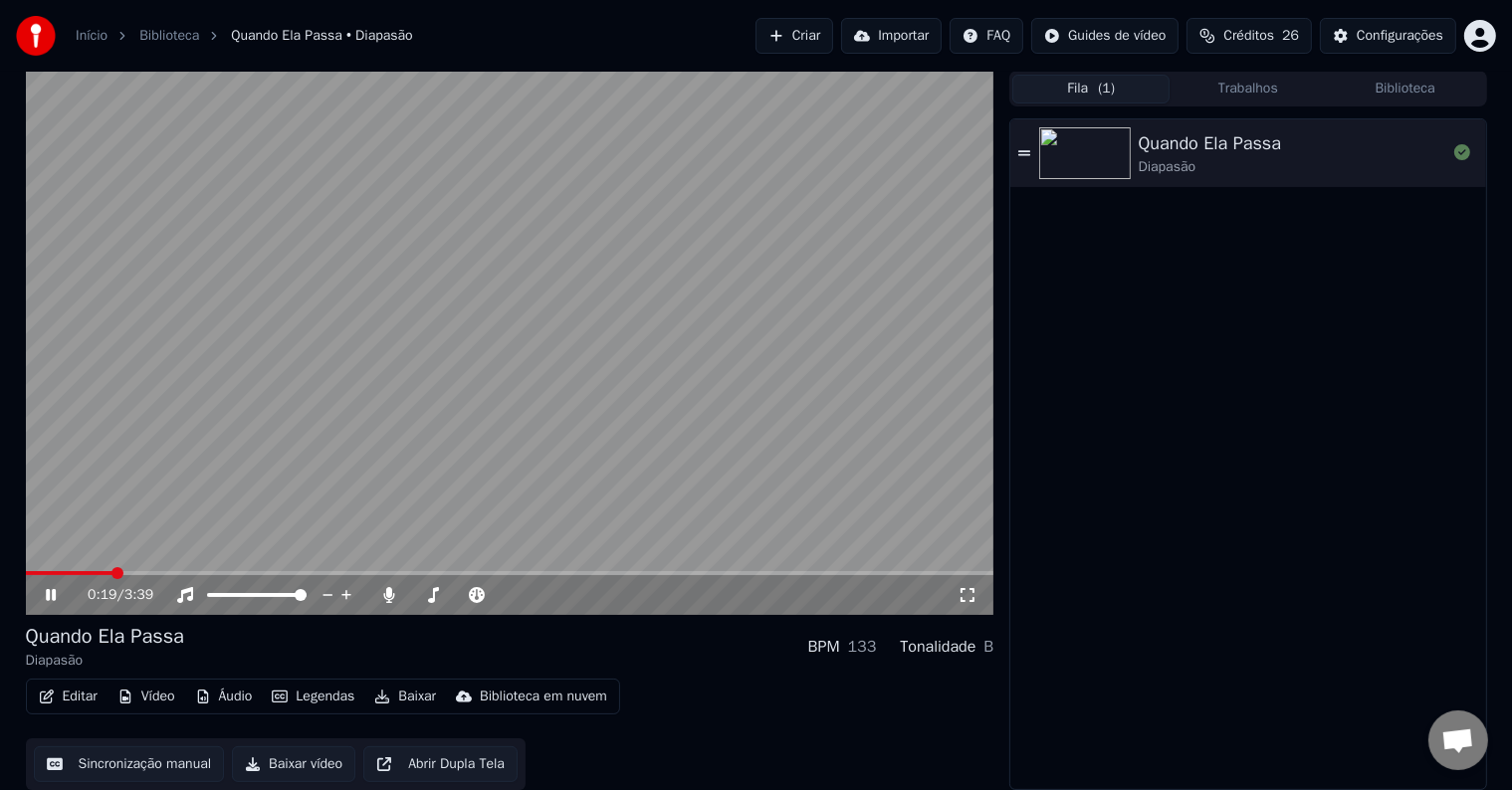 click at bounding box center (510, 573) 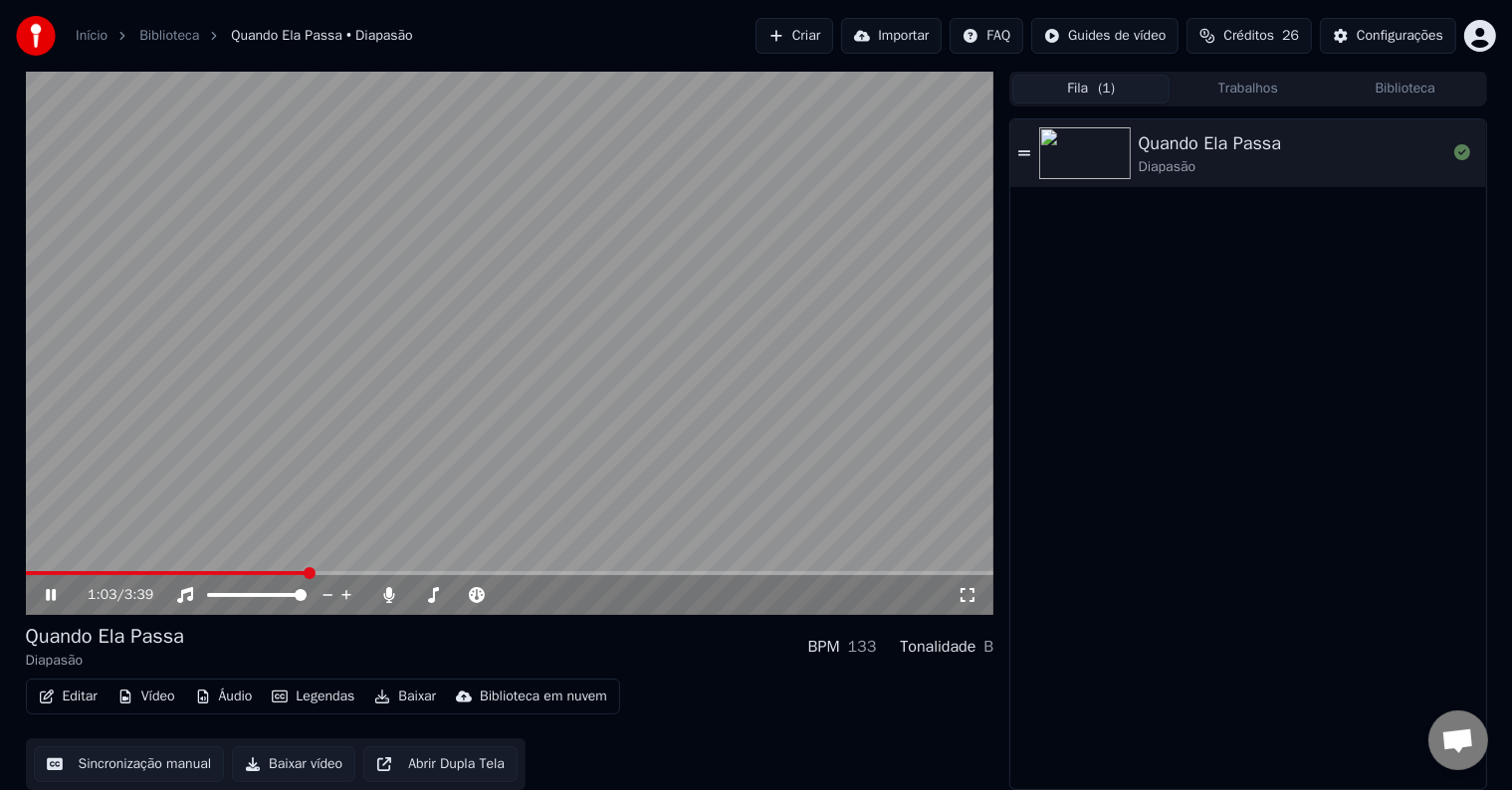 click at bounding box center [510, 573] 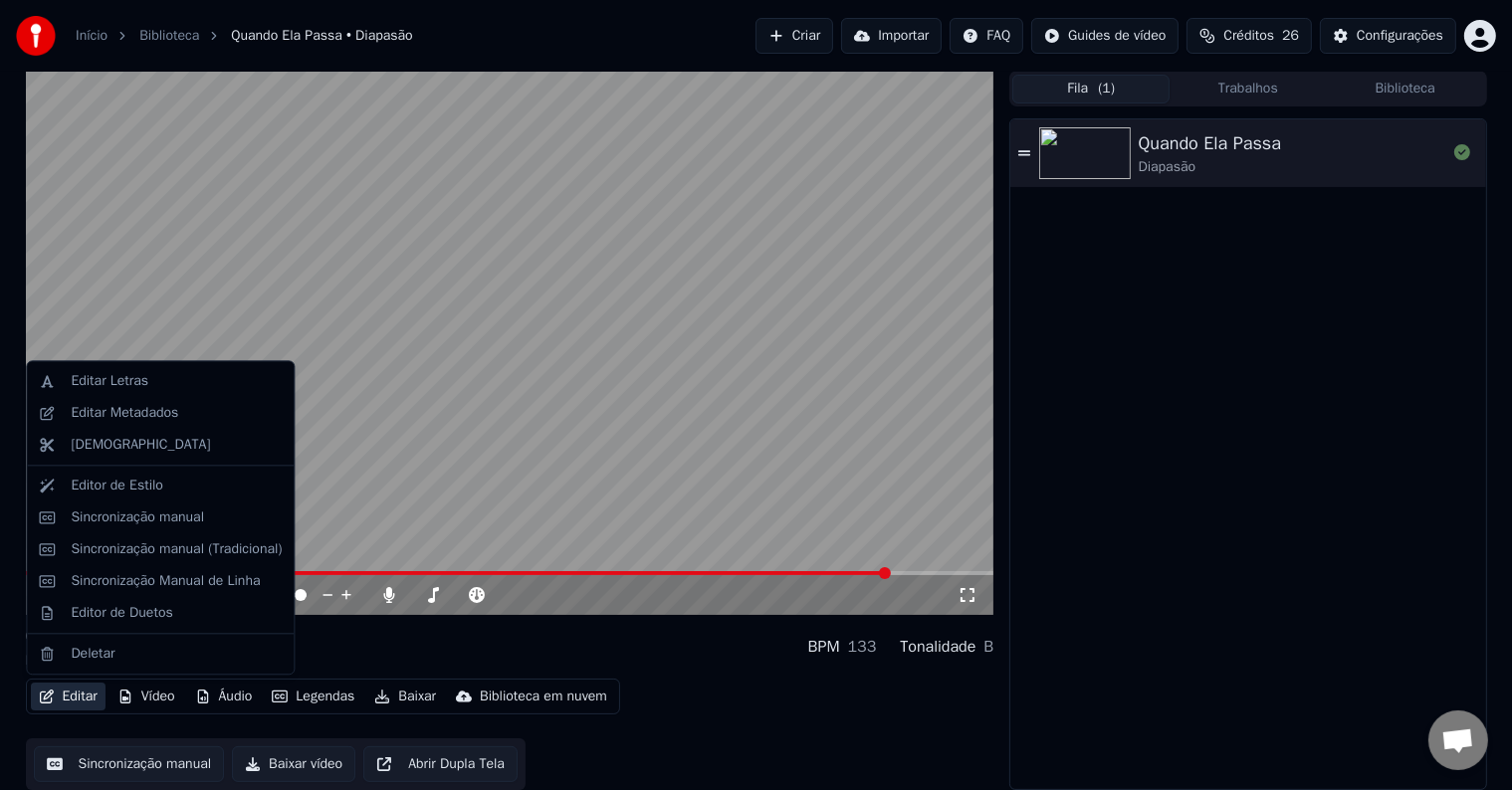 click on "Editar" at bounding box center [68, 696] 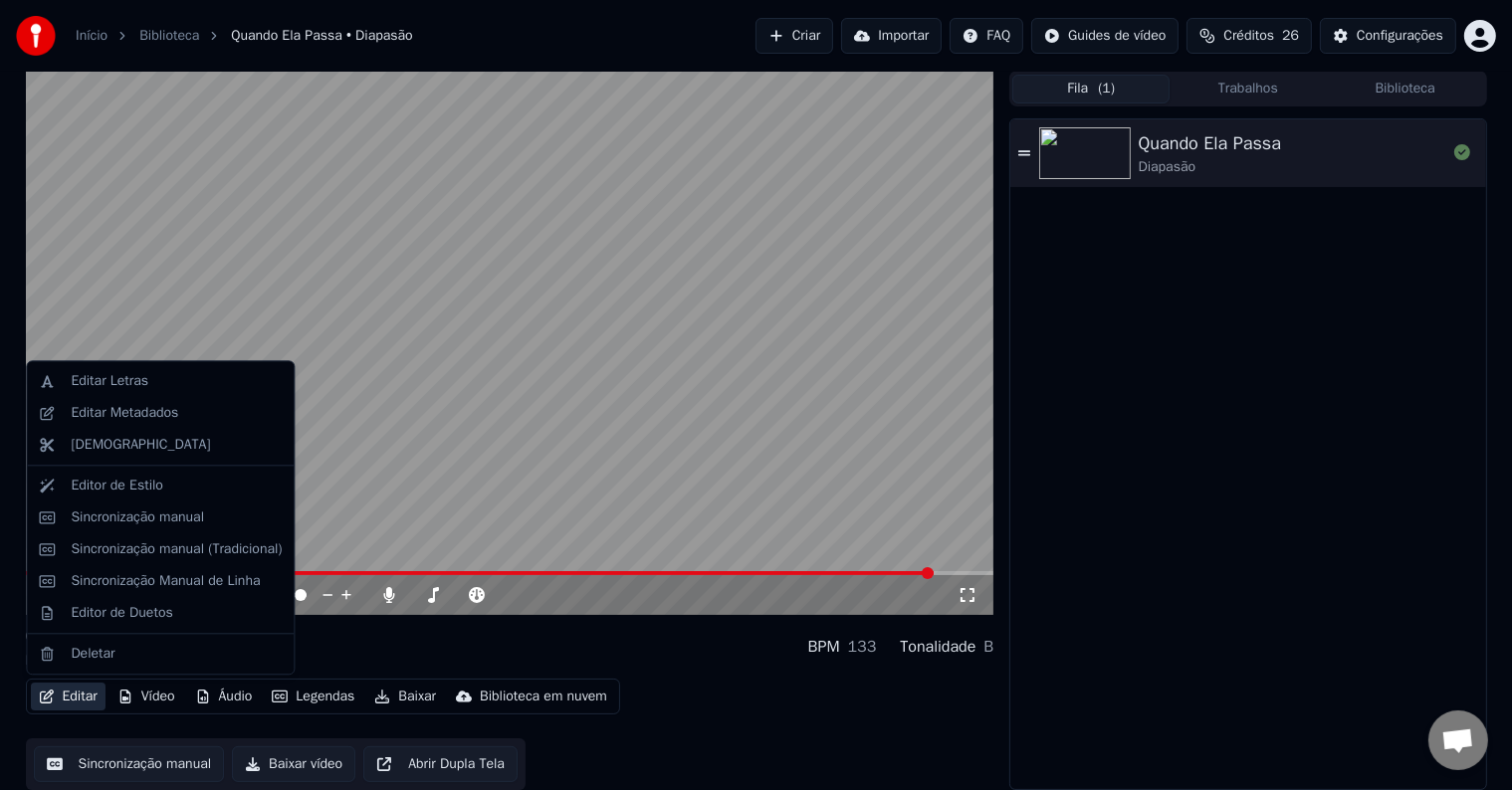 click at bounding box center (510, 342) 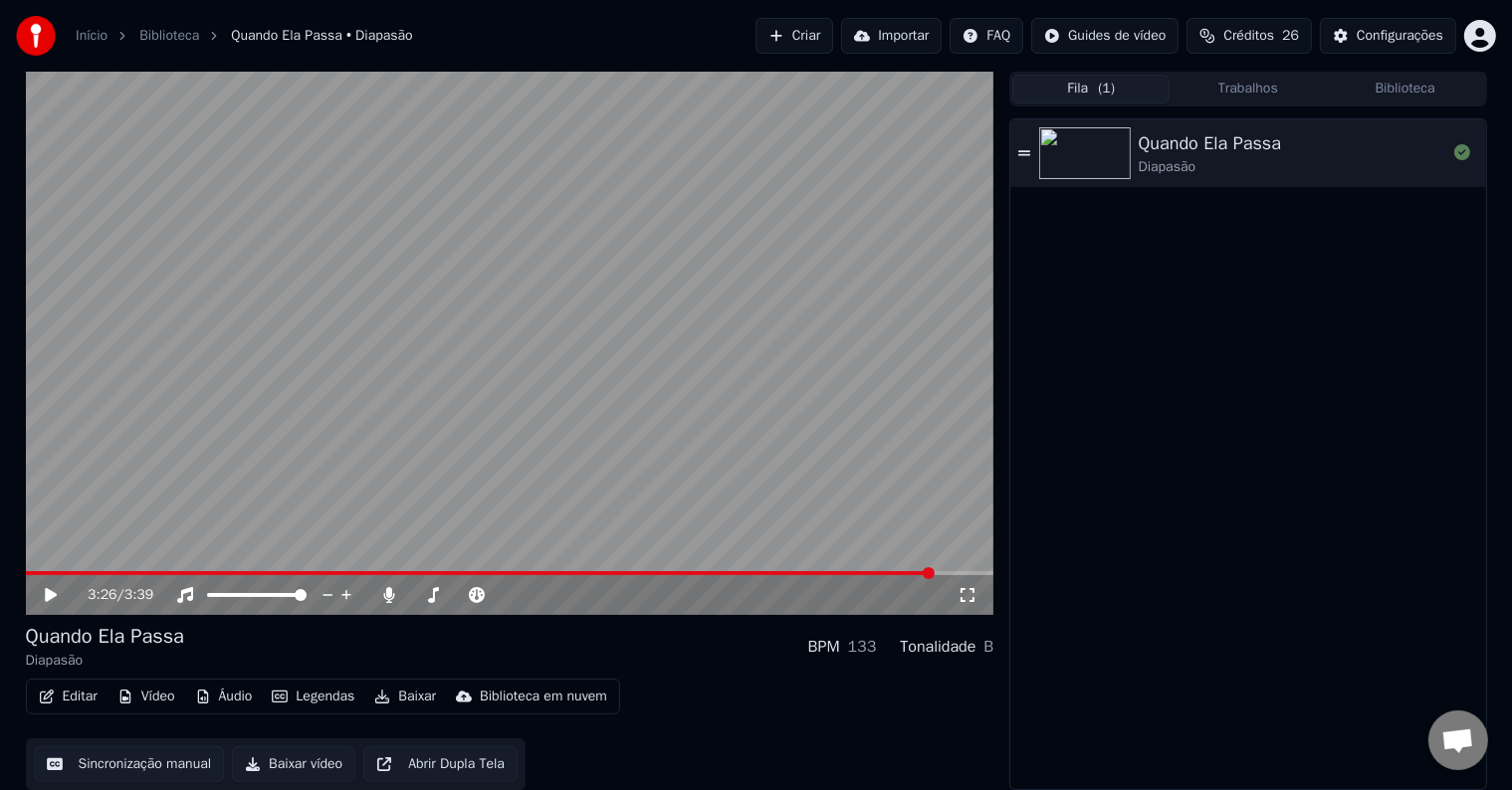 click at bounding box center (510, 342) 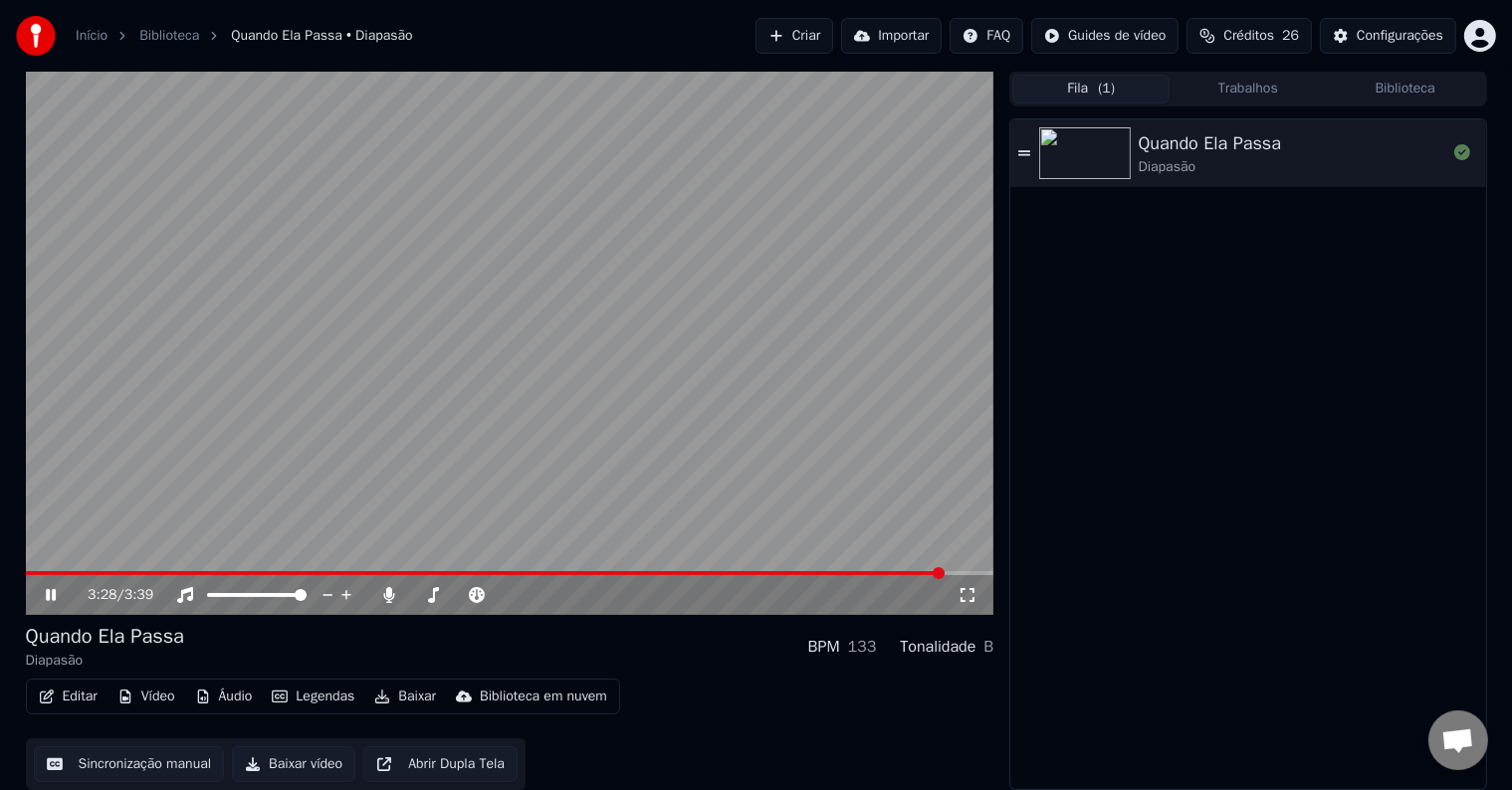 click on "Vídeo" at bounding box center (146, 696) 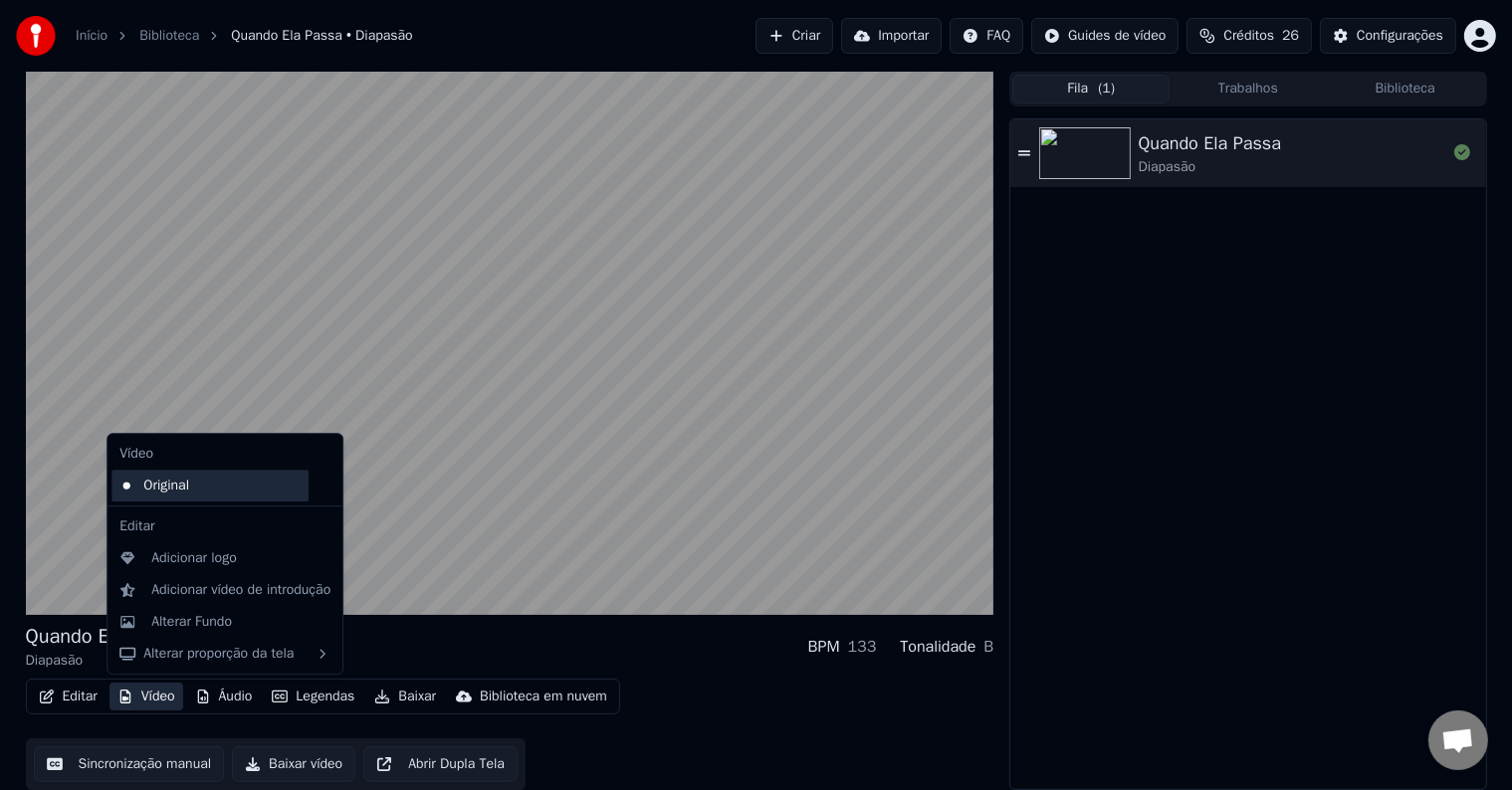 click on "Original" at bounding box center (210, 486) 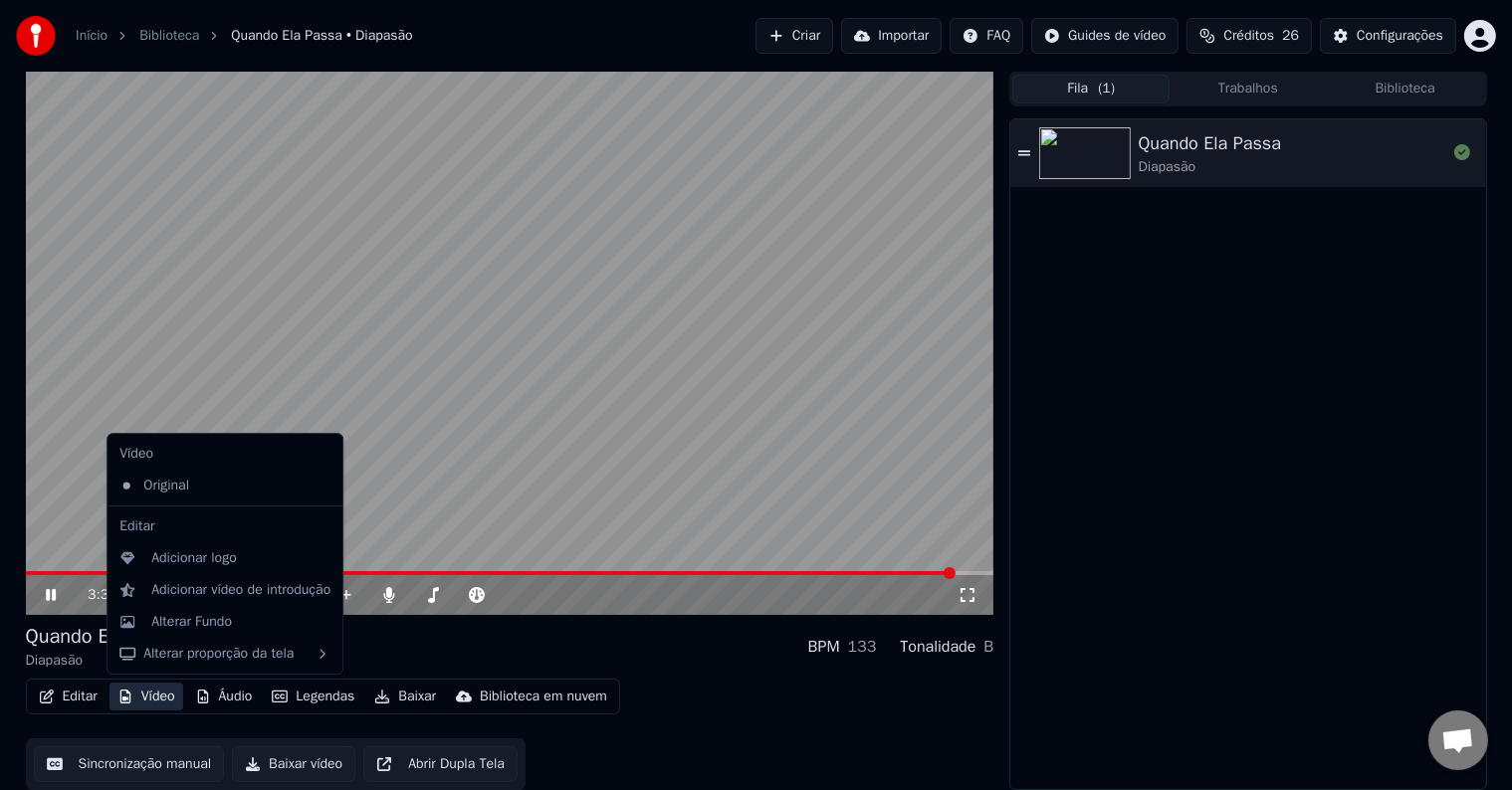 click on "Vídeo" at bounding box center [146, 696] 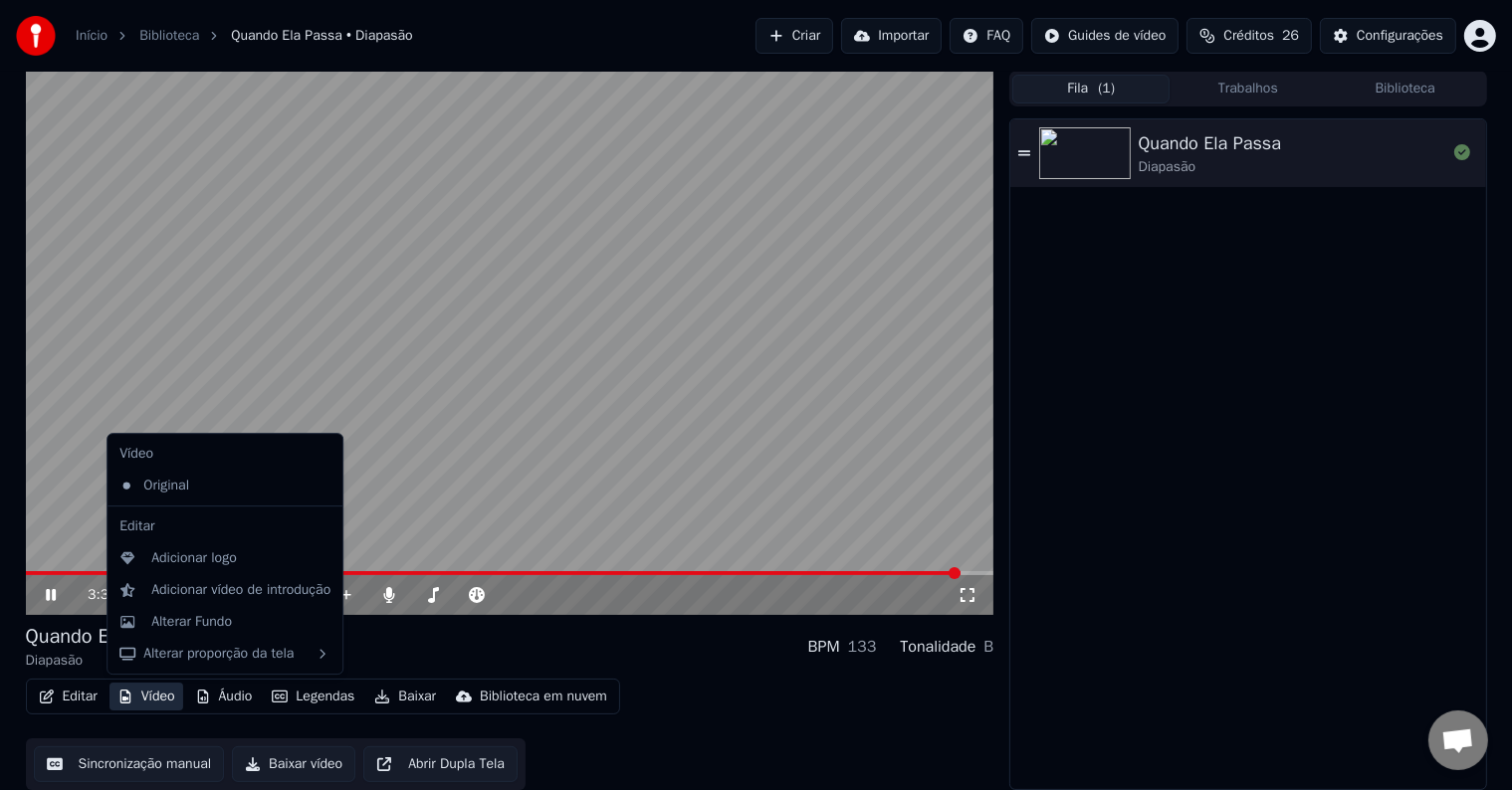 click 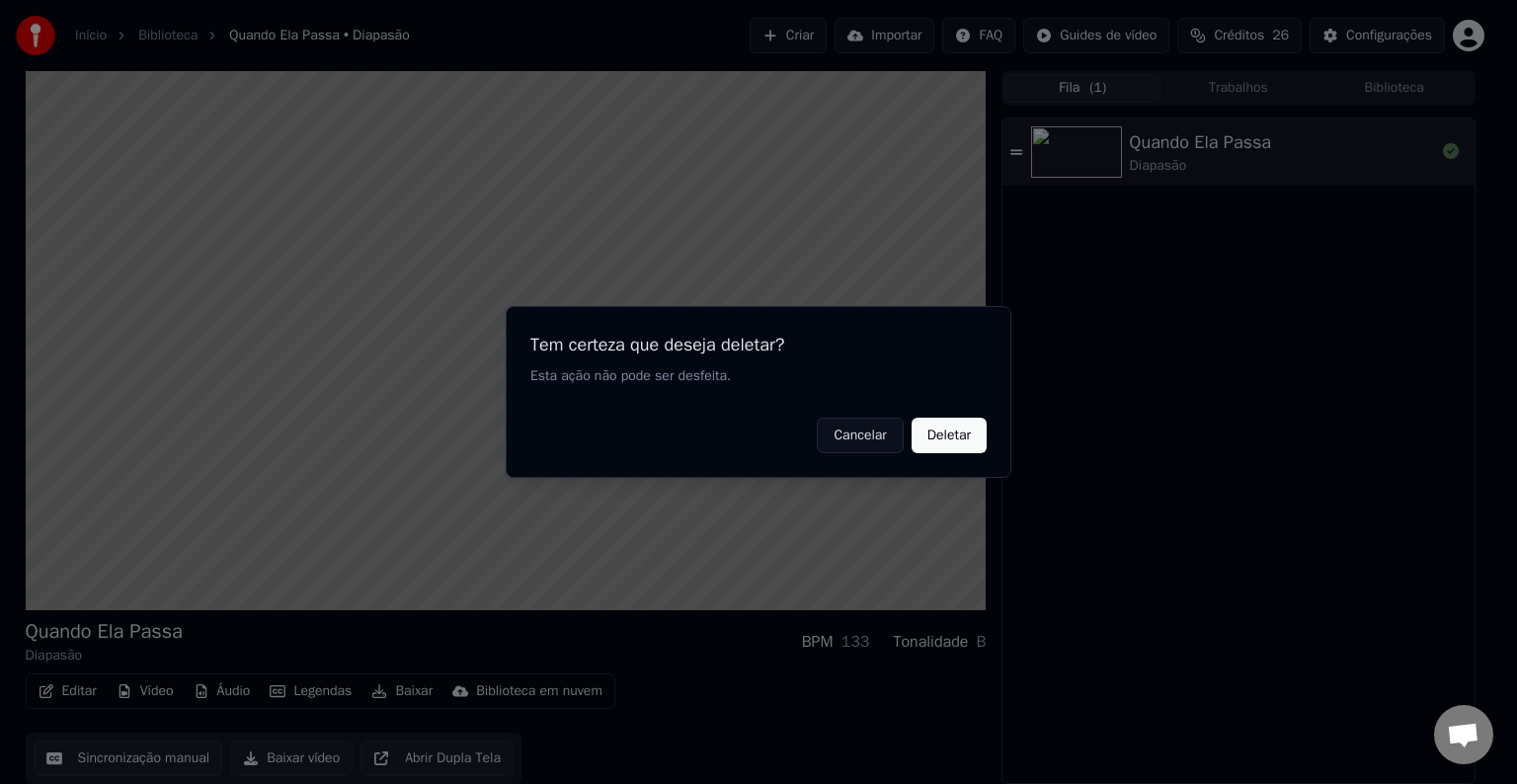 click on "Deletar" at bounding box center (949, 435) 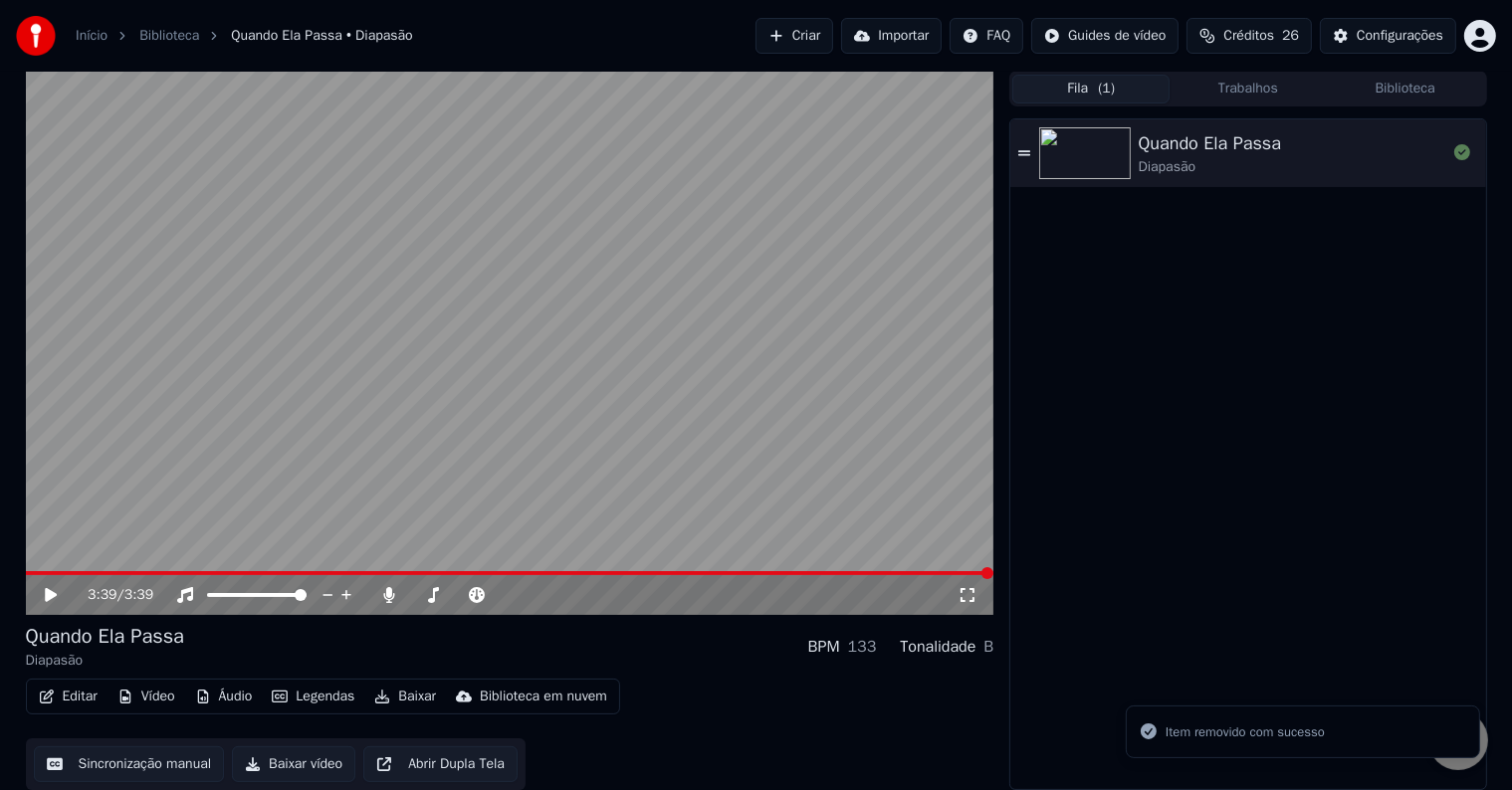 click 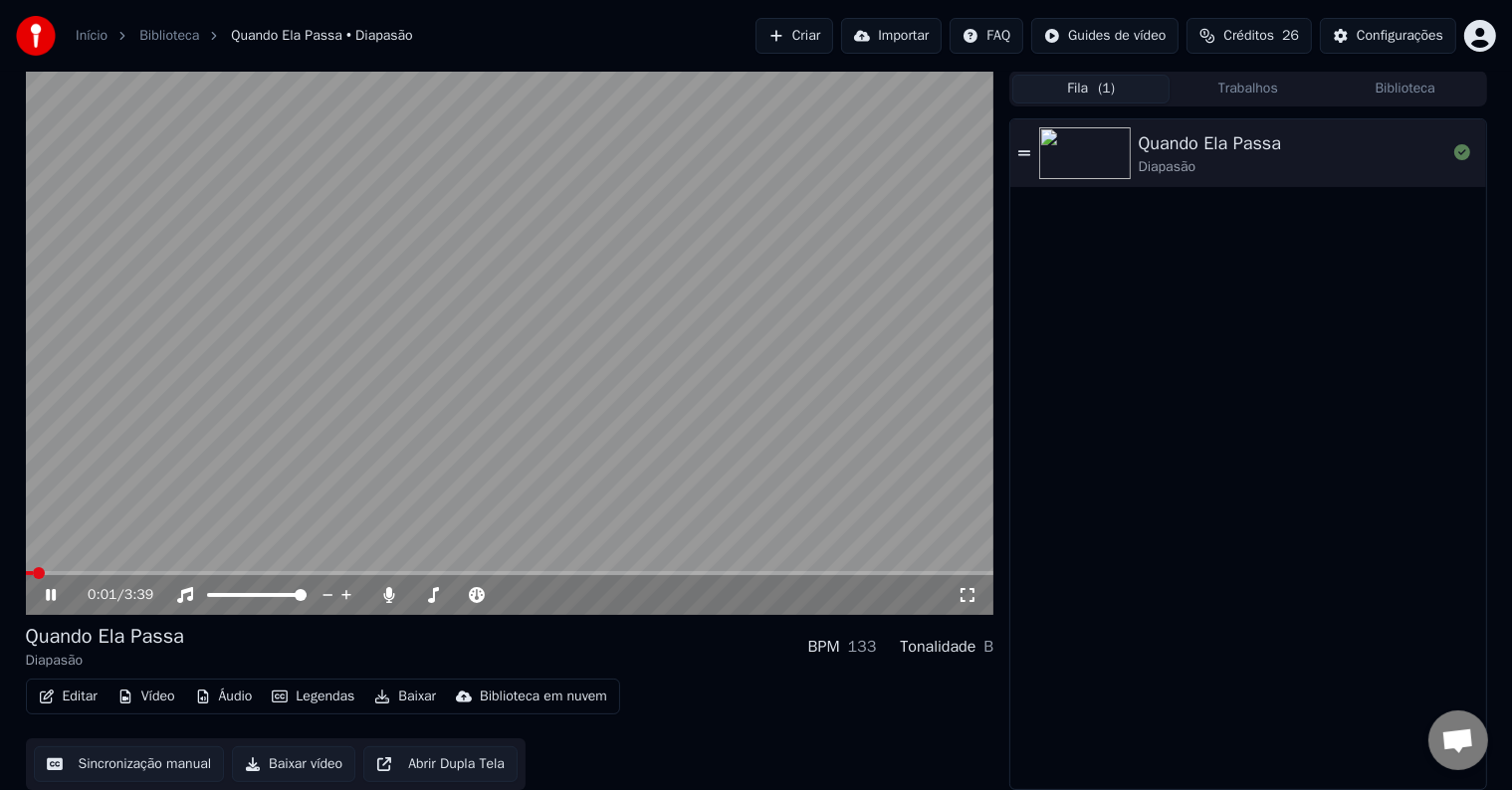 click at bounding box center [510, 573] 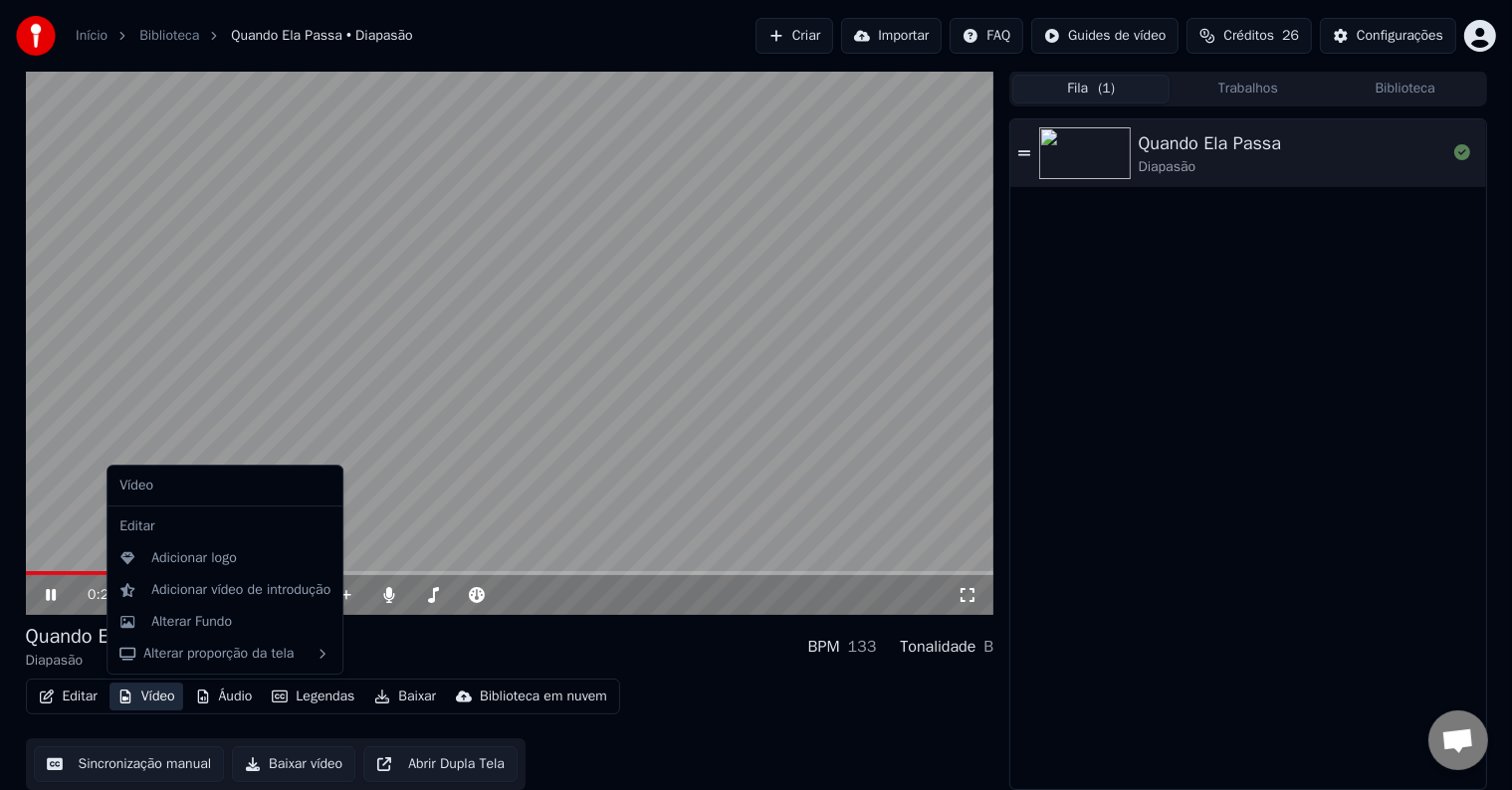 click on "Vídeo" at bounding box center [146, 696] 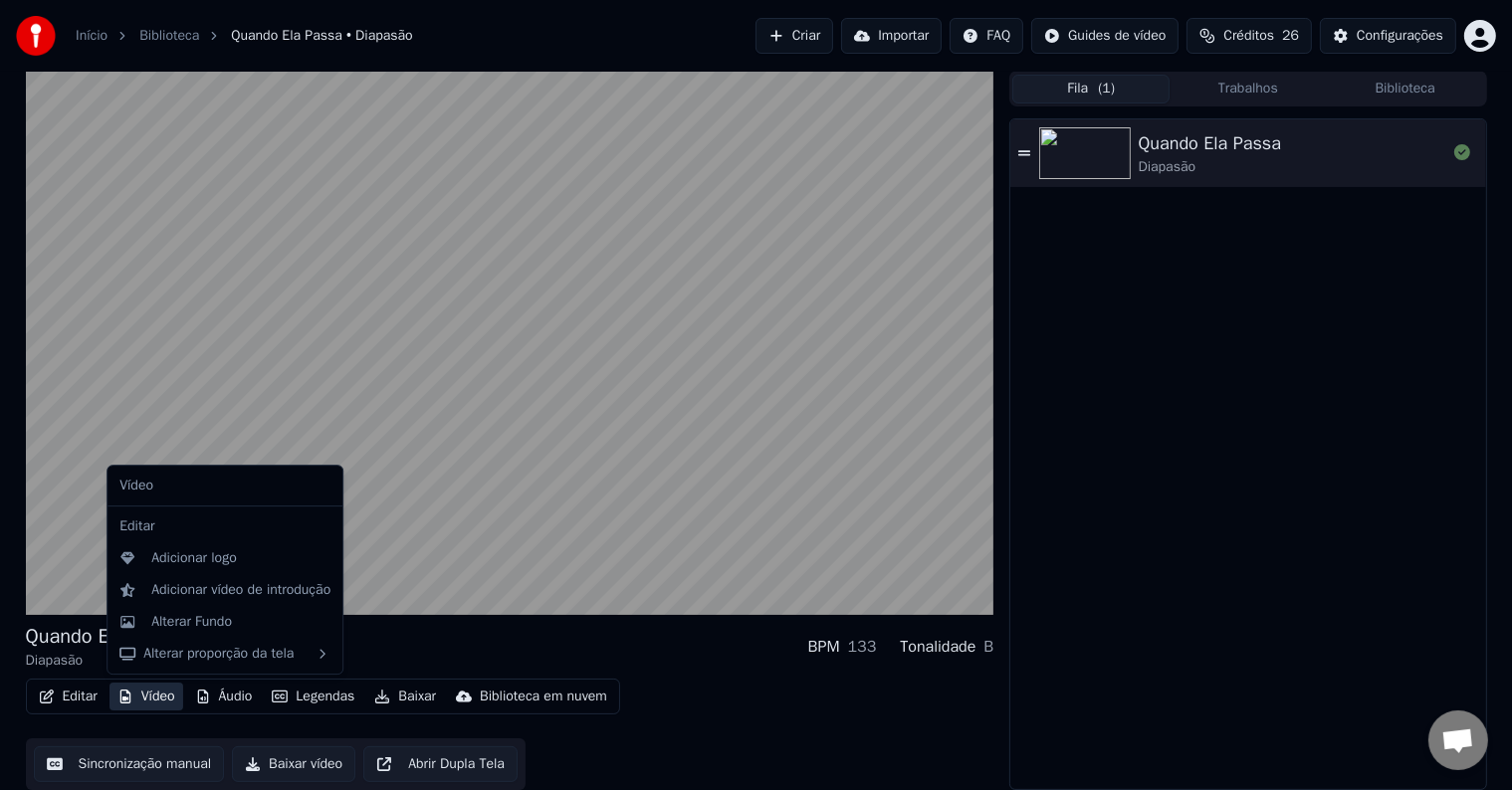 click on "Editar" at bounding box center [225, 526] 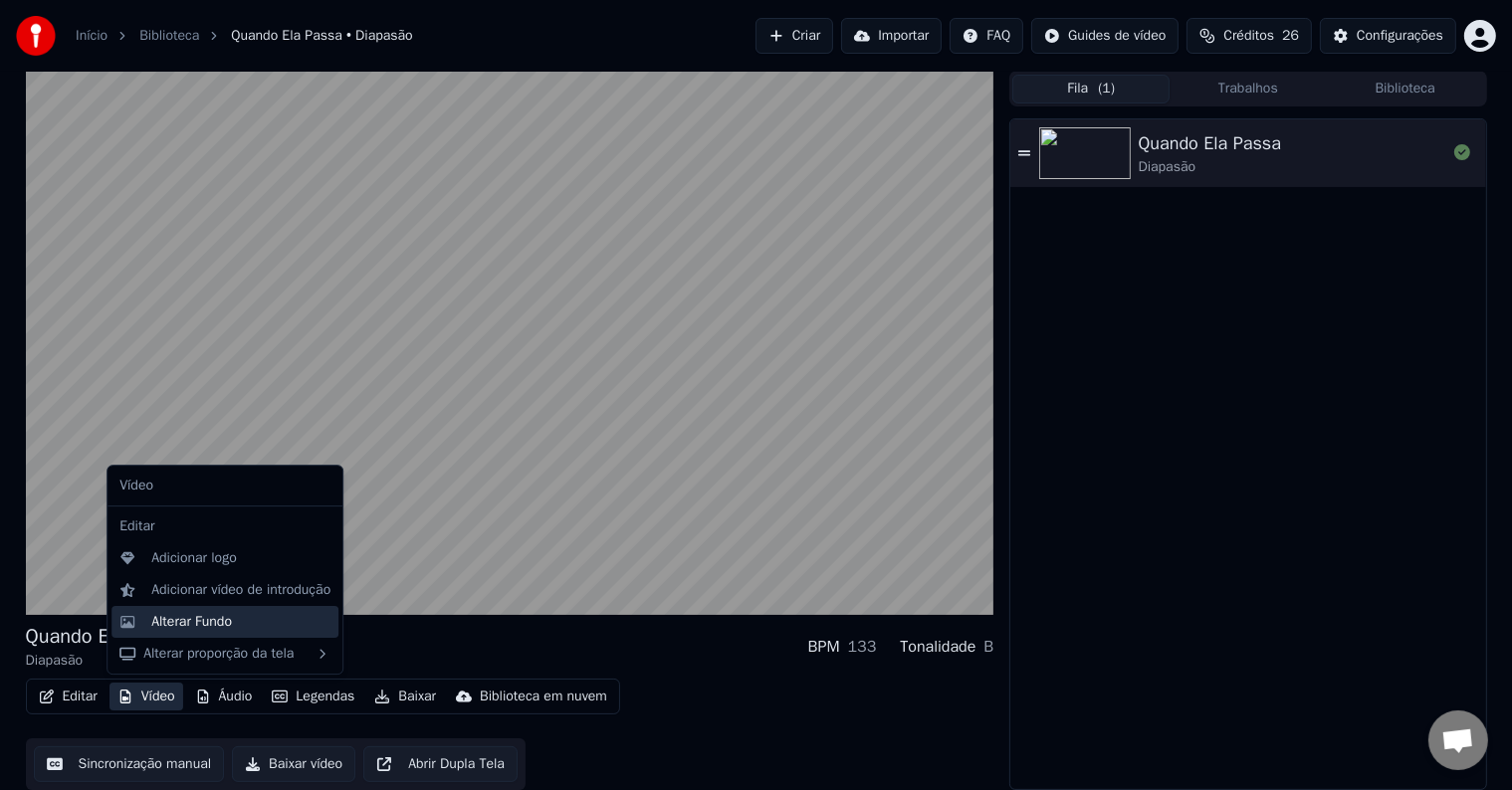 click on "Alterar Fundo" at bounding box center (191, 622) 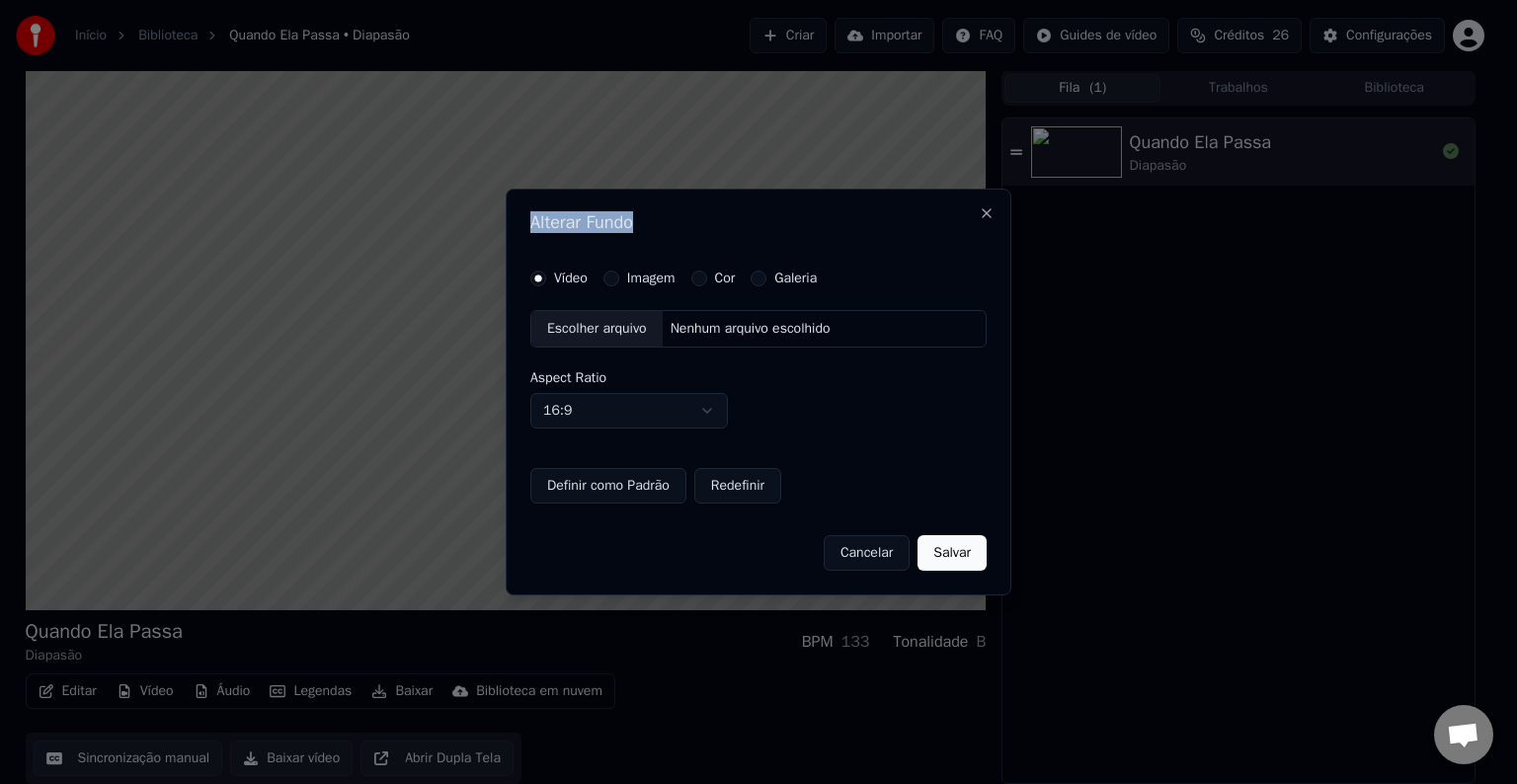 drag, startPoint x: 695, startPoint y: 208, endPoint x: 490, endPoint y: 201, distance: 205.11948 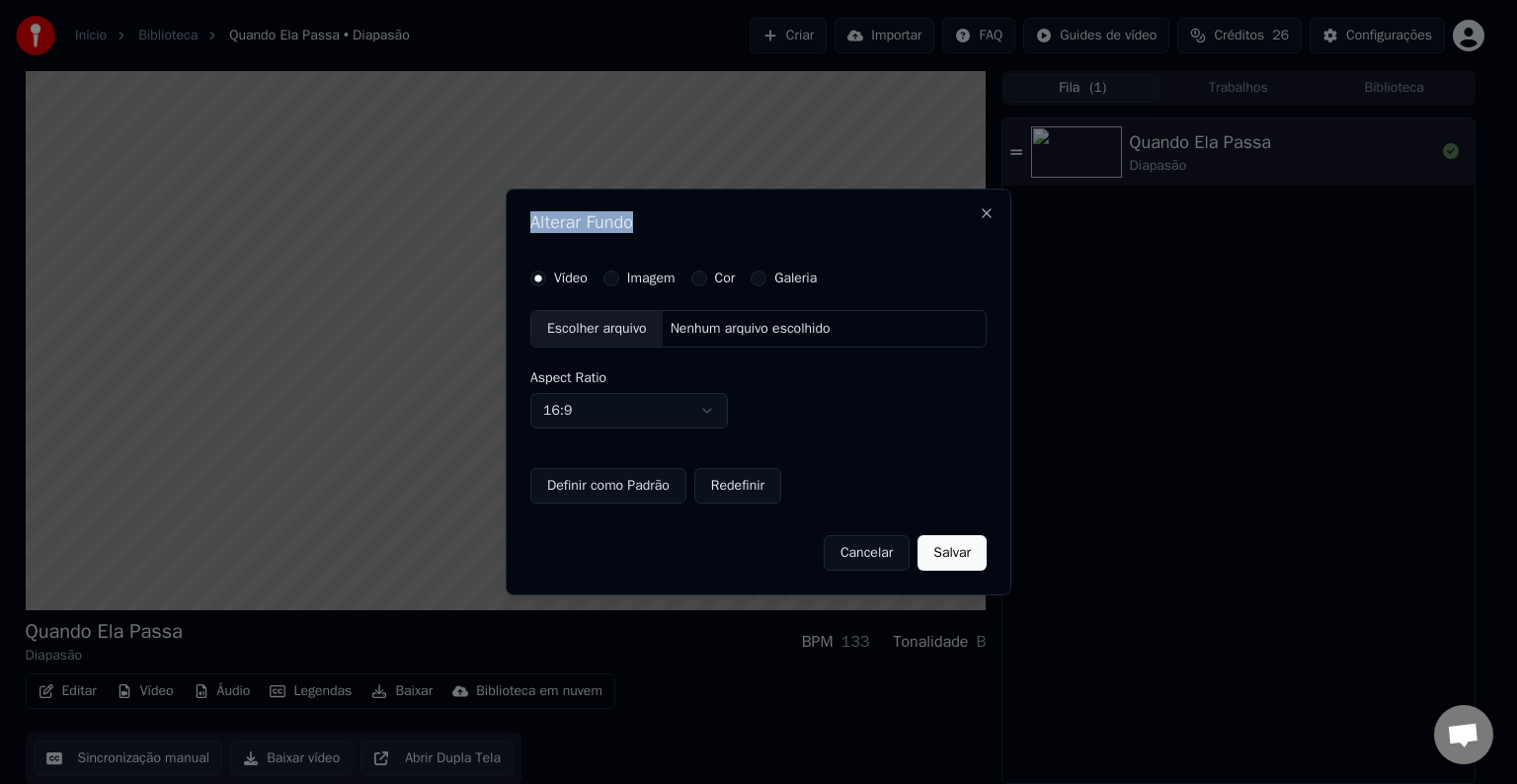 click on "Imagem" at bounding box center [611, 278] 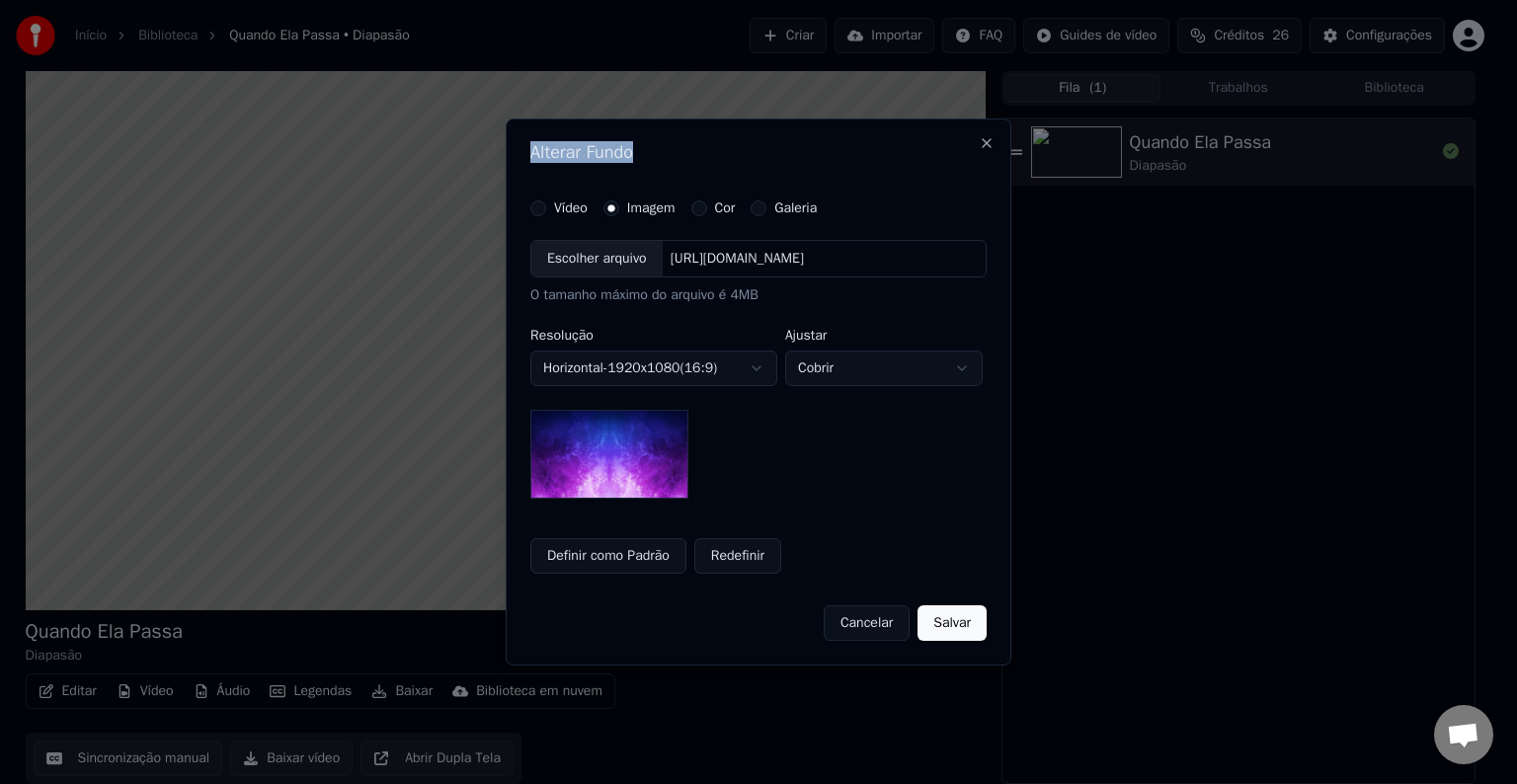 click on "Salvar" at bounding box center [952, 623] 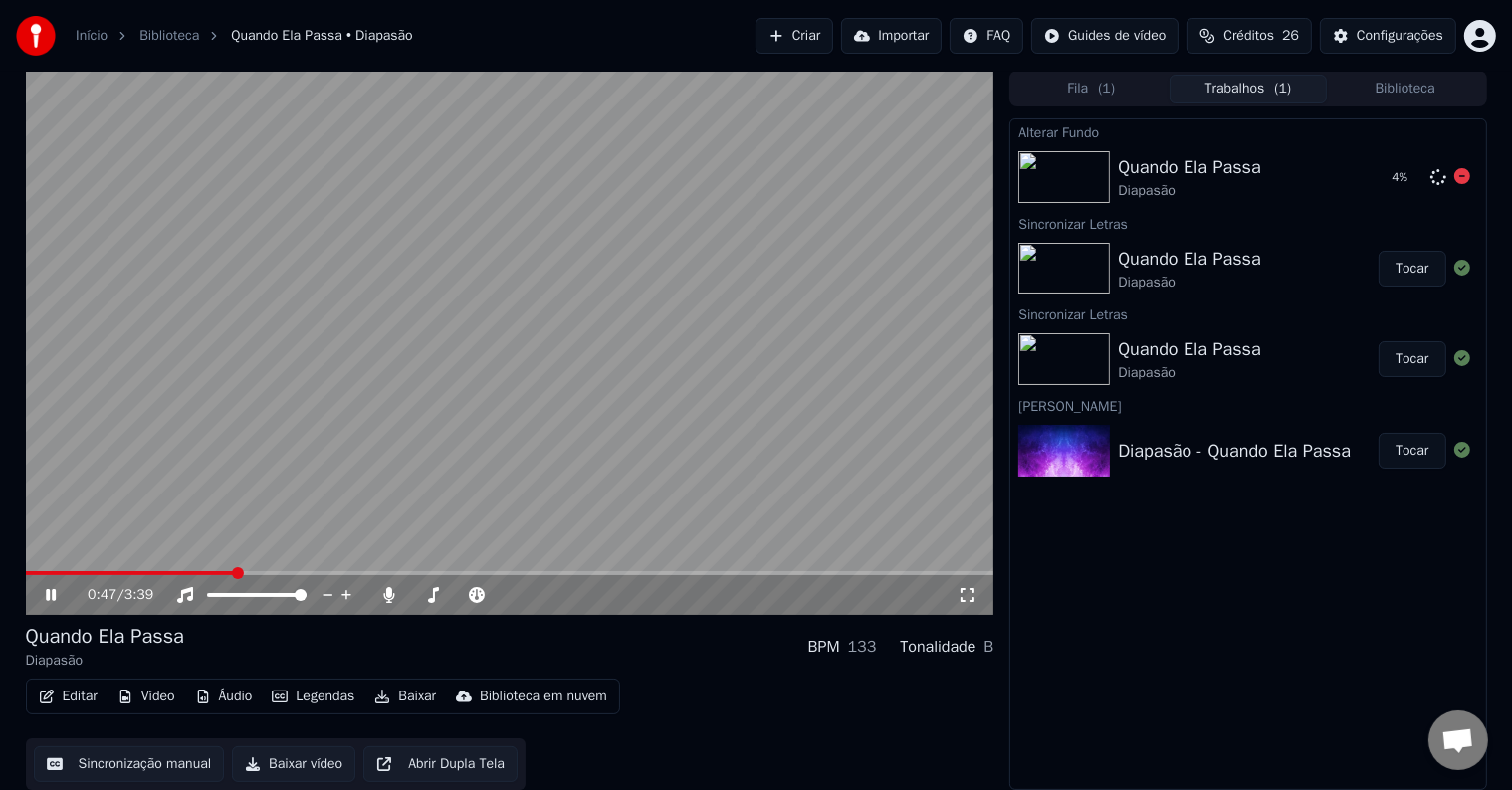click on "Quando Ela Passa" at bounding box center [1188, 167] 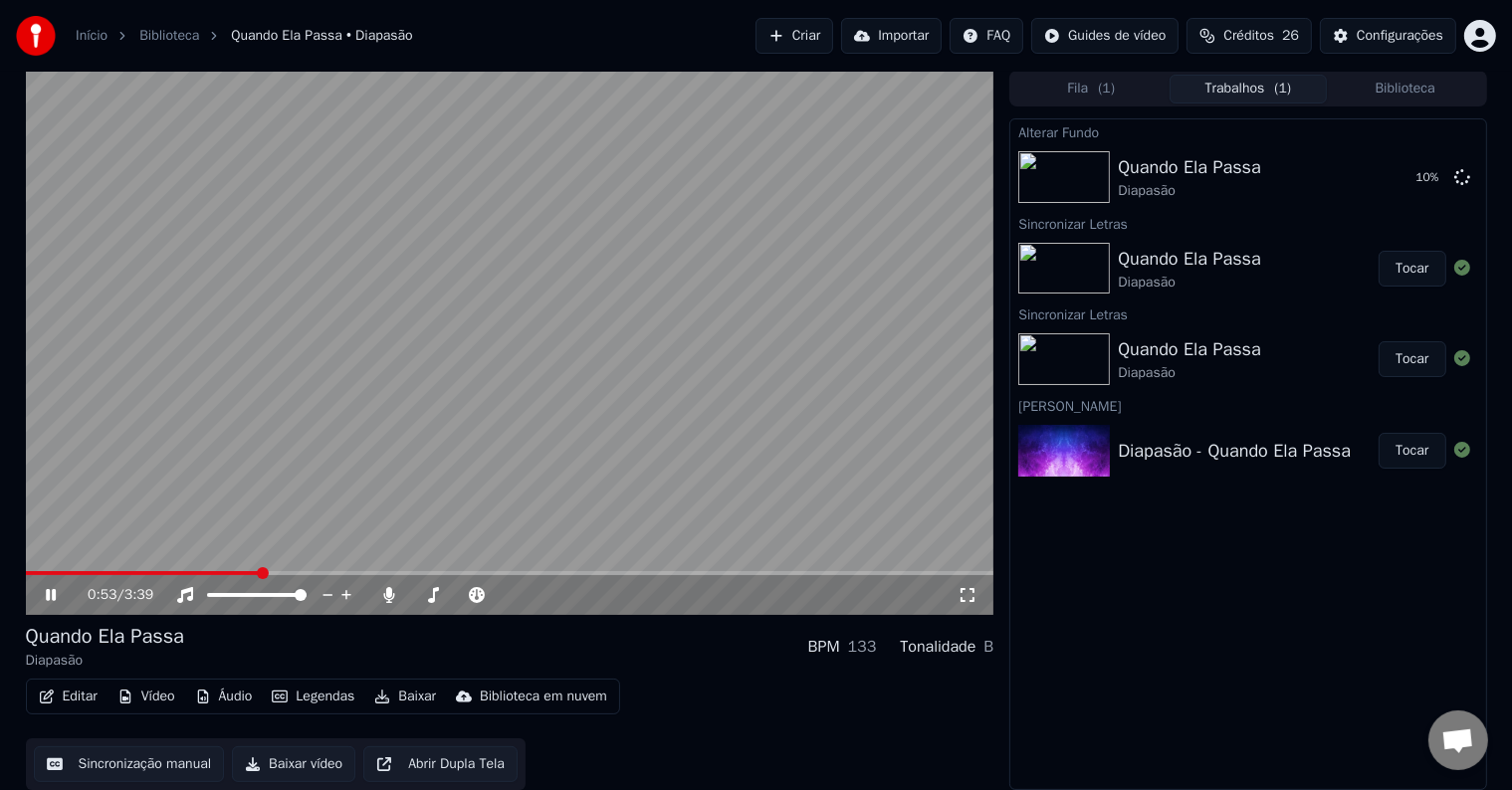 click 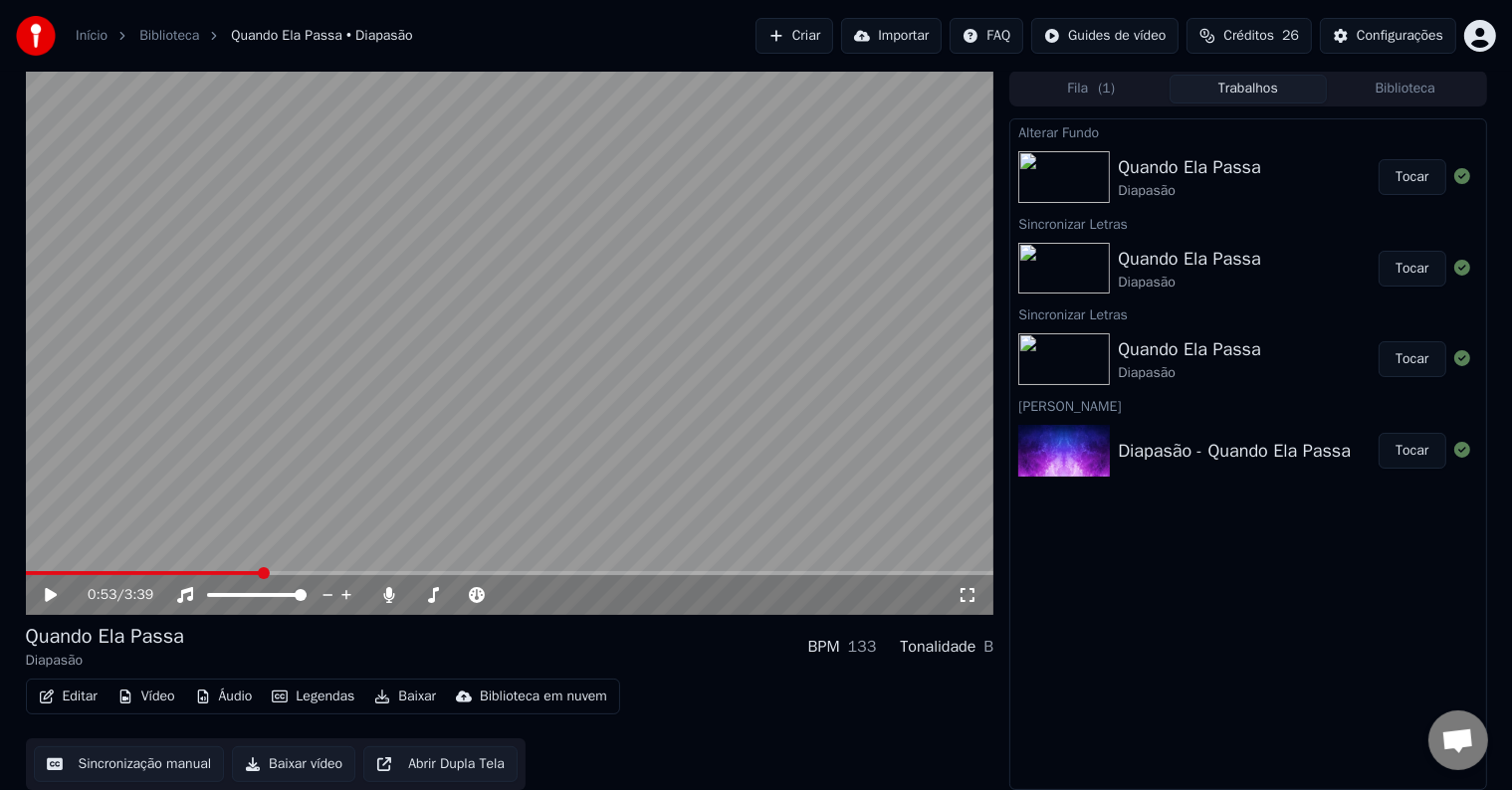 click 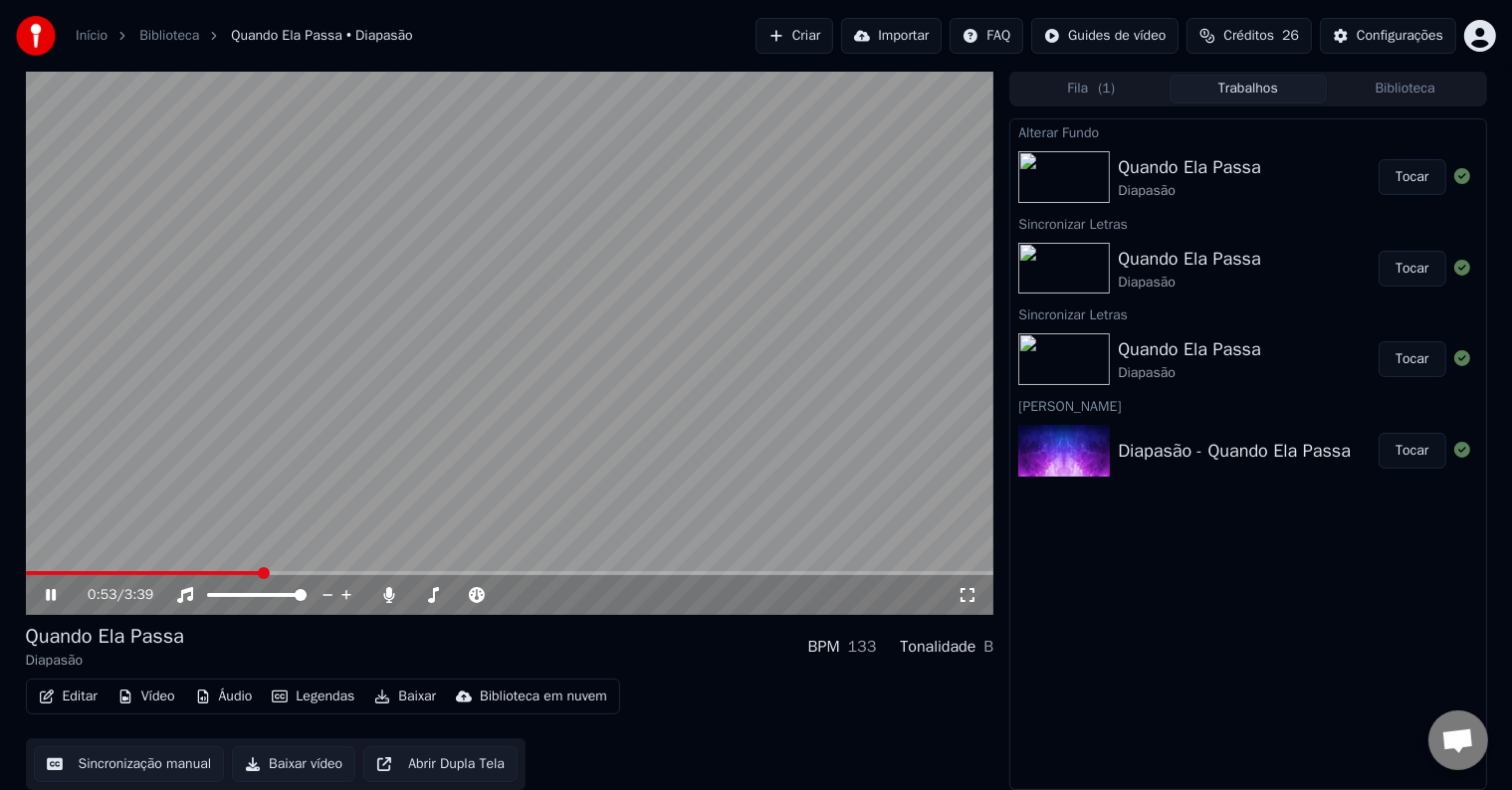click 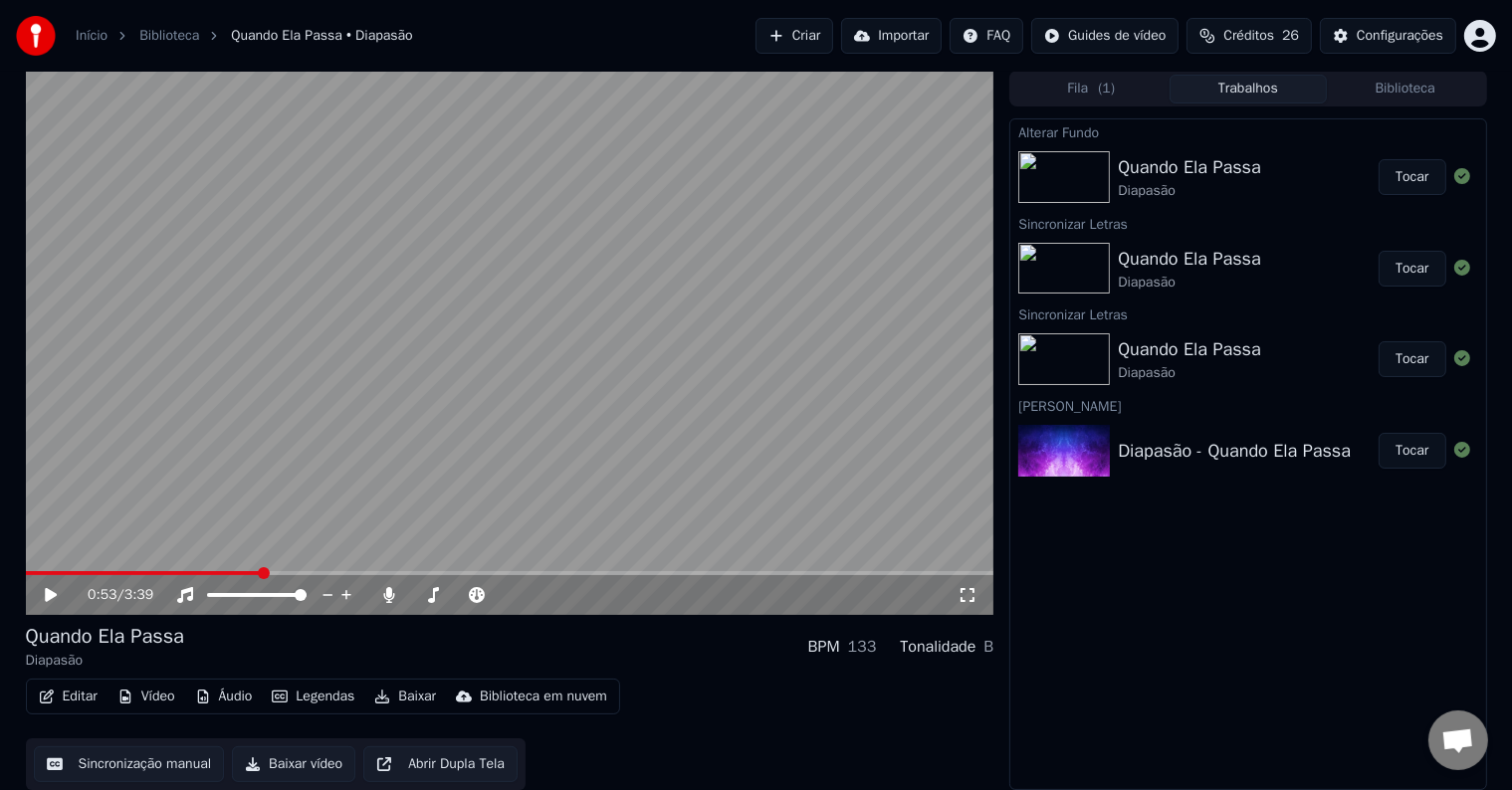 click on "Tocar" at bounding box center (1411, 177) 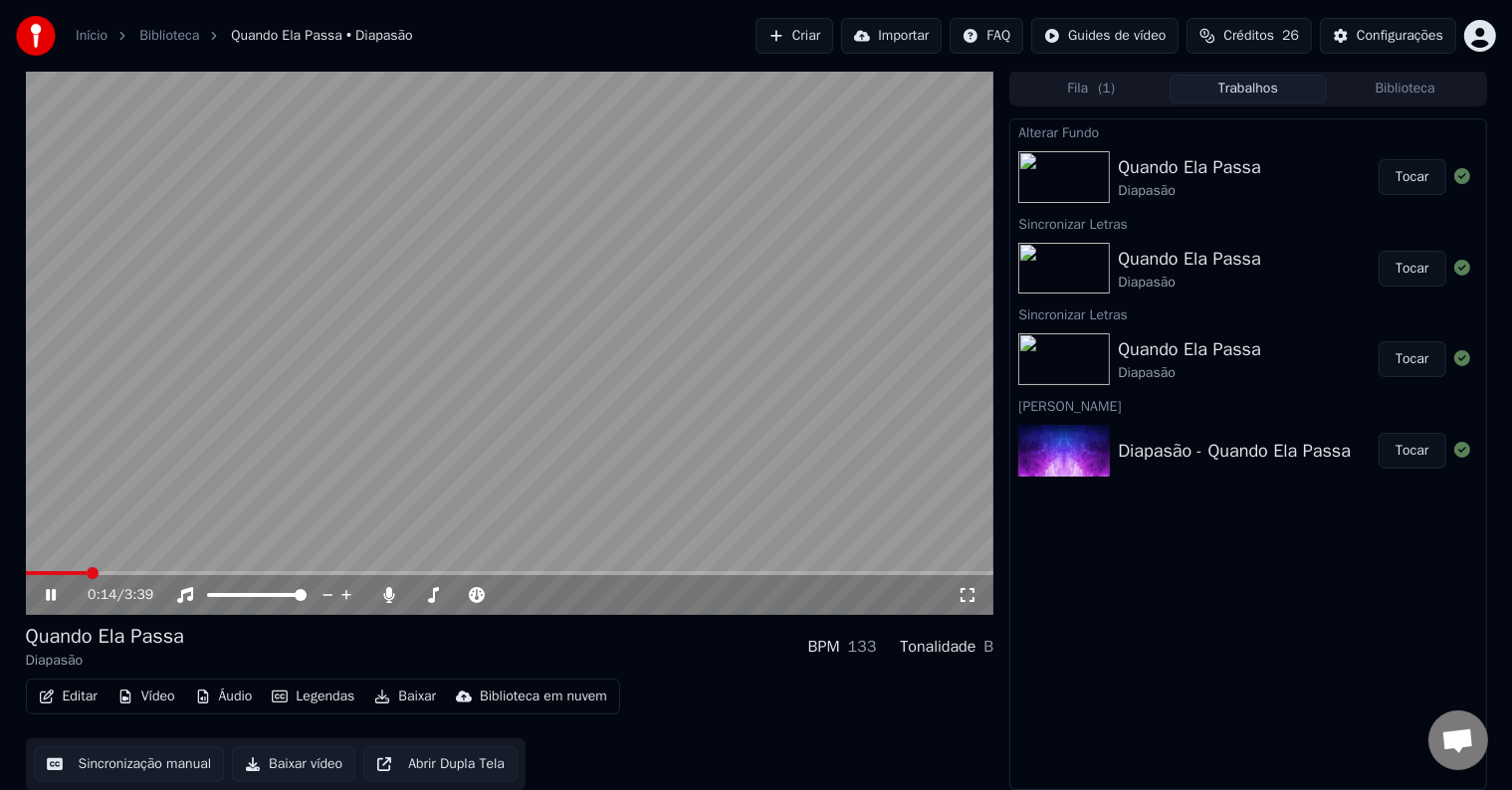 click at bounding box center [510, 573] 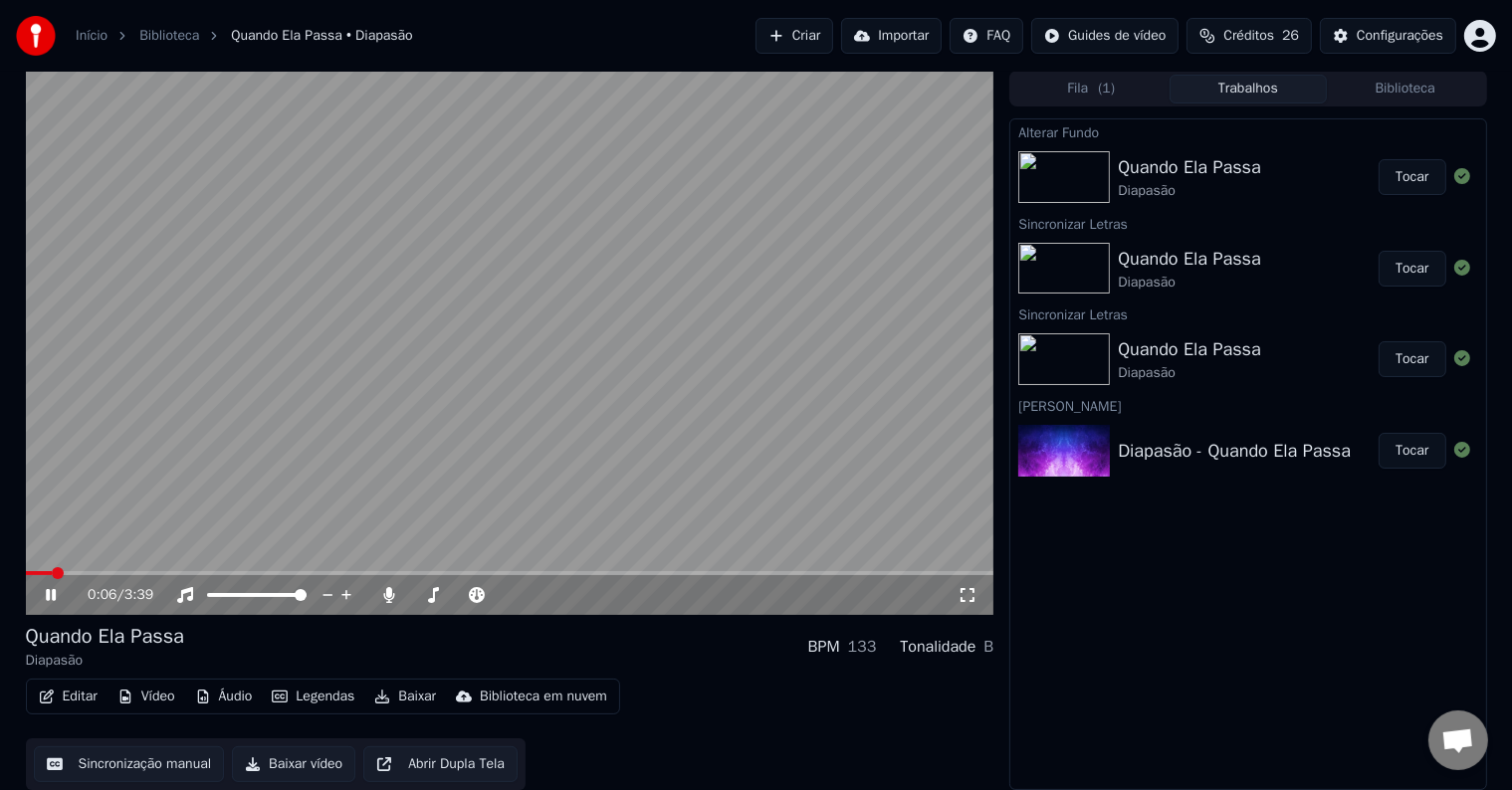 click at bounding box center (39, 573) 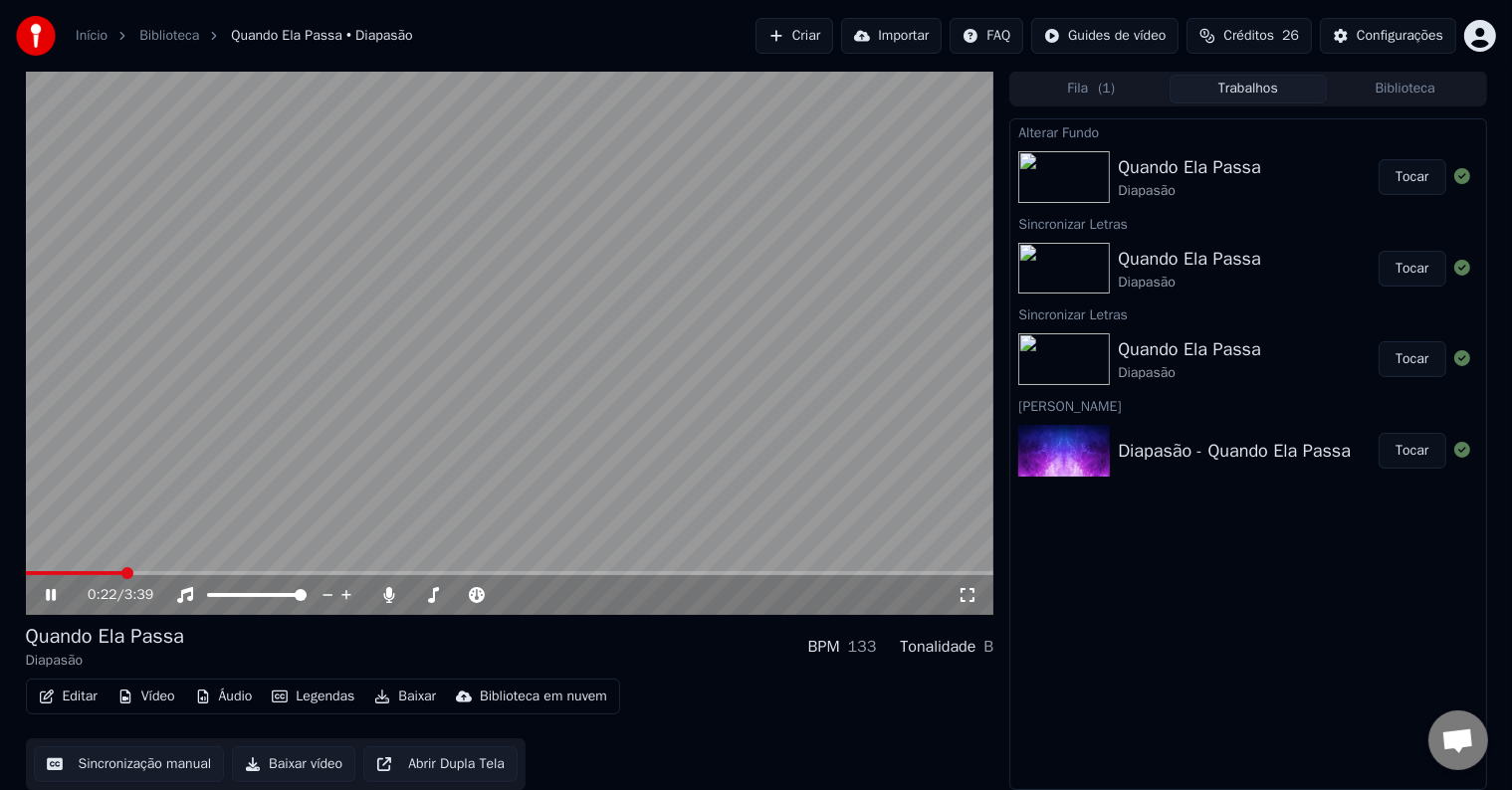 click on "Editar" at bounding box center (68, 696) 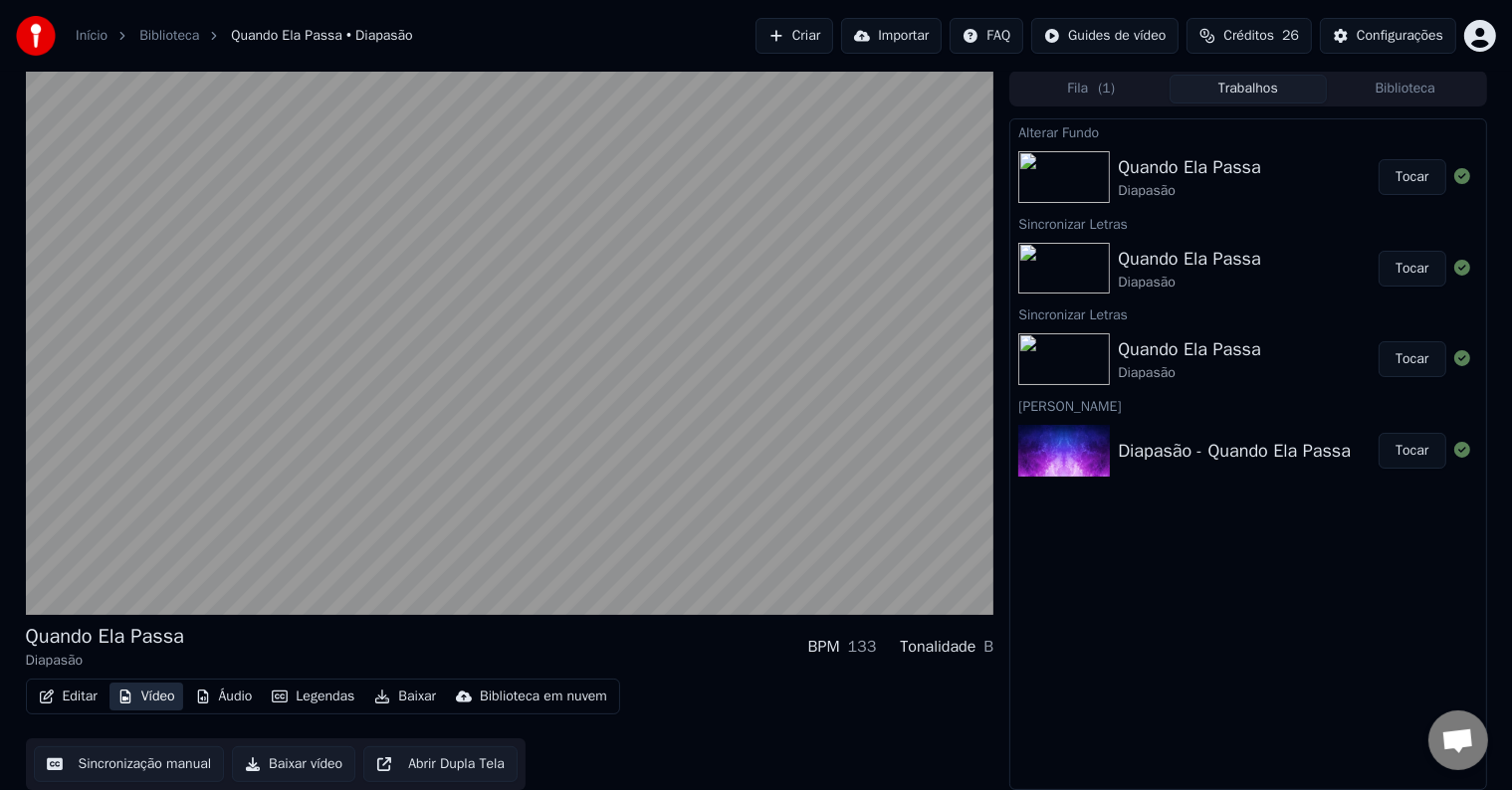click on "Vídeo" at bounding box center (146, 696) 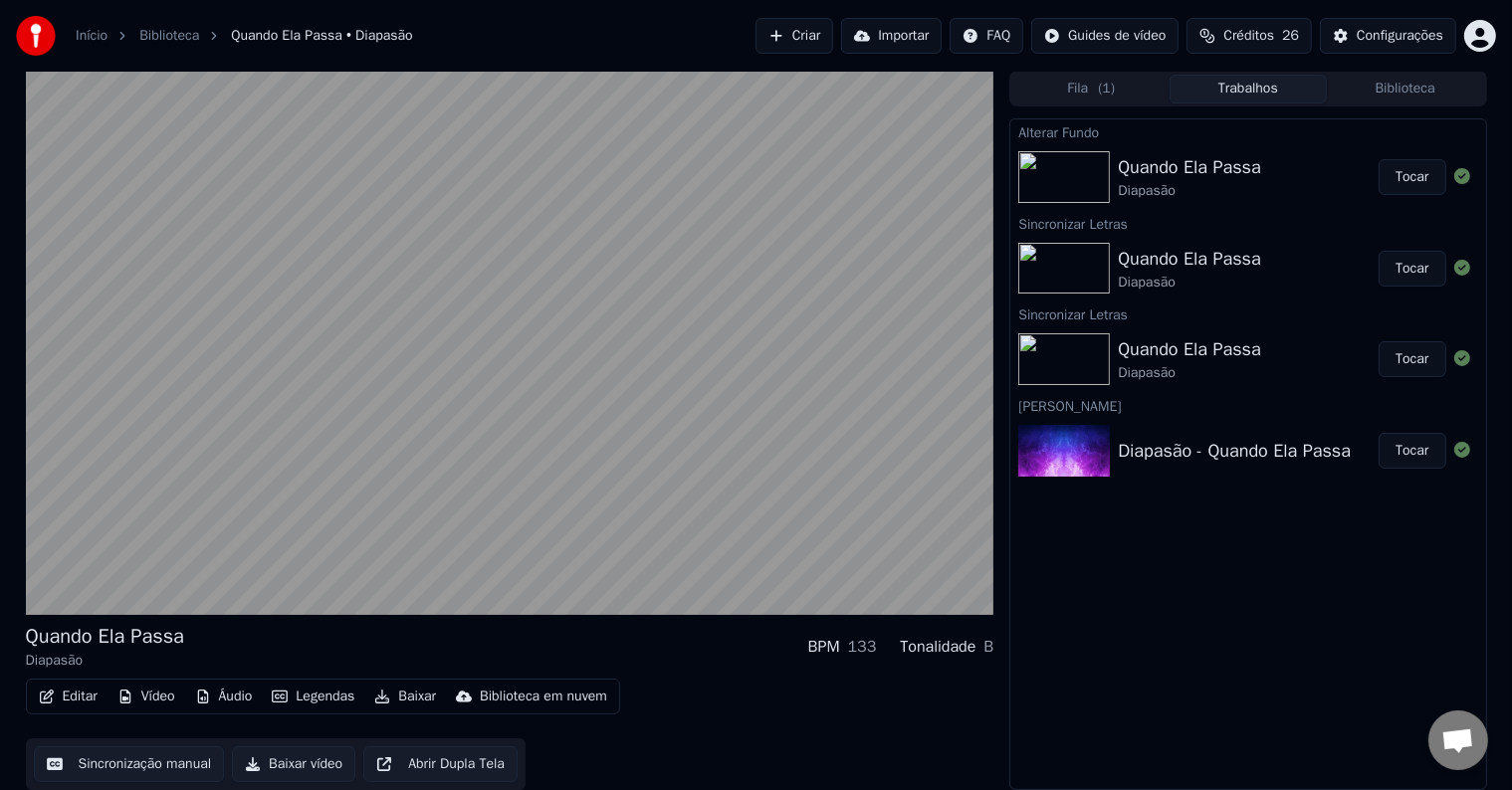 click on "Vídeo" at bounding box center (146, 696) 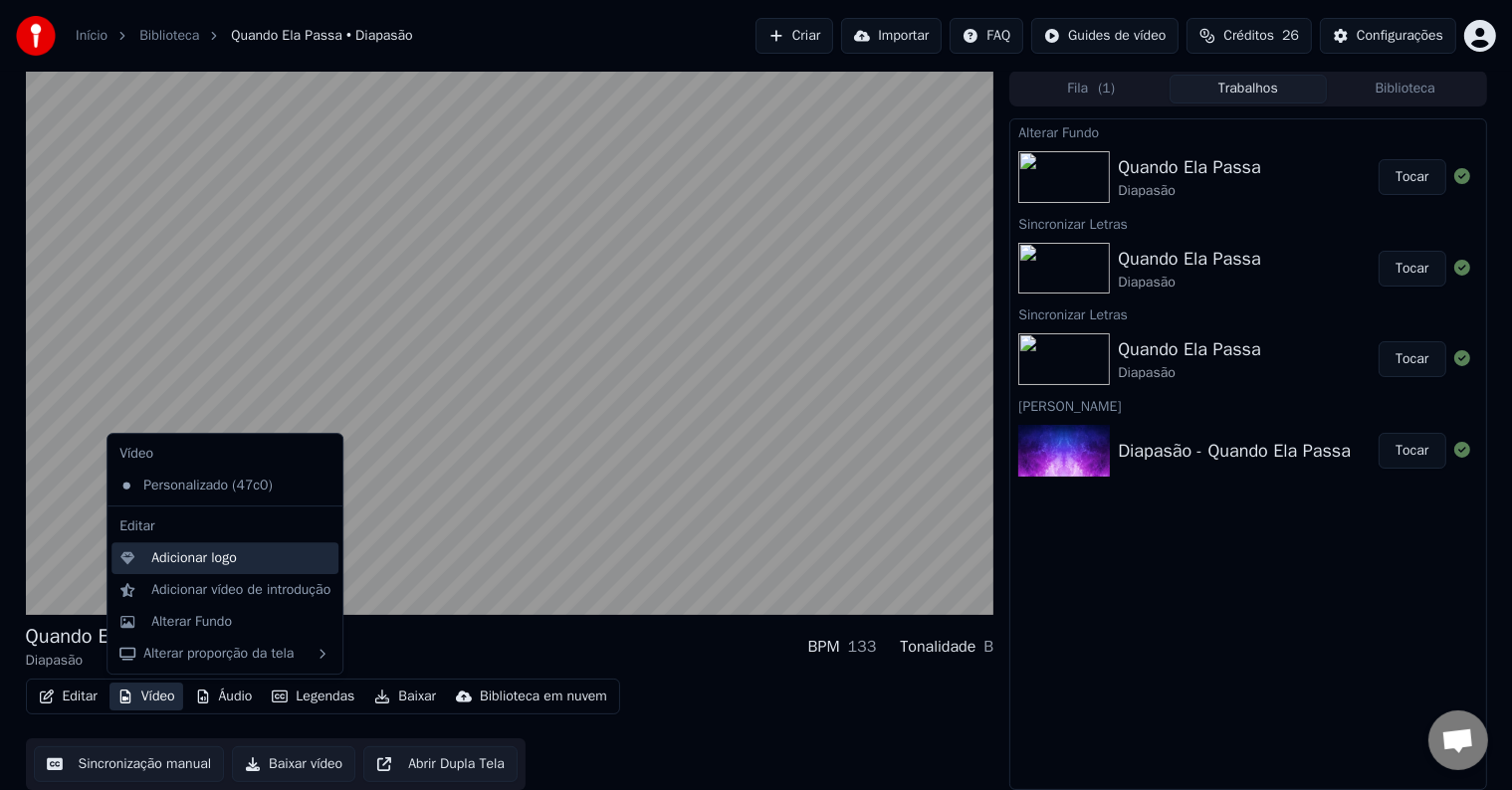 click on "Adicionar logo" at bounding box center (194, 558) 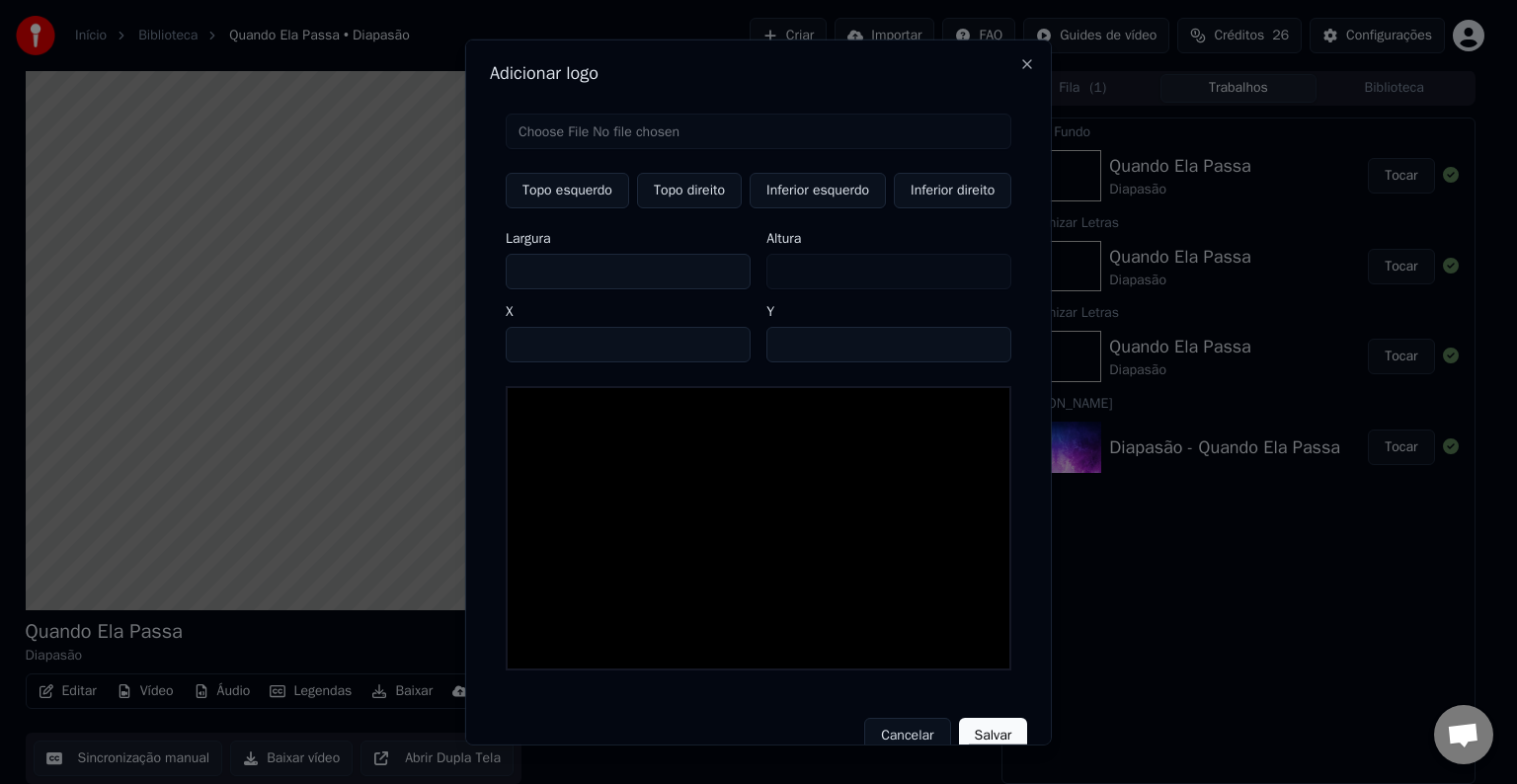 click at bounding box center [758, 131] 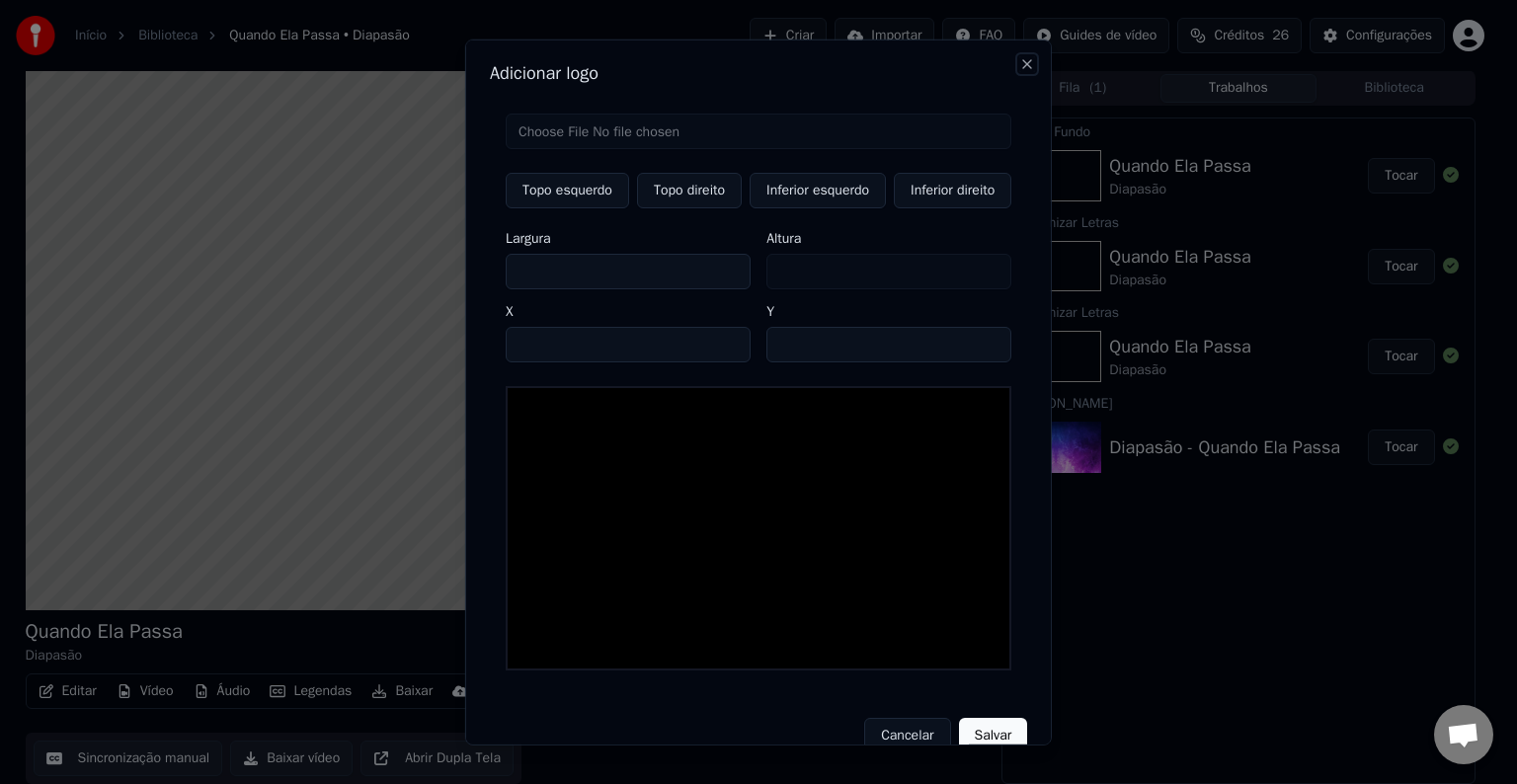 click on "Close" at bounding box center [1027, 64] 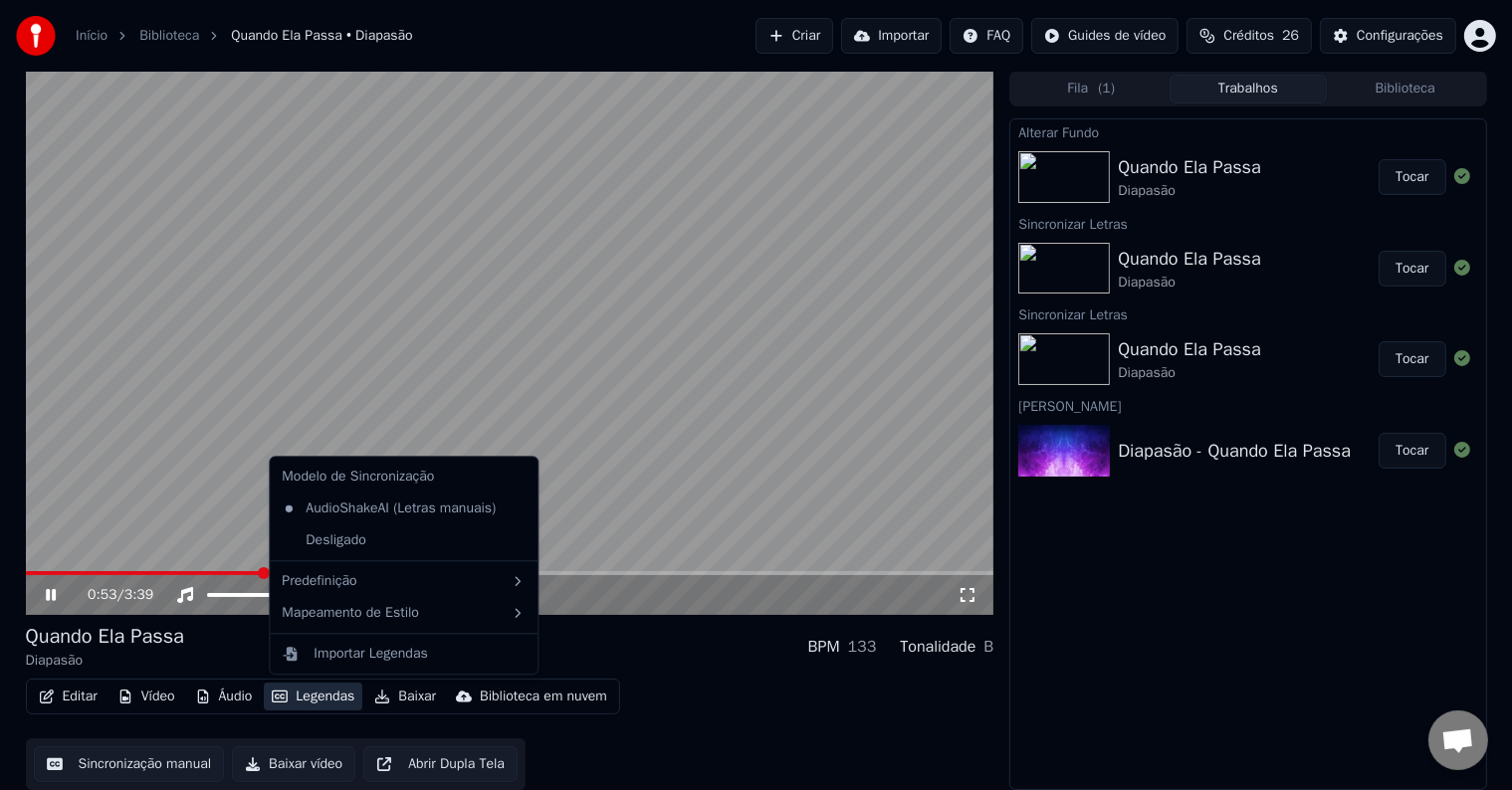 click on "Legendas" at bounding box center [313, 696] 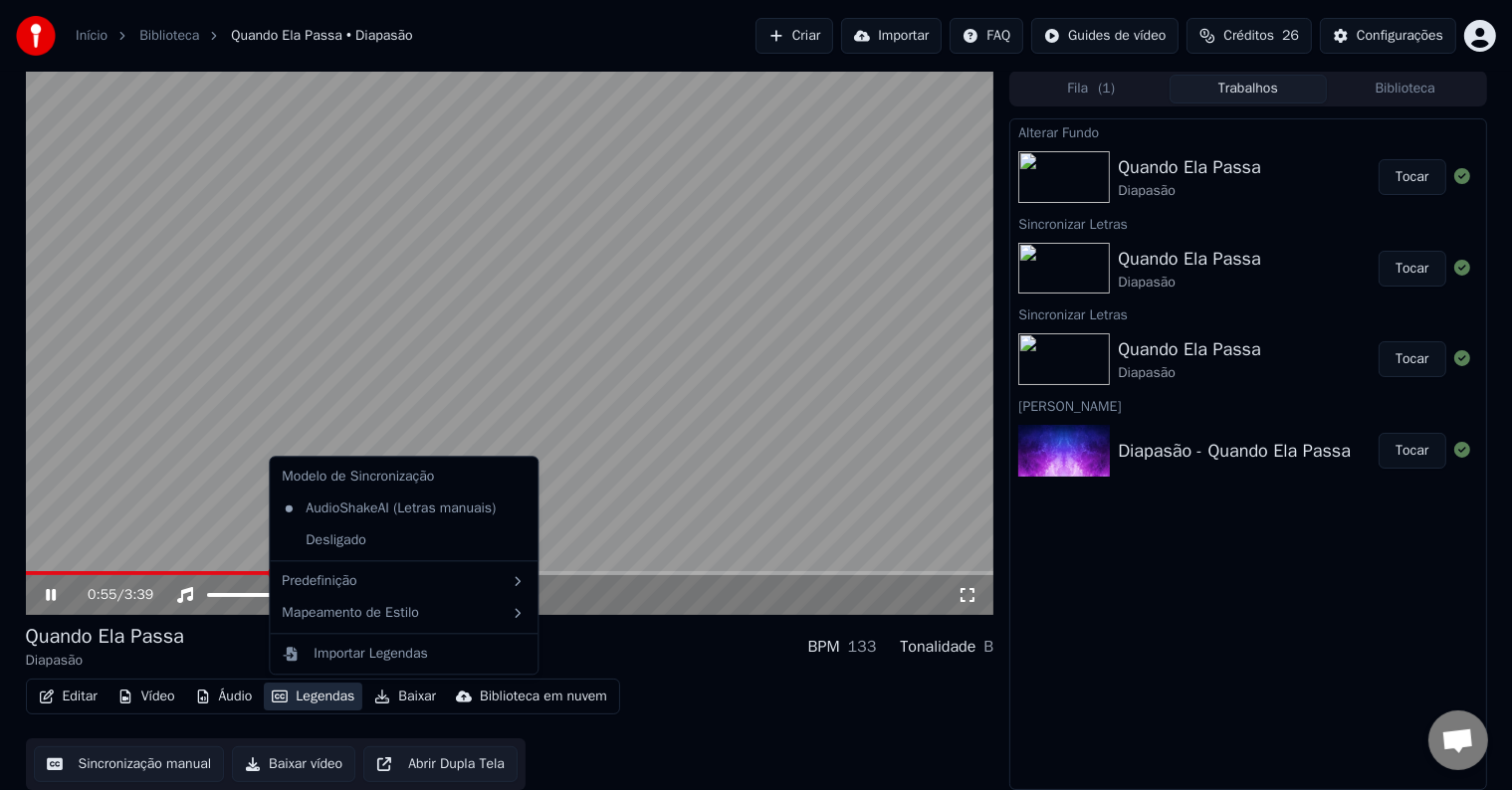 click at bounding box center (510, 342) 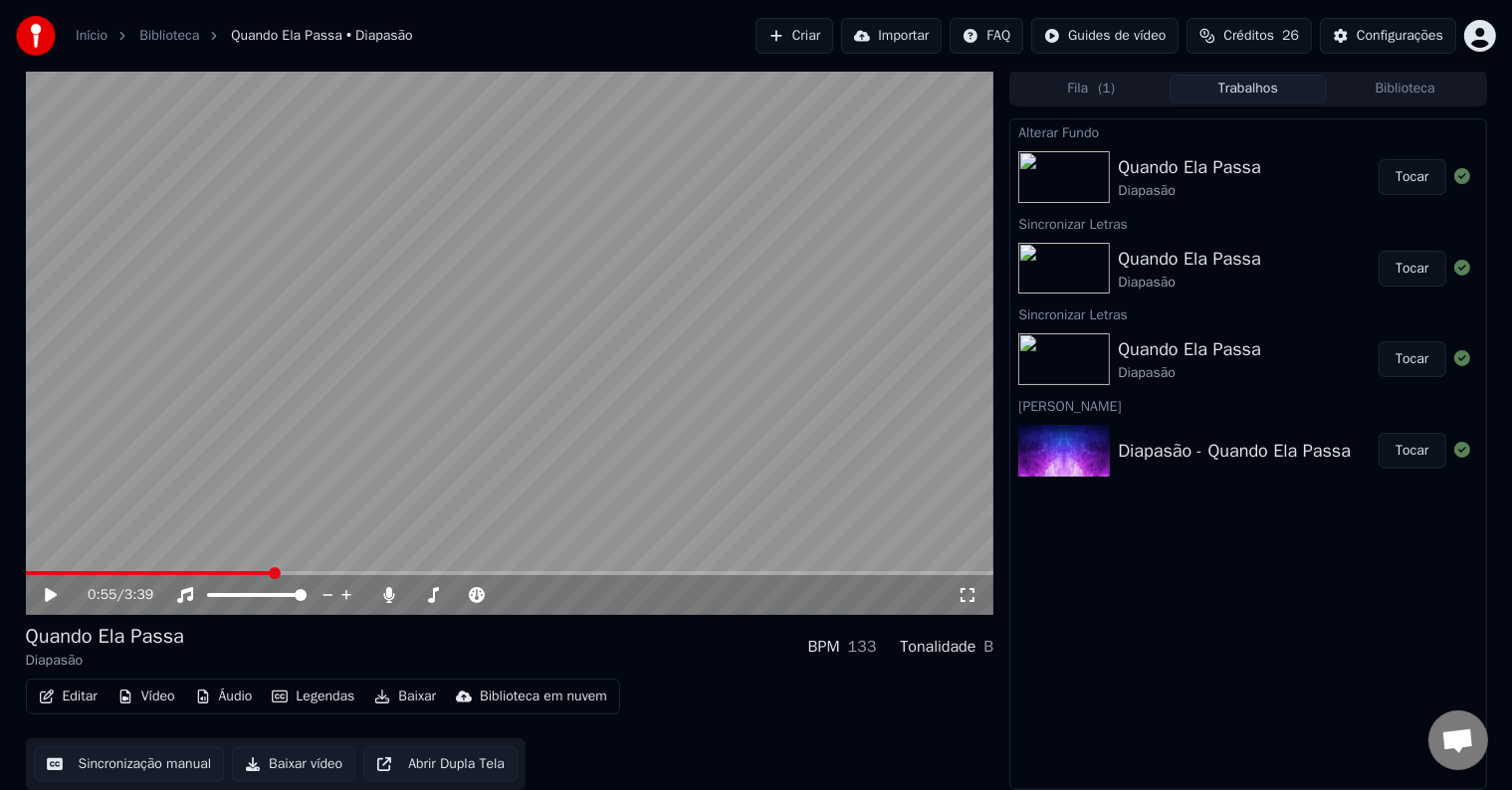 click at bounding box center [510, 342] 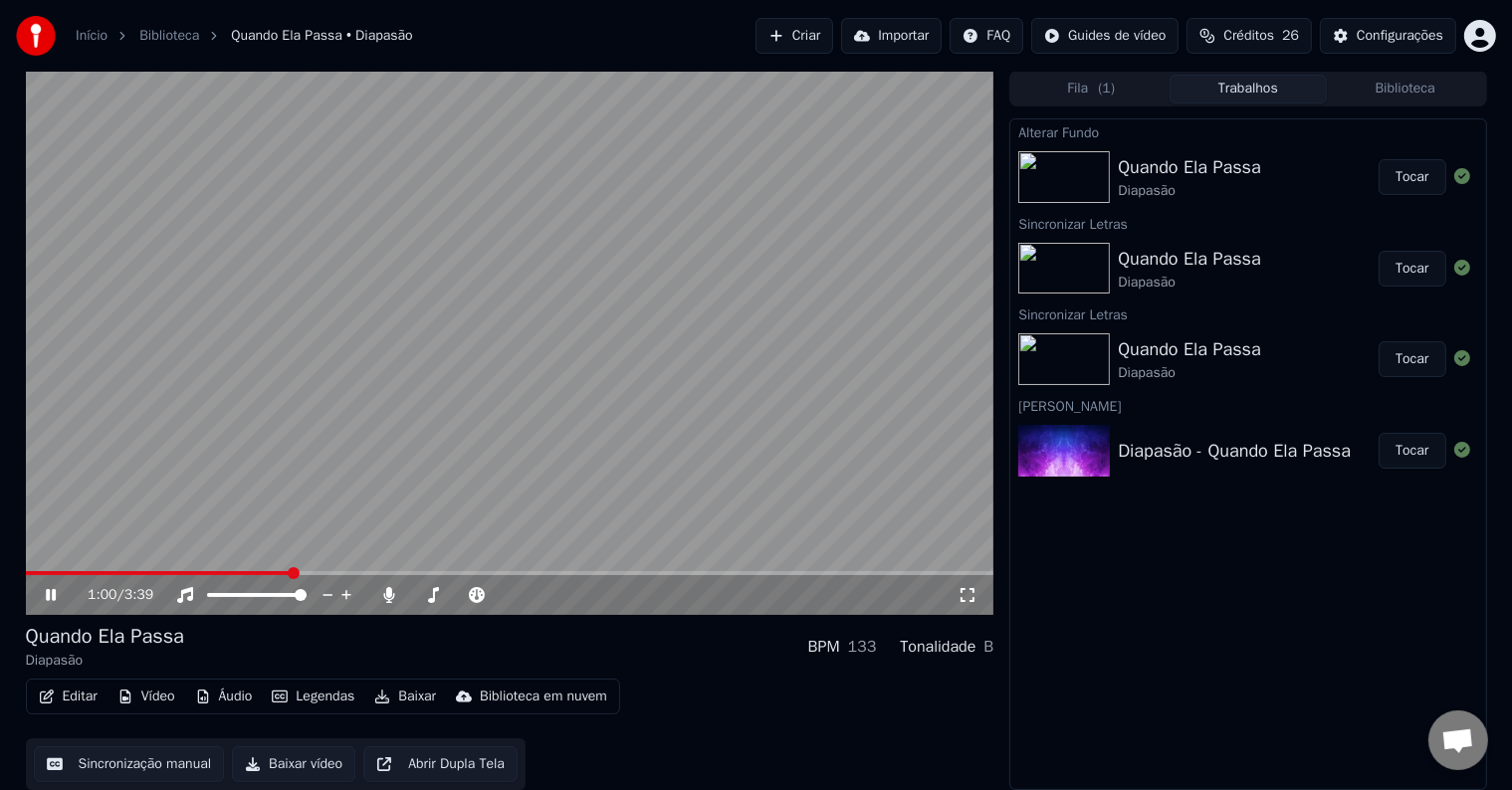 click on "B" at bounding box center (988, 647) 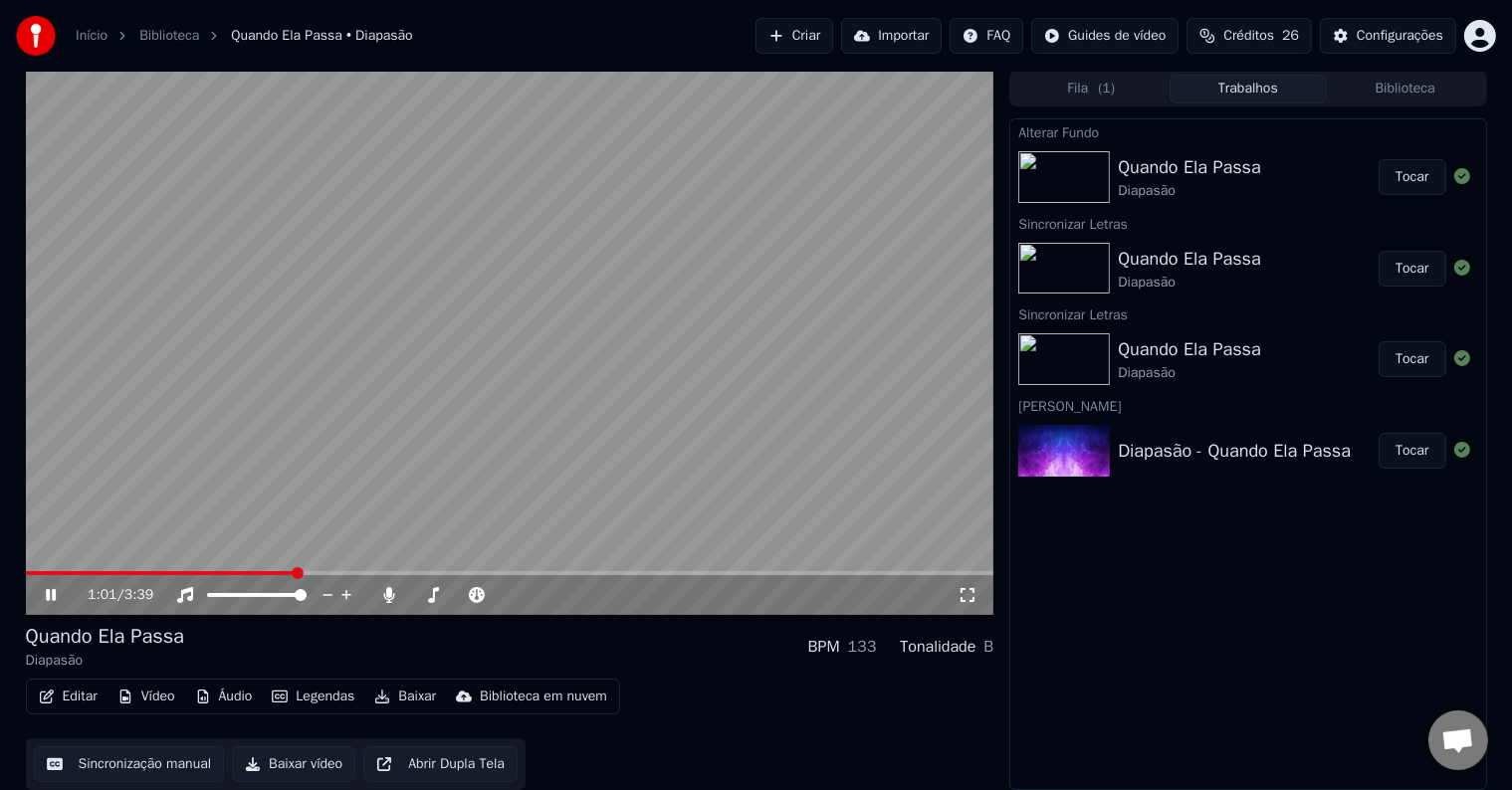 click on "Tonalidade" at bounding box center (938, 647) 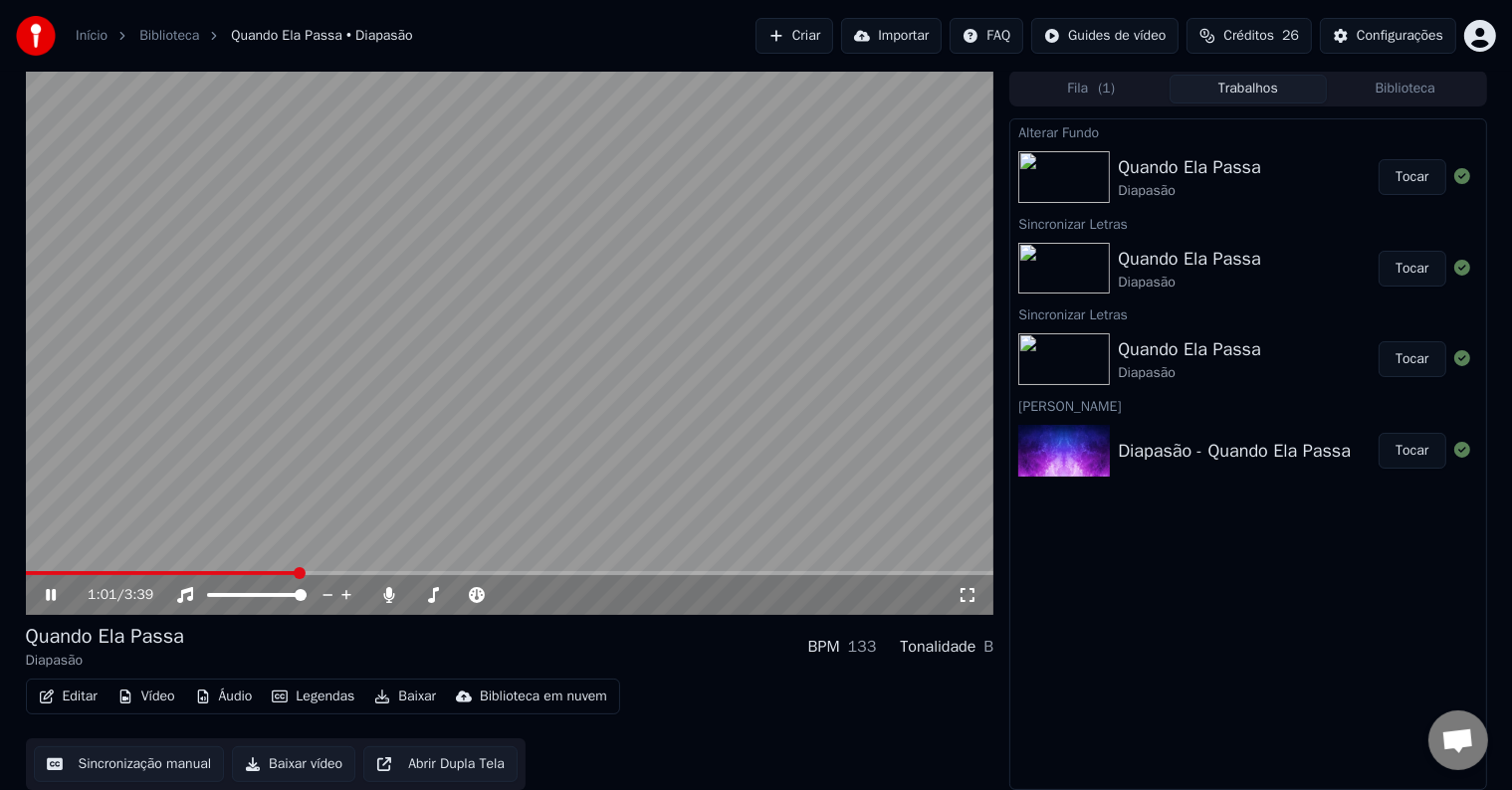 click on "Tonalidade" at bounding box center [938, 647] 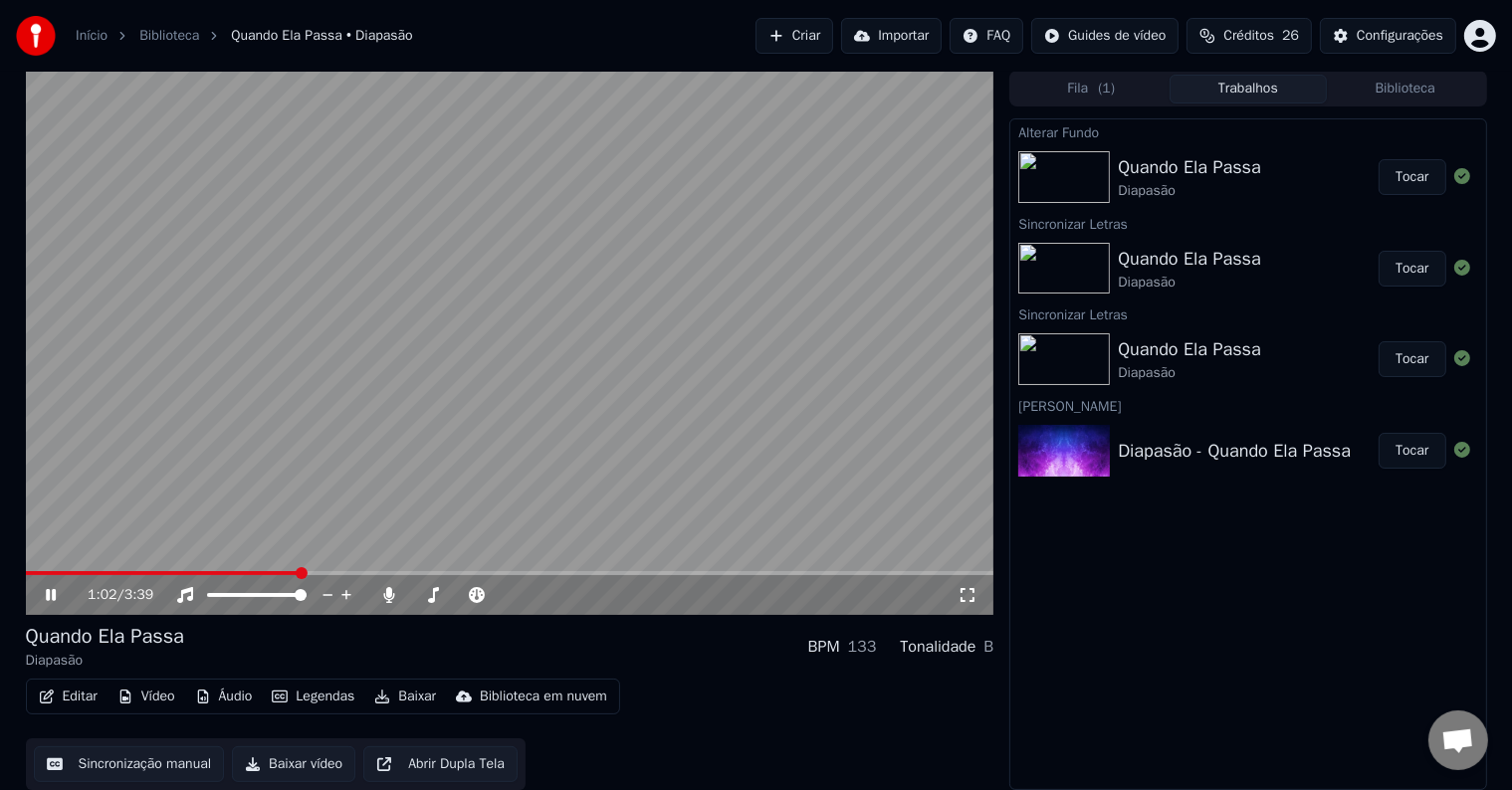 click on "BPM" at bounding box center [824, 647] 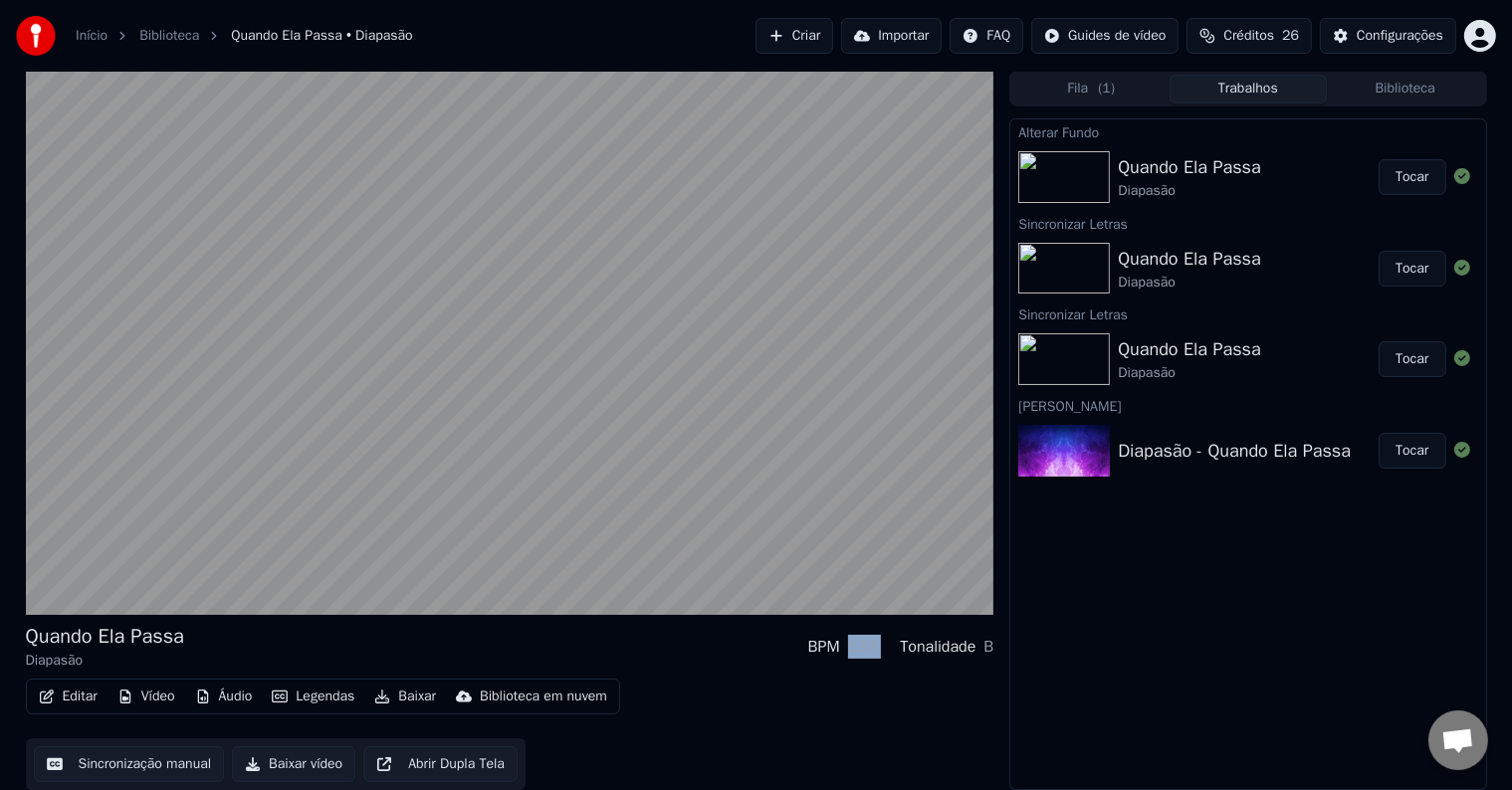 drag, startPoint x: 851, startPoint y: 645, endPoint x: 886, endPoint y: 650, distance: 35.35534 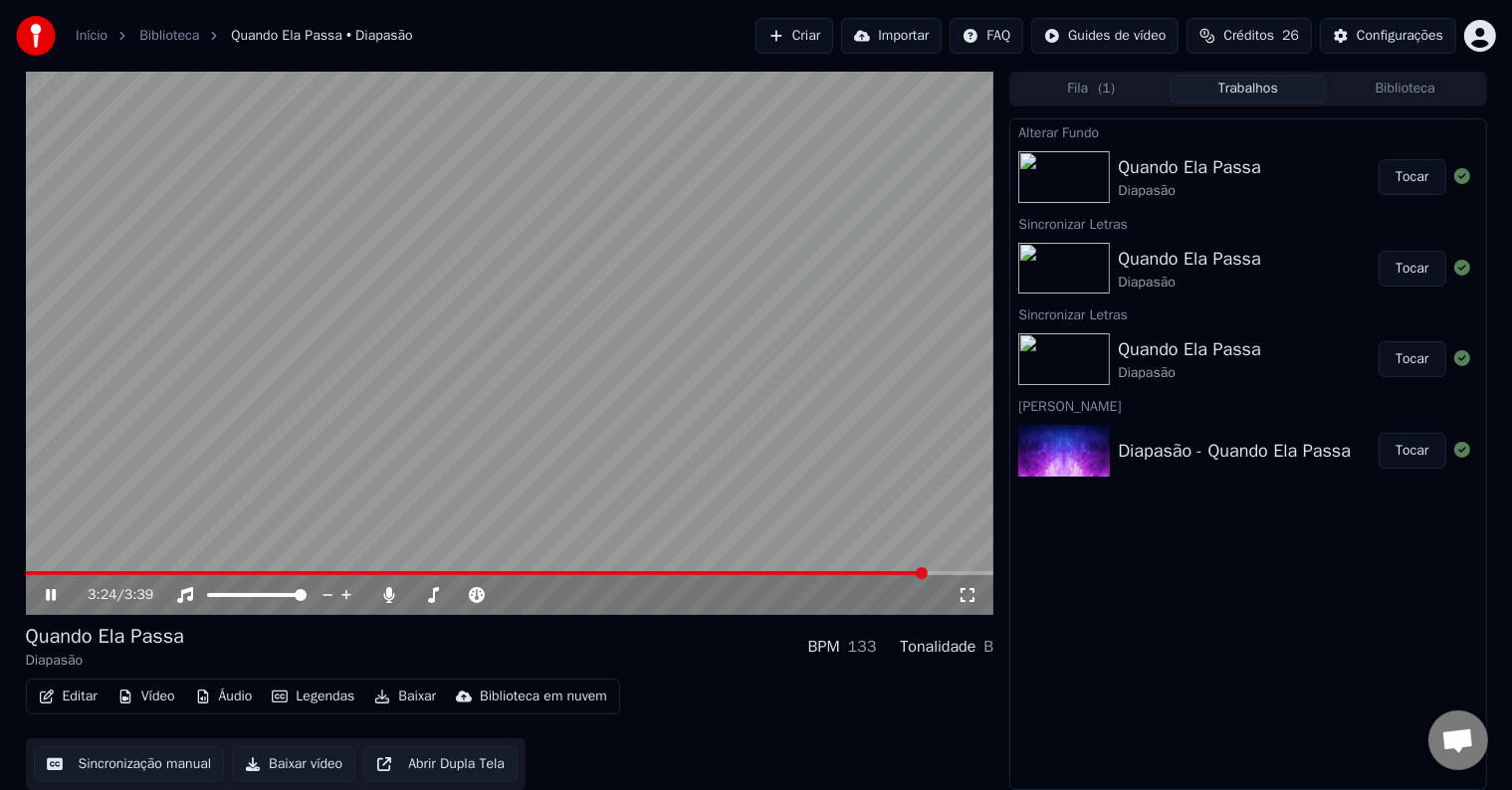 click at bounding box center (510, 573) 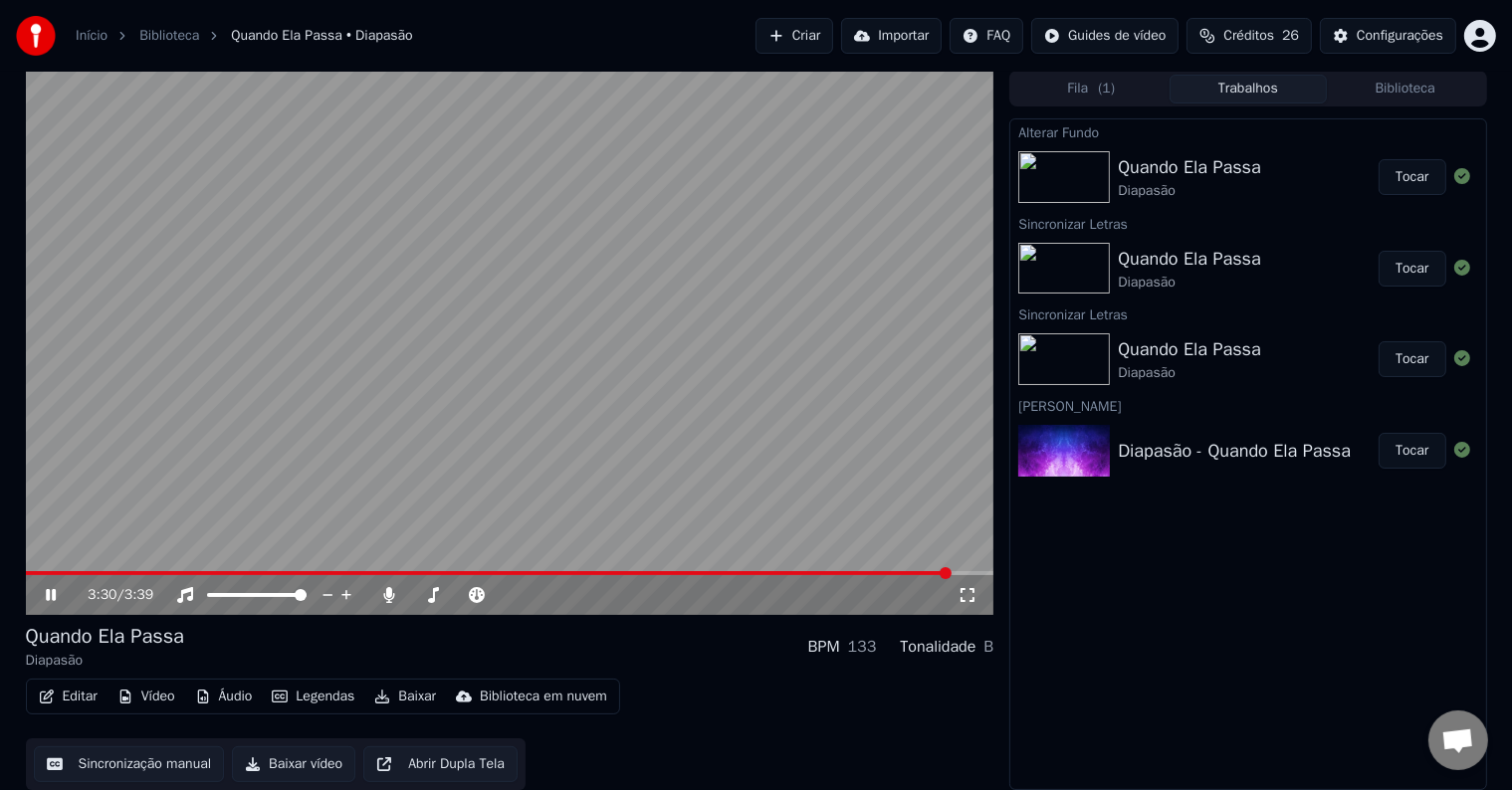 click on "Editar" at bounding box center [68, 696] 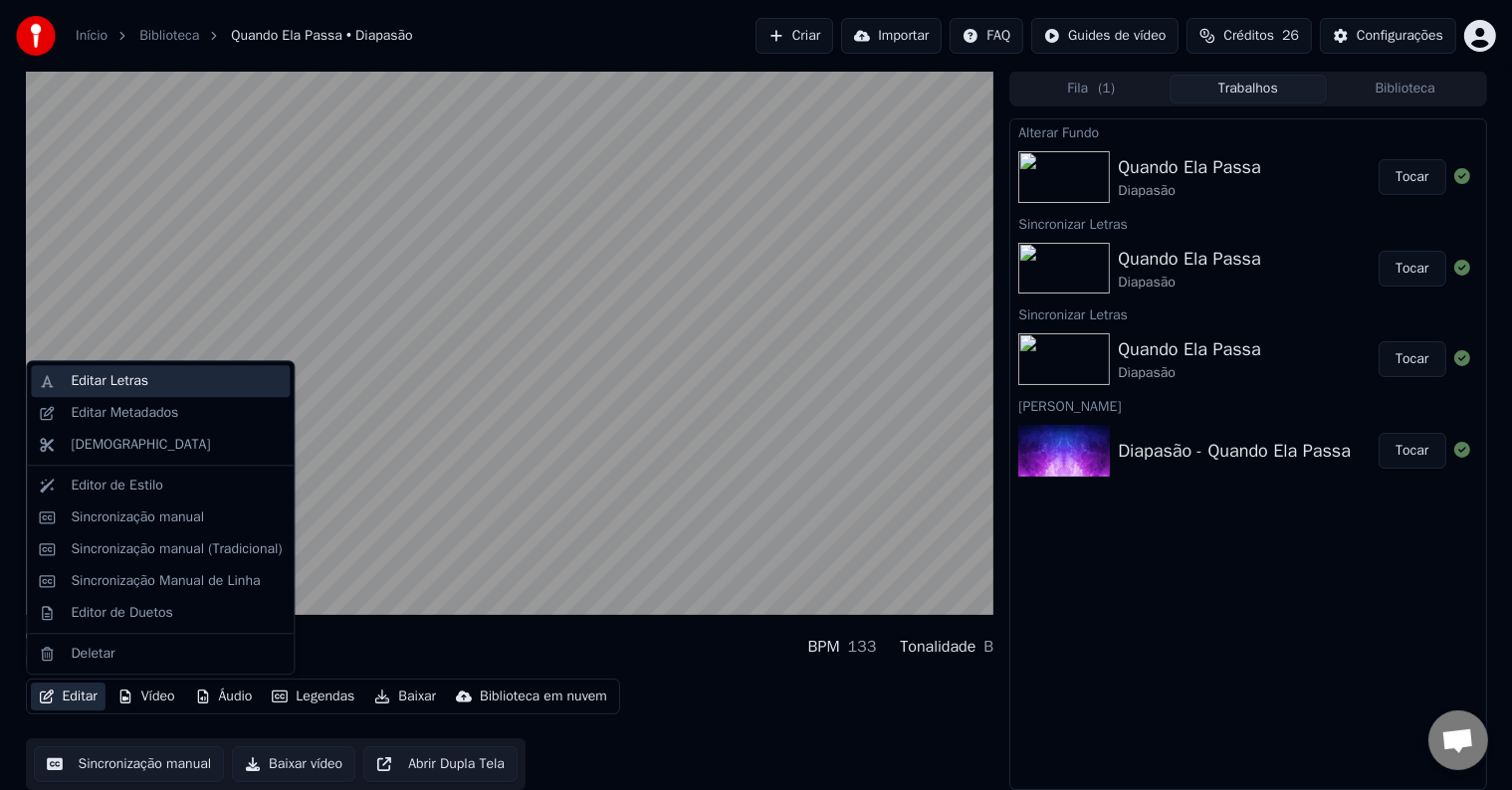 click on "Editar Letras" at bounding box center (109, 381) 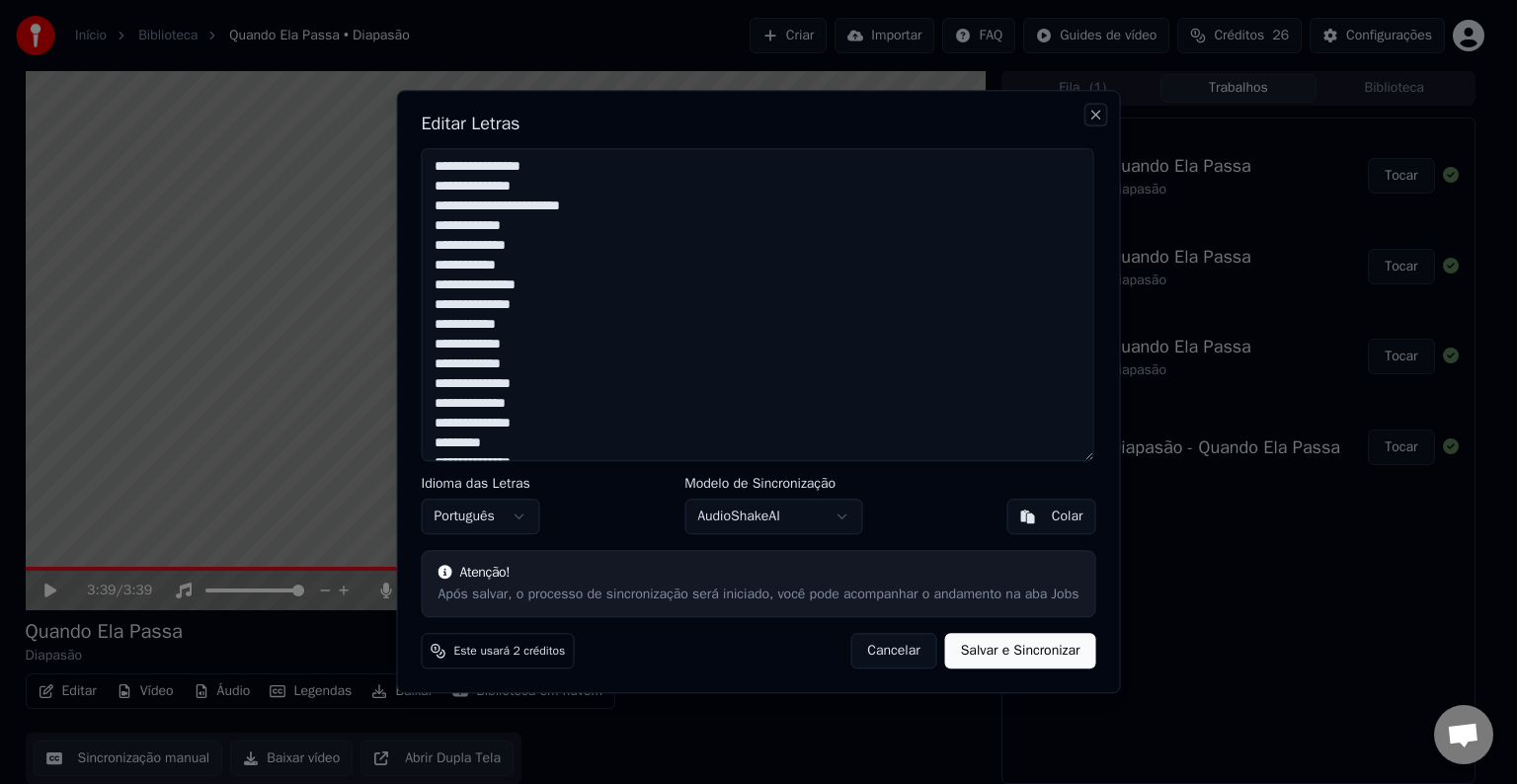 click on "Close" at bounding box center (1095, 115) 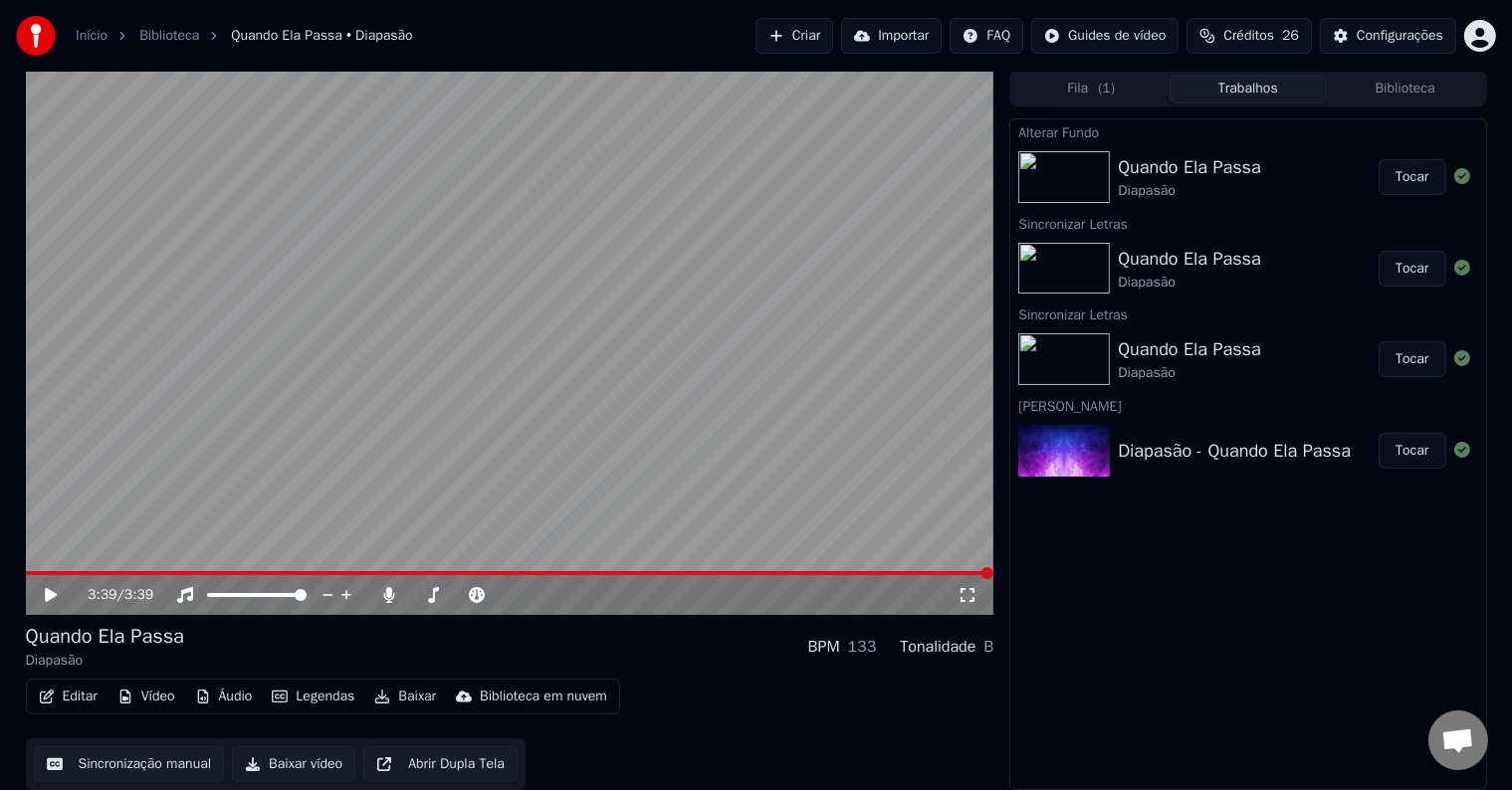 click on "Legendas" at bounding box center (313, 696) 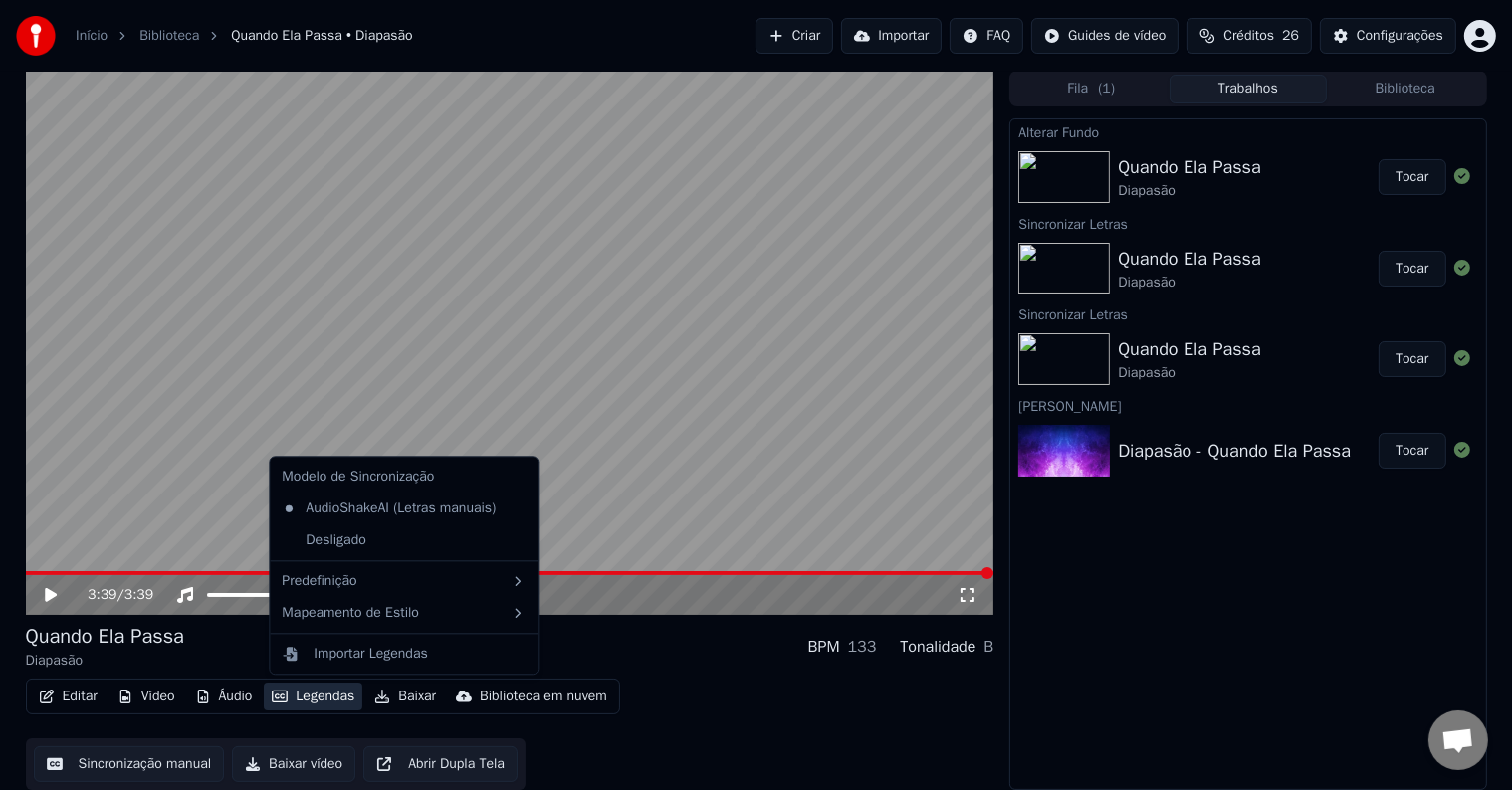 click on "Legendas" at bounding box center (313, 696) 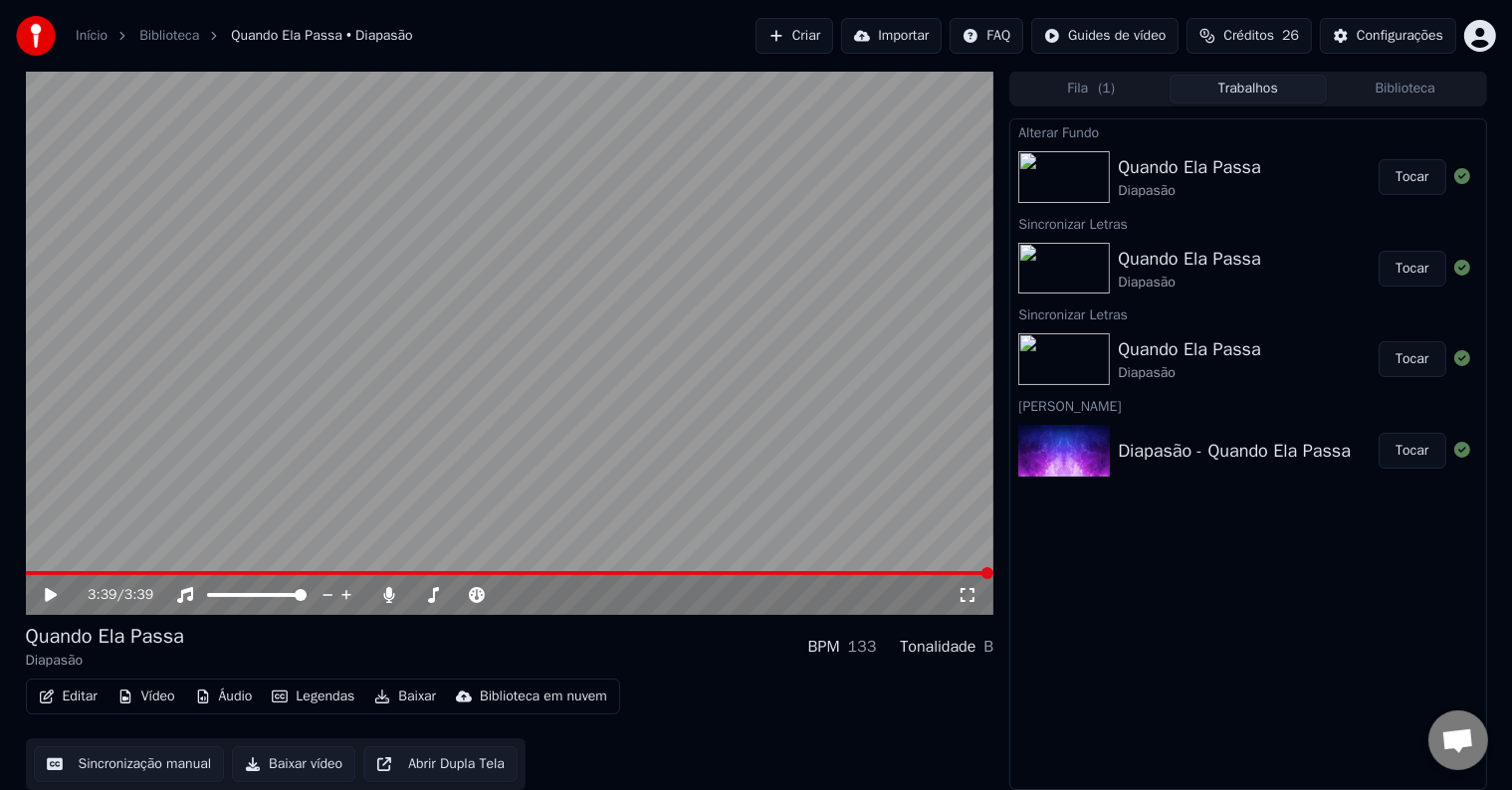 click on "Editar" at bounding box center [68, 696] 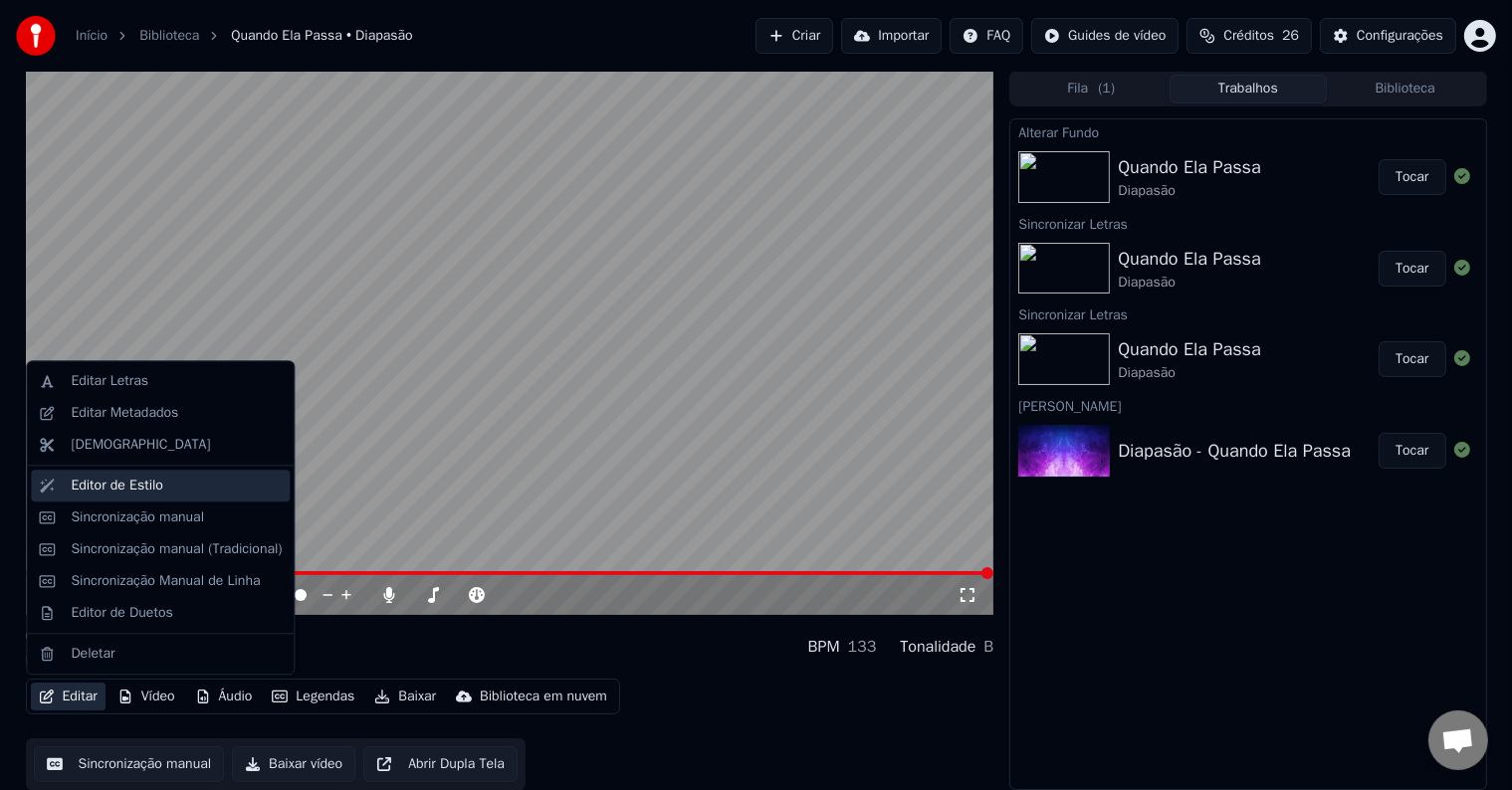 click on "Editor de Estilo" at bounding box center [116, 486] 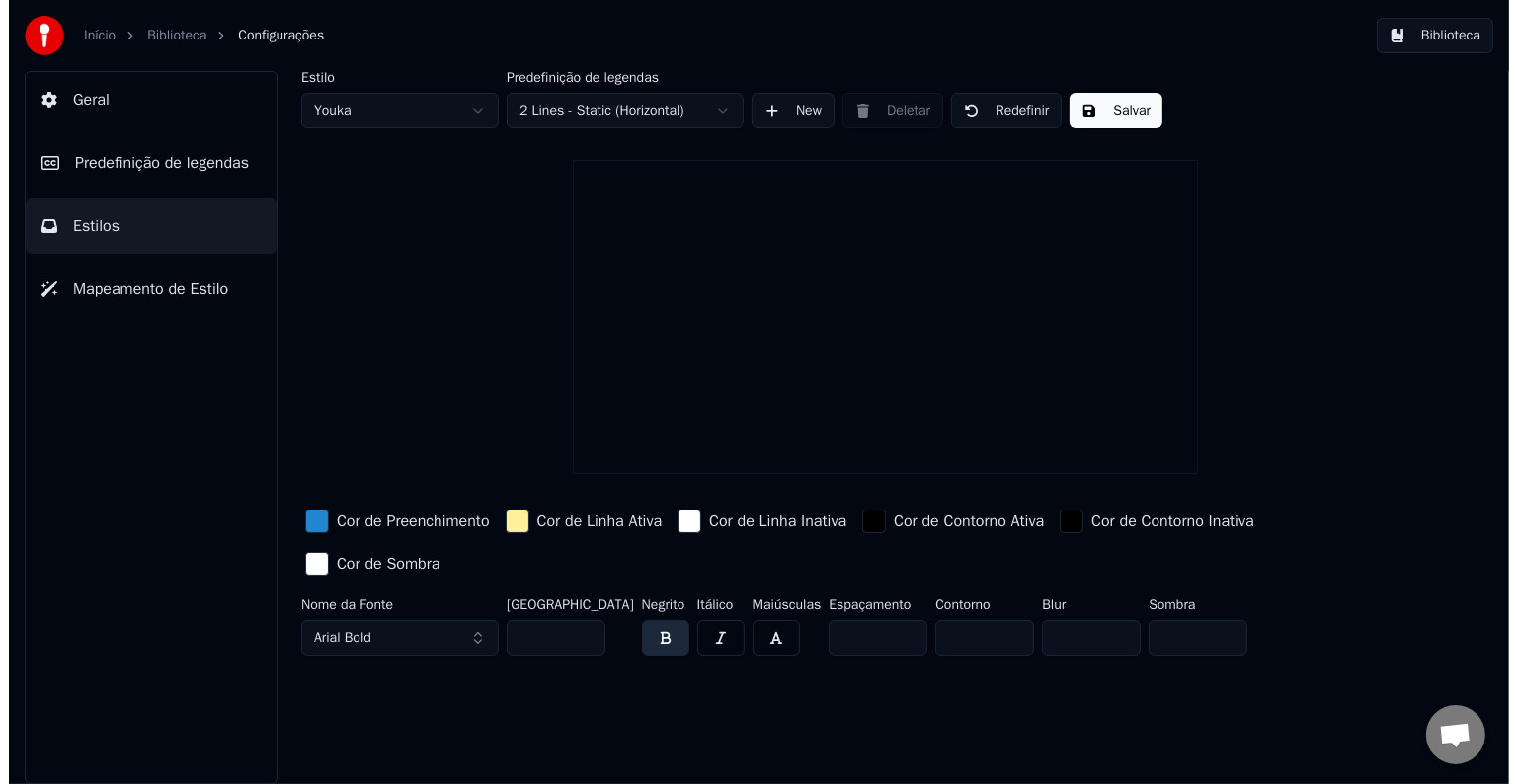 scroll, scrollTop: 0, scrollLeft: 0, axis: both 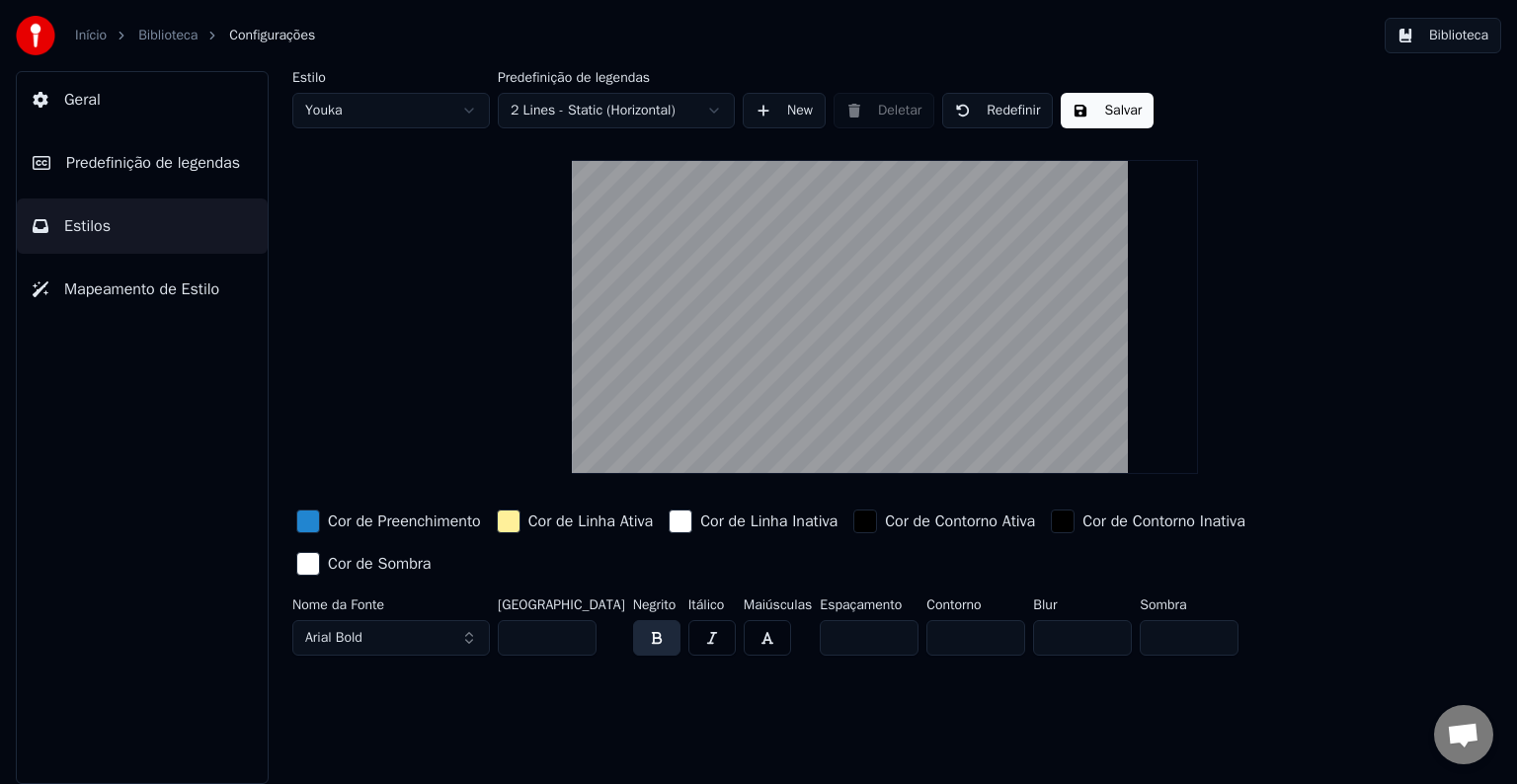 drag, startPoint x: 553, startPoint y: 632, endPoint x: 475, endPoint y: 636, distance: 78.102497 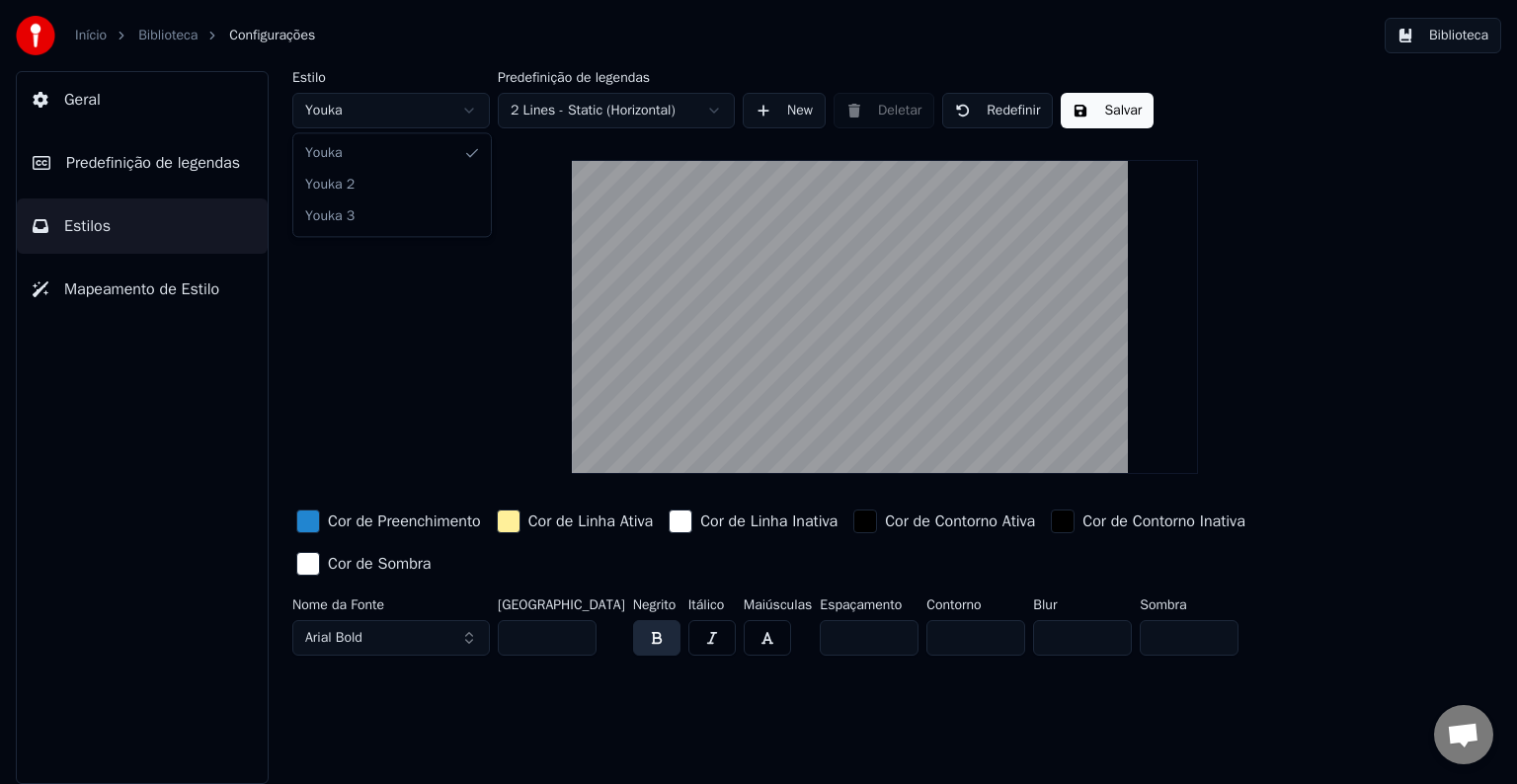 click on "Início Biblioteca Configurações Biblioteca Geral Predefinição de legendas Estilos Mapeamento de Estilo Estilo Youka Predefinição de legendas 2 Lines - Static (Horizontal) New Deletar Redefinir Salvar Cor de Preenchimento Cor de Linha Ativa Cor de Linha Inativa Cor de Contorno Ativa Cor de Contorno Inativa Cor de Sombra Nome da Fonte Arial Bold Tamanho da Fonte *** Negrito Itálico Maiúsculas Espaçamento * Contorno ** Blur * Sombra * [PERSON_NAME] 2 Youka 3" at bounding box center (758, 392) 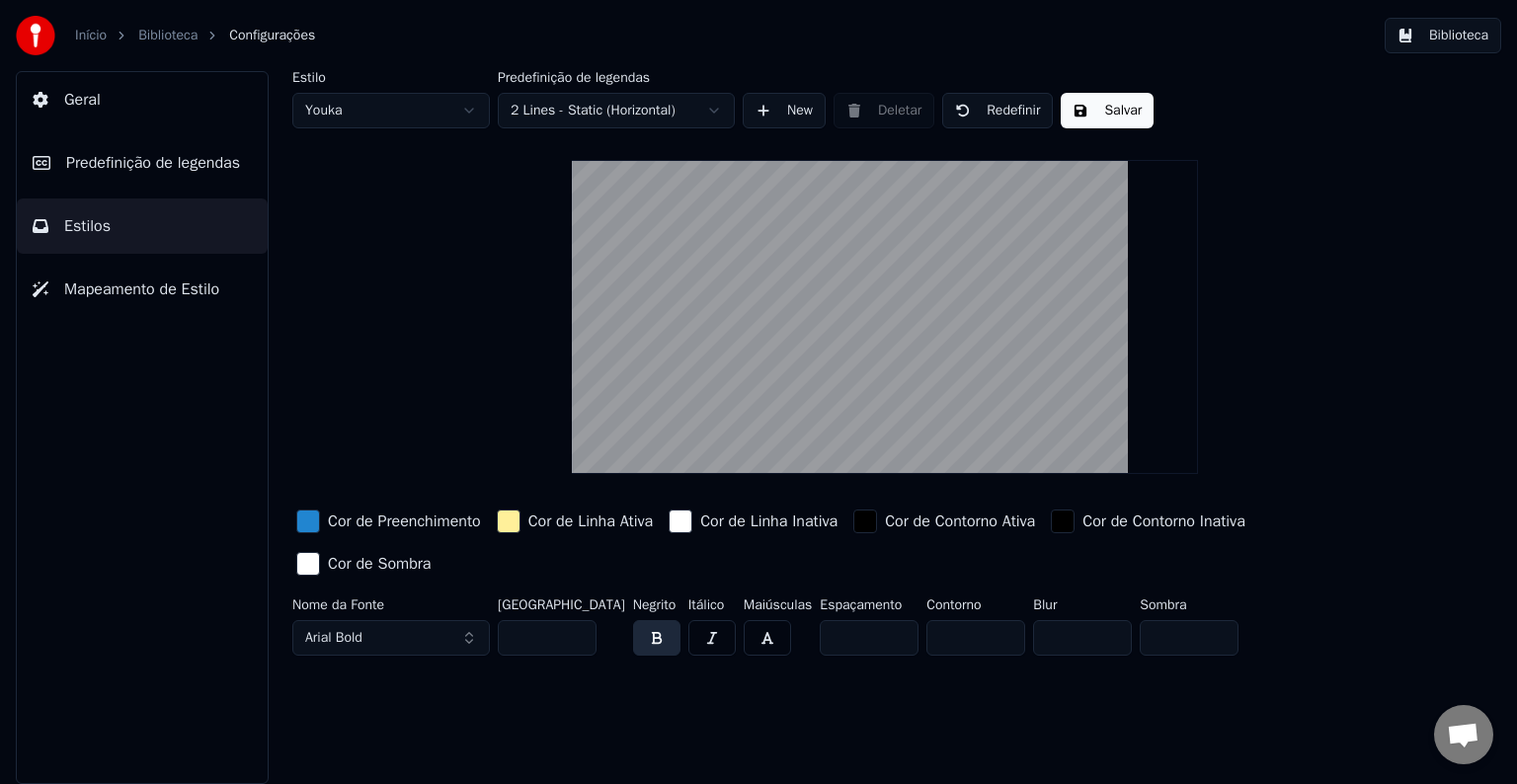 click on "Início Biblioteca Configurações Biblioteca Geral Predefinição de legendas Estilos Mapeamento de Estilo Estilo Youka Predefinição de legendas 2 Lines - Static (Horizontal) New Deletar Redefinir Salvar Cor de Preenchimento Cor de Linha Ativa Cor de Linha Inativa Cor de Contorno Ativa Cor de Contorno Inativa Cor de Sombra Nome da Fonte Arial Bold Tamanho da Fonte *** Negrito Itálico Maiúsculas Espaçamento * Contorno ** Blur * Sombra *" at bounding box center (758, 392) 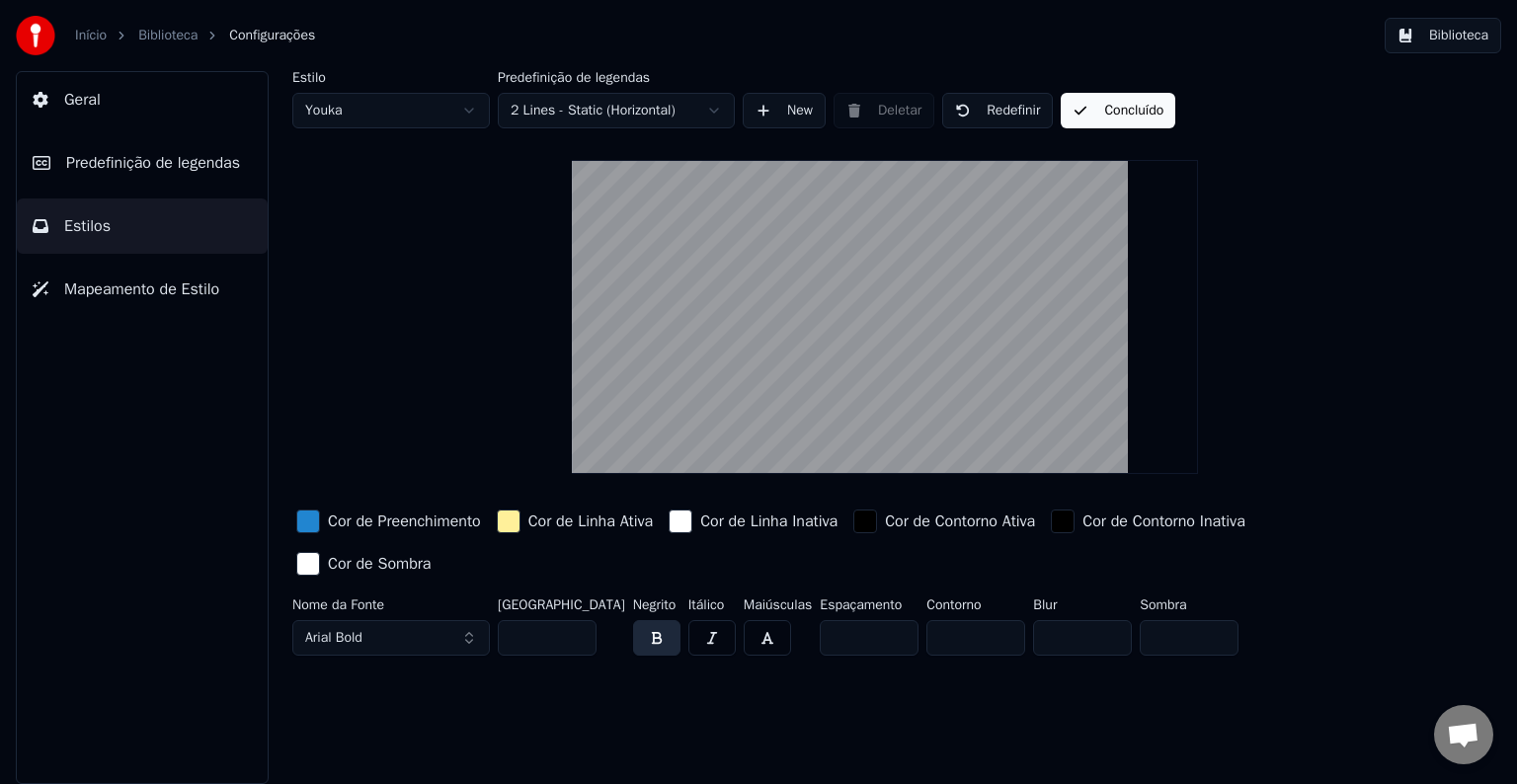 click on "Concluído" at bounding box center (1118, 111) 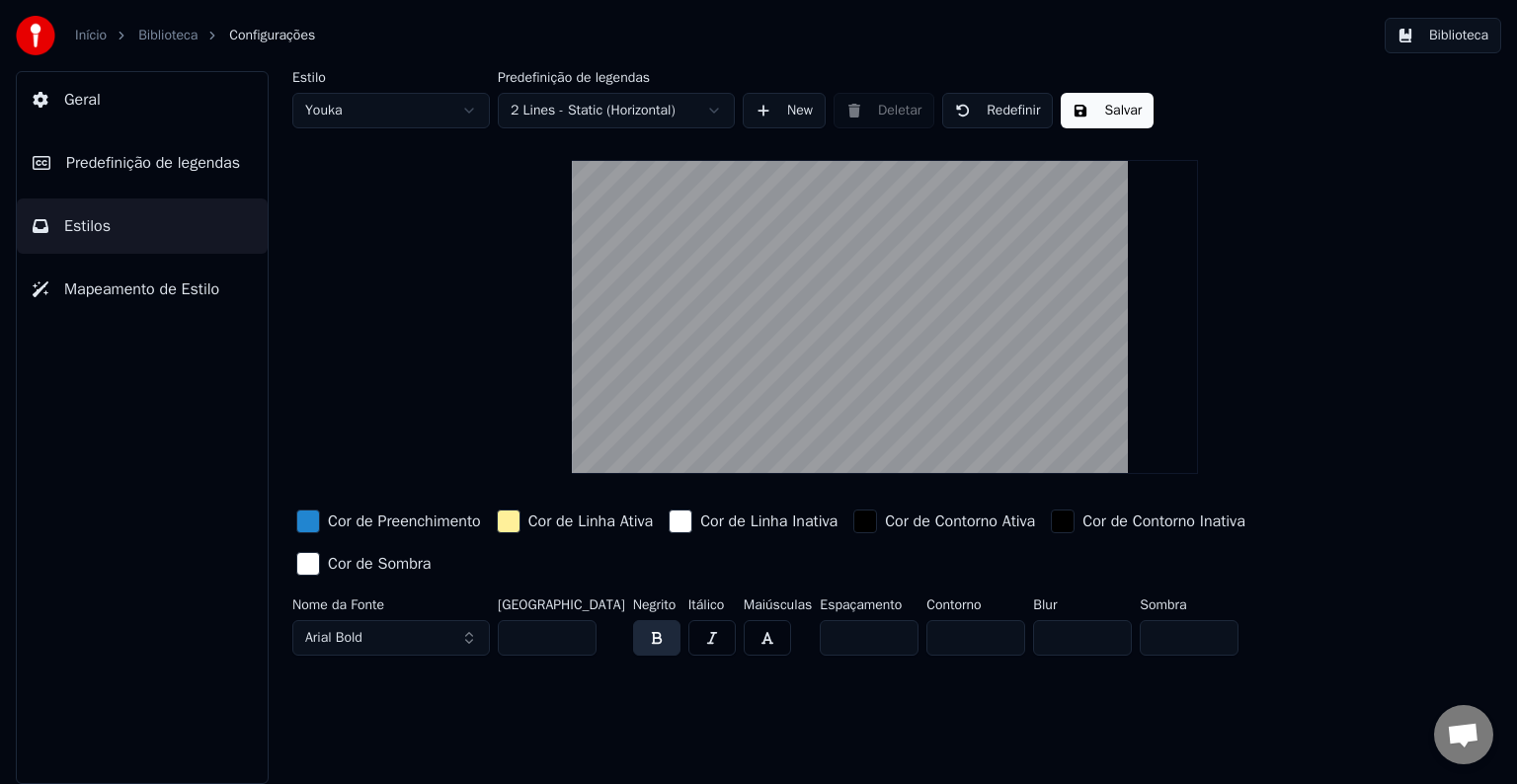 click on "Salvar" at bounding box center (1107, 111) 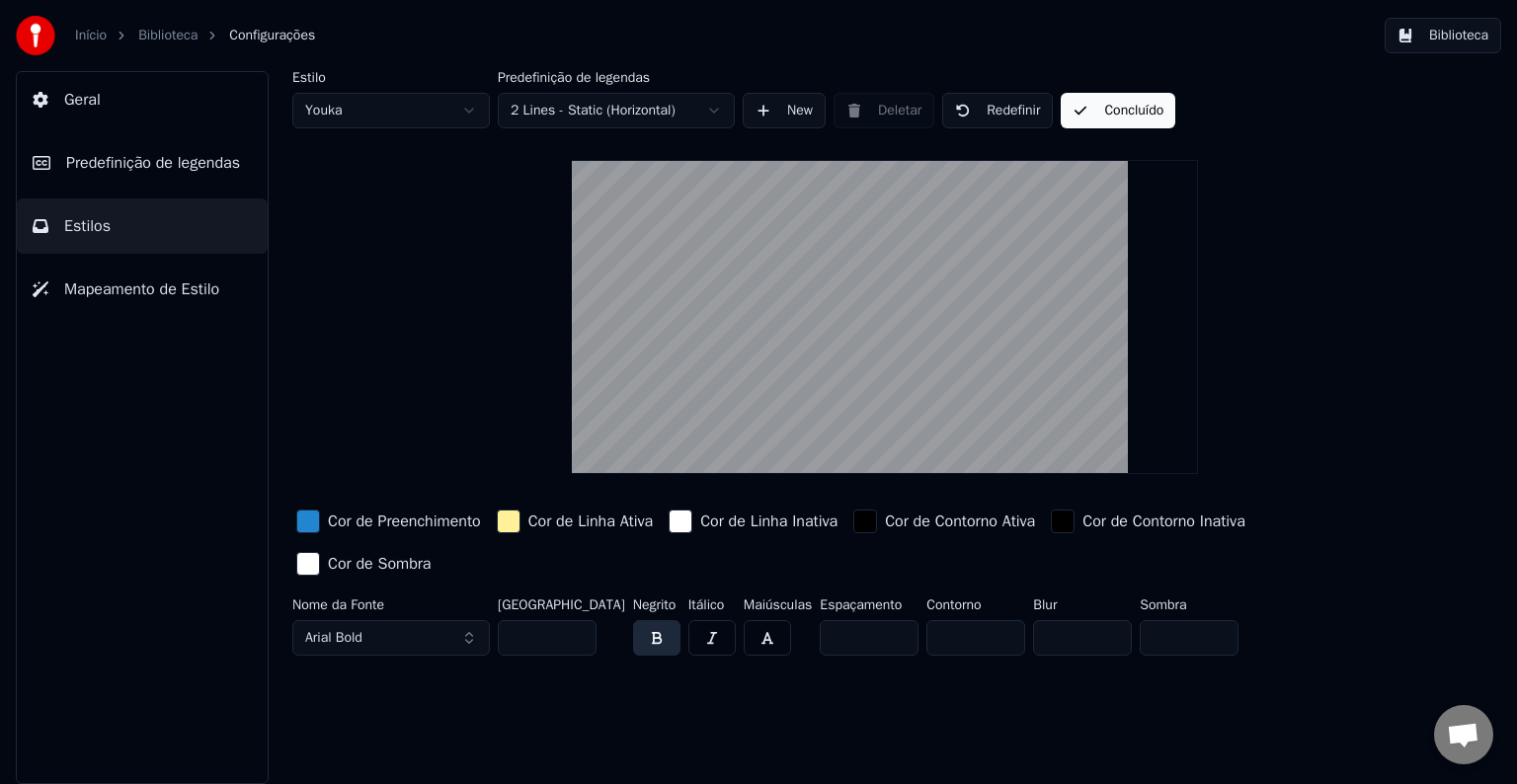 click on "Concluído" at bounding box center [1118, 111] 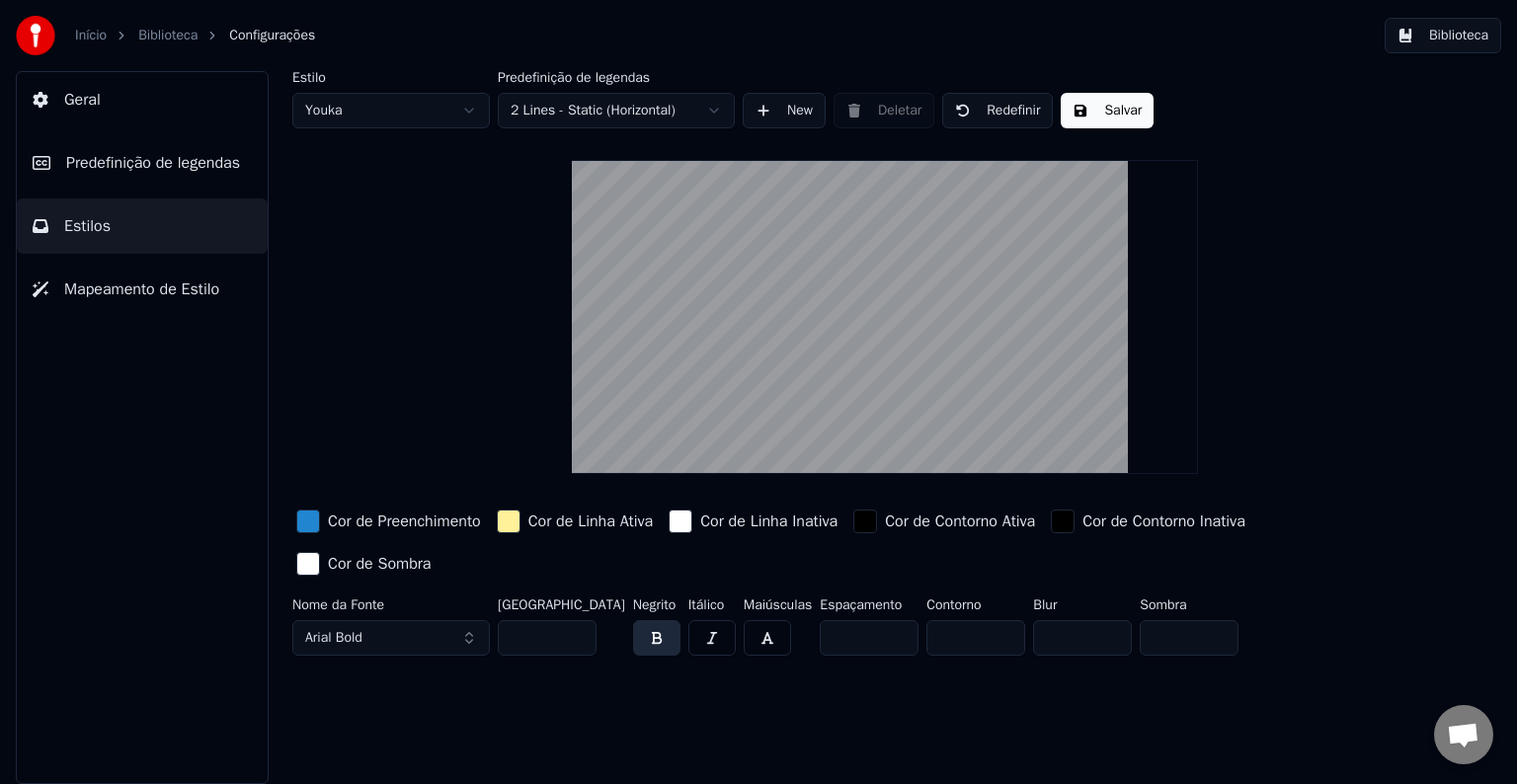 click on "Salvar" at bounding box center [1107, 111] 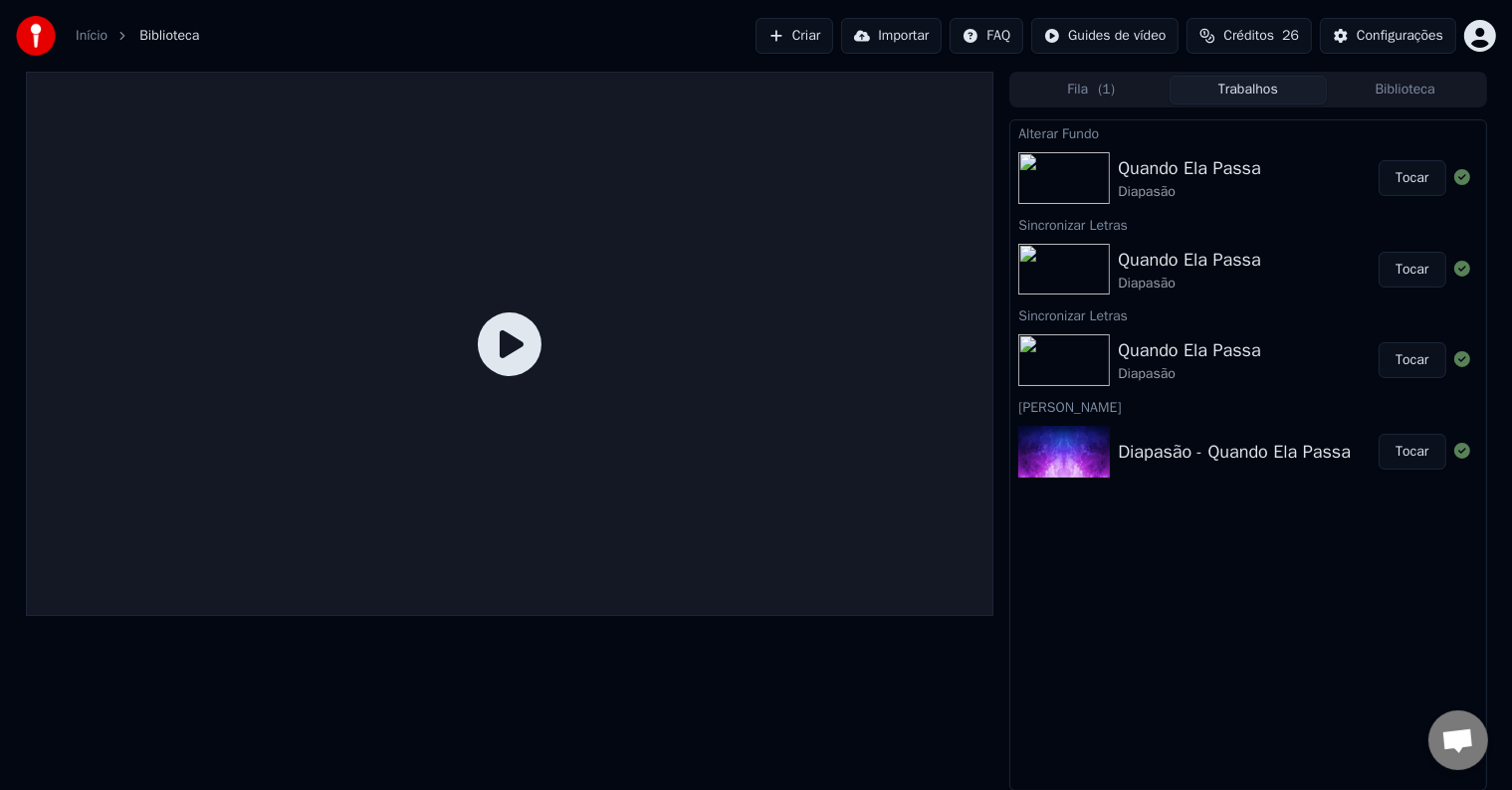 click on "Trabalhos" at bounding box center (1248, 90) 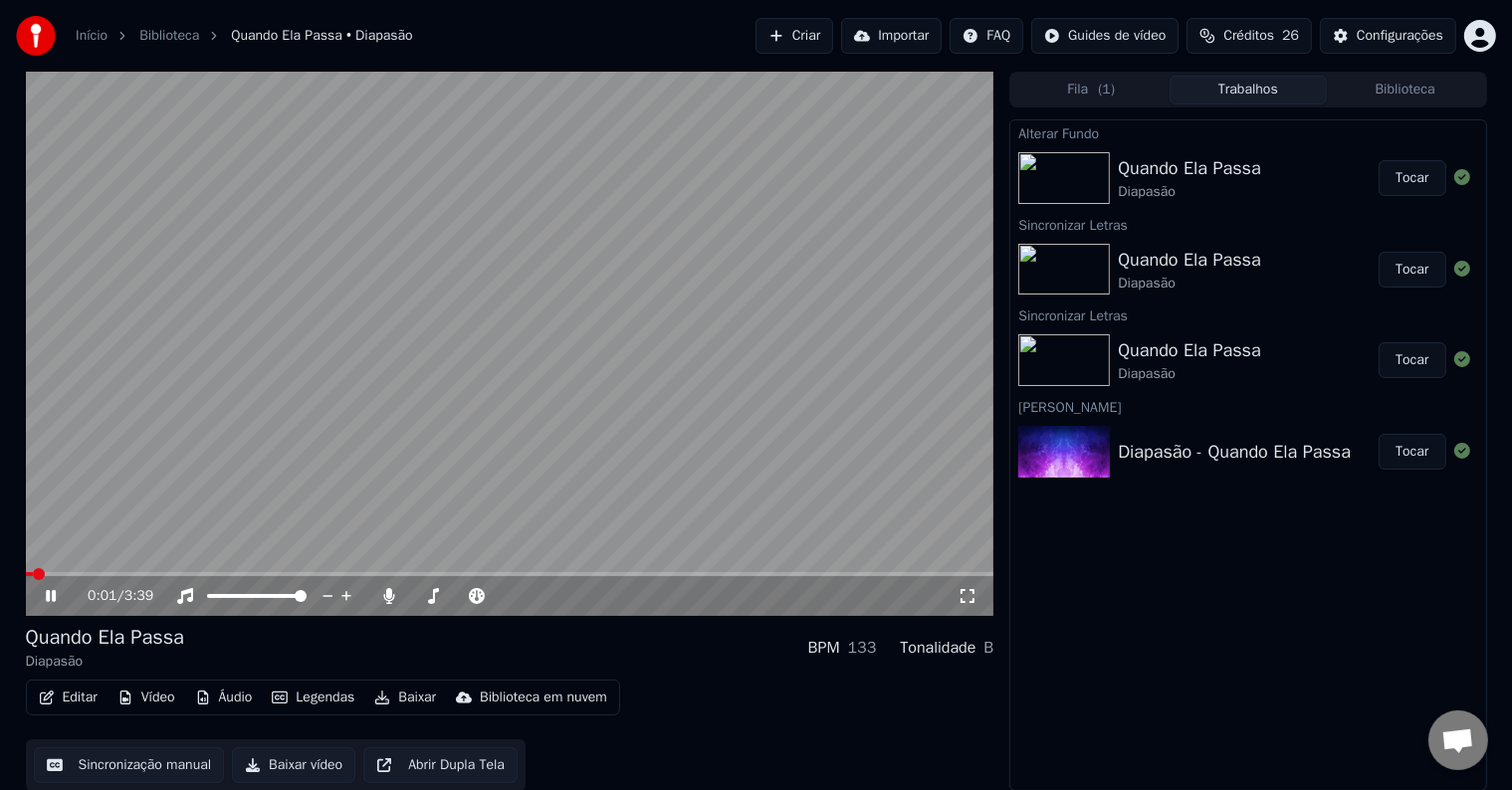 click at bounding box center (510, 574) 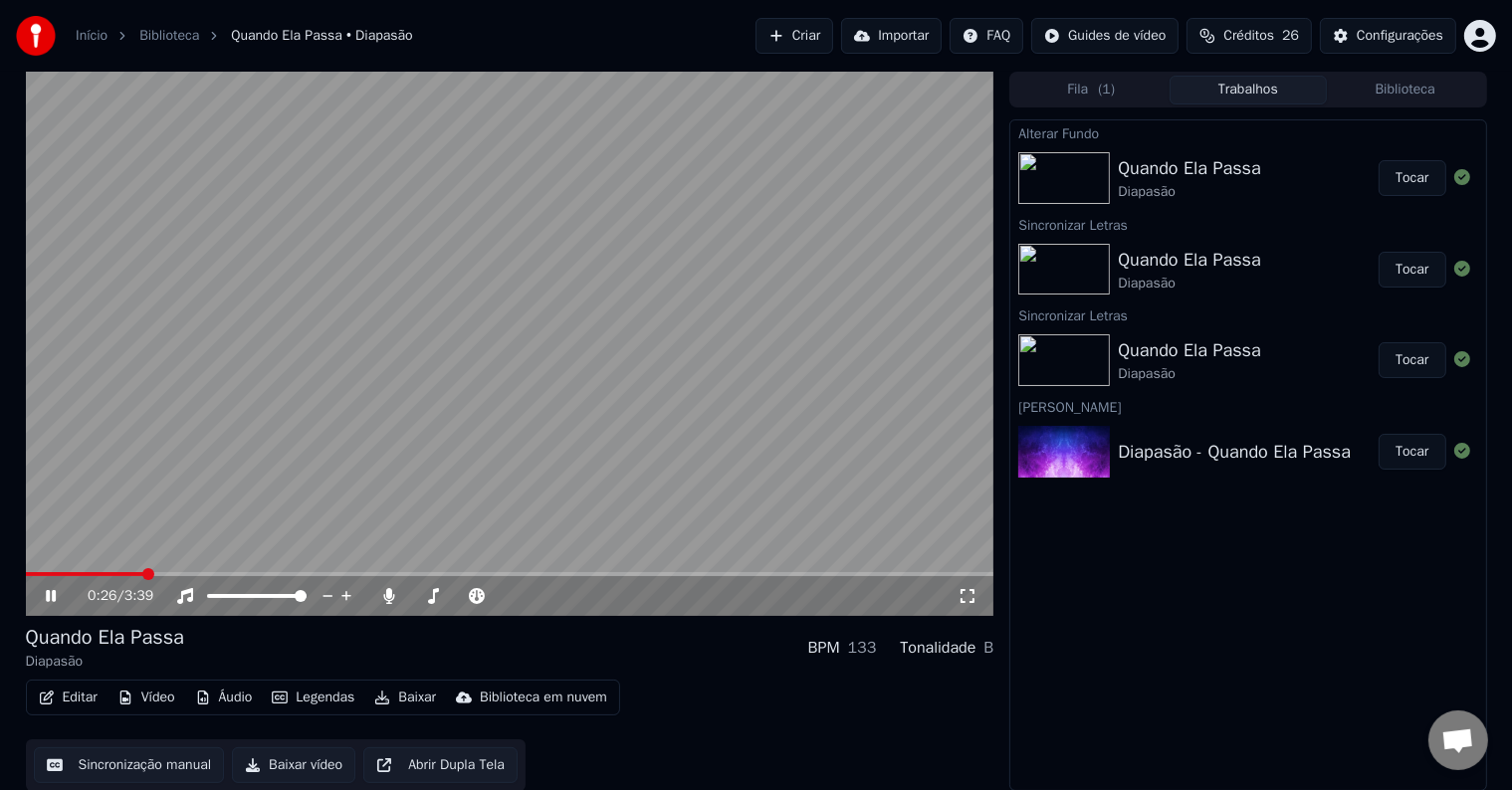 click 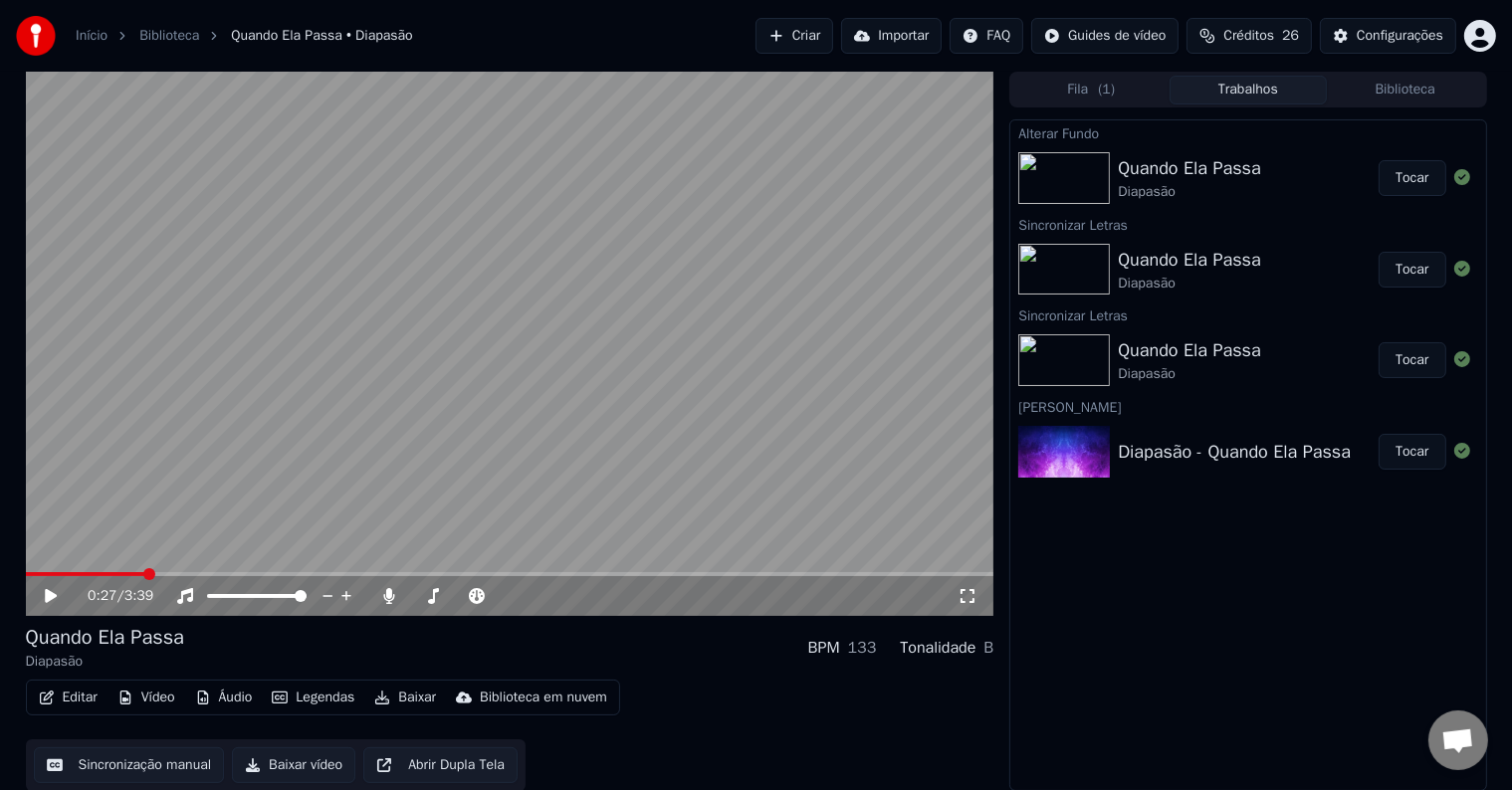 click on "Editar" at bounding box center [68, 697] 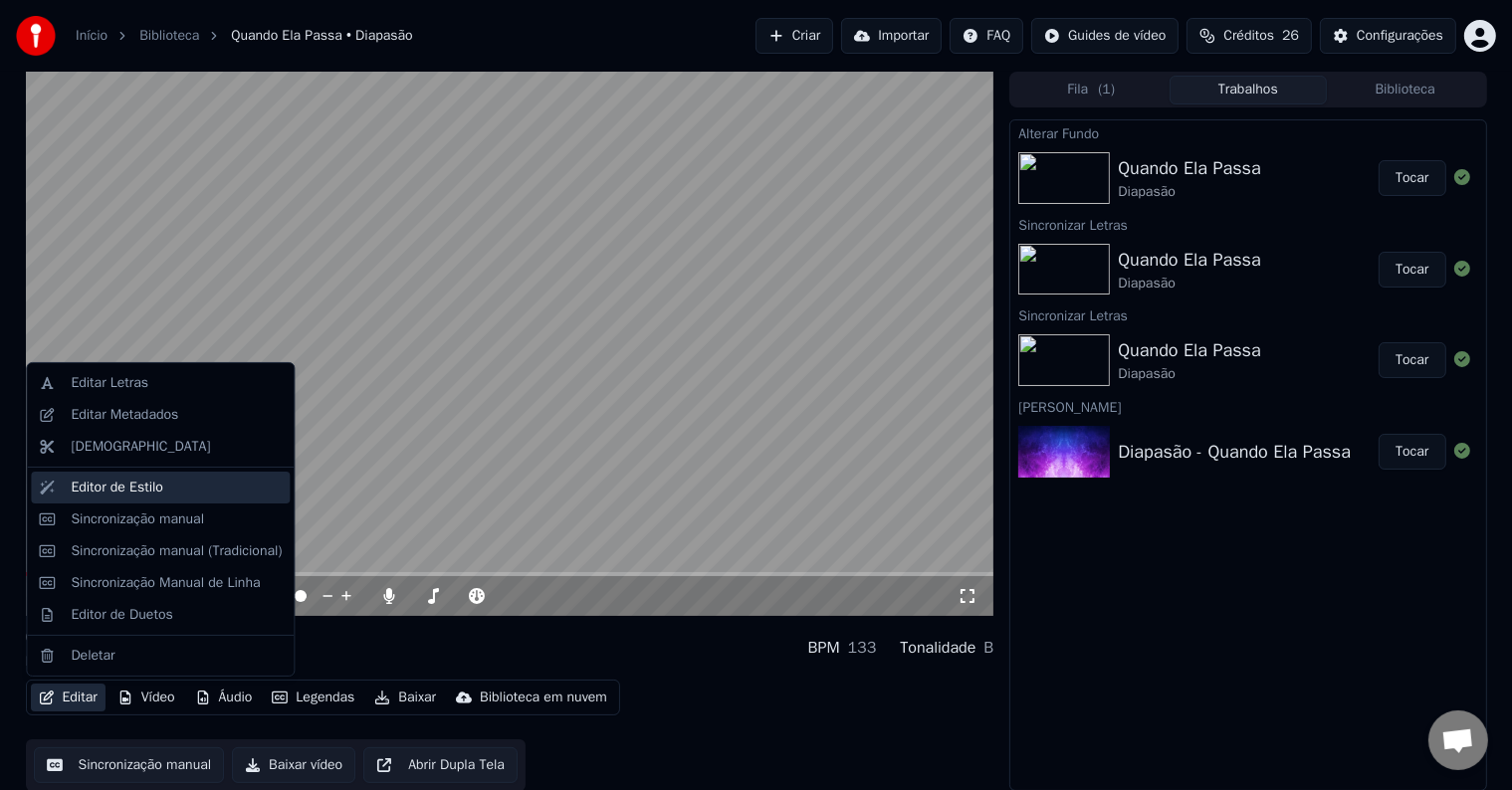 click on "Editor de Estilo" at bounding box center [116, 488] 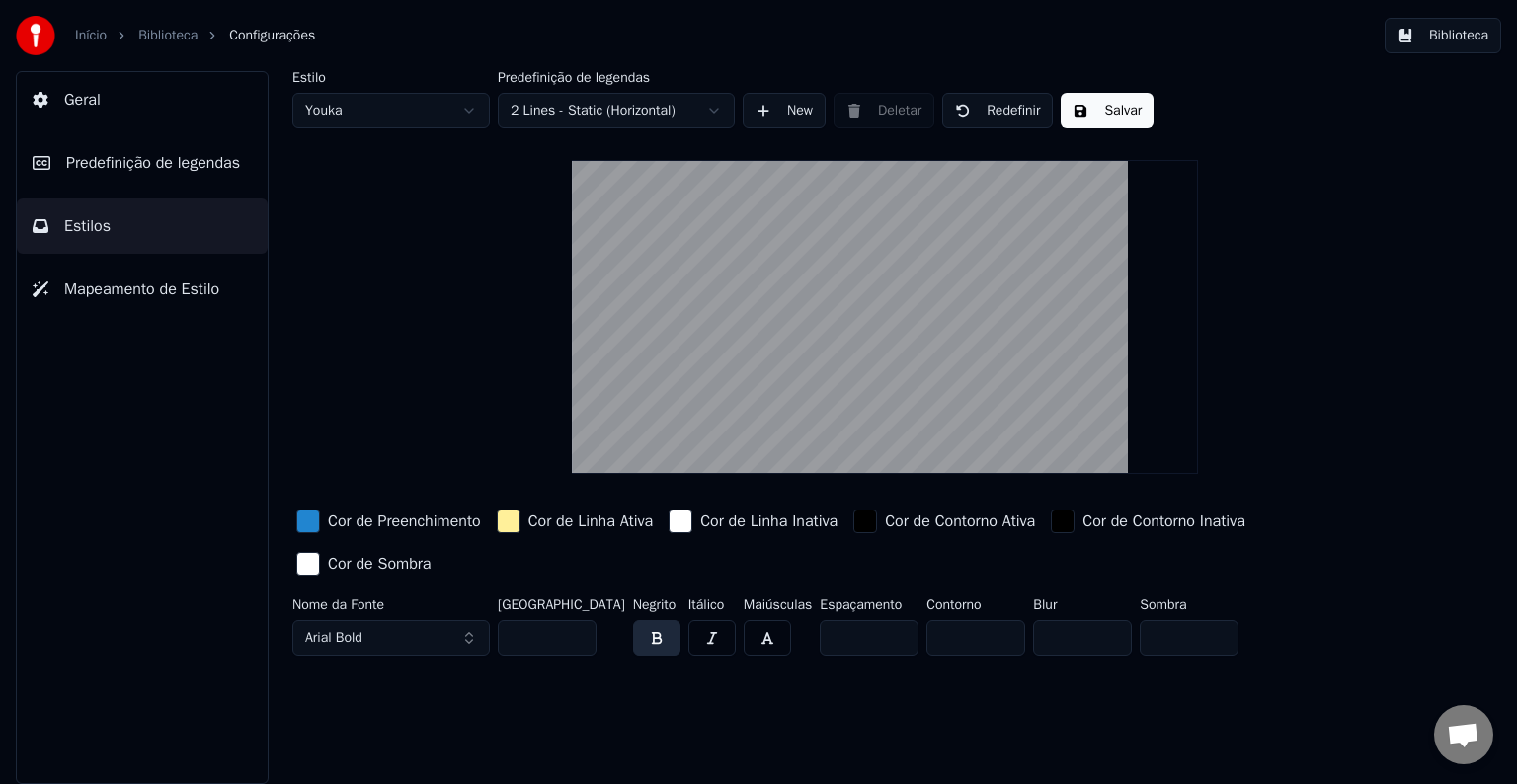 drag, startPoint x: 546, startPoint y: 635, endPoint x: 510, endPoint y: 634, distance: 36.01389 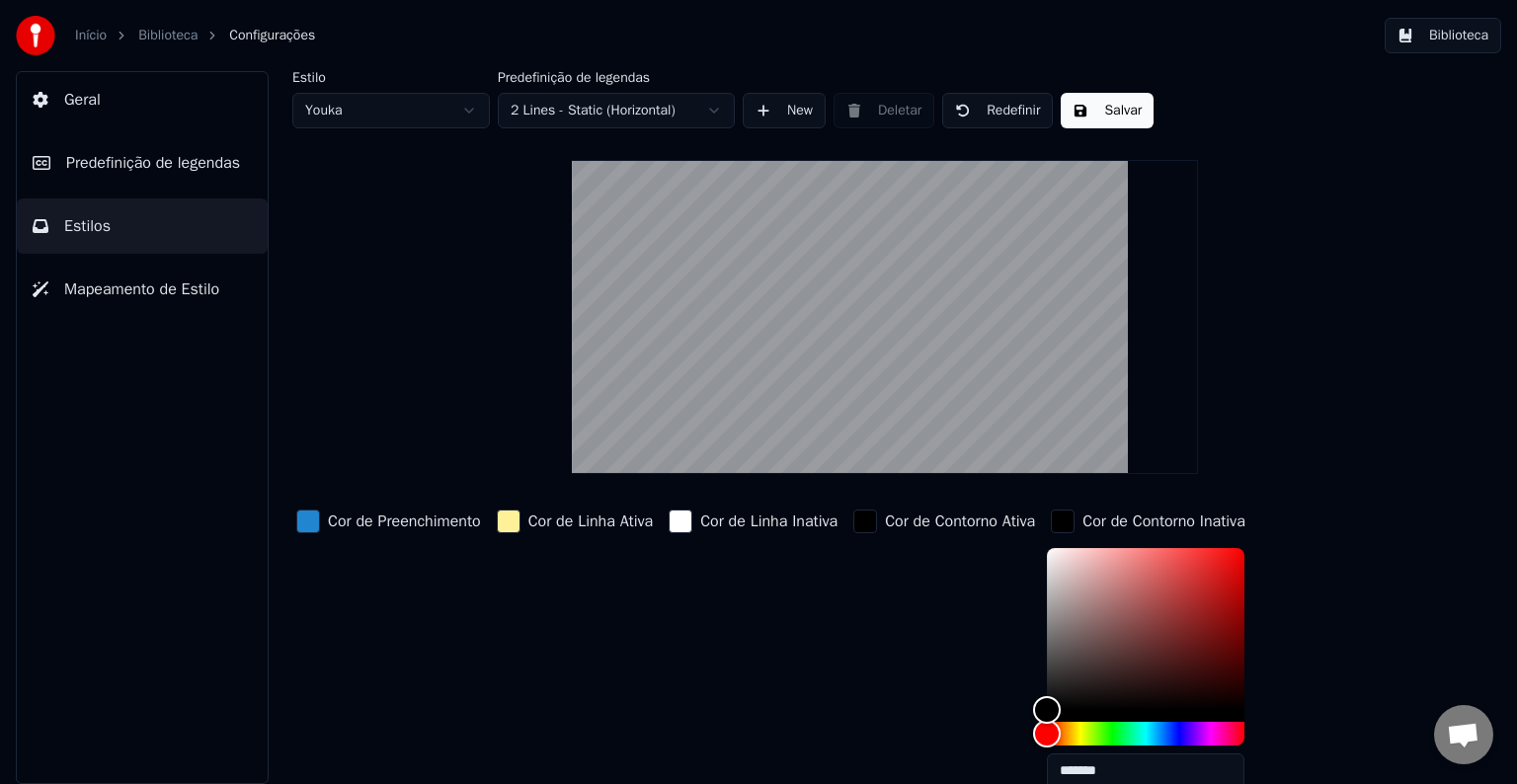 click on "Cor de Contorno Ativa" at bounding box center (944, 655) 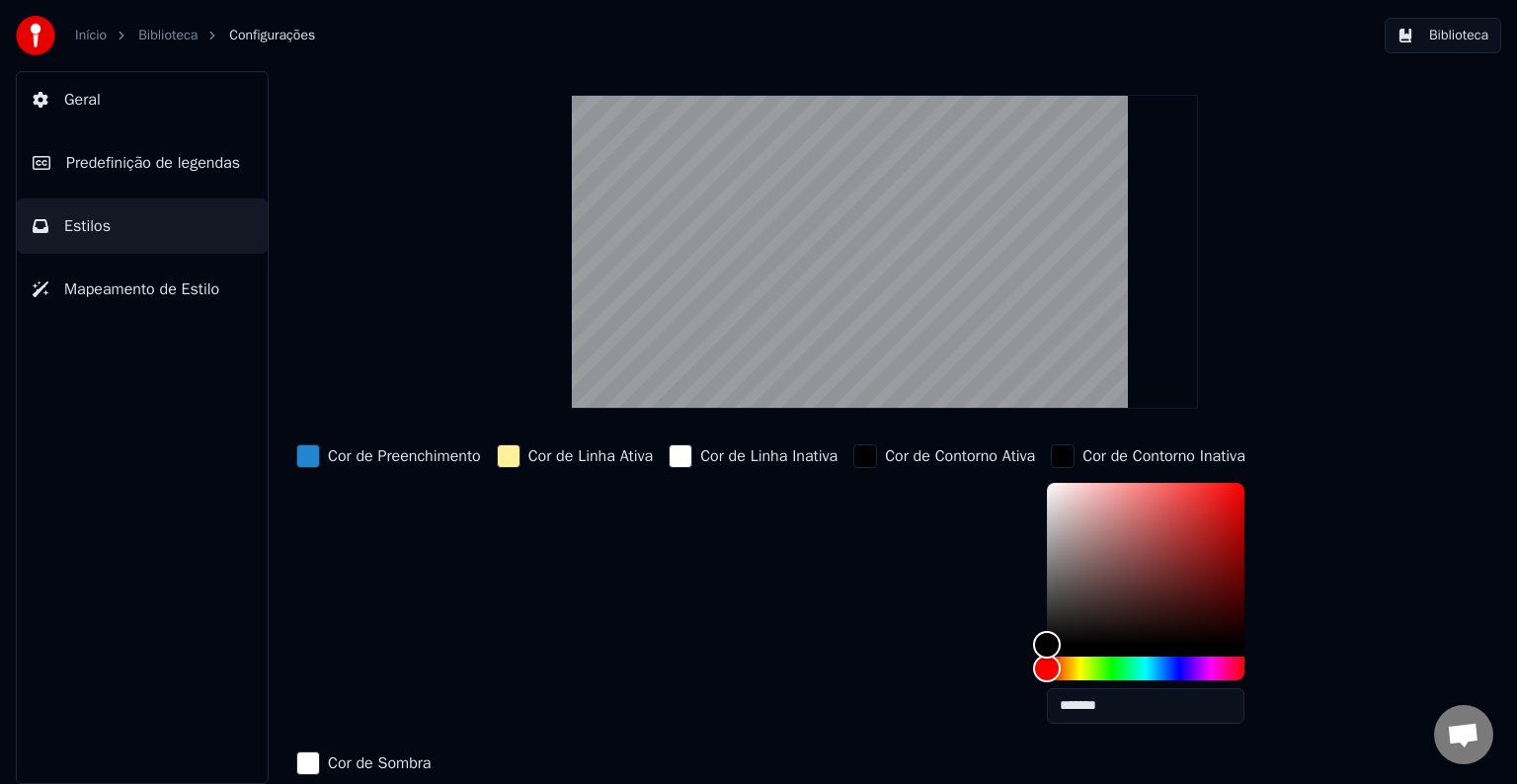 scroll, scrollTop: 141, scrollLeft: 0, axis: vertical 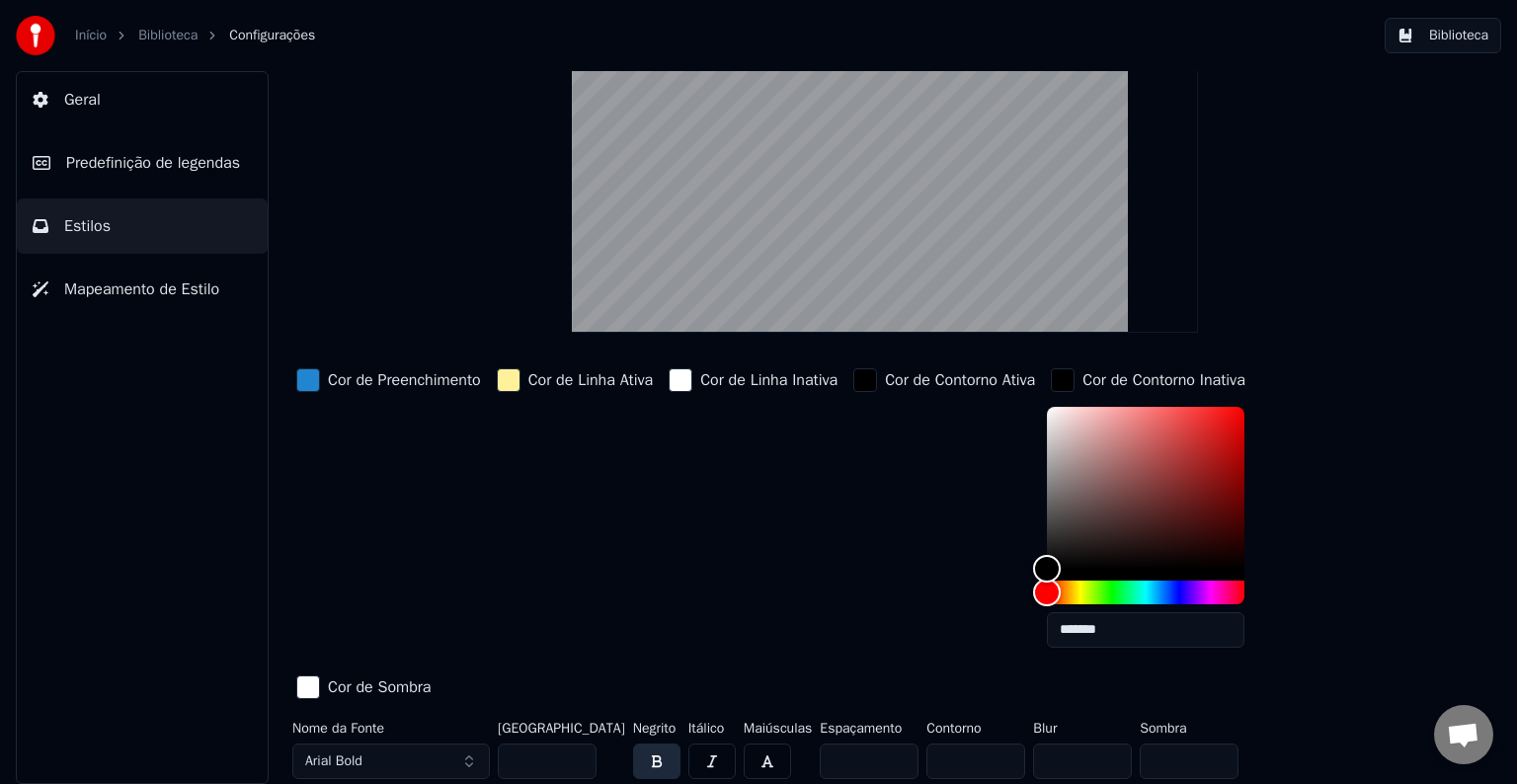 drag, startPoint x: 552, startPoint y: 756, endPoint x: 479, endPoint y: 766, distance: 73.681748 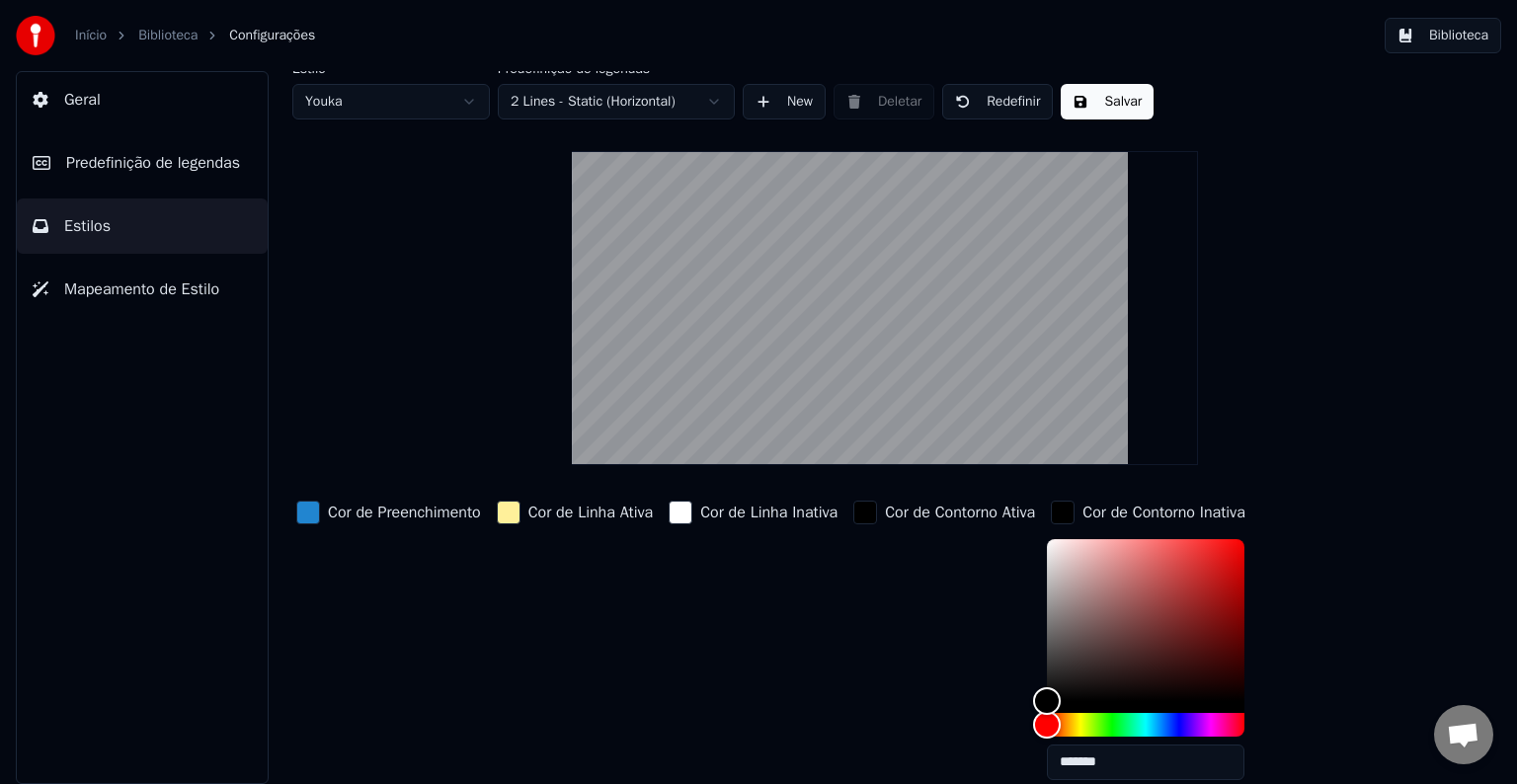 scroll, scrollTop: 0, scrollLeft: 0, axis: both 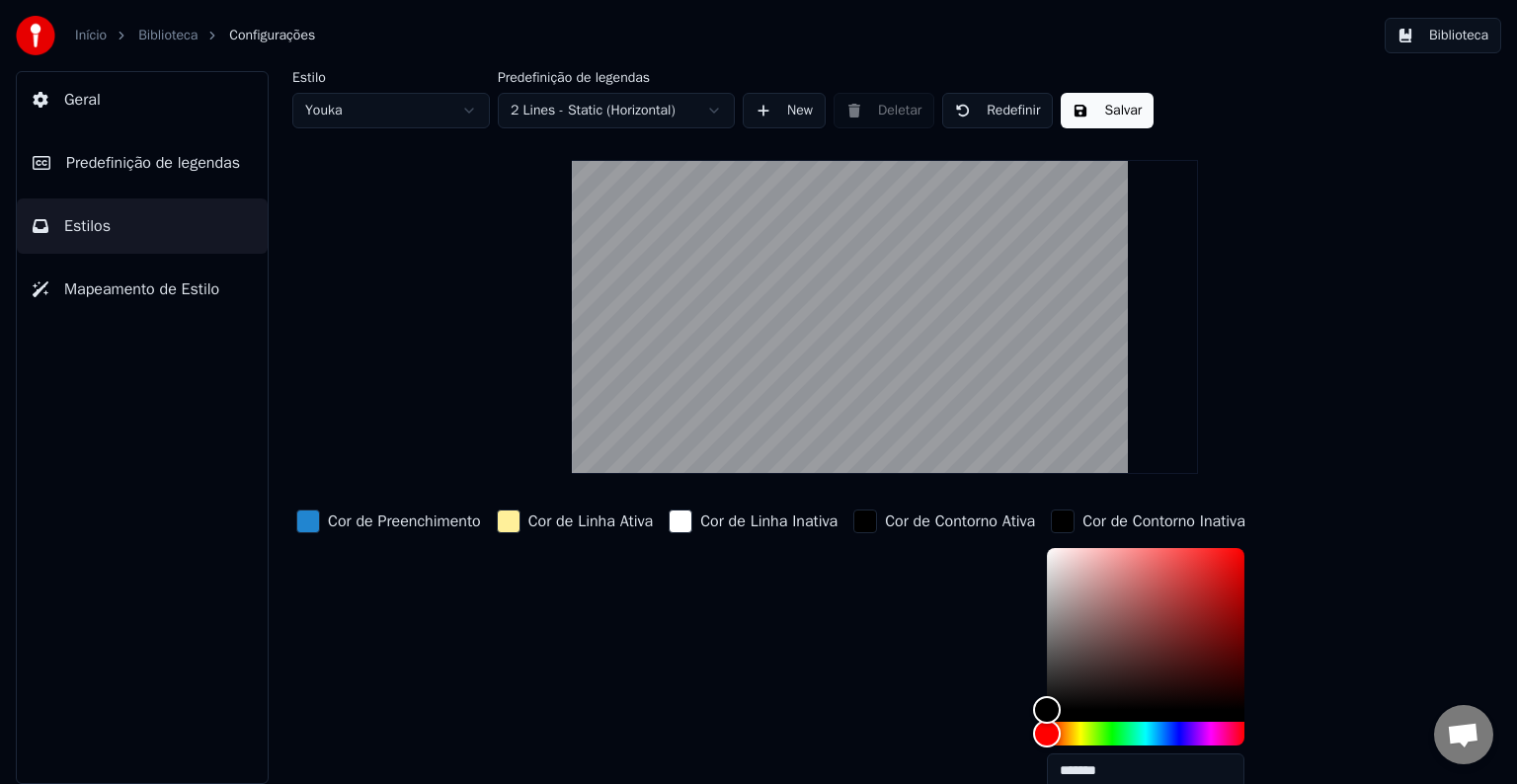 type on "***" 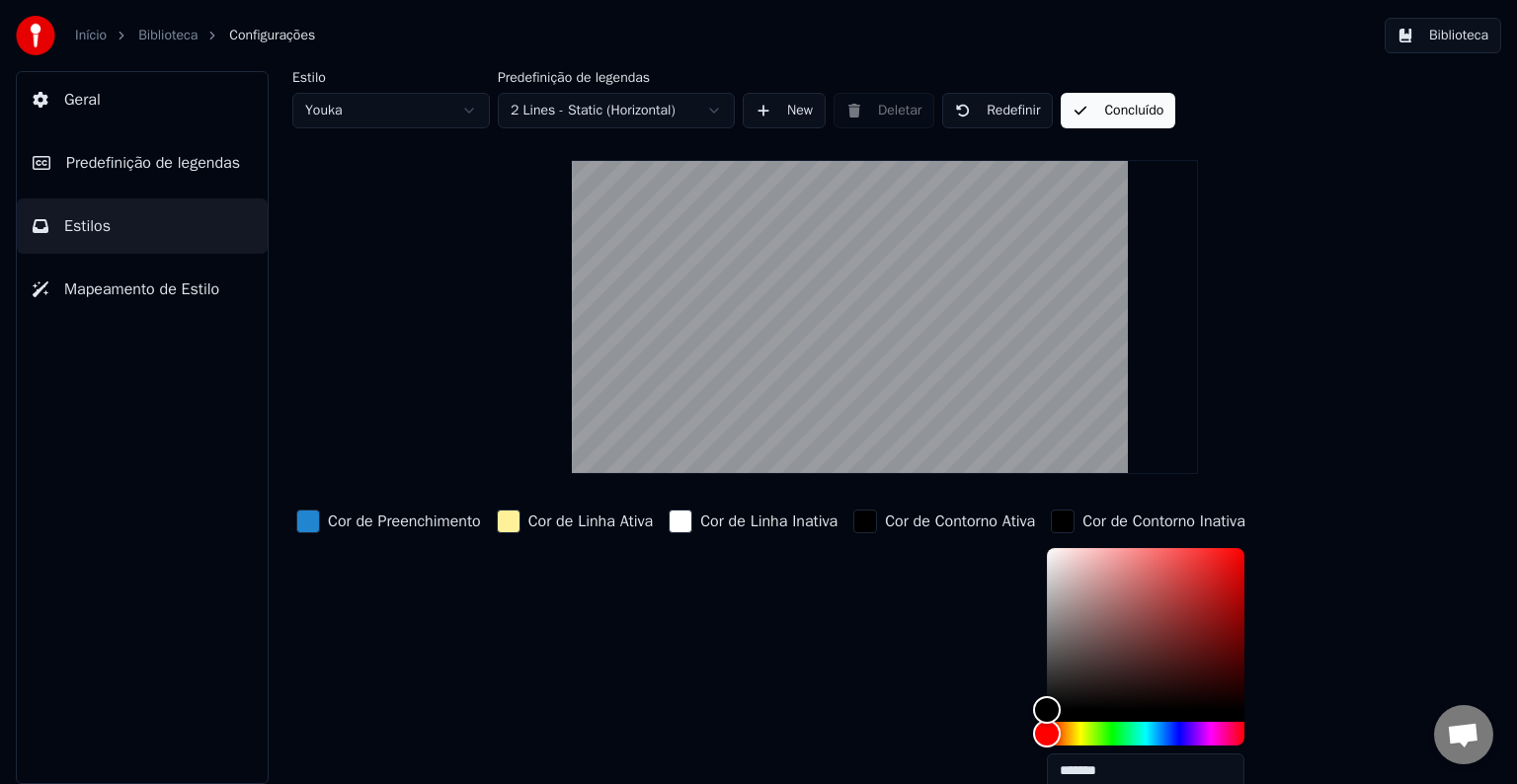 click on "Concluído" at bounding box center (1118, 111) 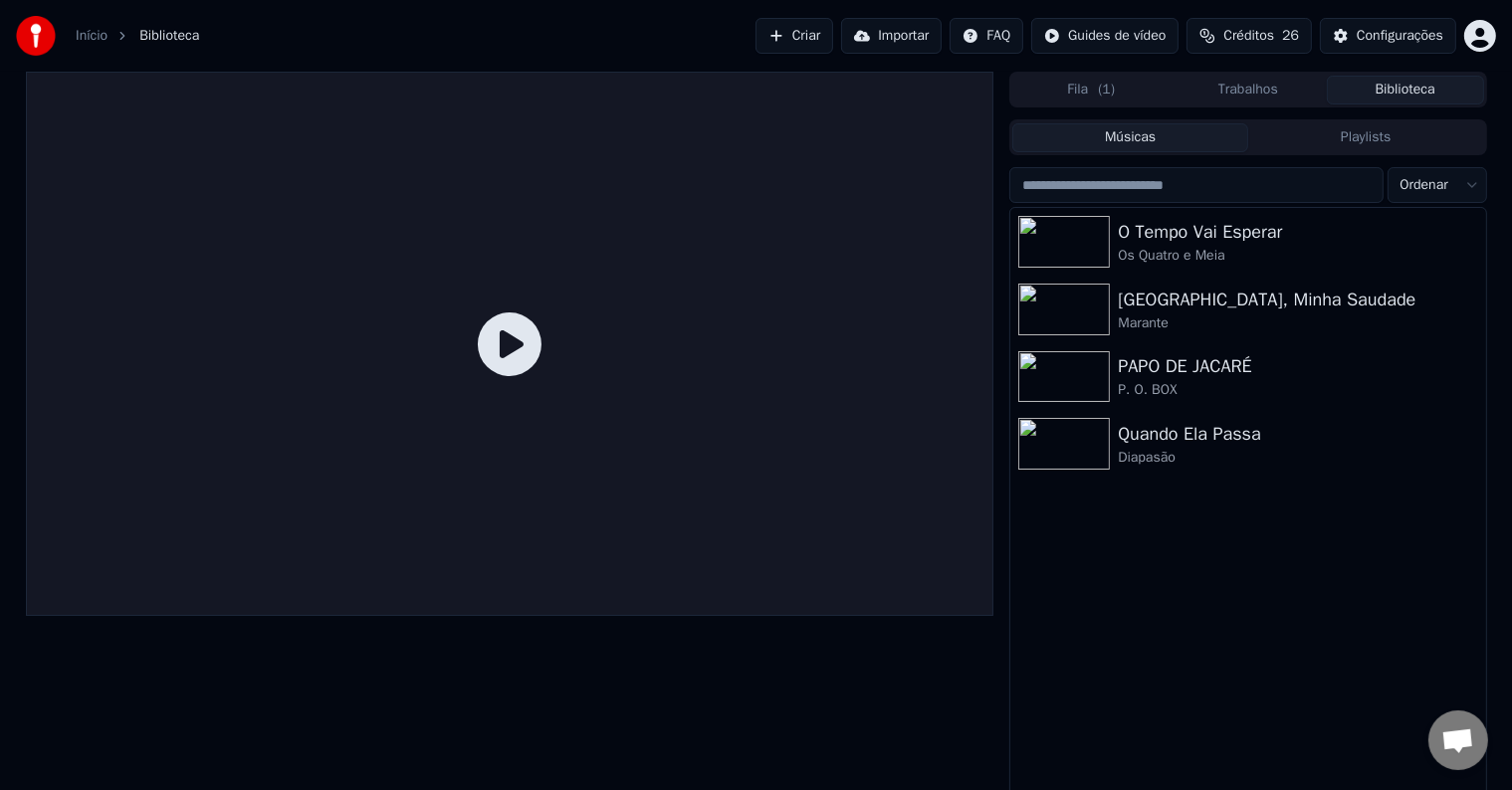click on "Trabalhos" at bounding box center [1248, 90] 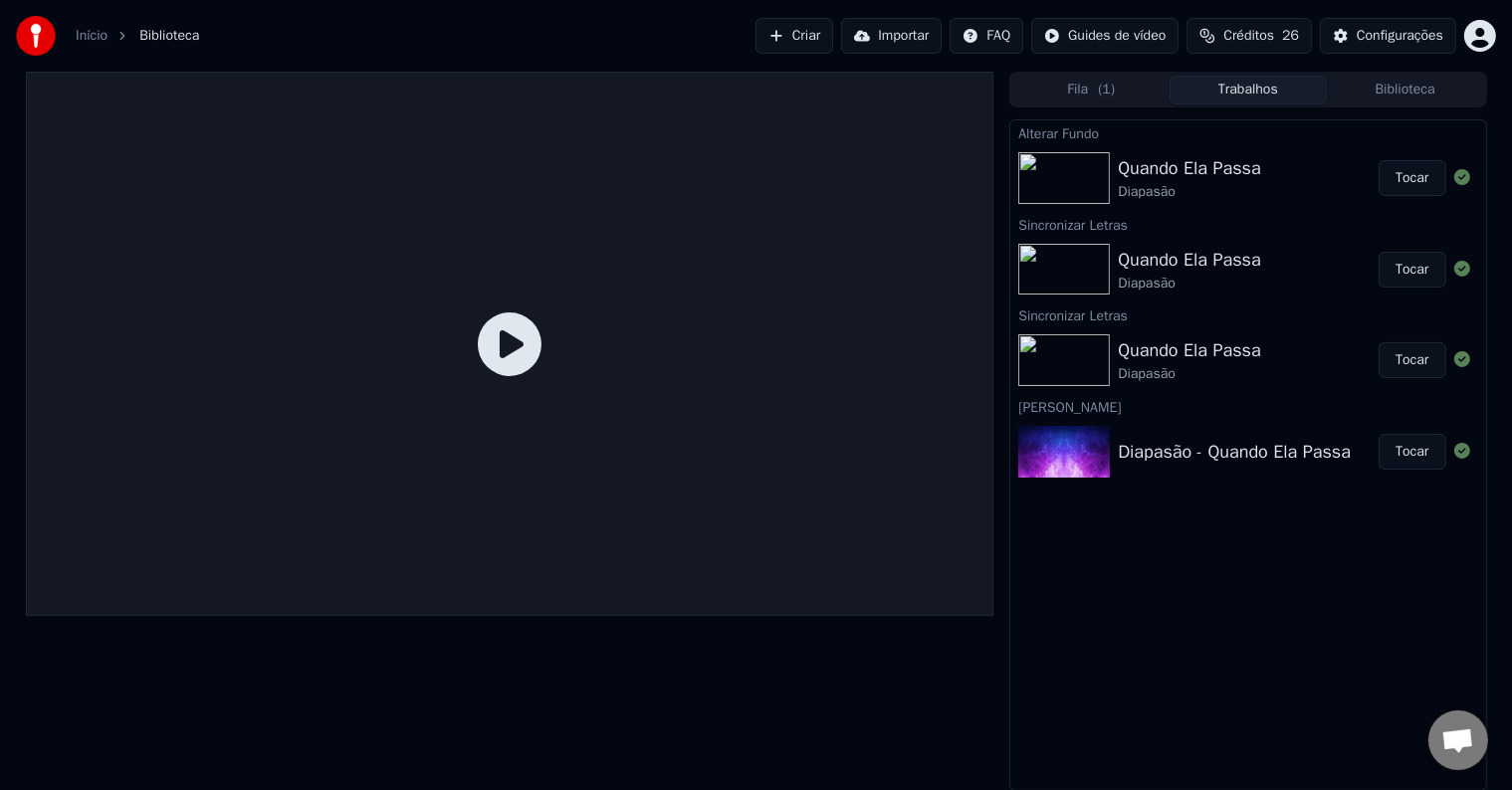 click on "Quando Ela Passa" at bounding box center (1188, 168) 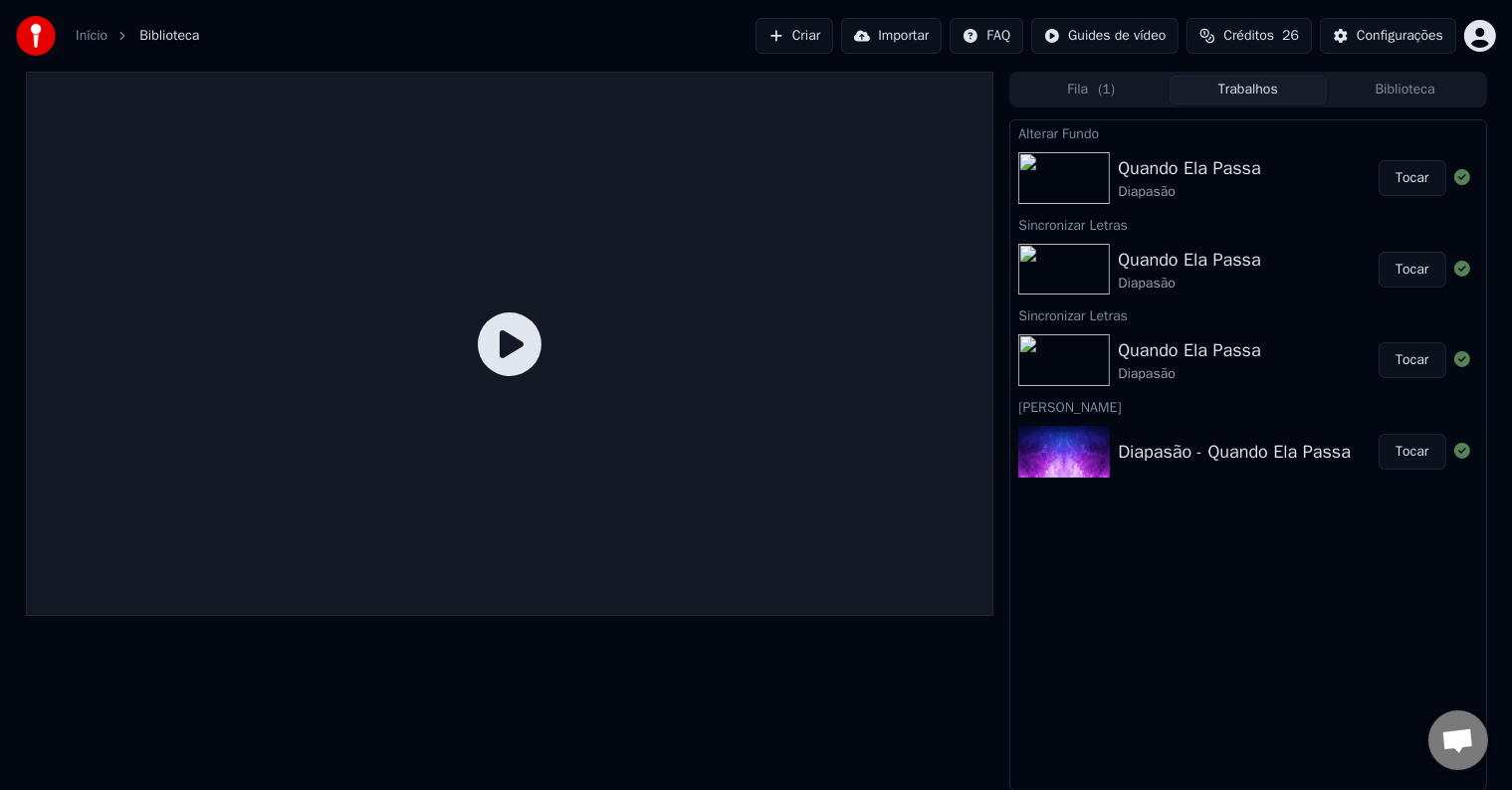 click on "Tocar" at bounding box center [1411, 178] 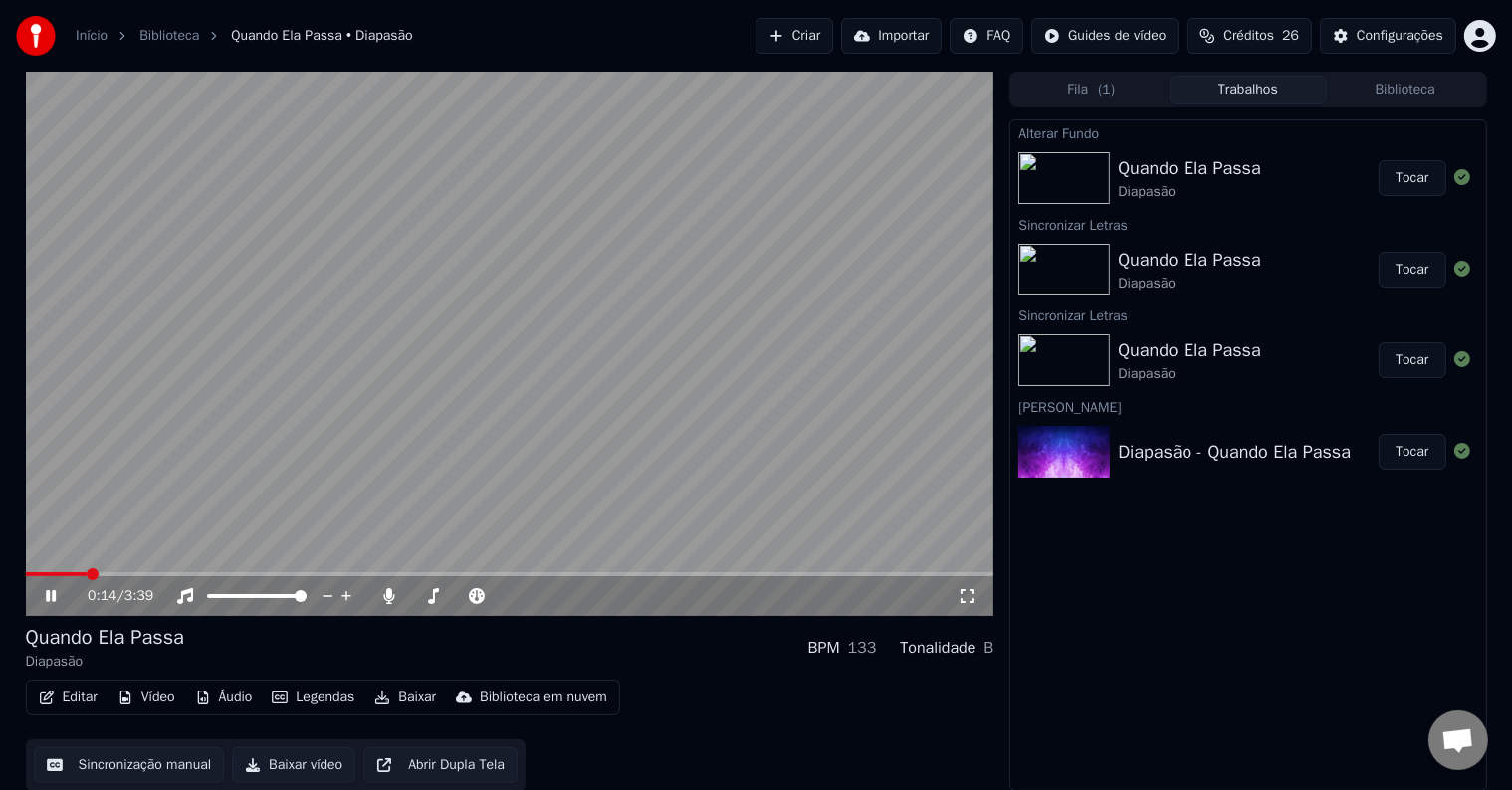 click at bounding box center (510, 574) 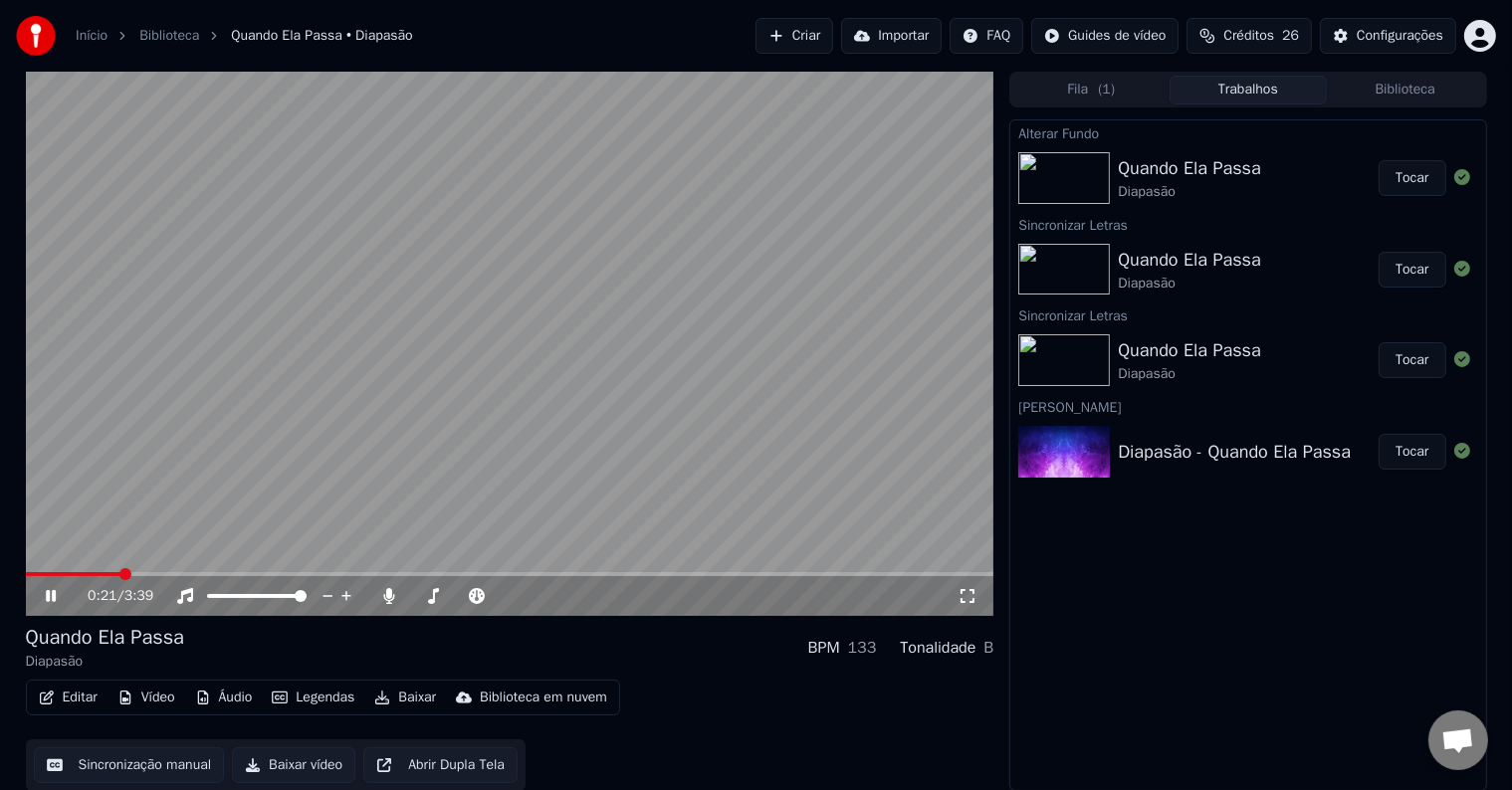 click 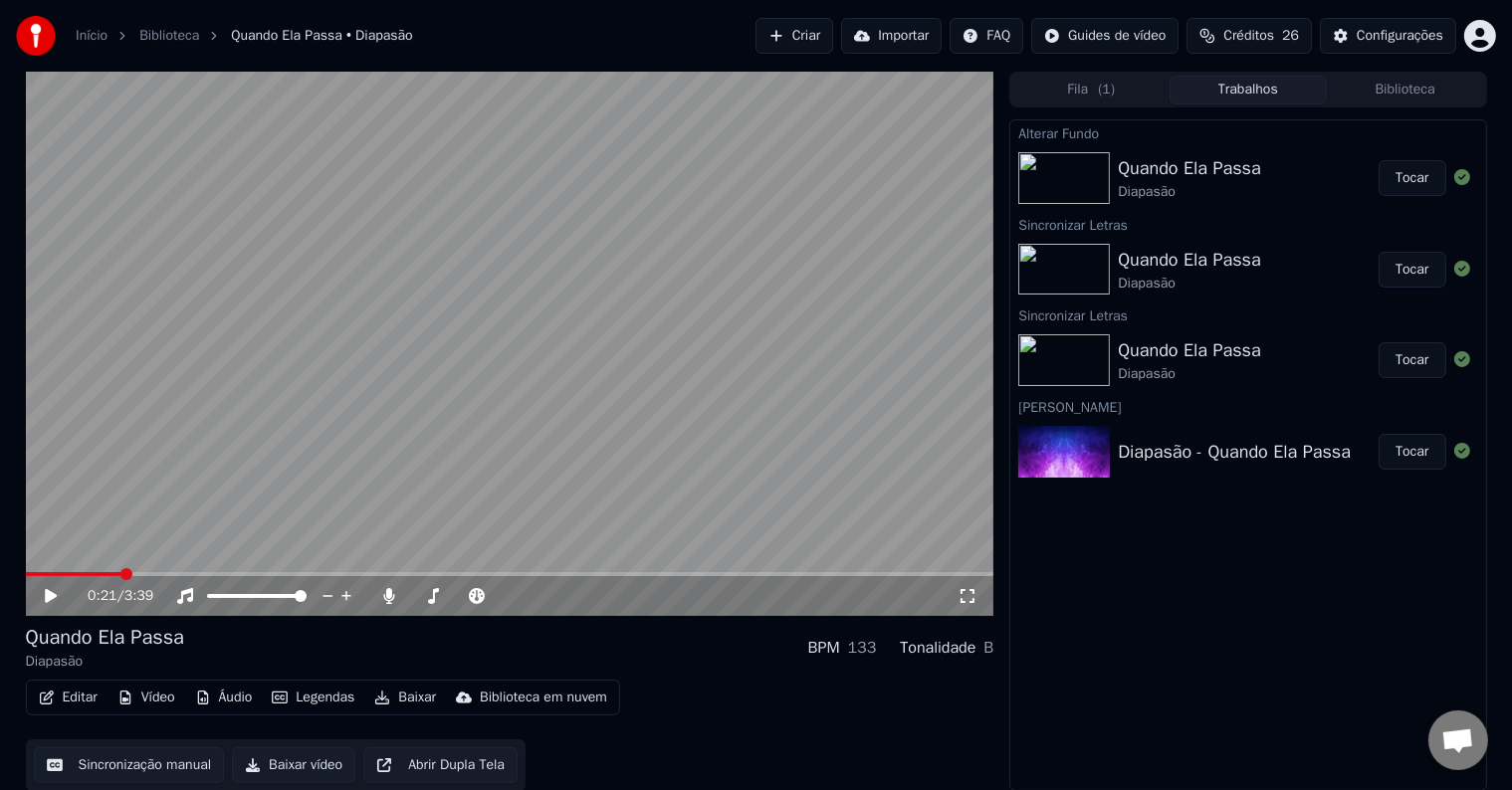 click on "Vídeo" at bounding box center [146, 697] 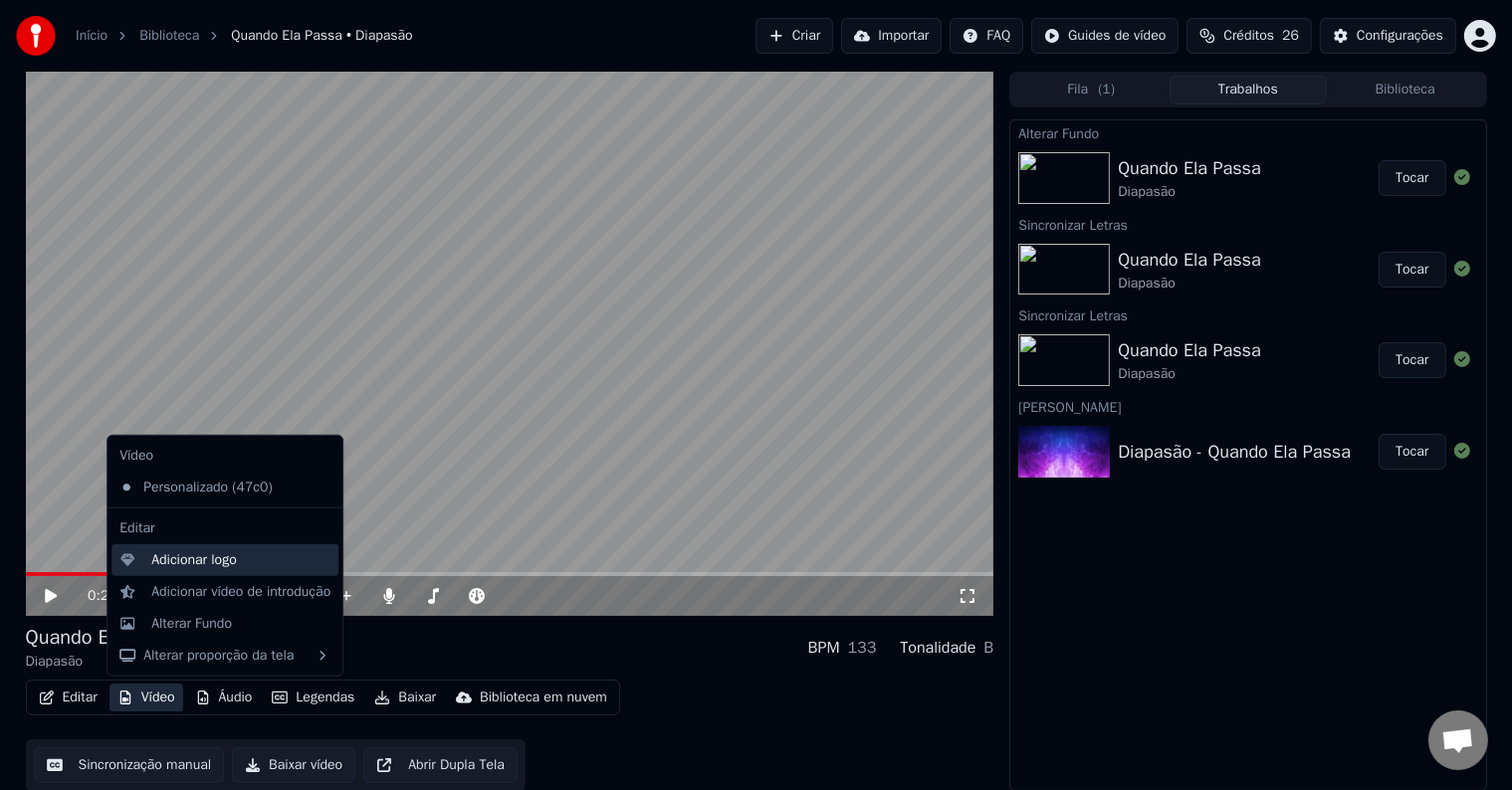 click on "Adicionar logo" at bounding box center (194, 560) 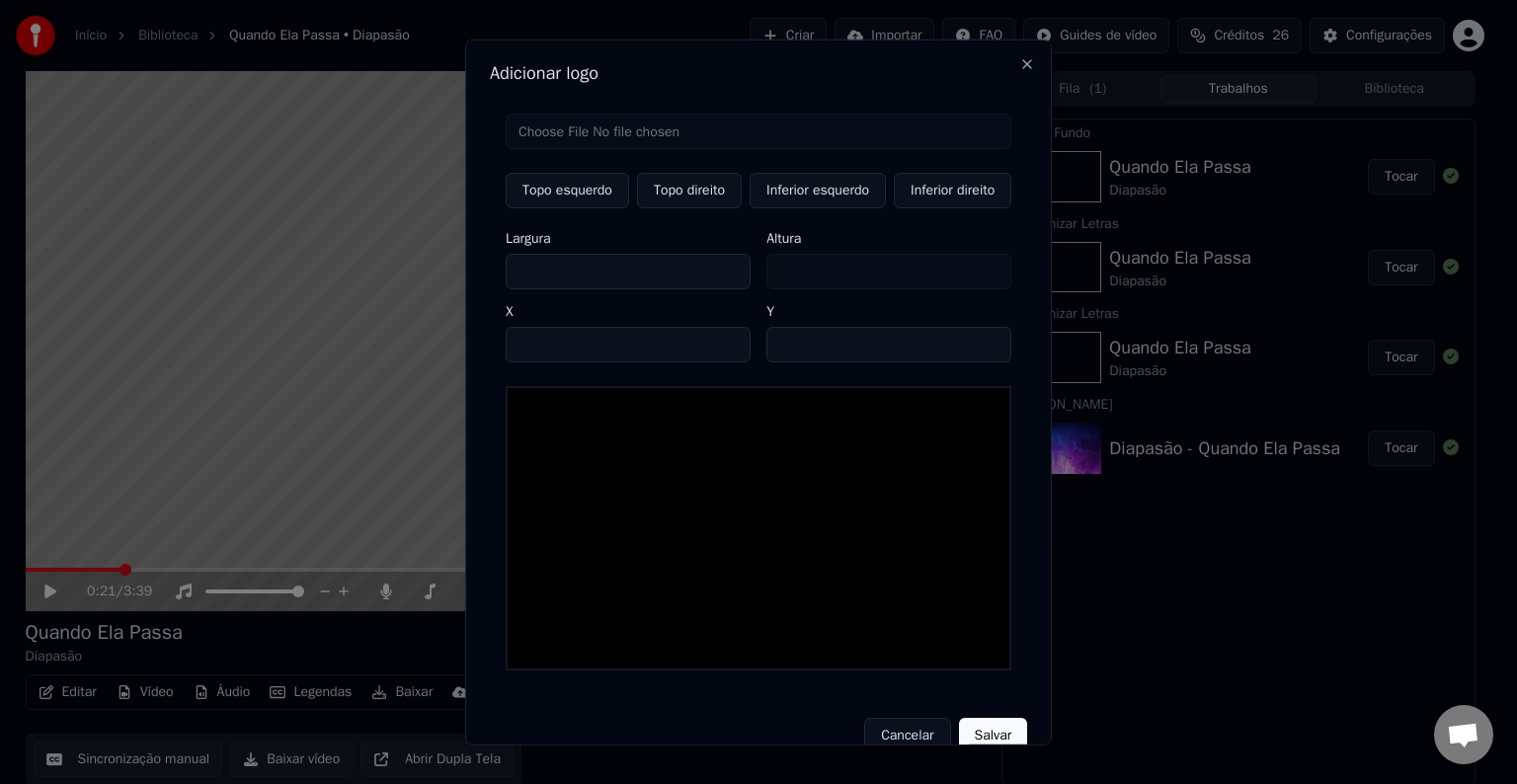 click at bounding box center [758, 131] 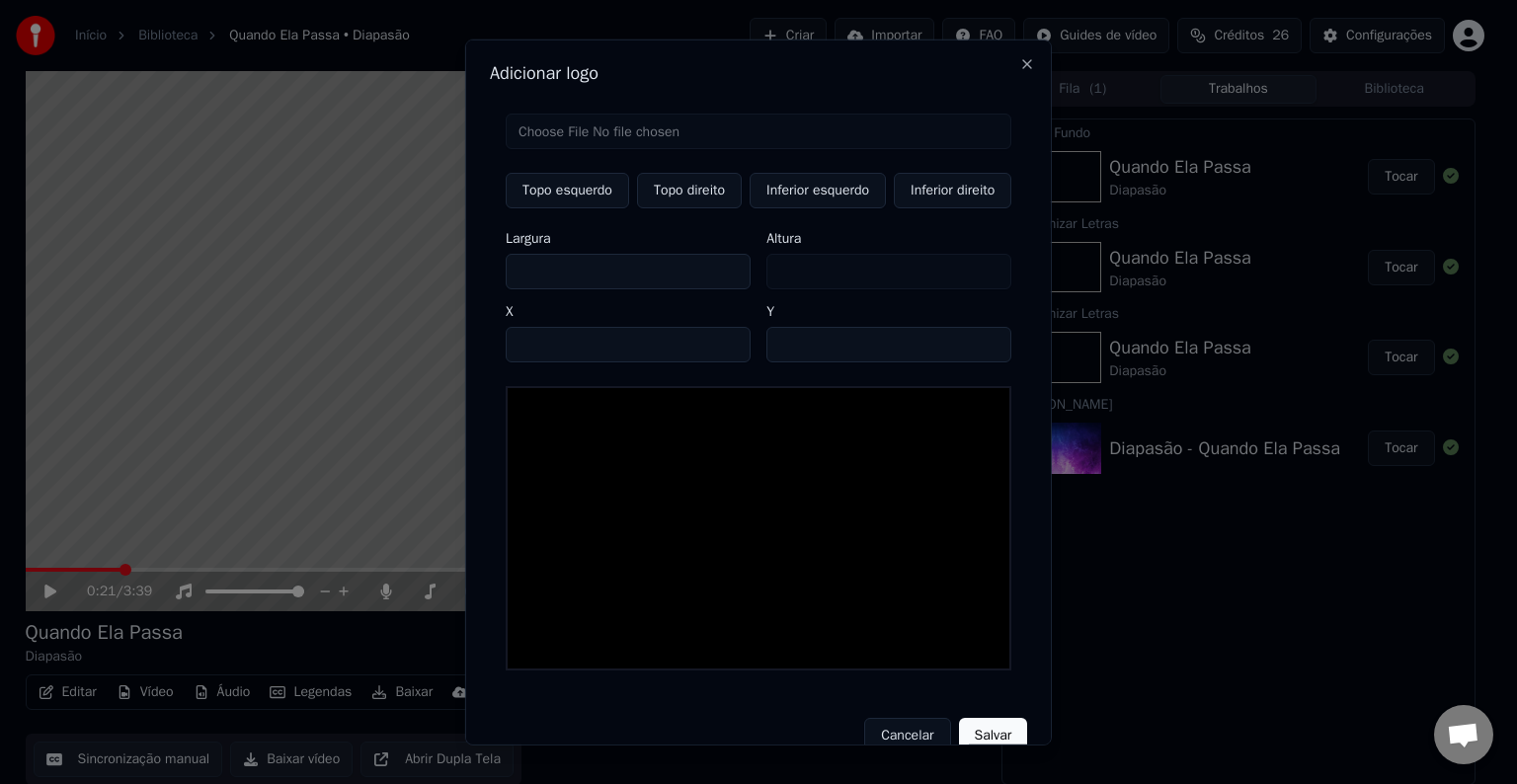 type on "**********" 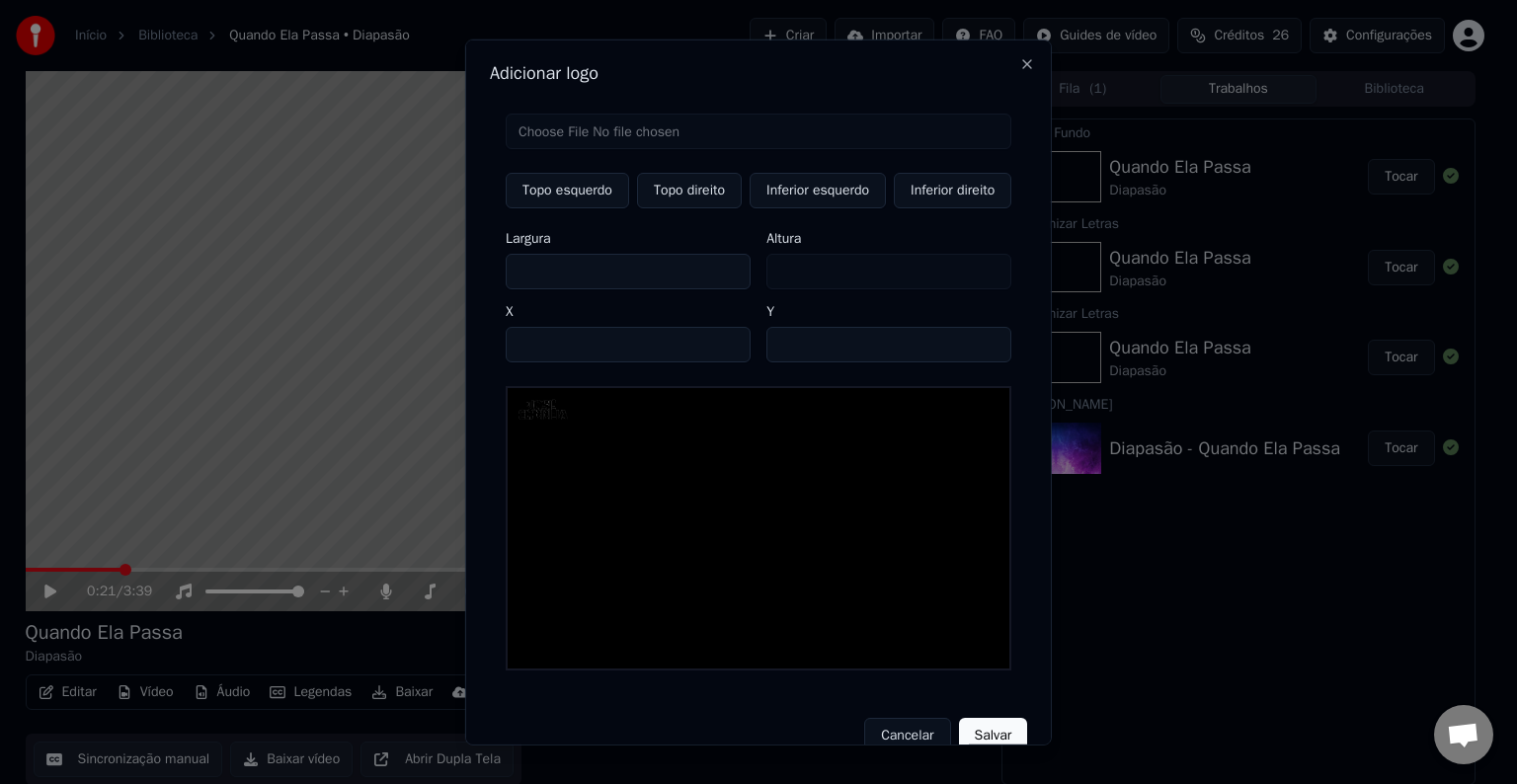 click on "Topo direito" at bounding box center (689, 191) 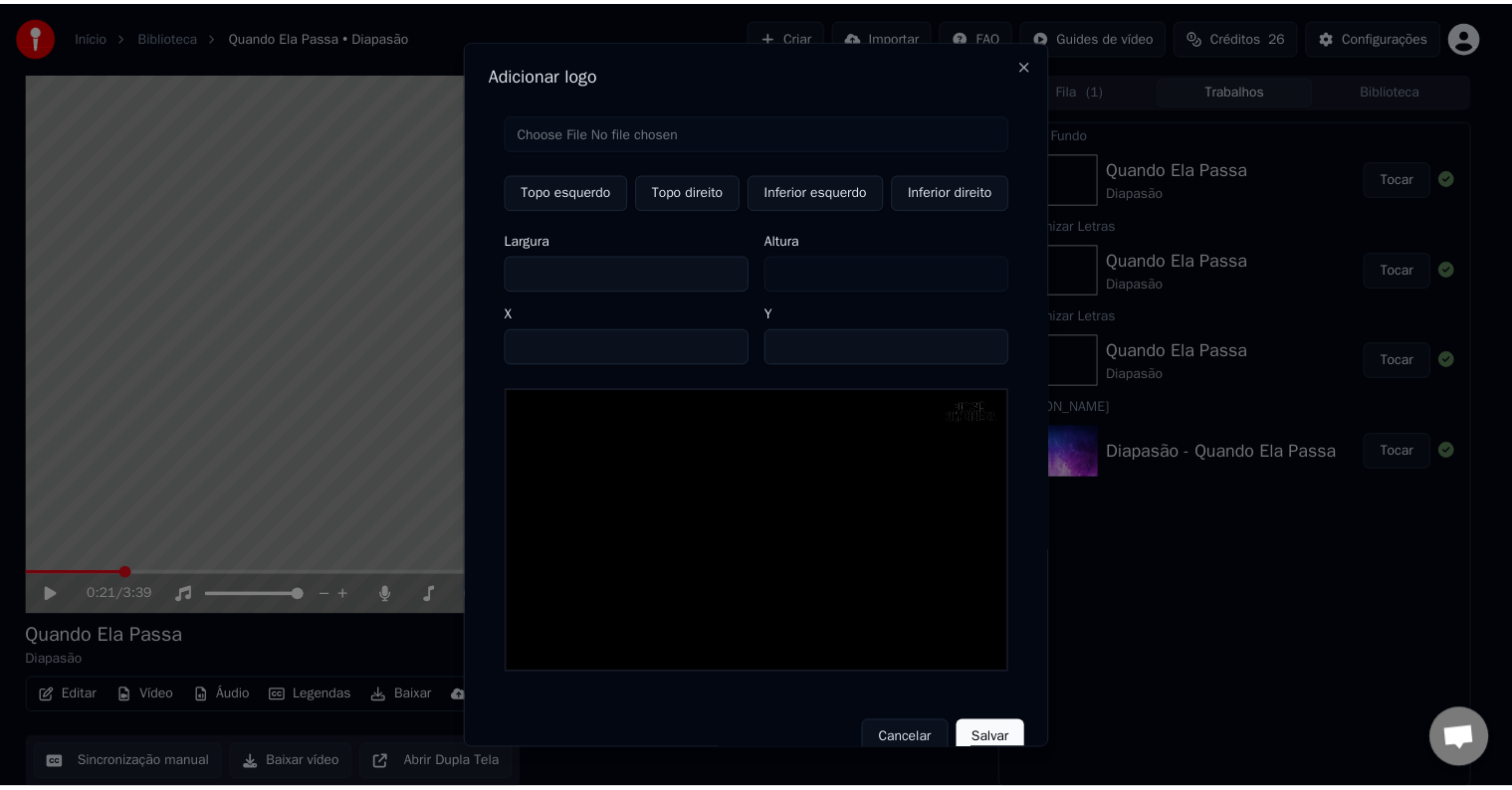 scroll, scrollTop: 44, scrollLeft: 0, axis: vertical 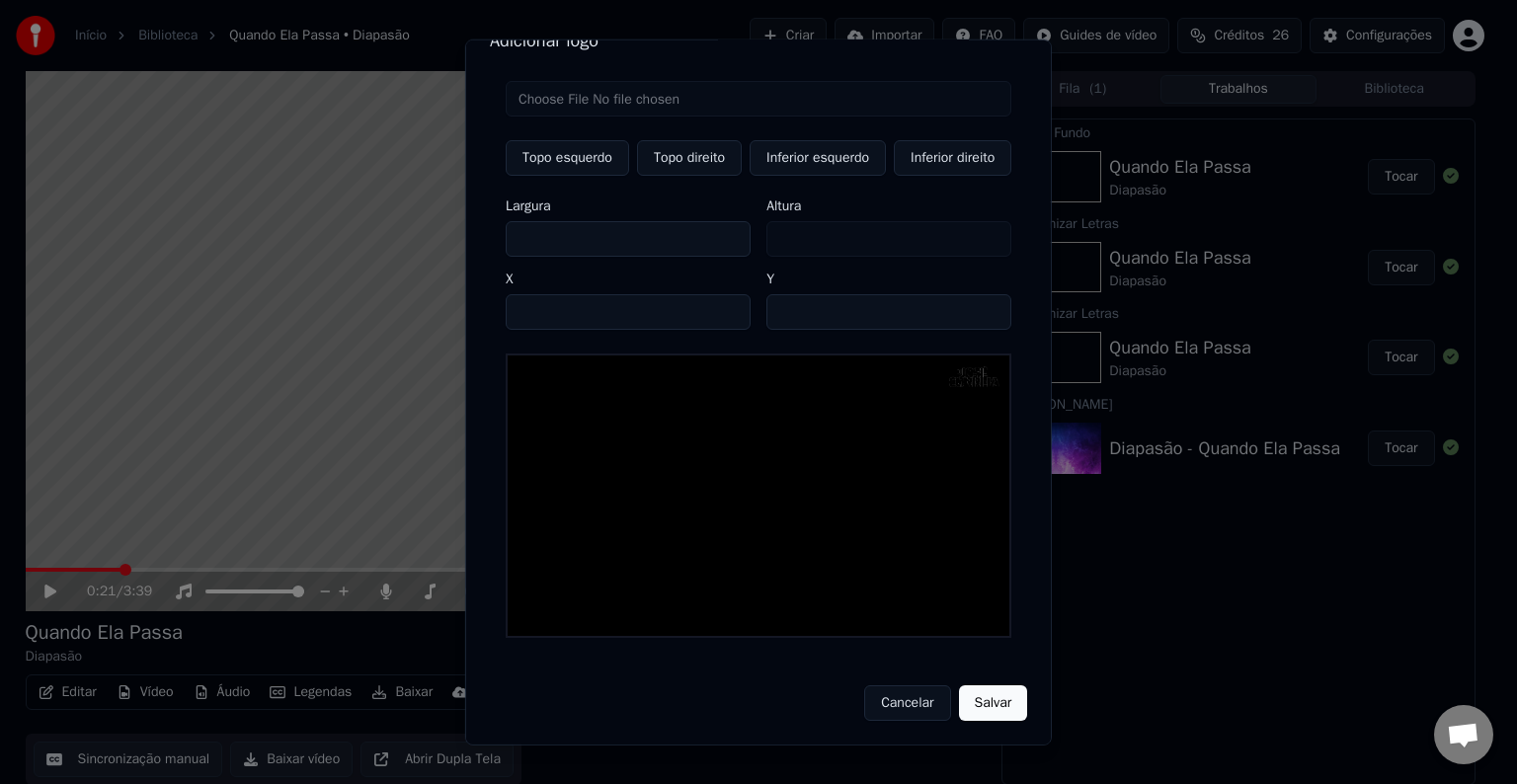 click on "****" at bounding box center (628, 312) 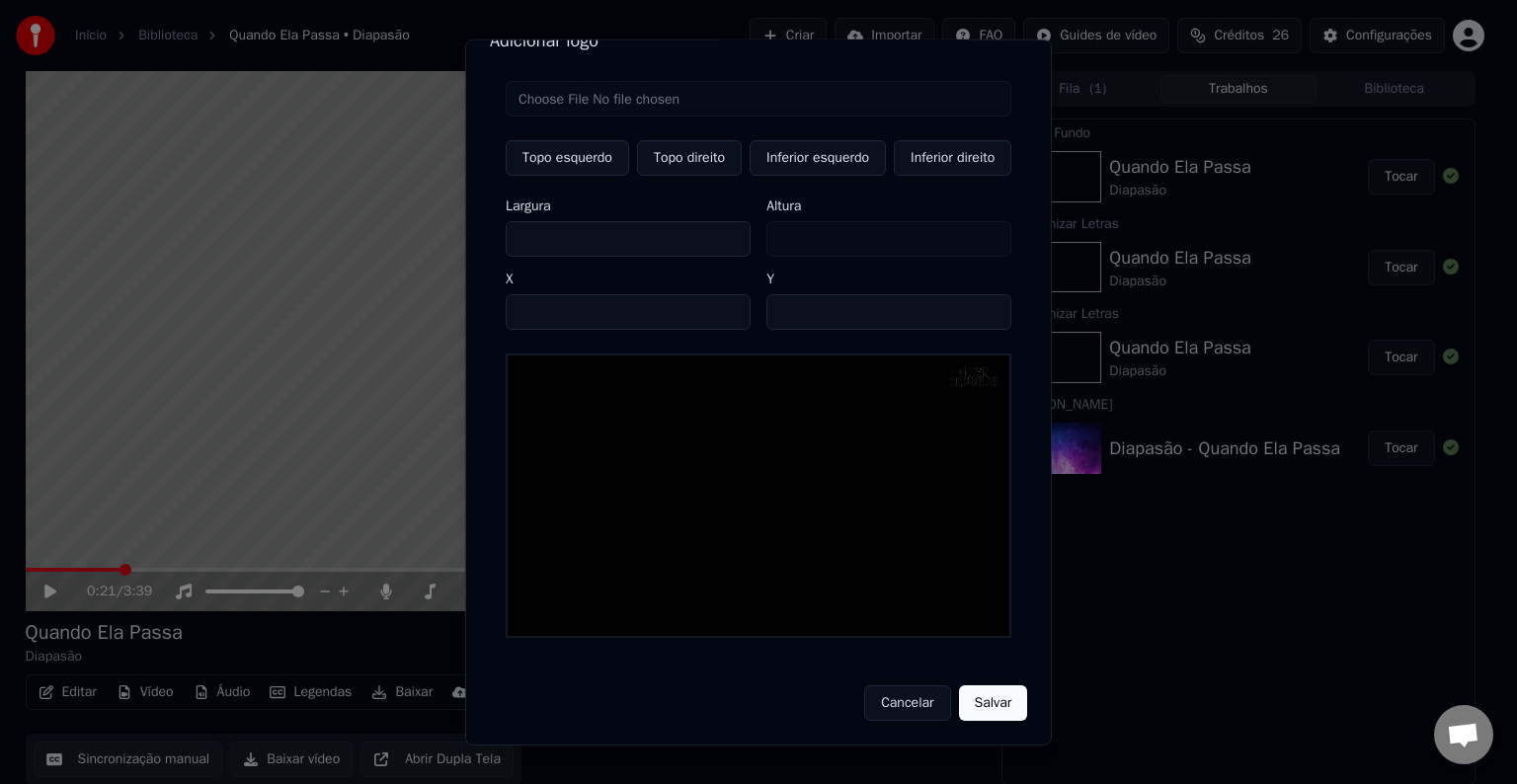 click on "****" at bounding box center [628, 312] 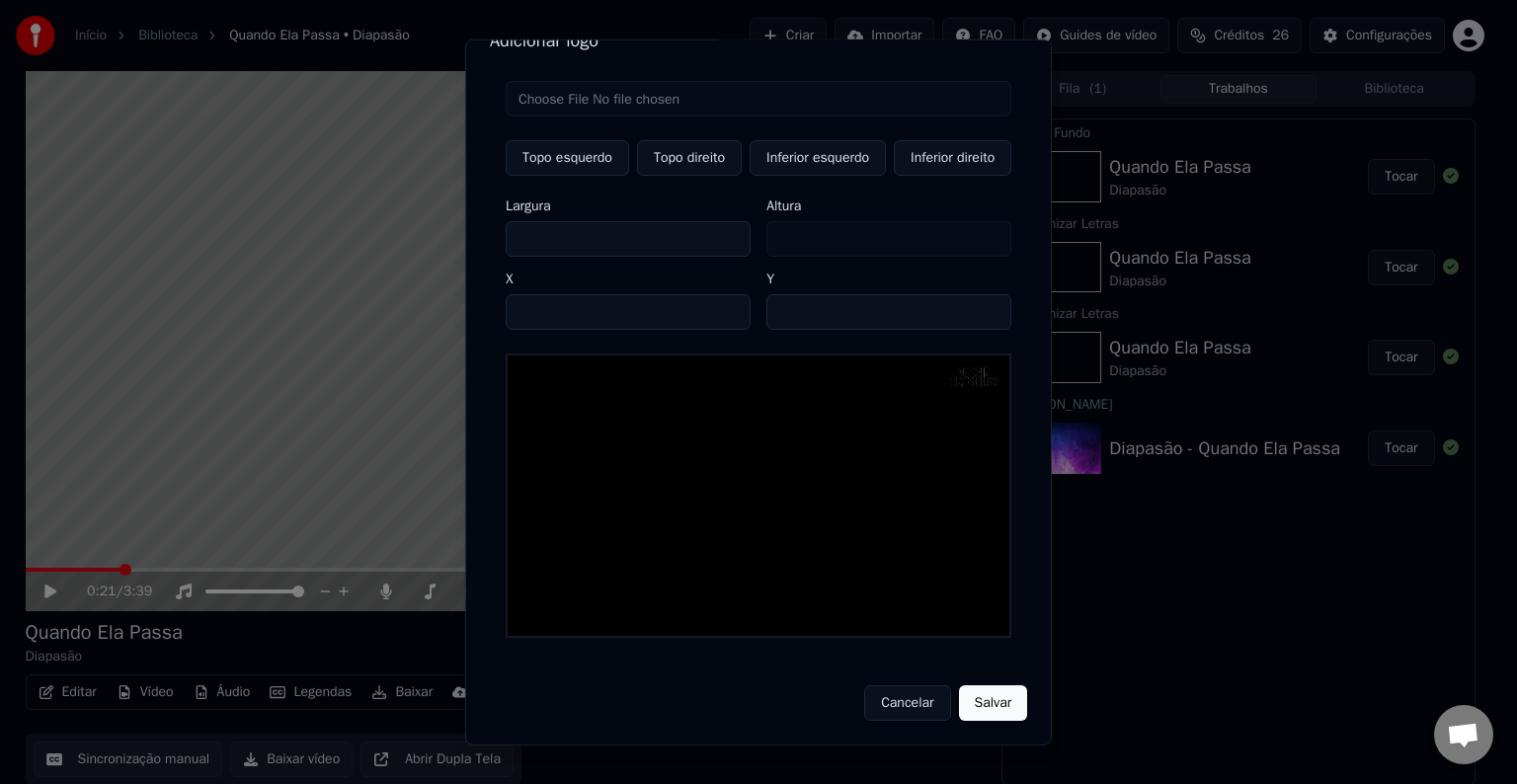 click on "****" at bounding box center (628, 312) 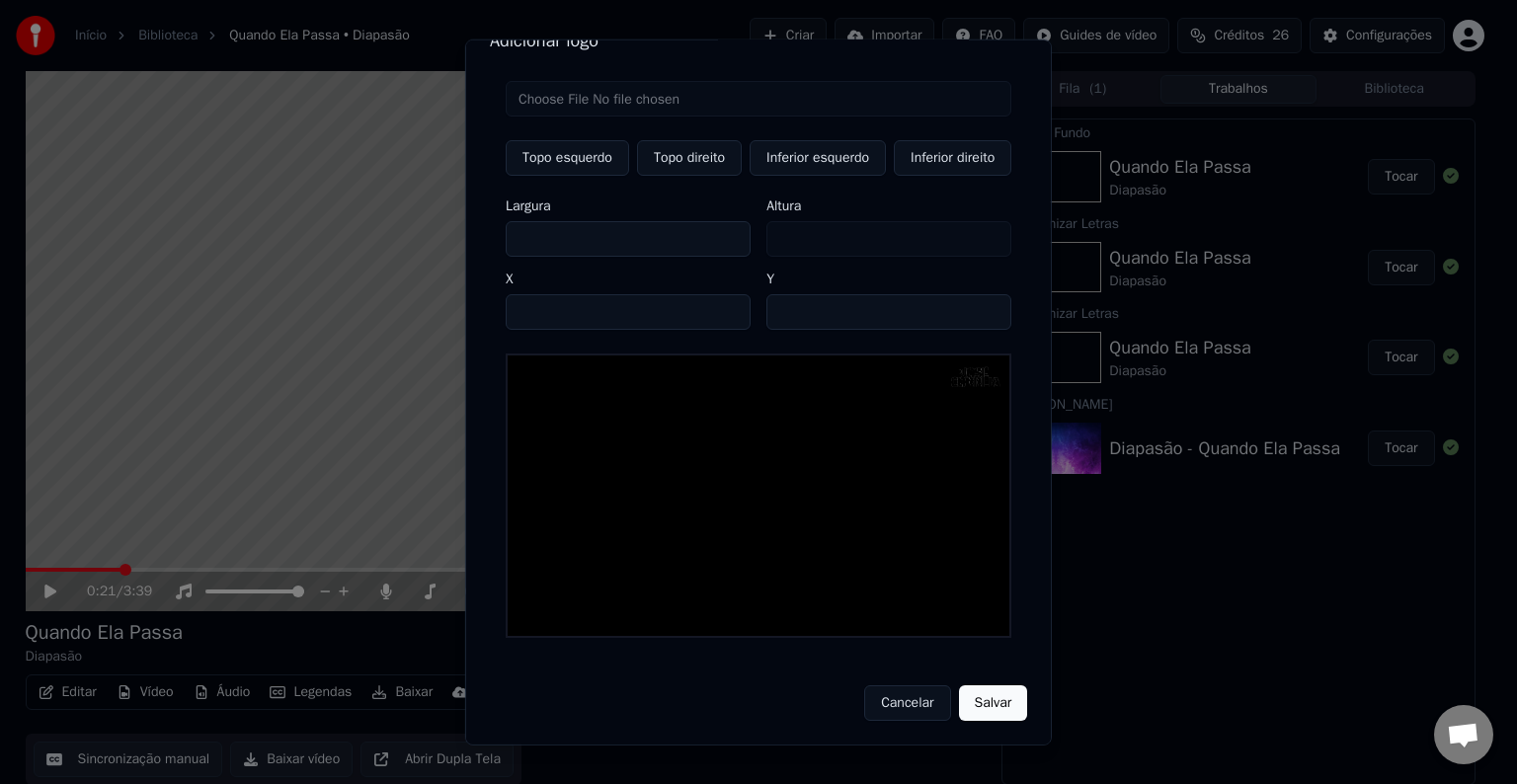 type on "****" 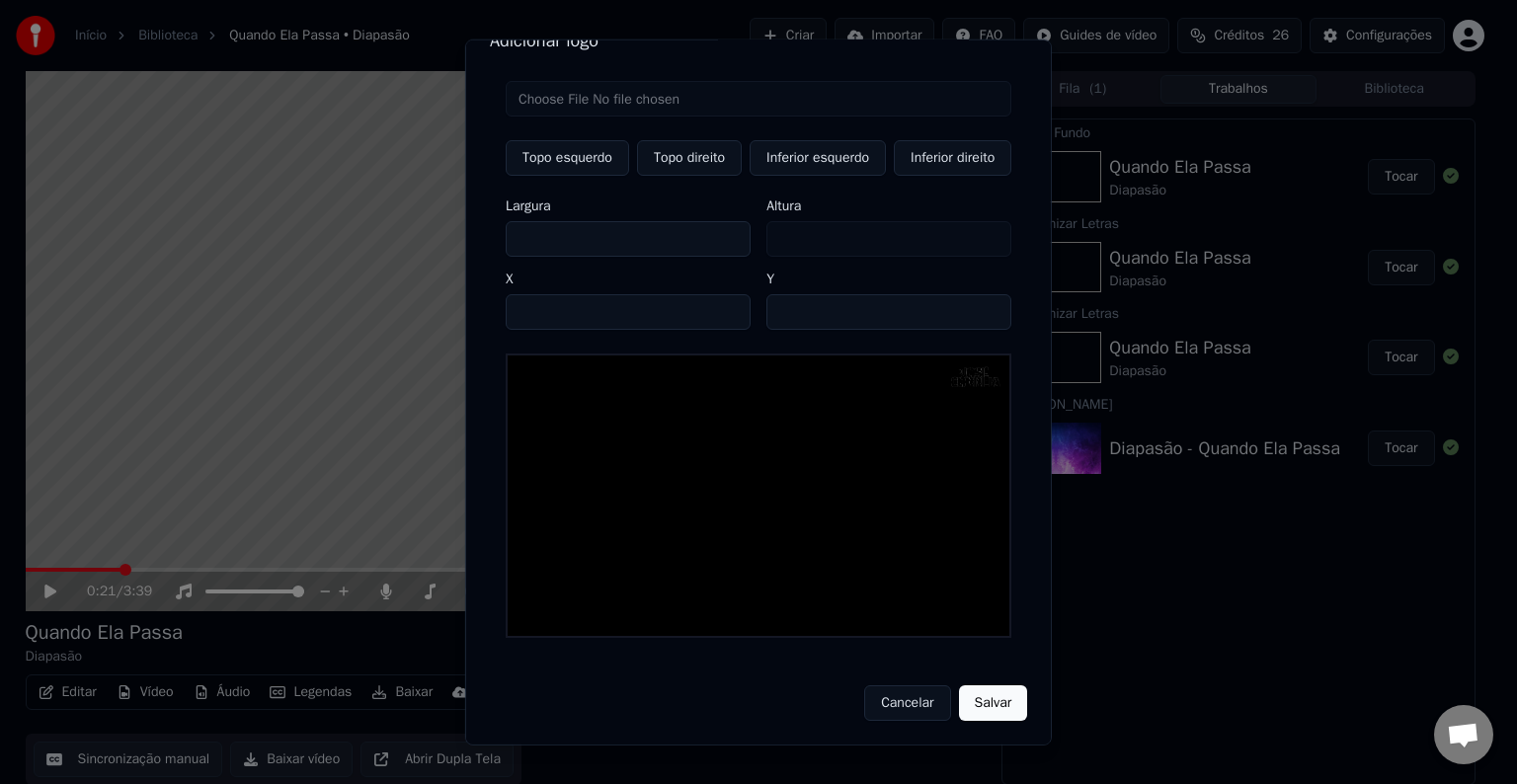 click on "**" at bounding box center (889, 312) 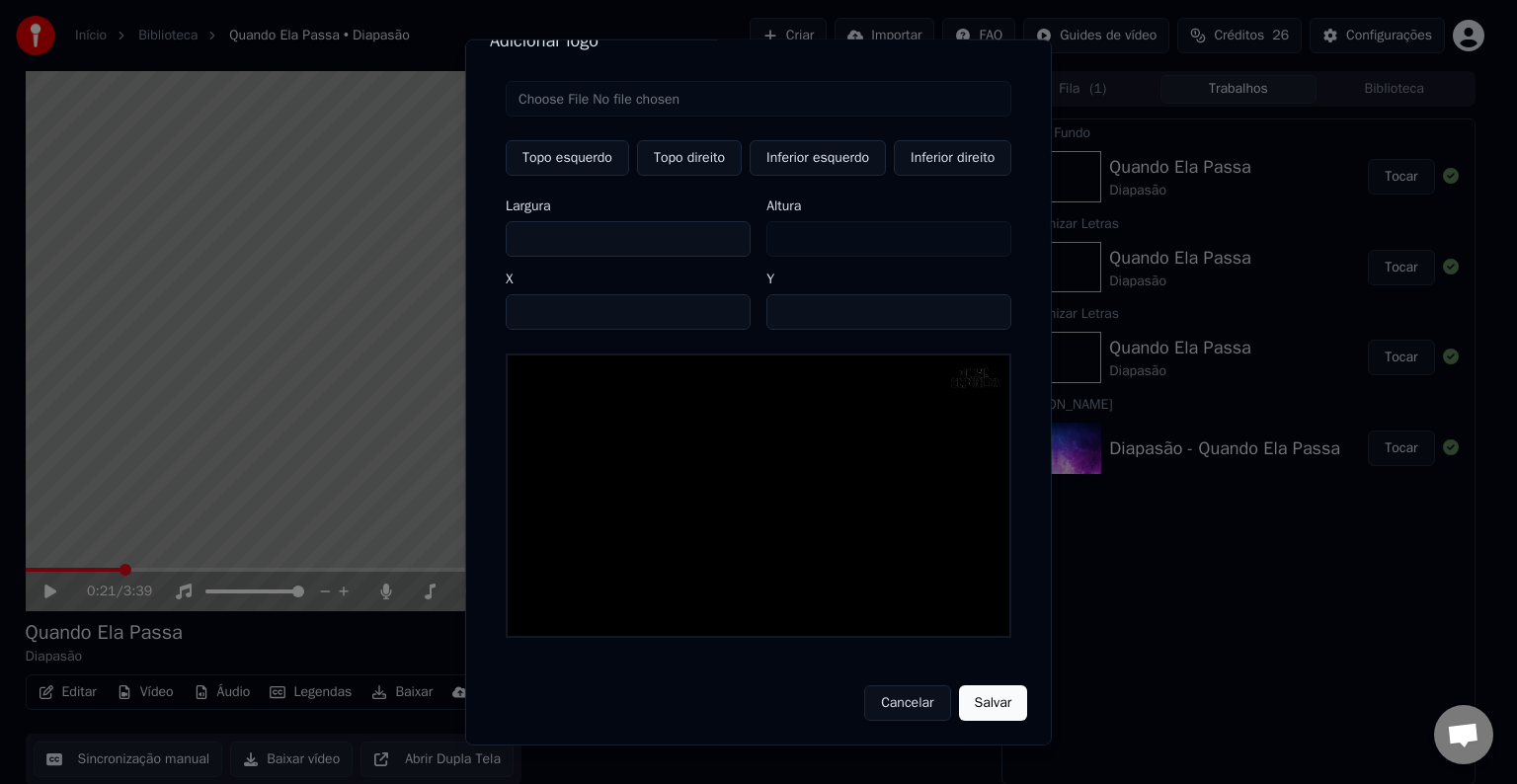 click on "**" at bounding box center [889, 312] 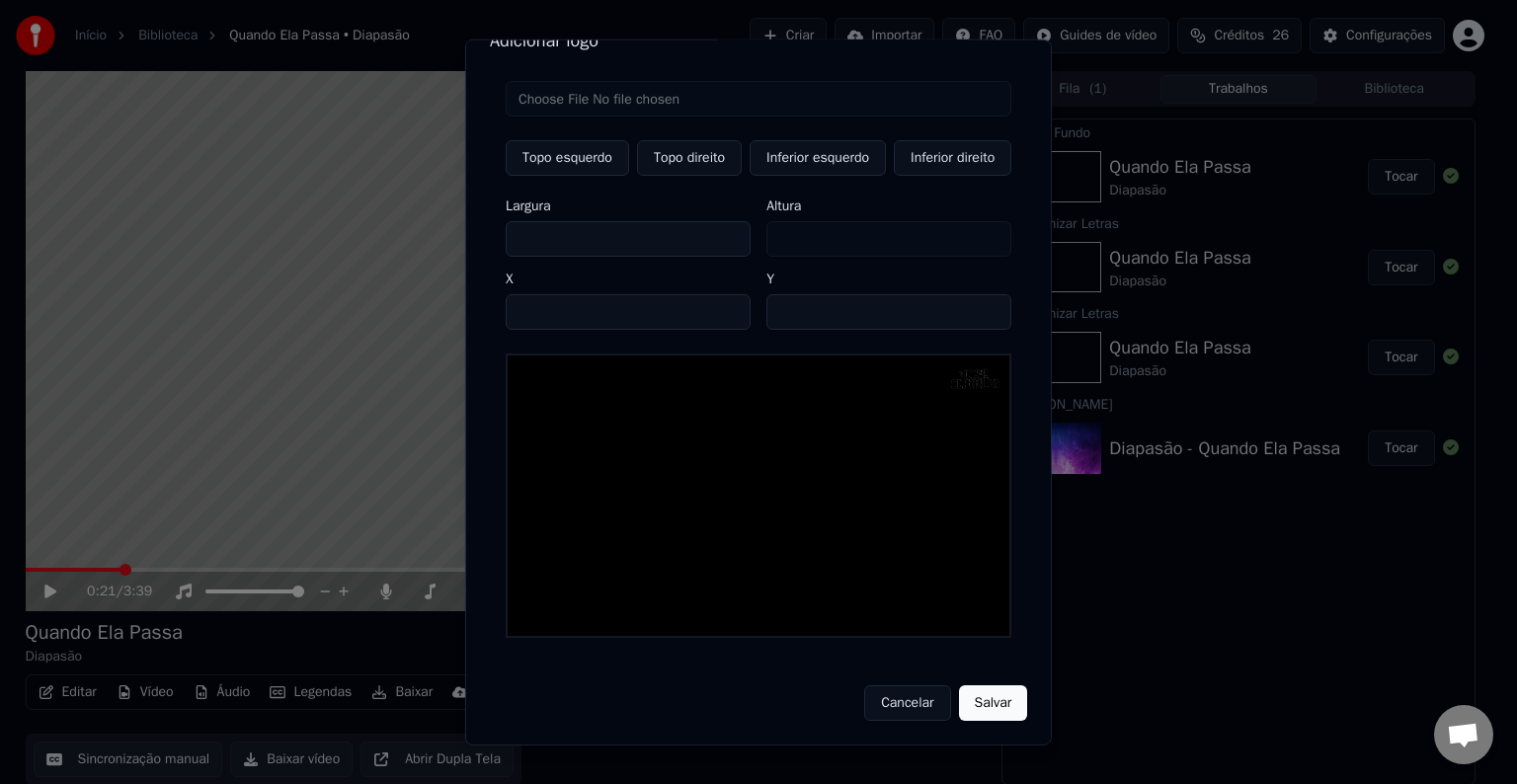 click on "**" at bounding box center [889, 312] 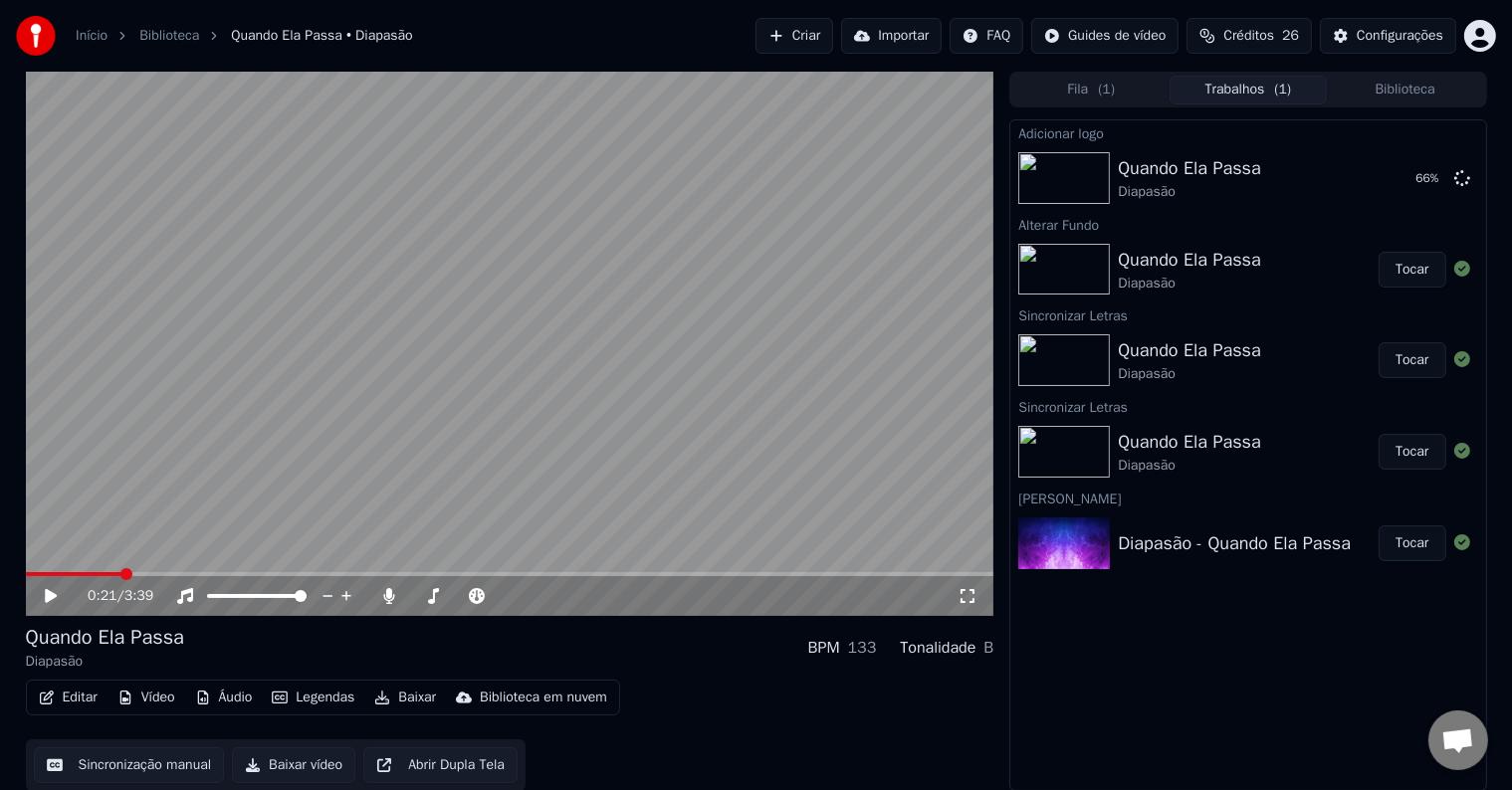 scroll, scrollTop: 1, scrollLeft: 0, axis: vertical 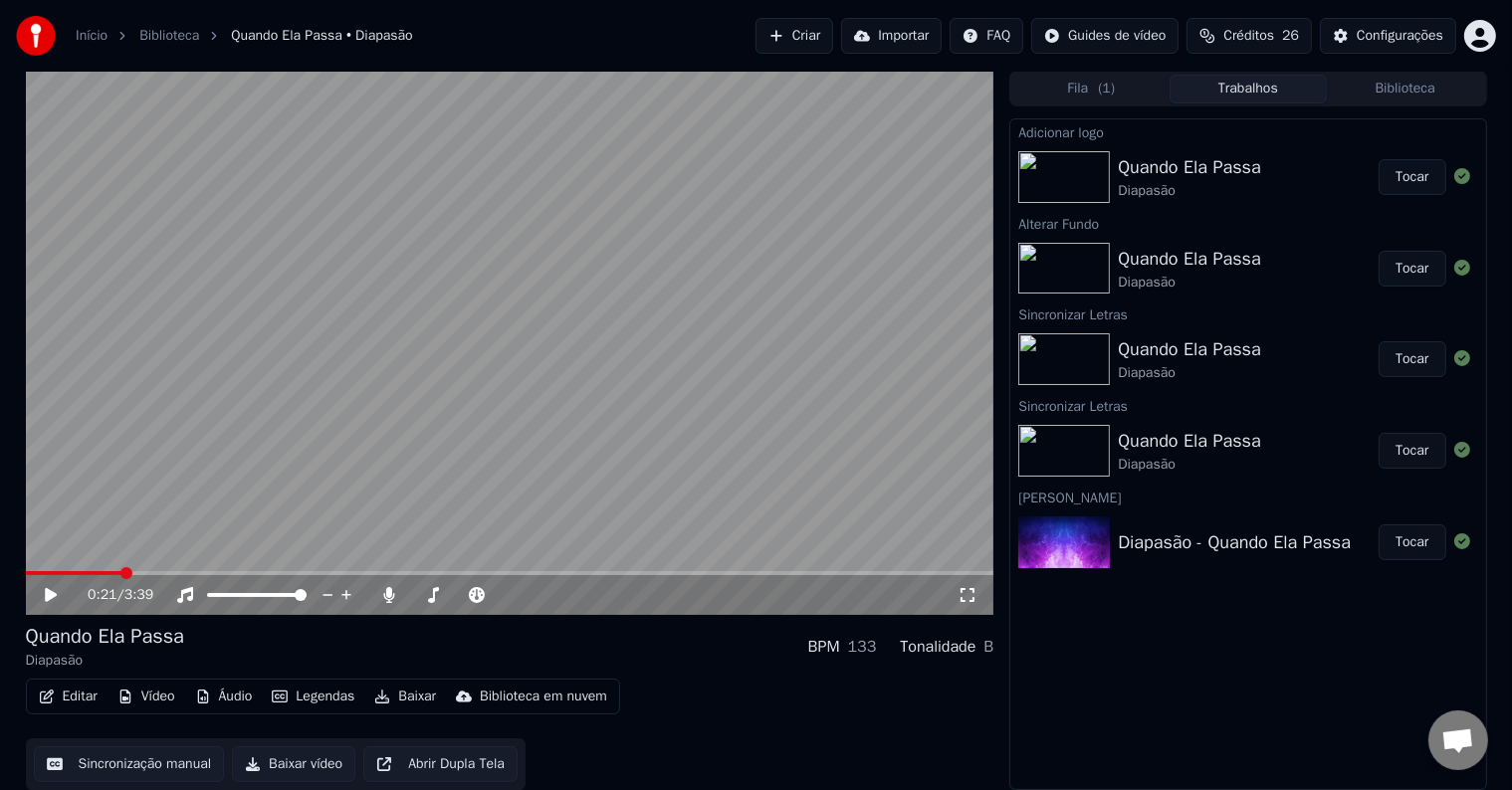 click on "Tocar" at bounding box center [1411, 177] 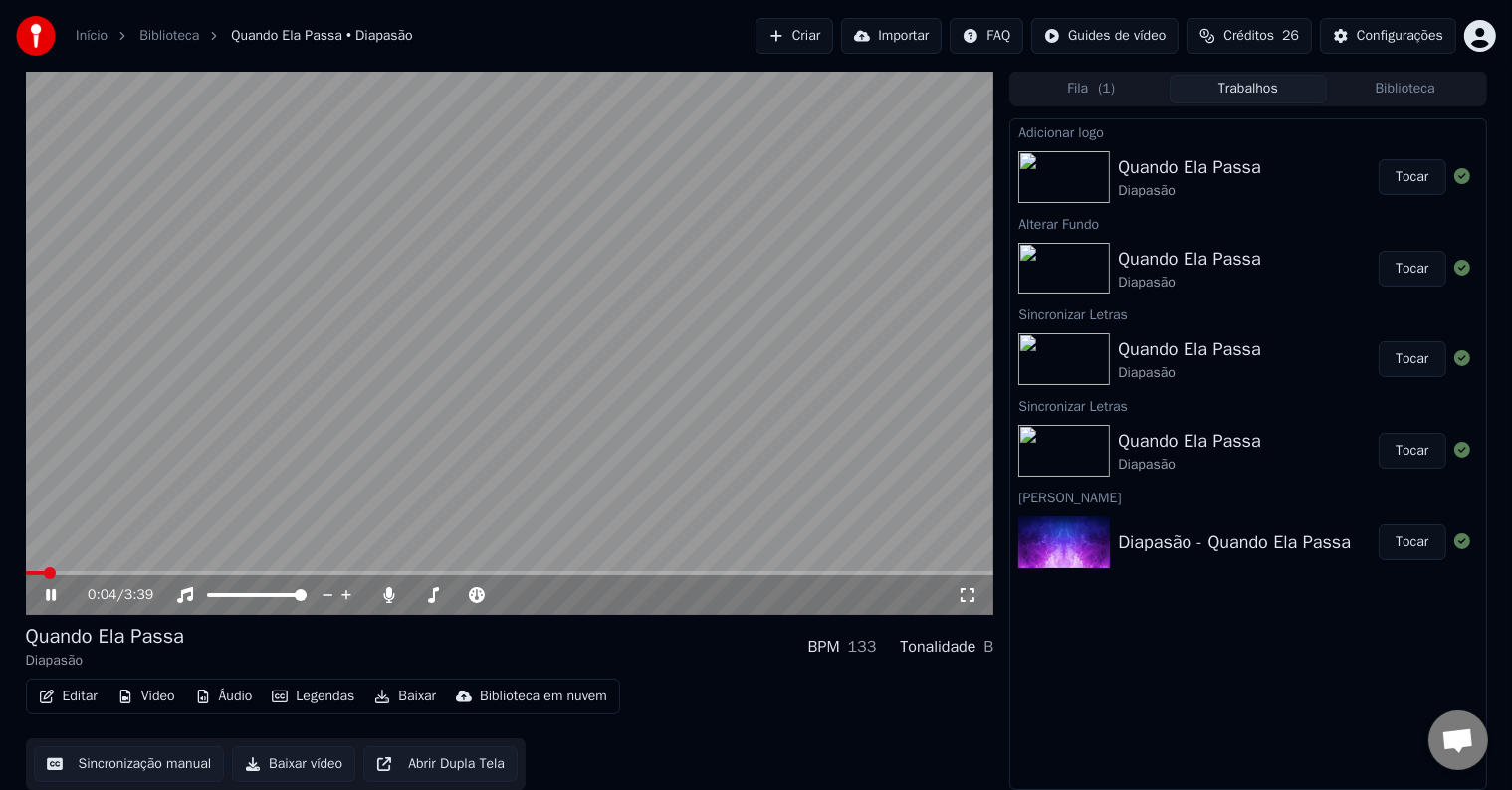 click at bounding box center [510, 573] 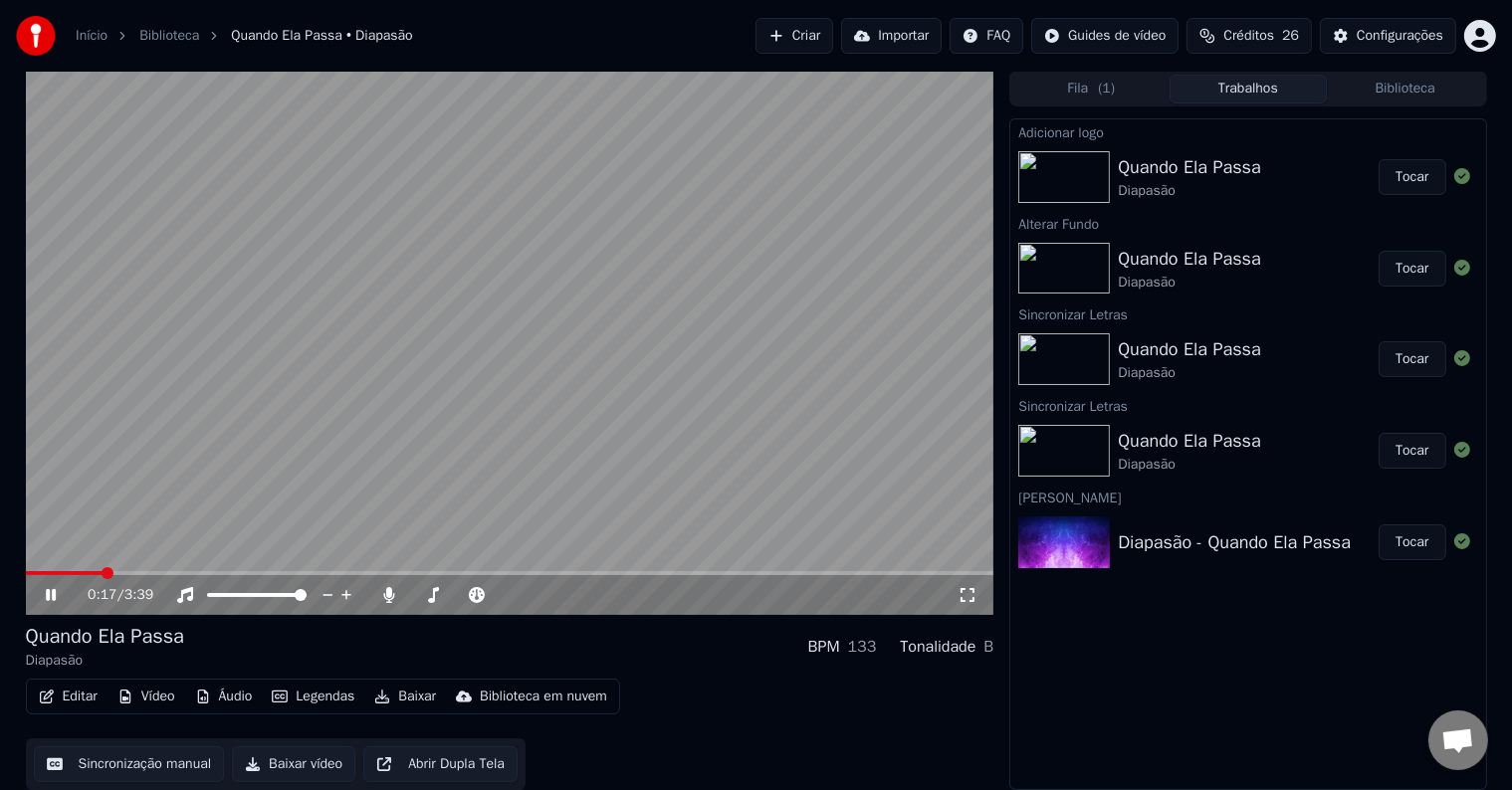 click at bounding box center (510, 573) 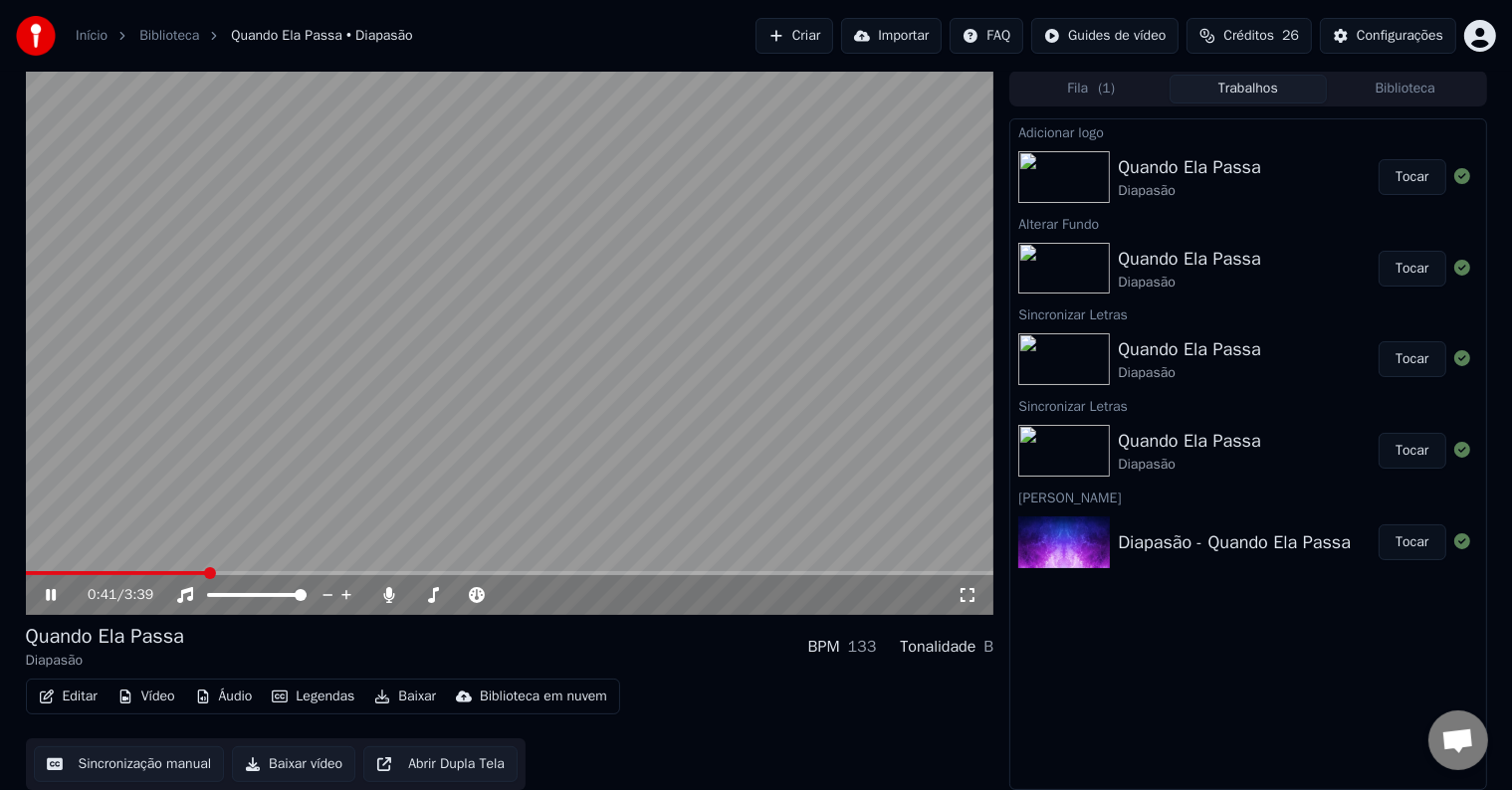 click at bounding box center [510, 573] 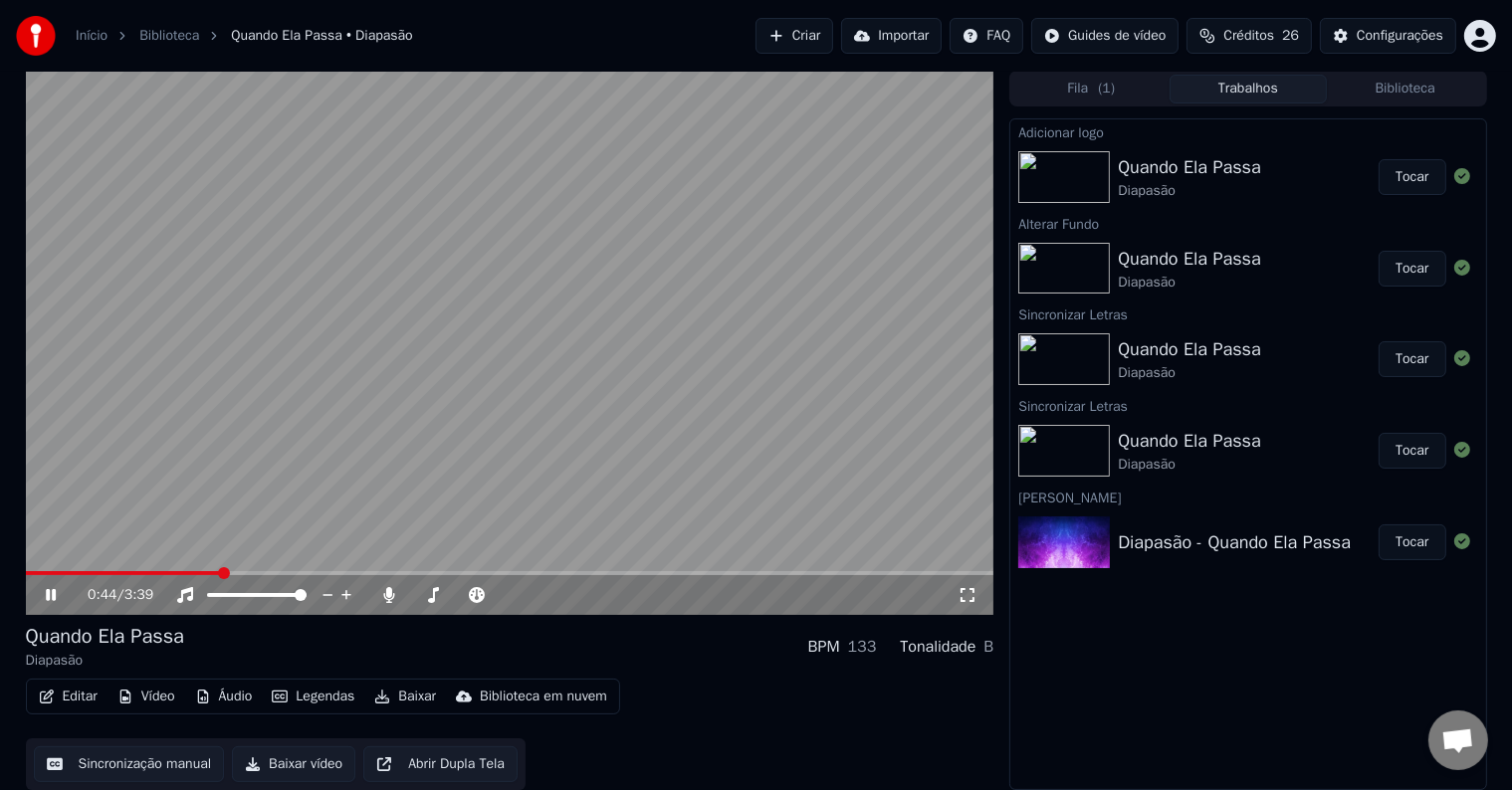 scroll, scrollTop: 0, scrollLeft: 0, axis: both 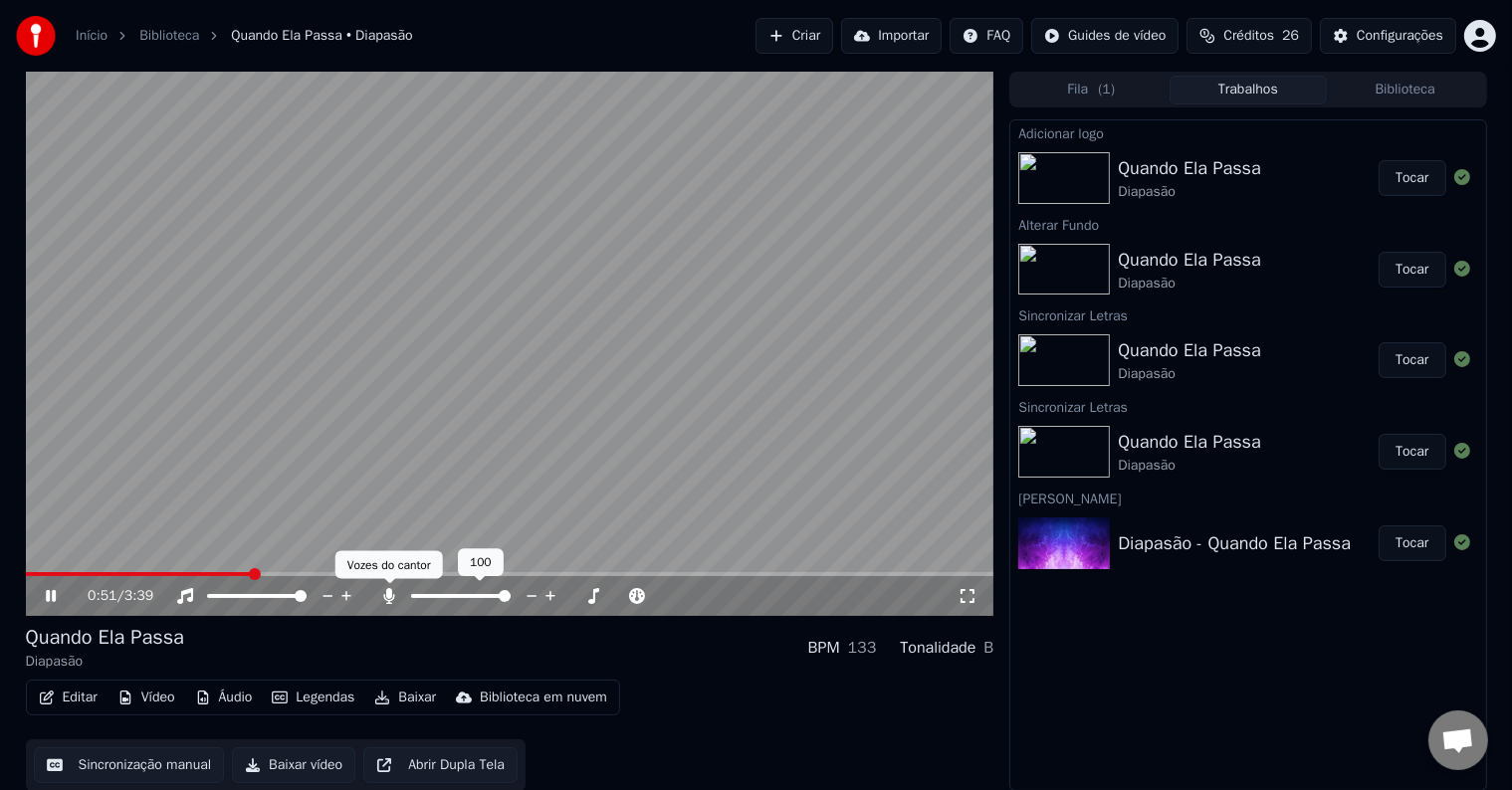 click 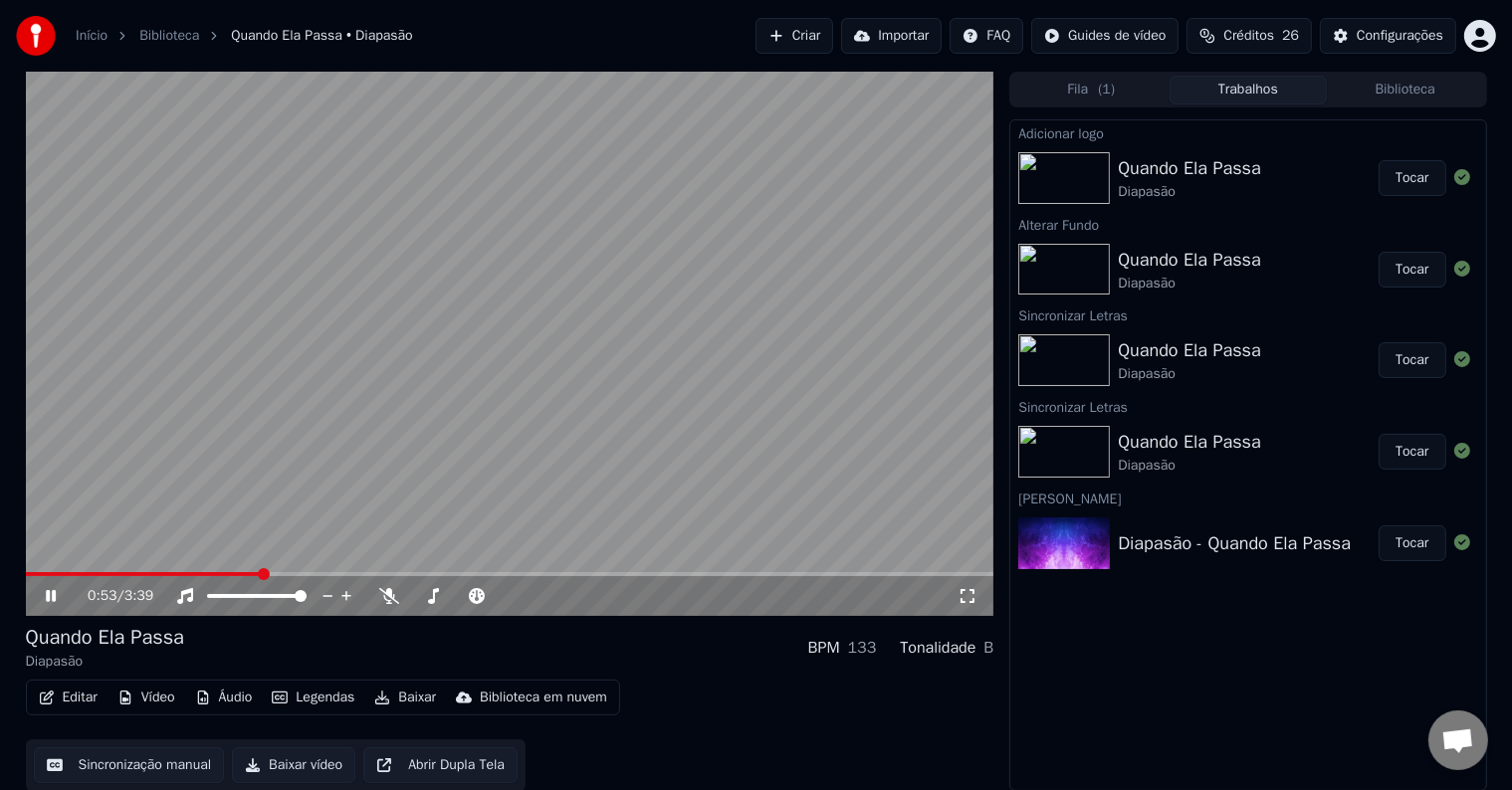 click on "Baixar" at bounding box center (405, 697) 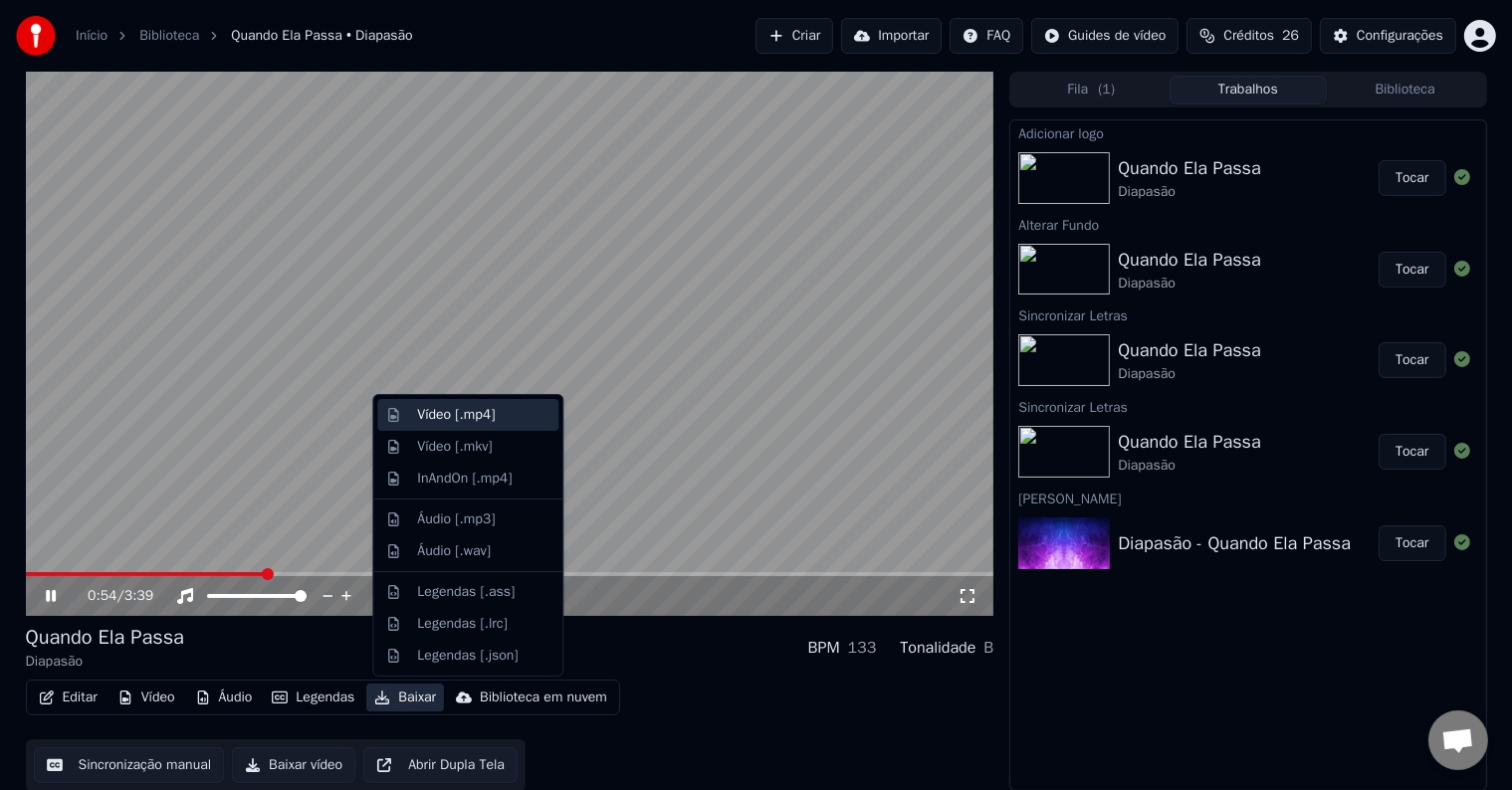 click on "Vídeo [.mp4]" at bounding box center (468, 415) 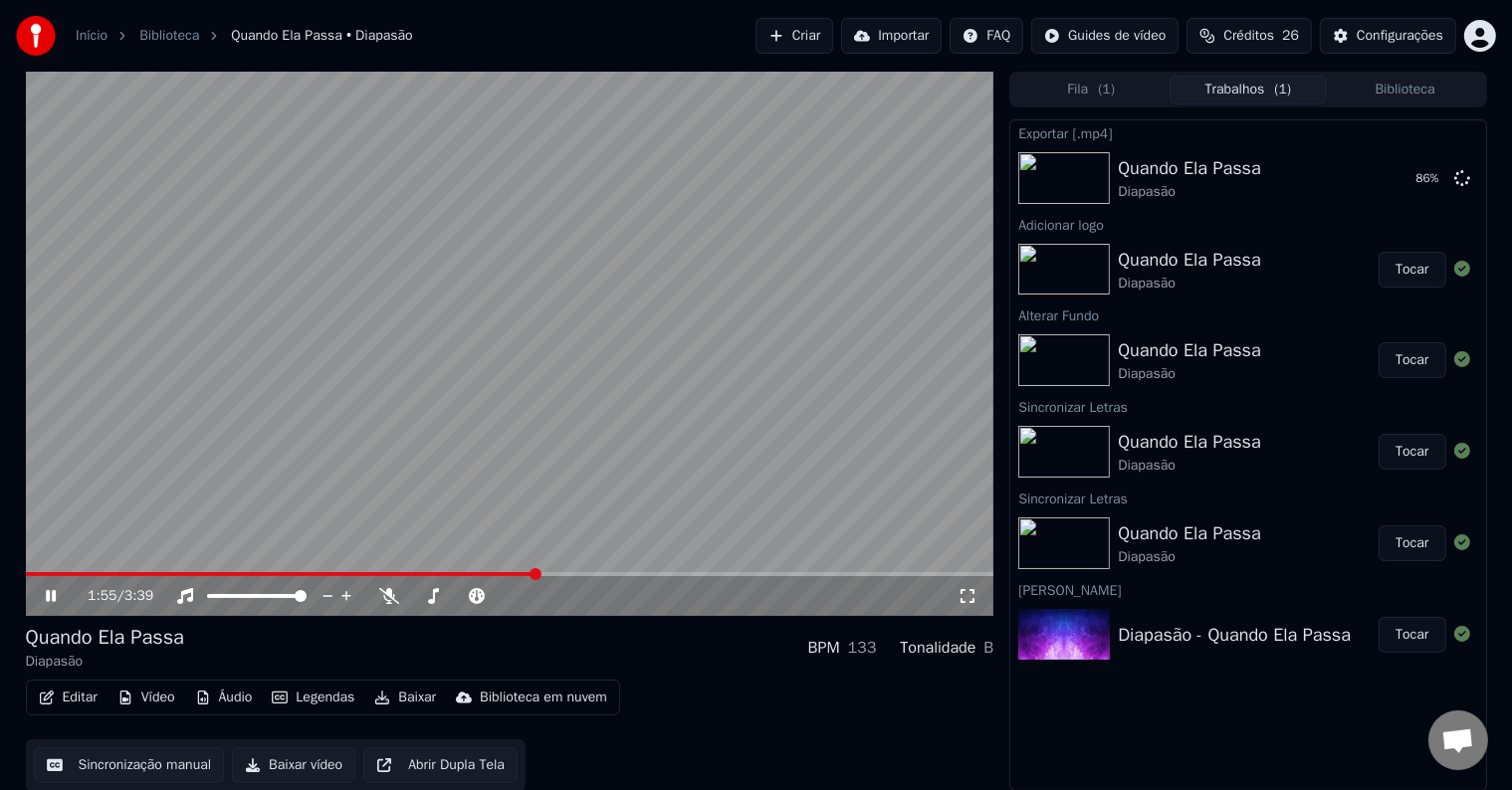 click 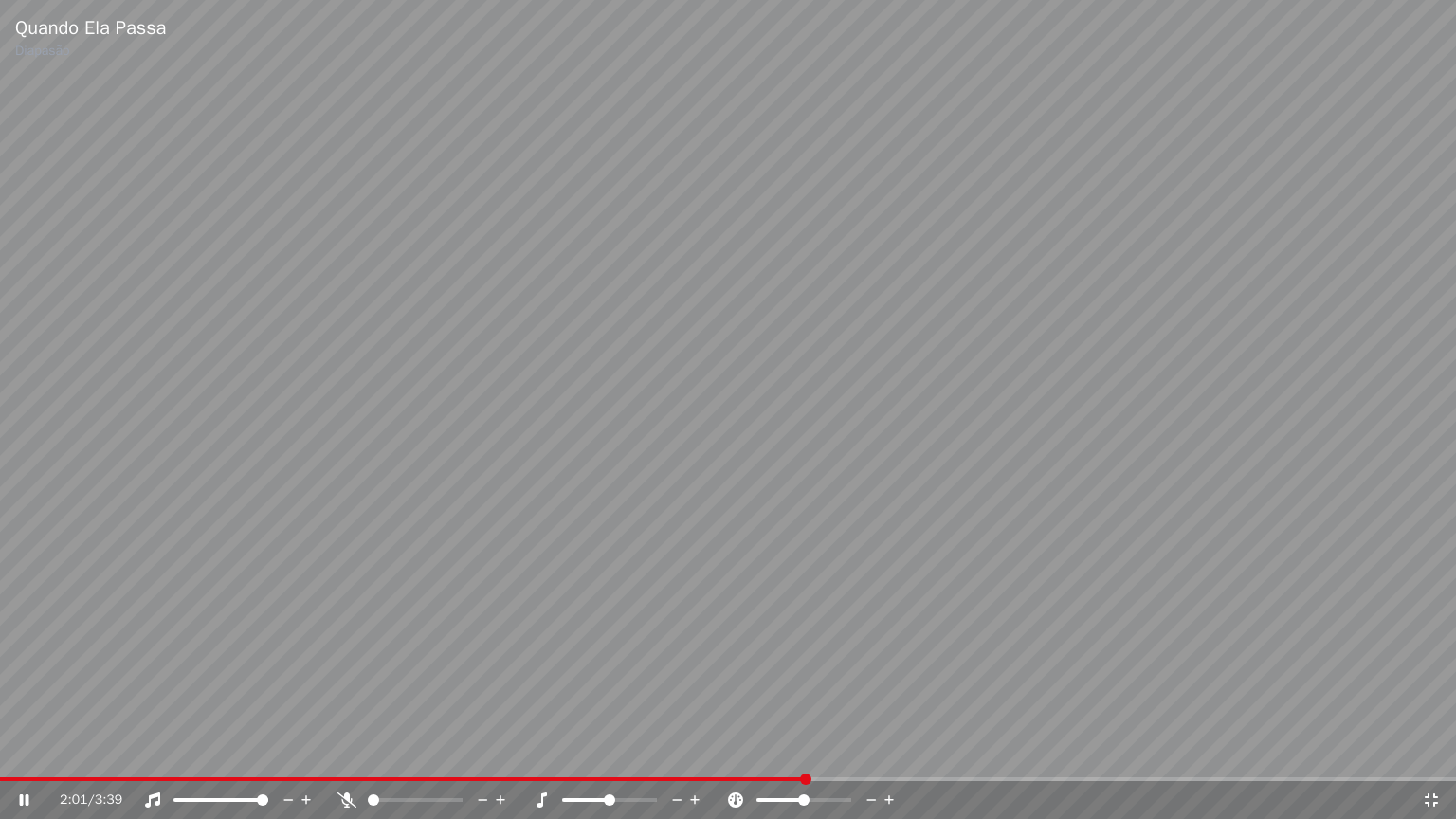 click 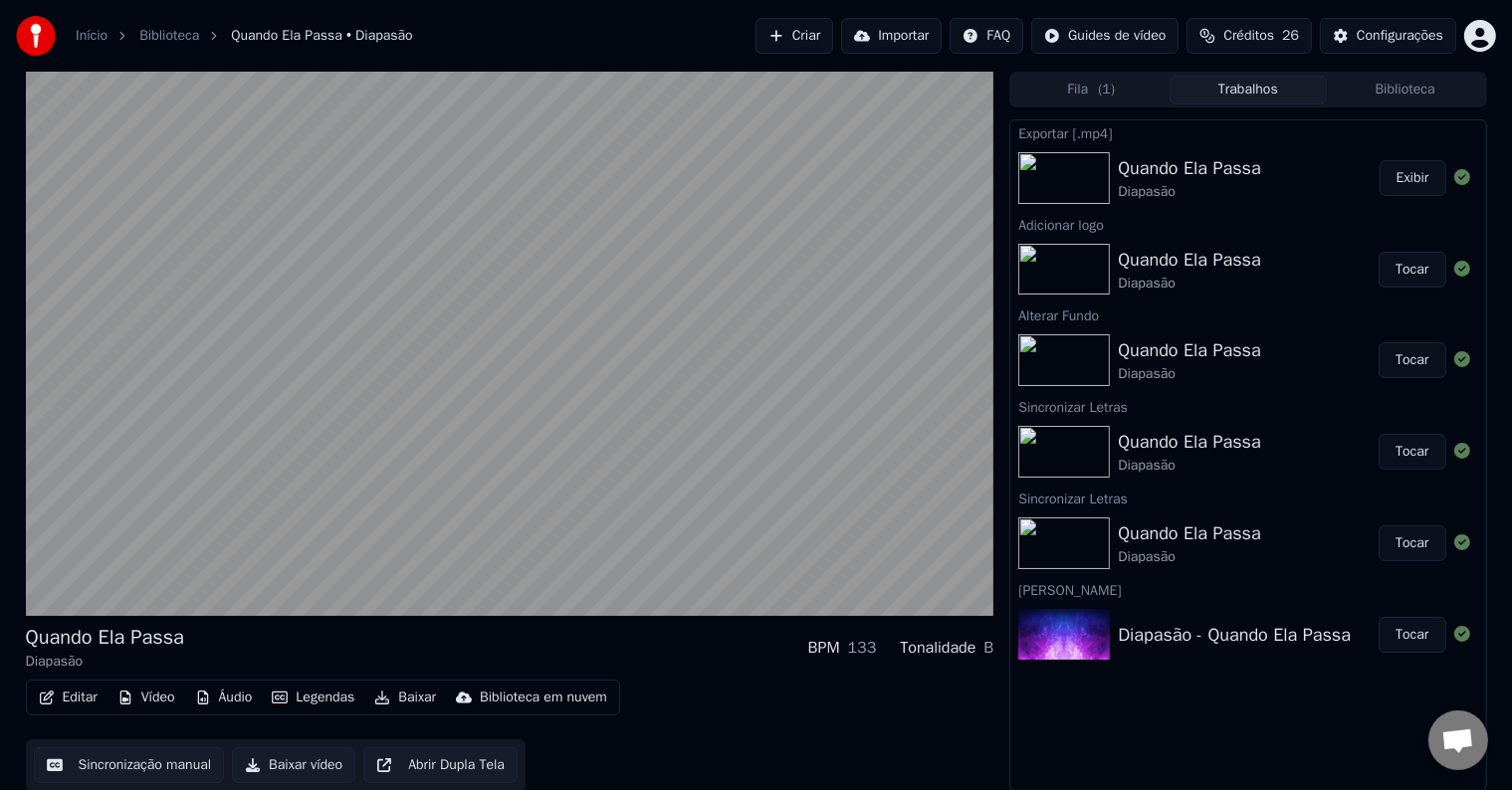 click on "Exibir" at bounding box center (1412, 178) 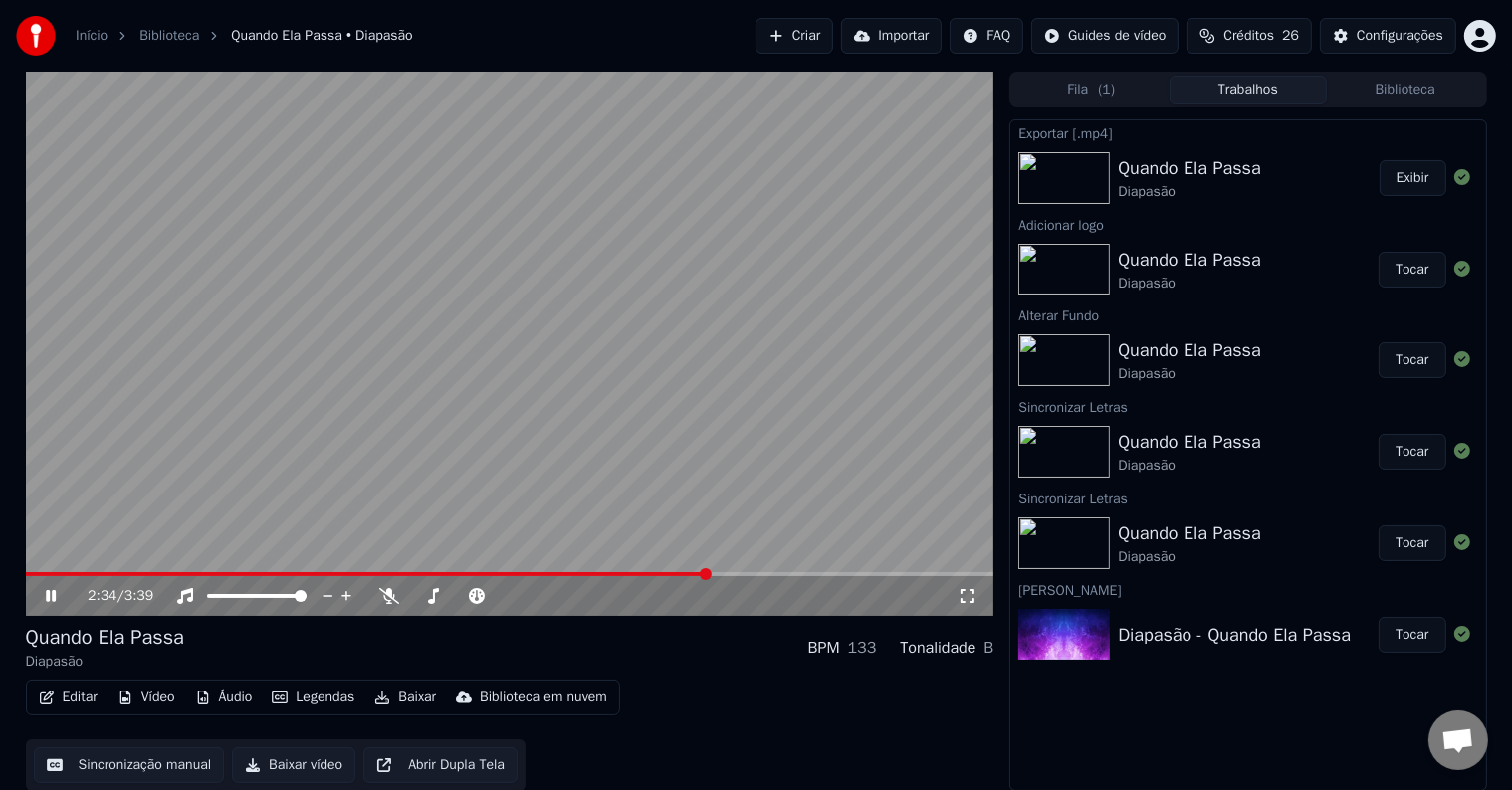 click 